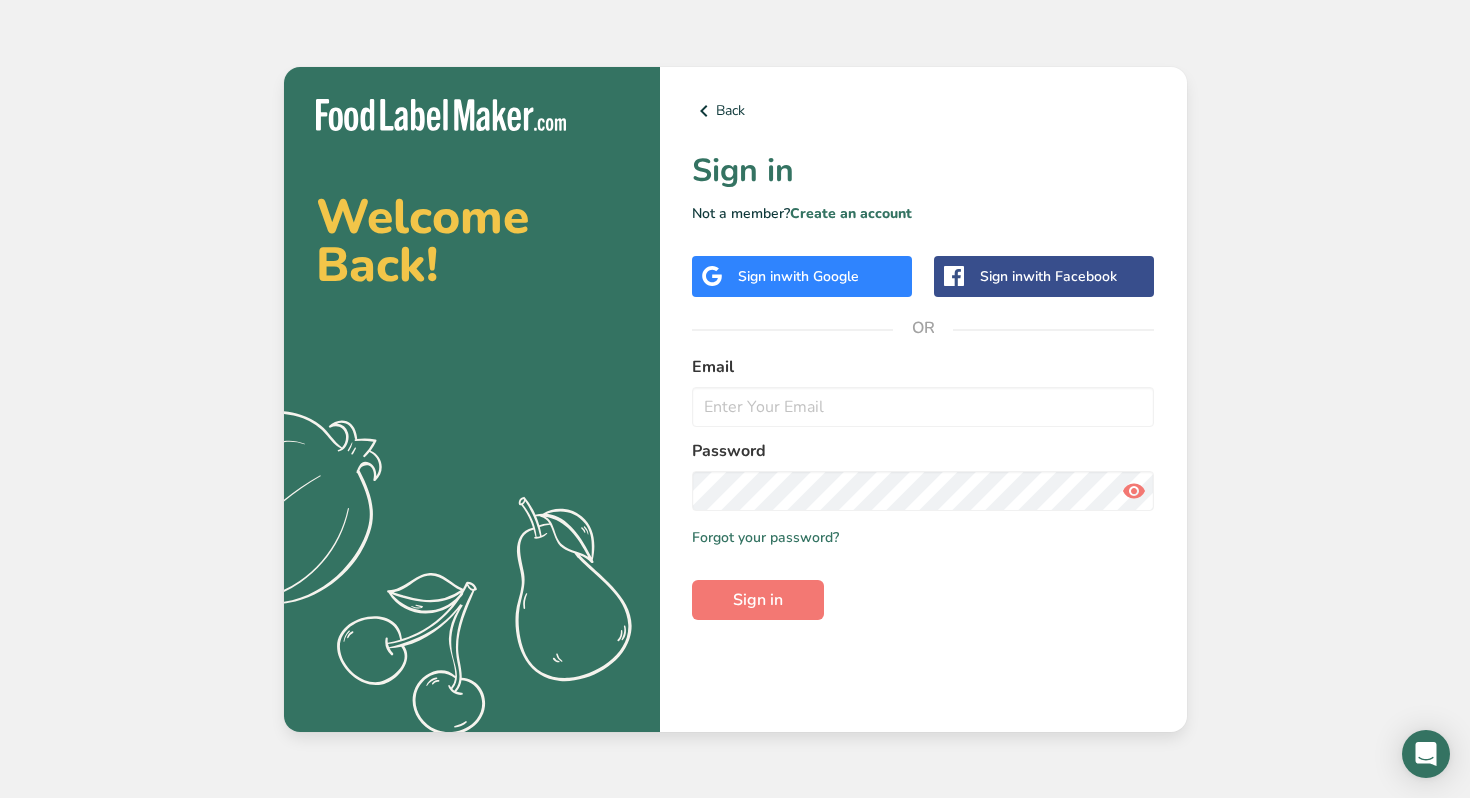 scroll, scrollTop: 0, scrollLeft: 0, axis: both 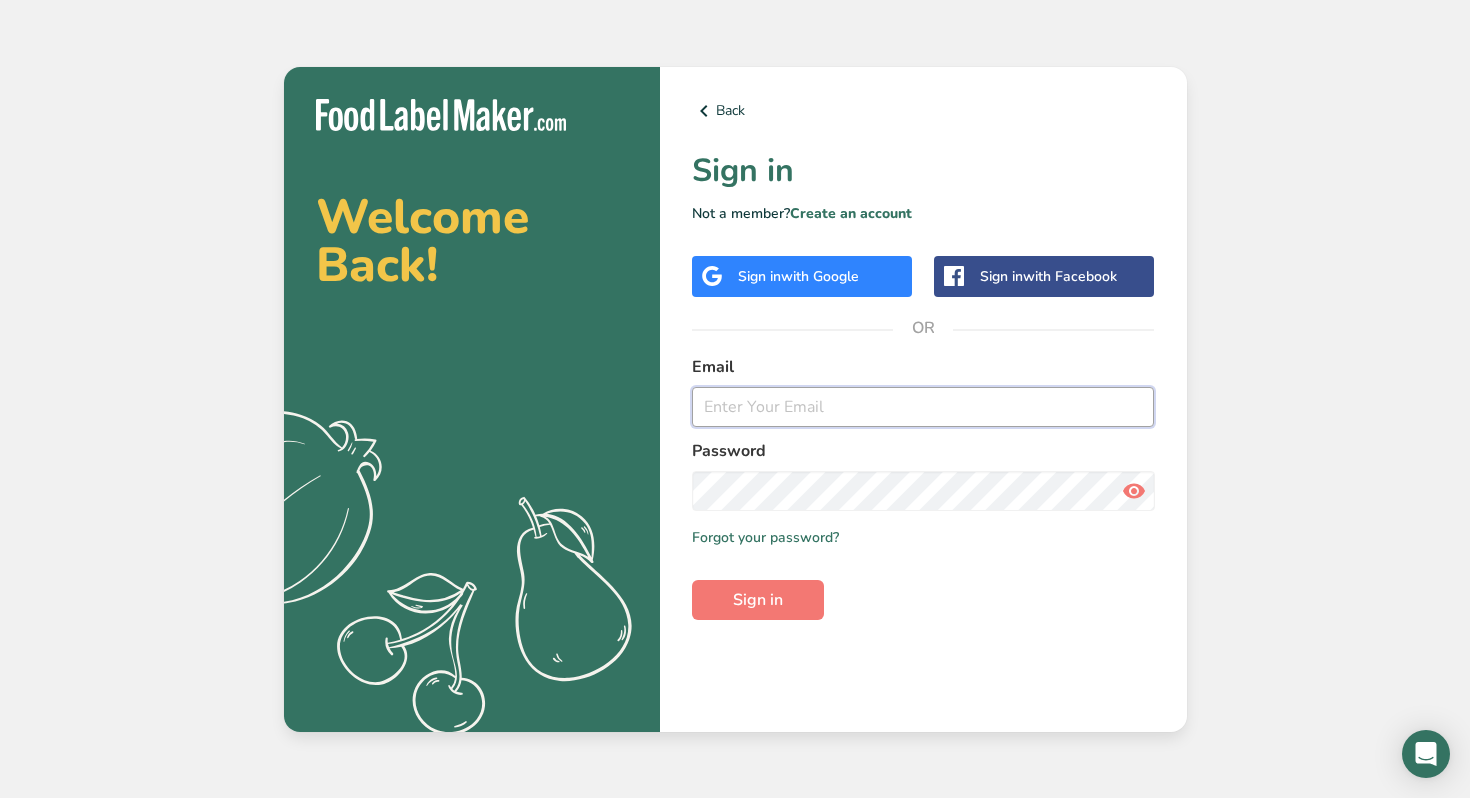 click at bounding box center [923, 407] 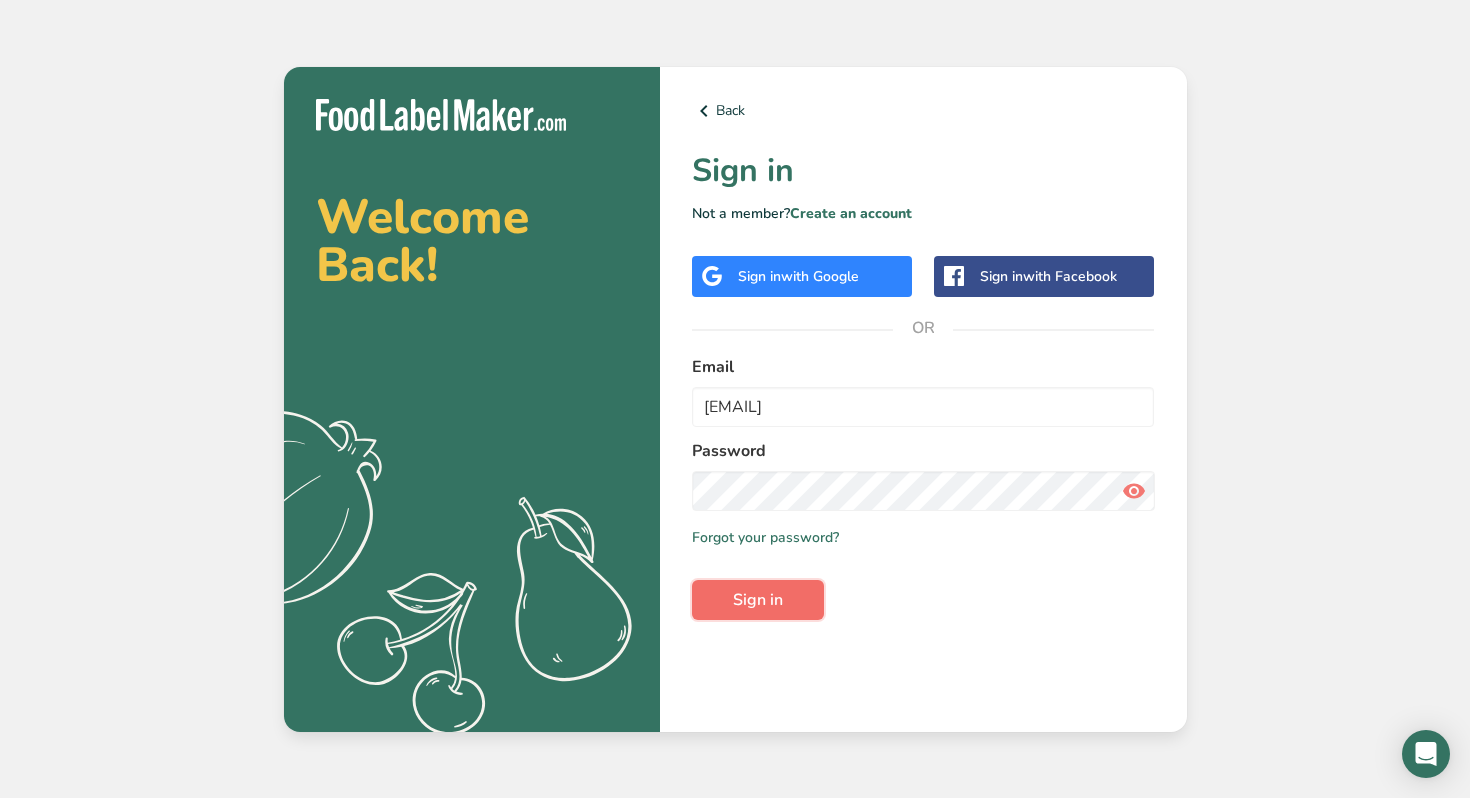click on "Sign in" at bounding box center (758, 600) 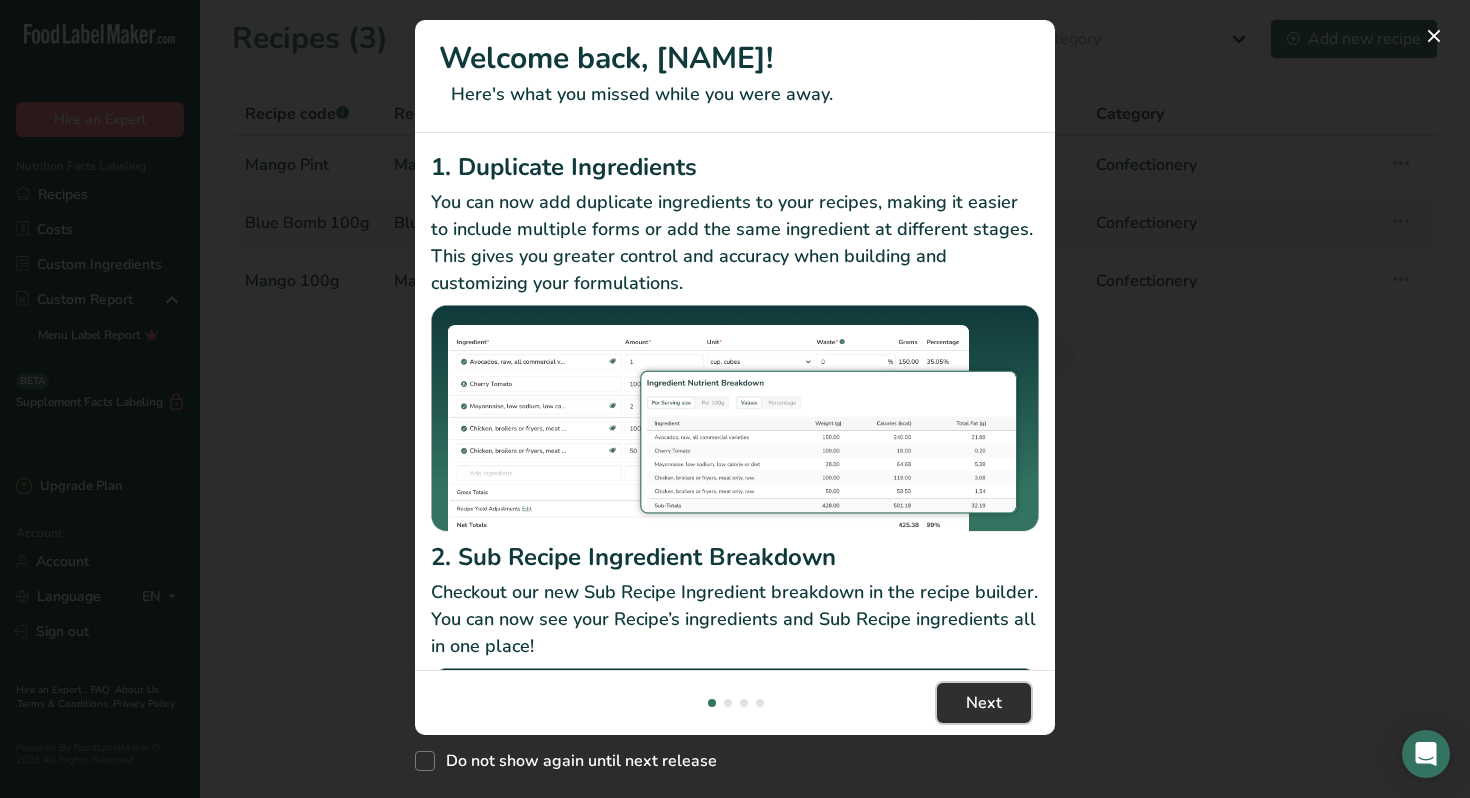 click on "Next" at bounding box center [984, 703] 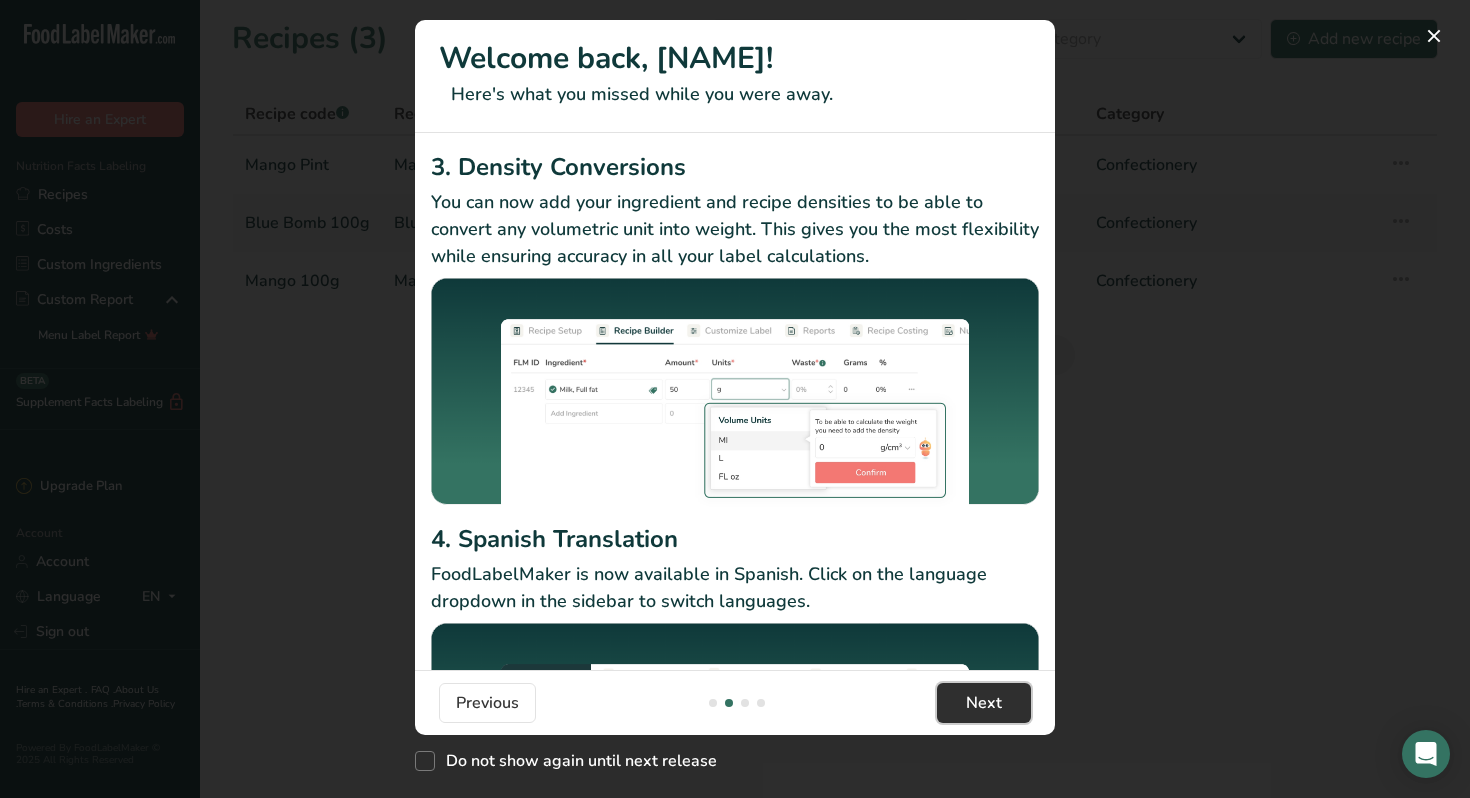 click on "Next" at bounding box center (984, 703) 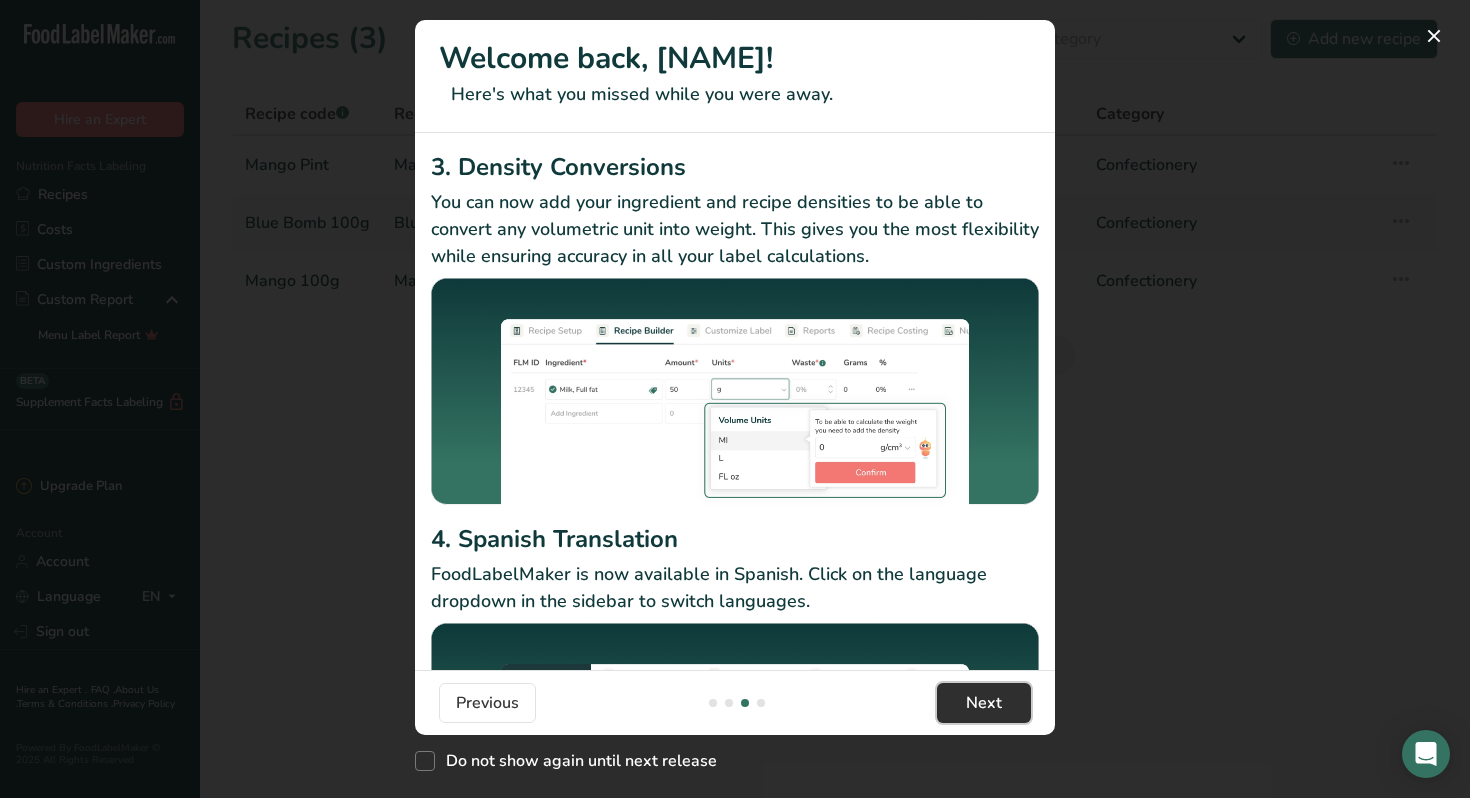 scroll, scrollTop: 0, scrollLeft: 1280, axis: horizontal 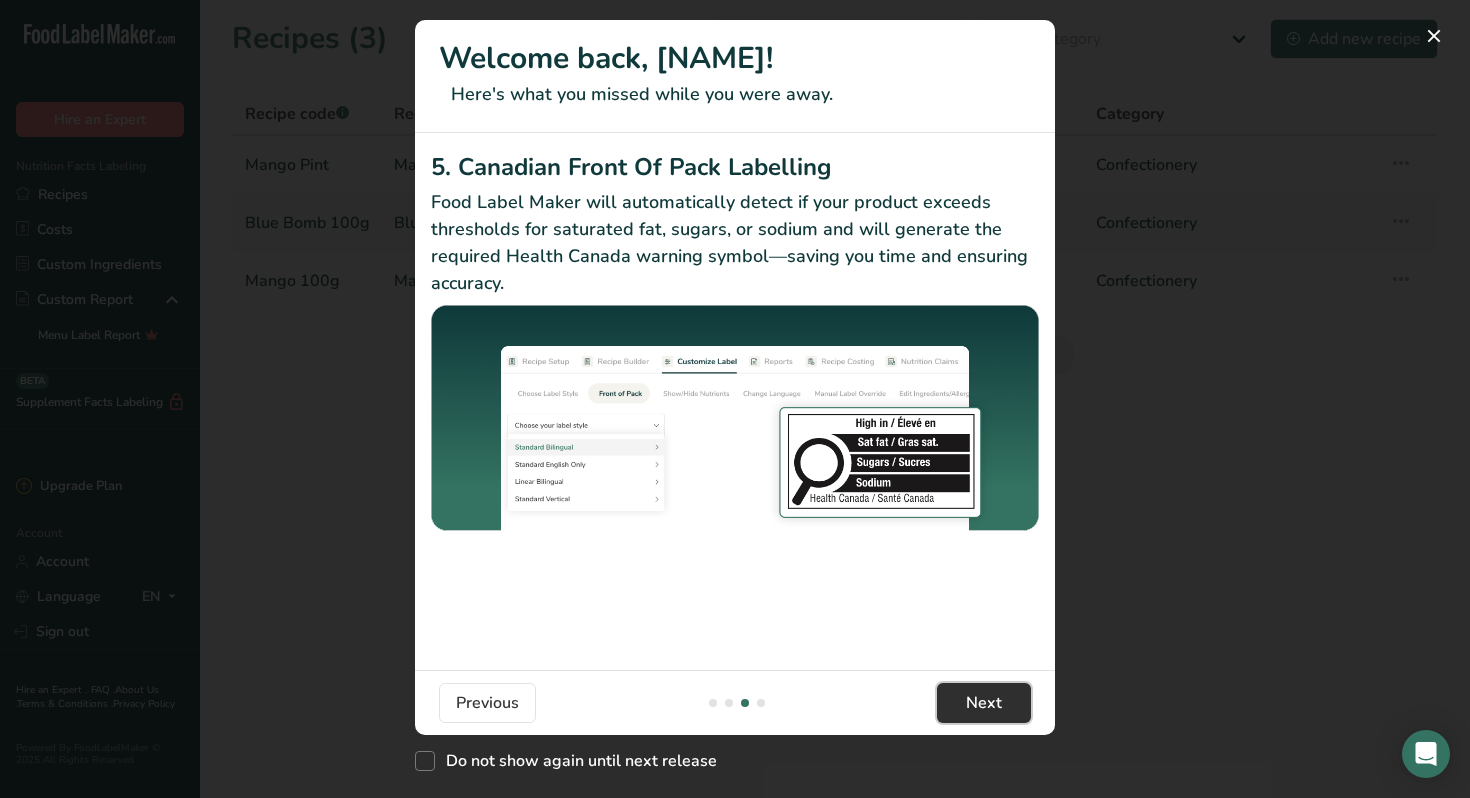 click on "Next" at bounding box center [984, 703] 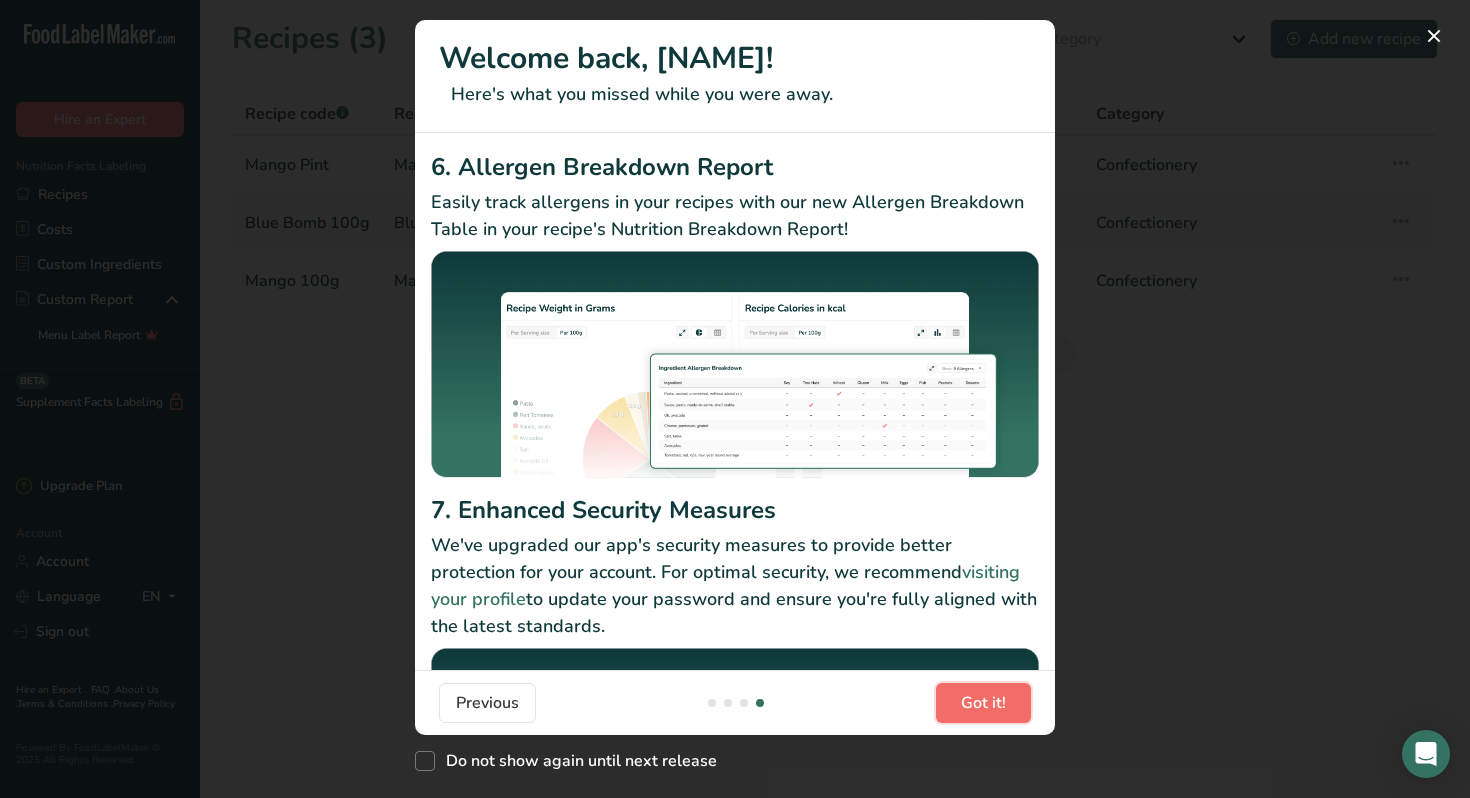 click on "Got it!" at bounding box center [983, 703] 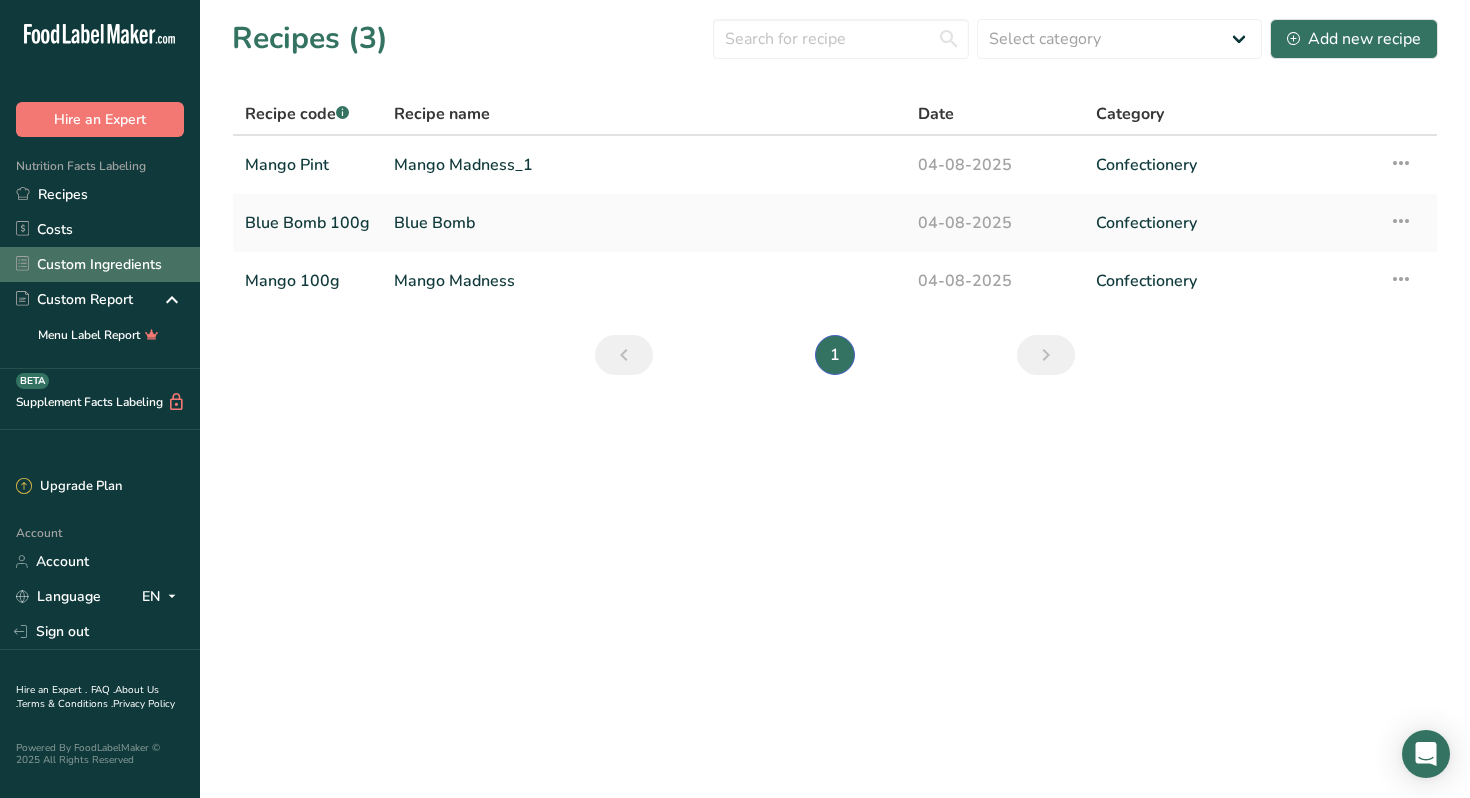 click on "Custom Ingredients" at bounding box center (100, 264) 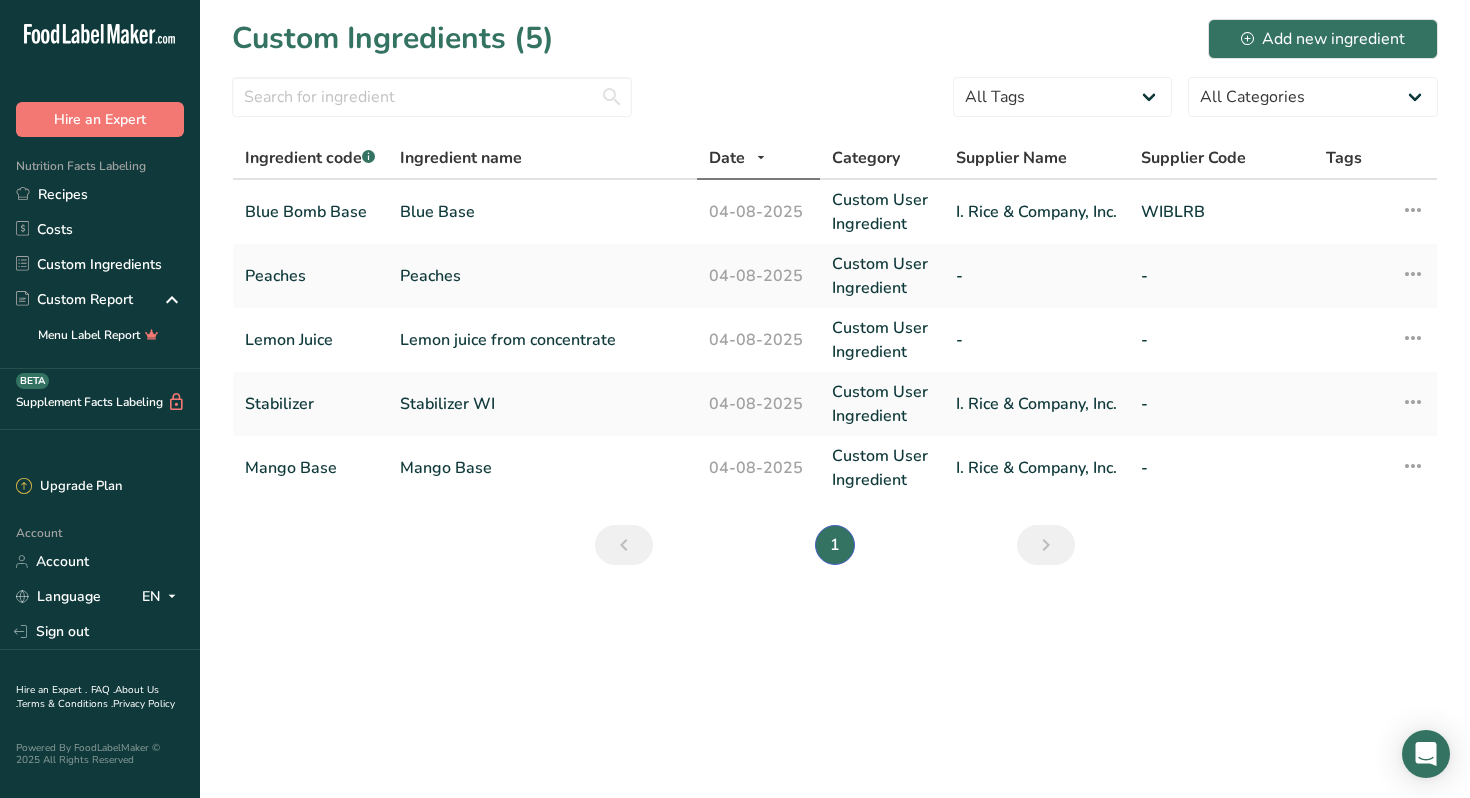 click on "Custom Ingredients" at bounding box center [100, 264] 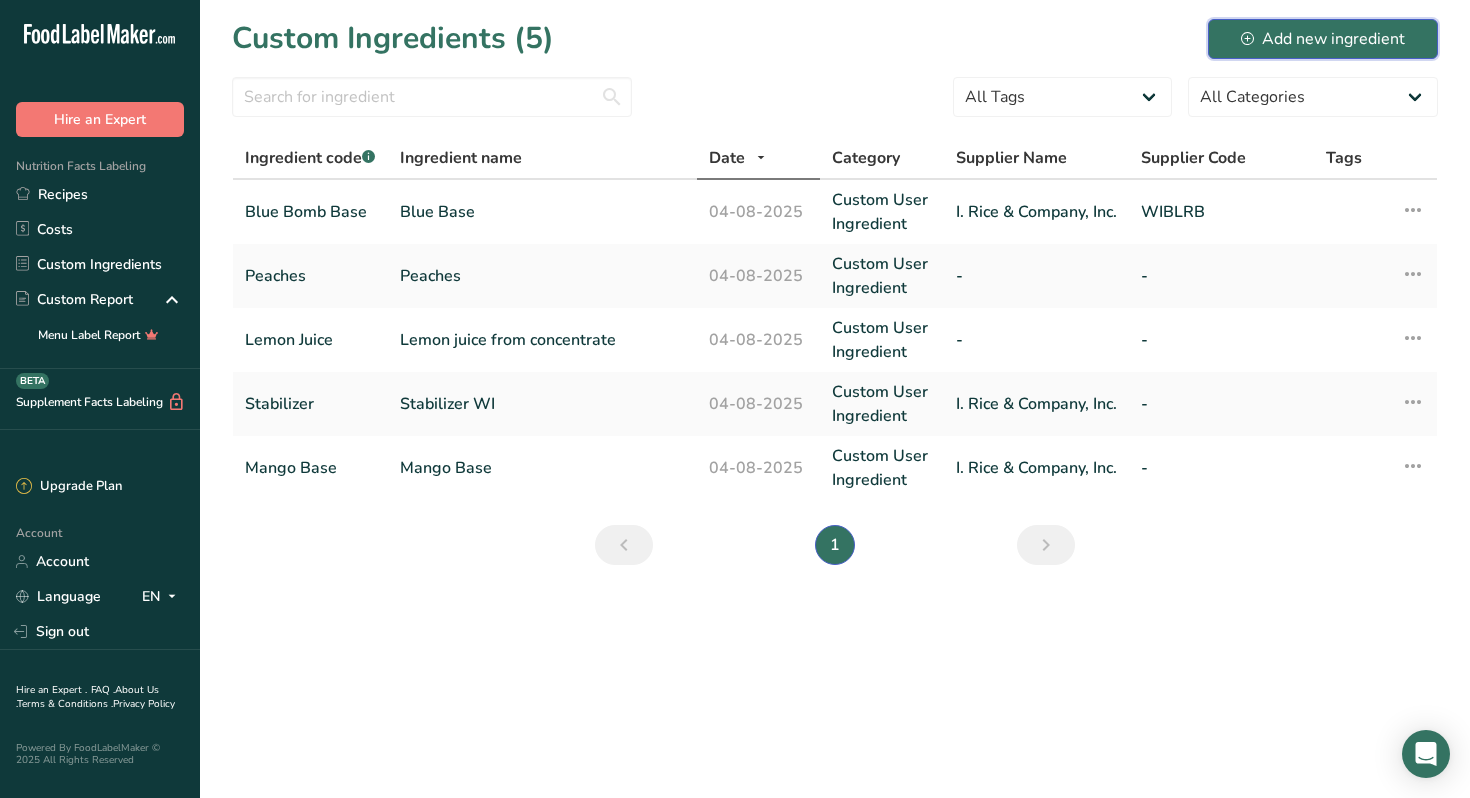 click on "Add new ingredient" at bounding box center [1323, 39] 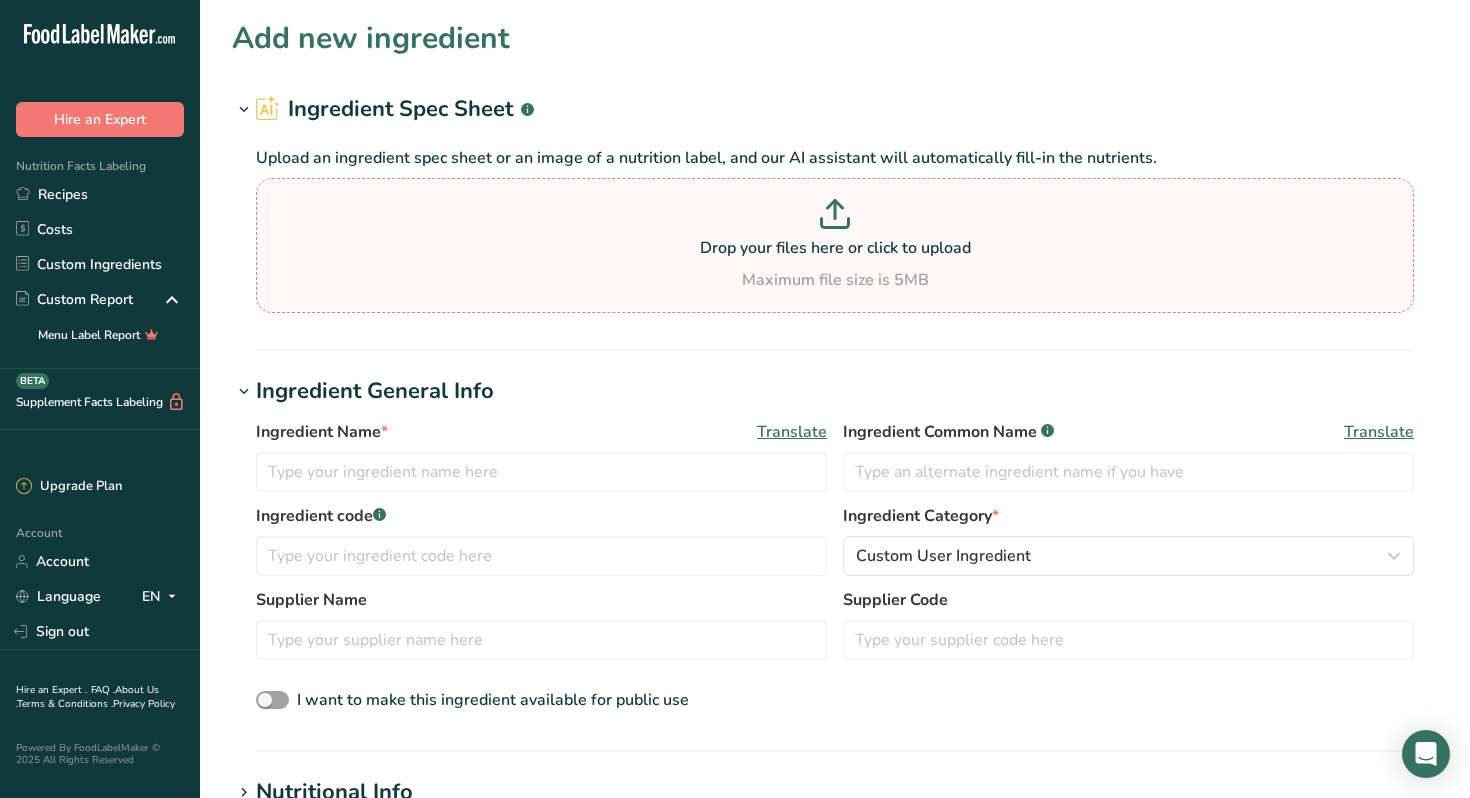 click 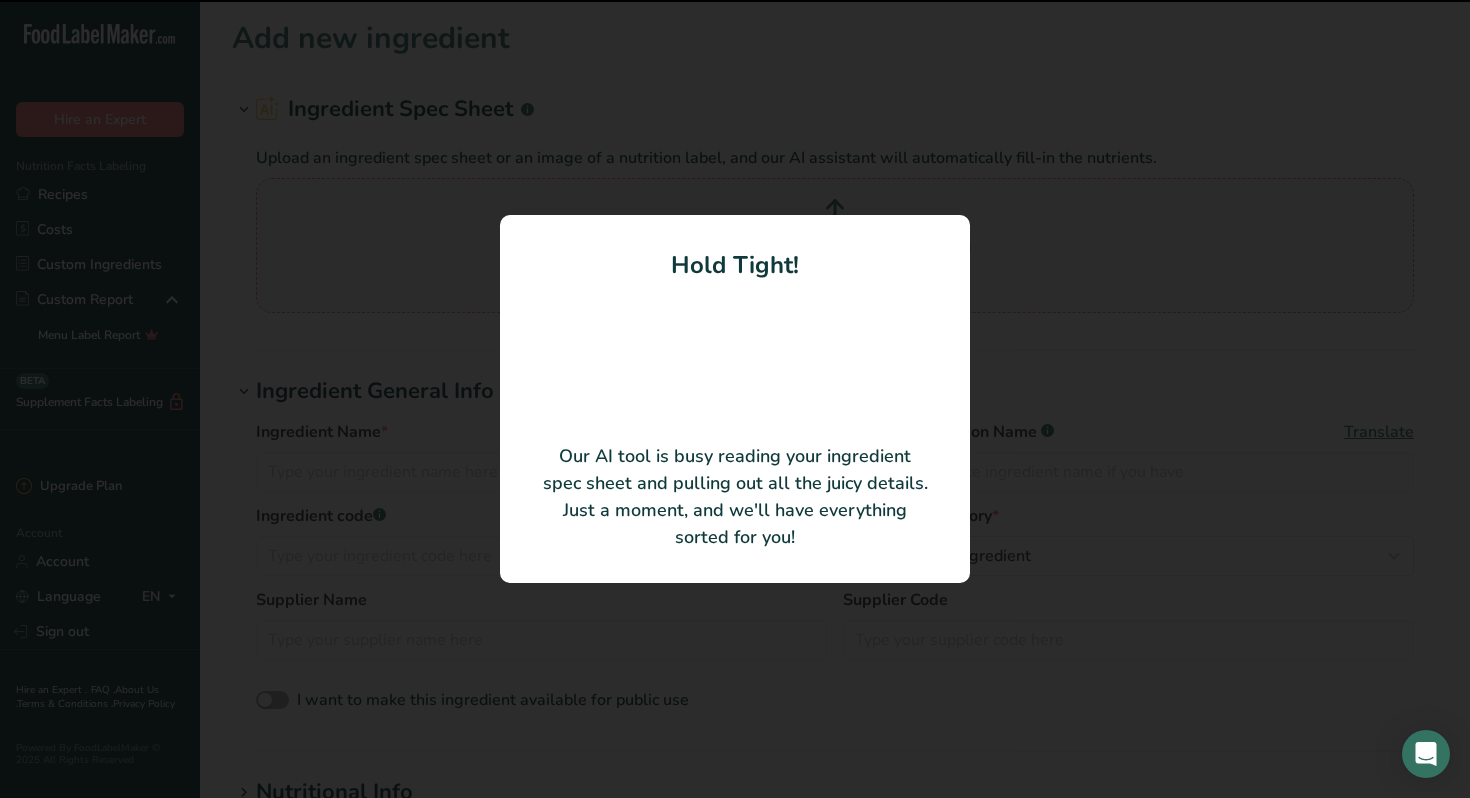 type on "Black Raspberry WI Base" 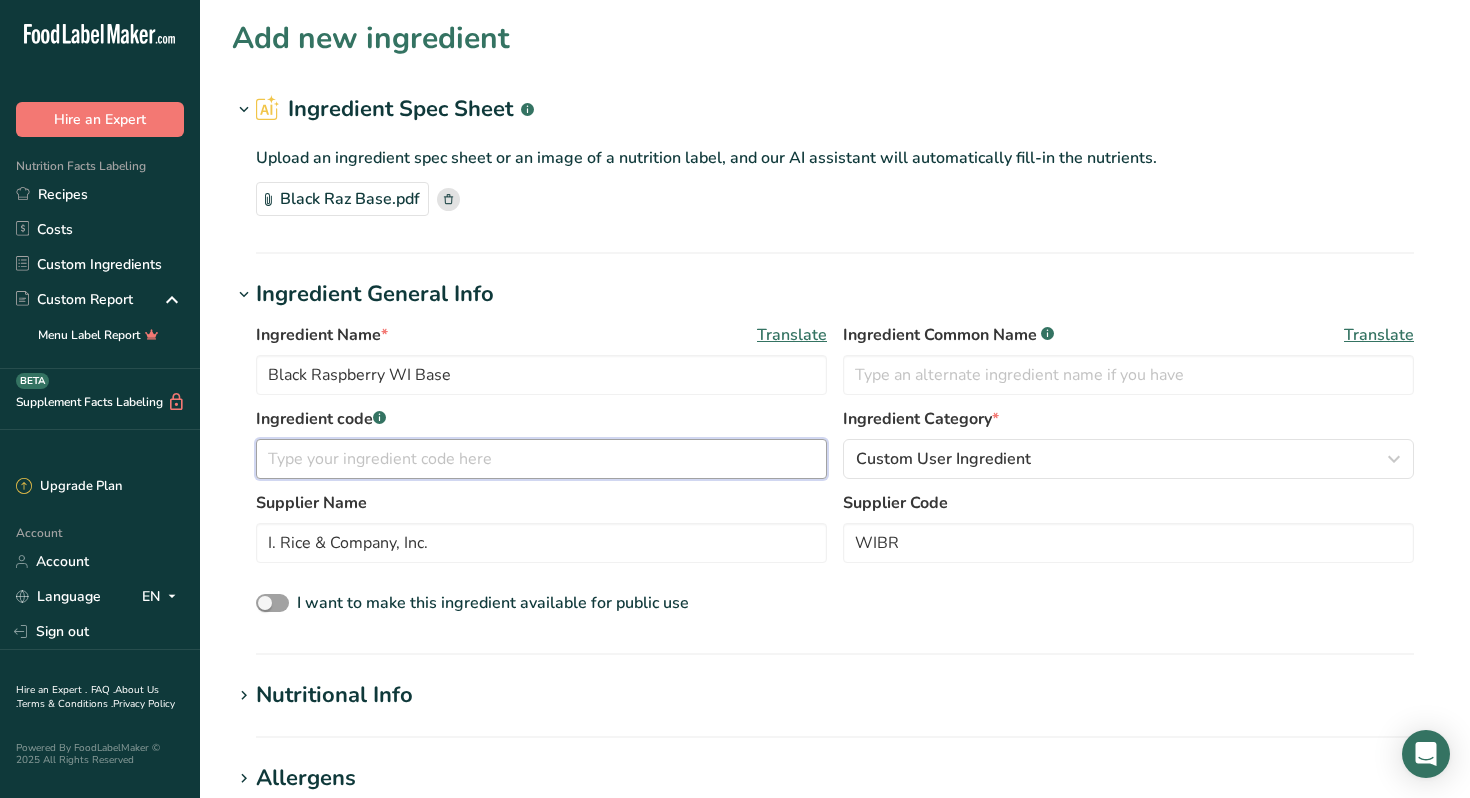 click at bounding box center (541, 459) 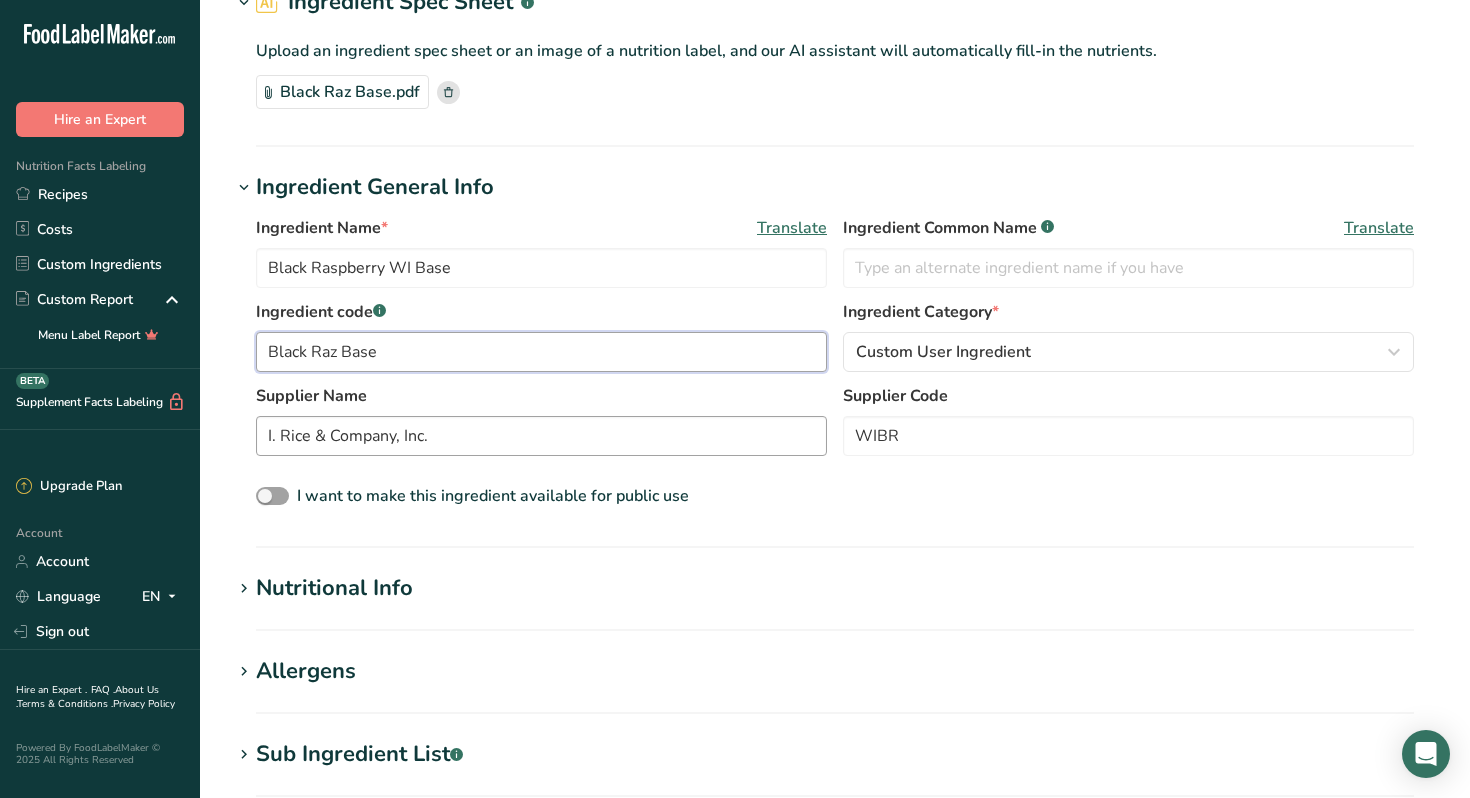 scroll, scrollTop: 114, scrollLeft: 0, axis: vertical 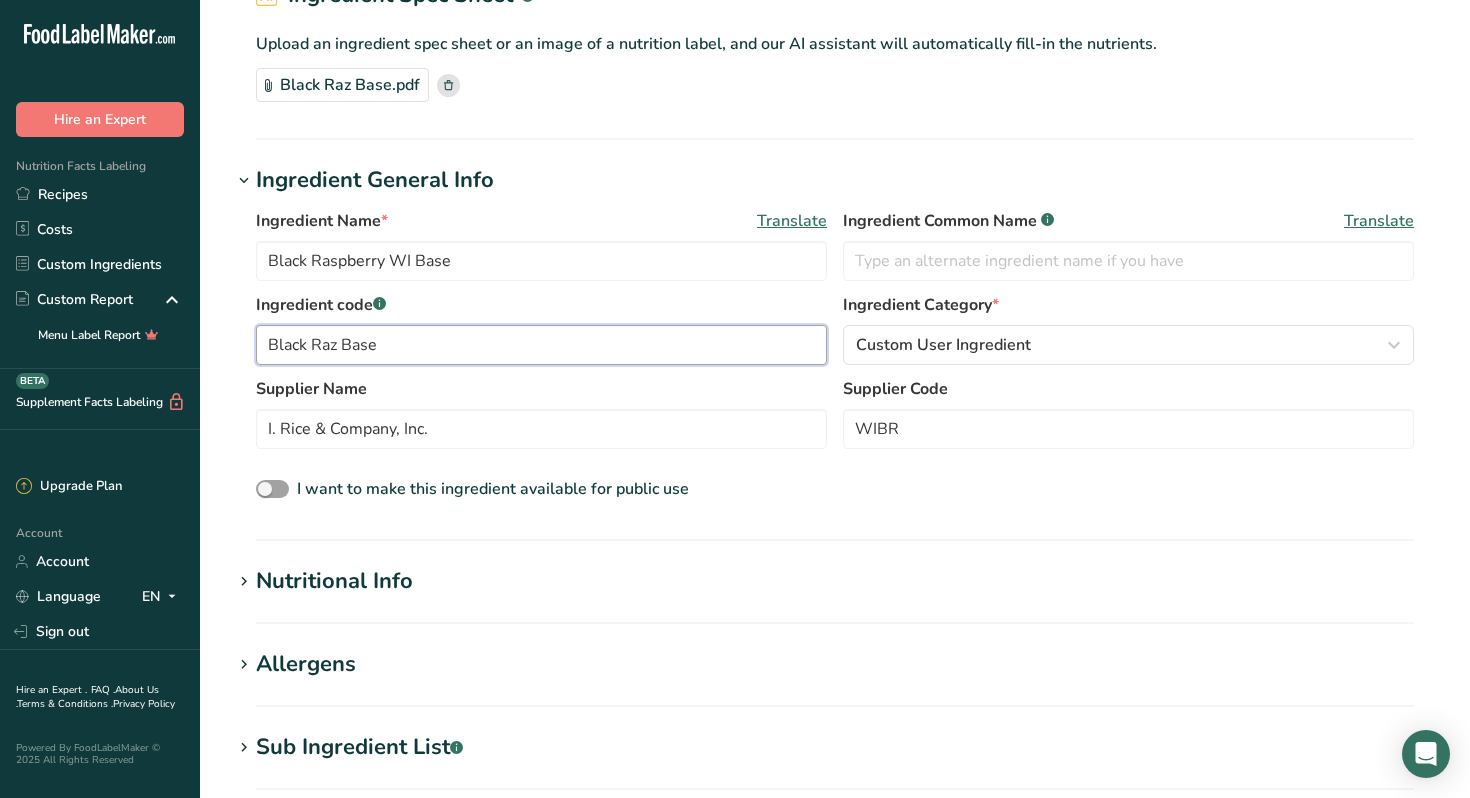 type on "Black Raz Base" 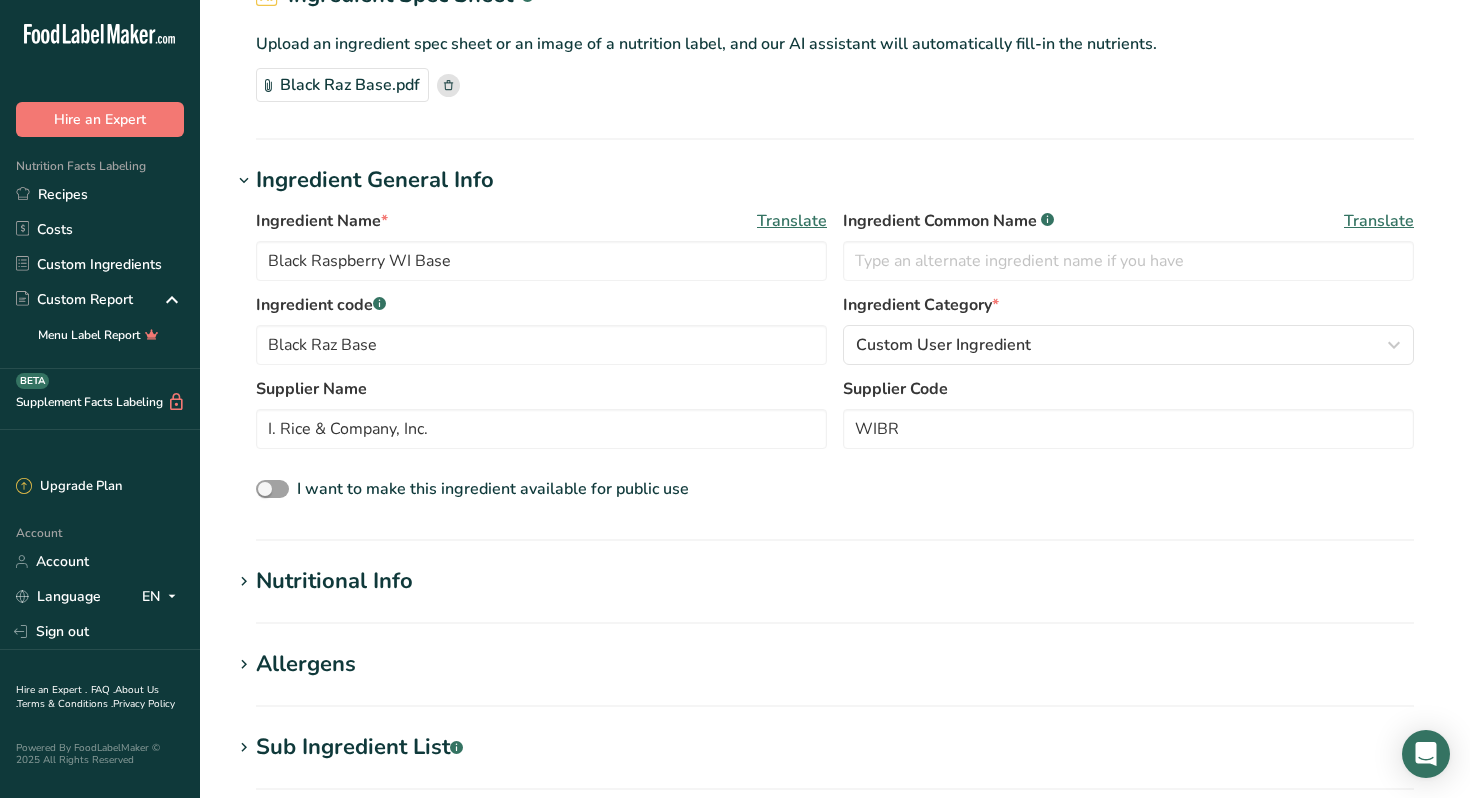 click on "Nutritional Info" at bounding box center [334, 581] 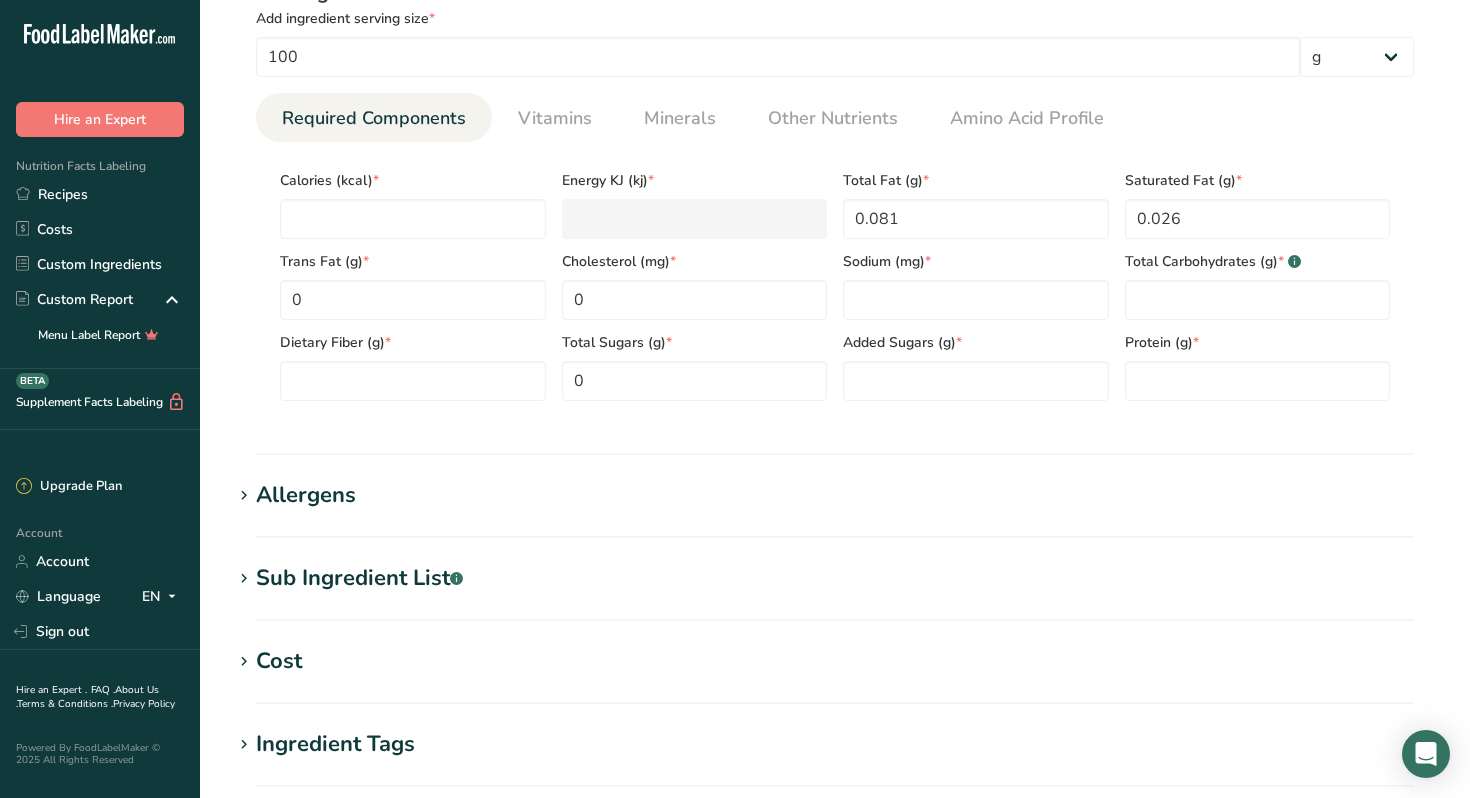 scroll, scrollTop: 748, scrollLeft: 0, axis: vertical 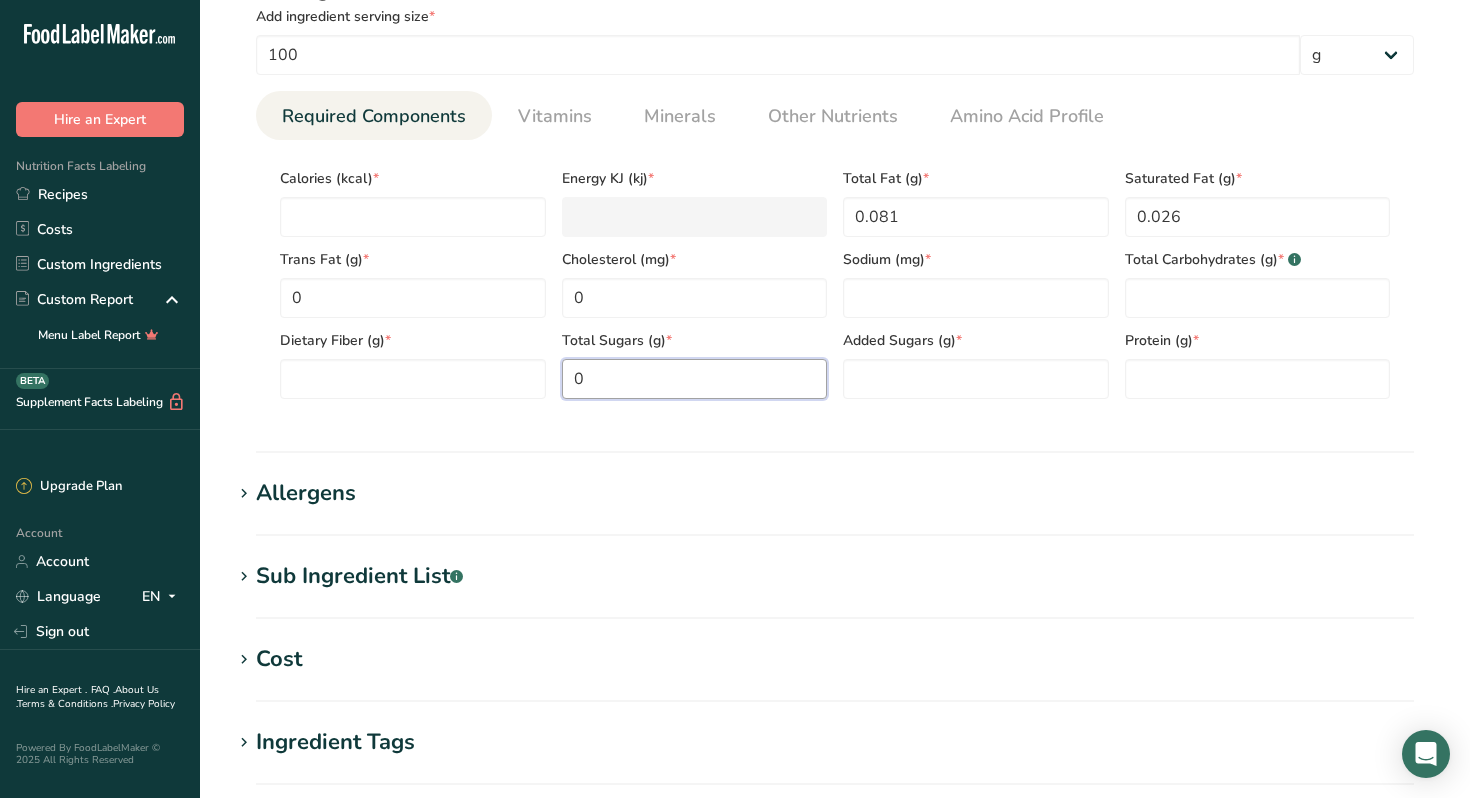 click on "0" at bounding box center [695, 379] 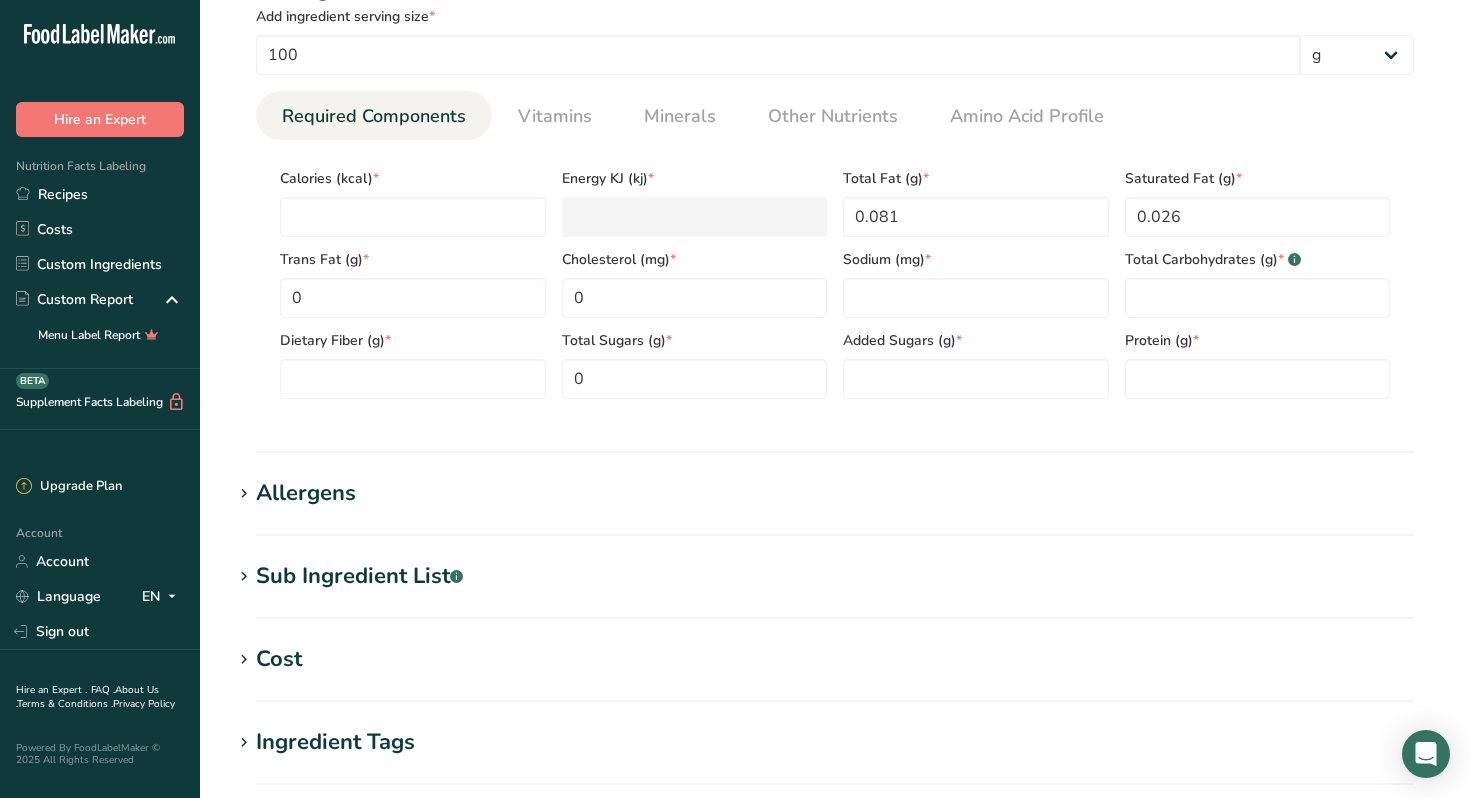 click on "Nutritional Info
Serving Size
.a-a{fill:#347362;}.b-a{fill:#fff;}
Add ingredient serving size * [NUMBER]
g
kg
mg
mcg
lb
oz
l
mL
fl oz
tbsp
tsp
cup
qt
gallon
Required Components Vitamins Minerals Other Nutrients Amino Acid Profile
Calories
(kcal) * [NUMBER]
Energy KJ
(kj) * [NUMBER]
Total Fat
(g) * [NUMBER] *     *" at bounding box center [835, 192] 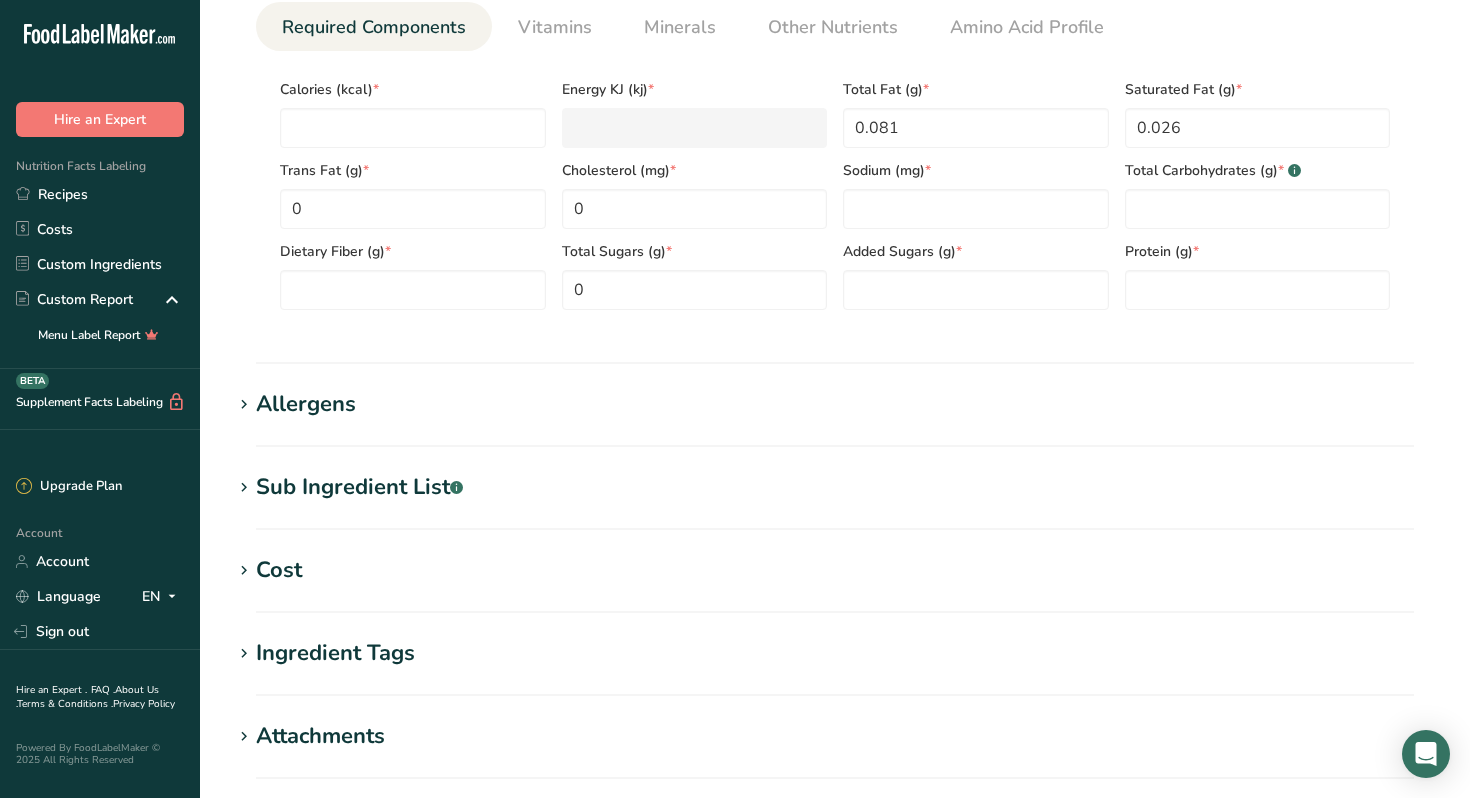 scroll, scrollTop: 838, scrollLeft: 0, axis: vertical 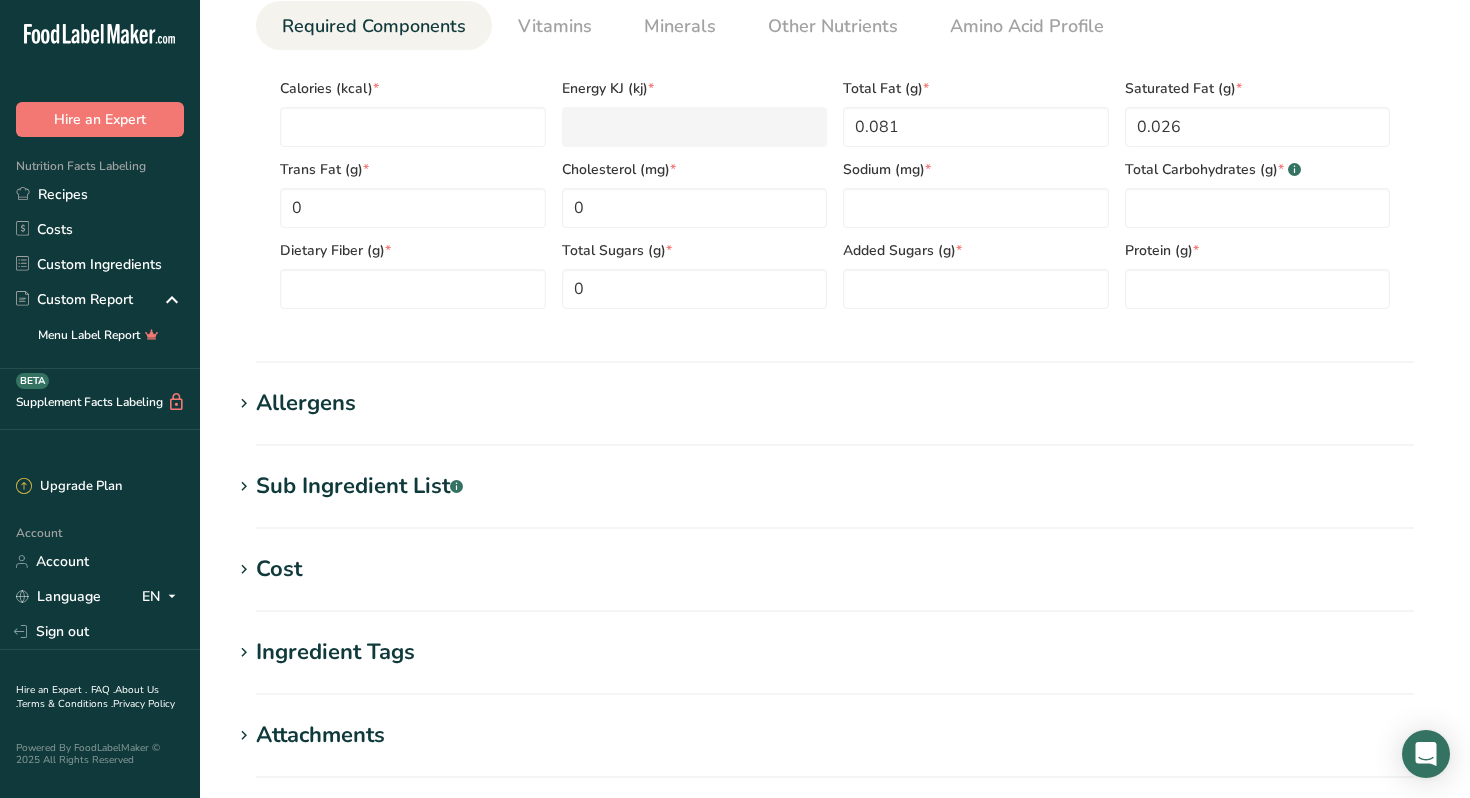 click on "Allergens" at bounding box center [306, 403] 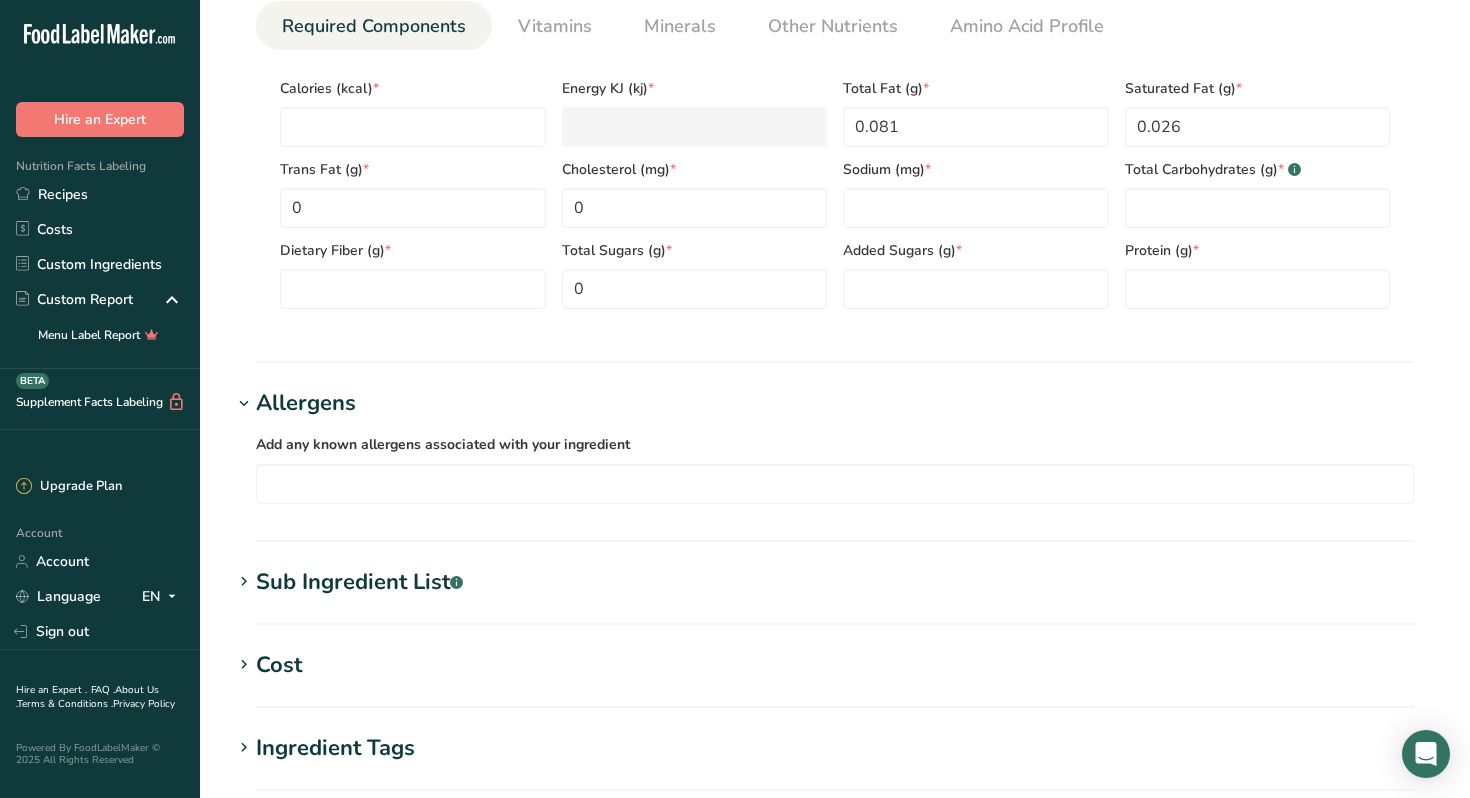 click on "Sub Ingredient List
.a-a{fill:#347362;}.b-a{fill:#fff;}" at bounding box center [359, 582] 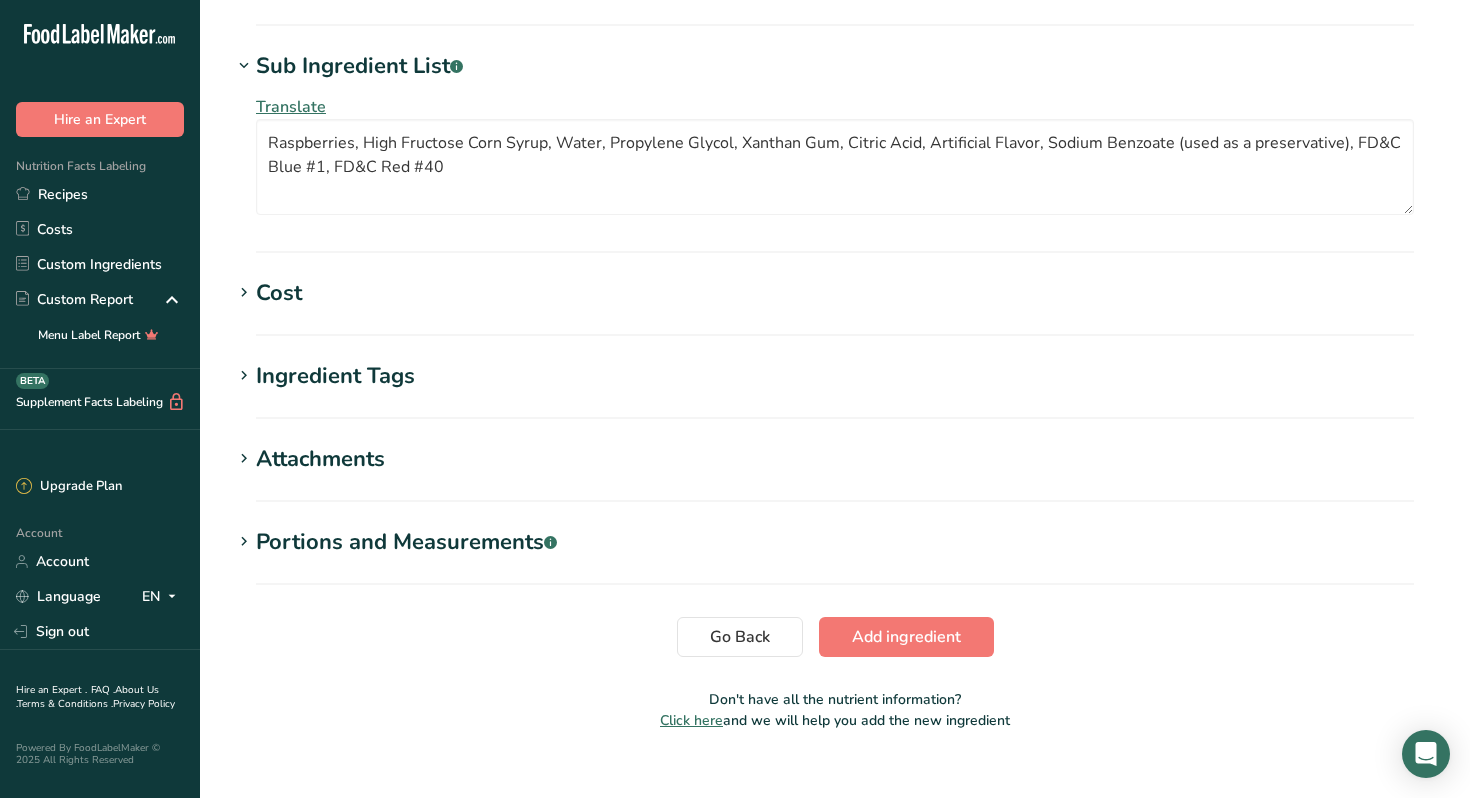 scroll, scrollTop: 1355, scrollLeft: 0, axis: vertical 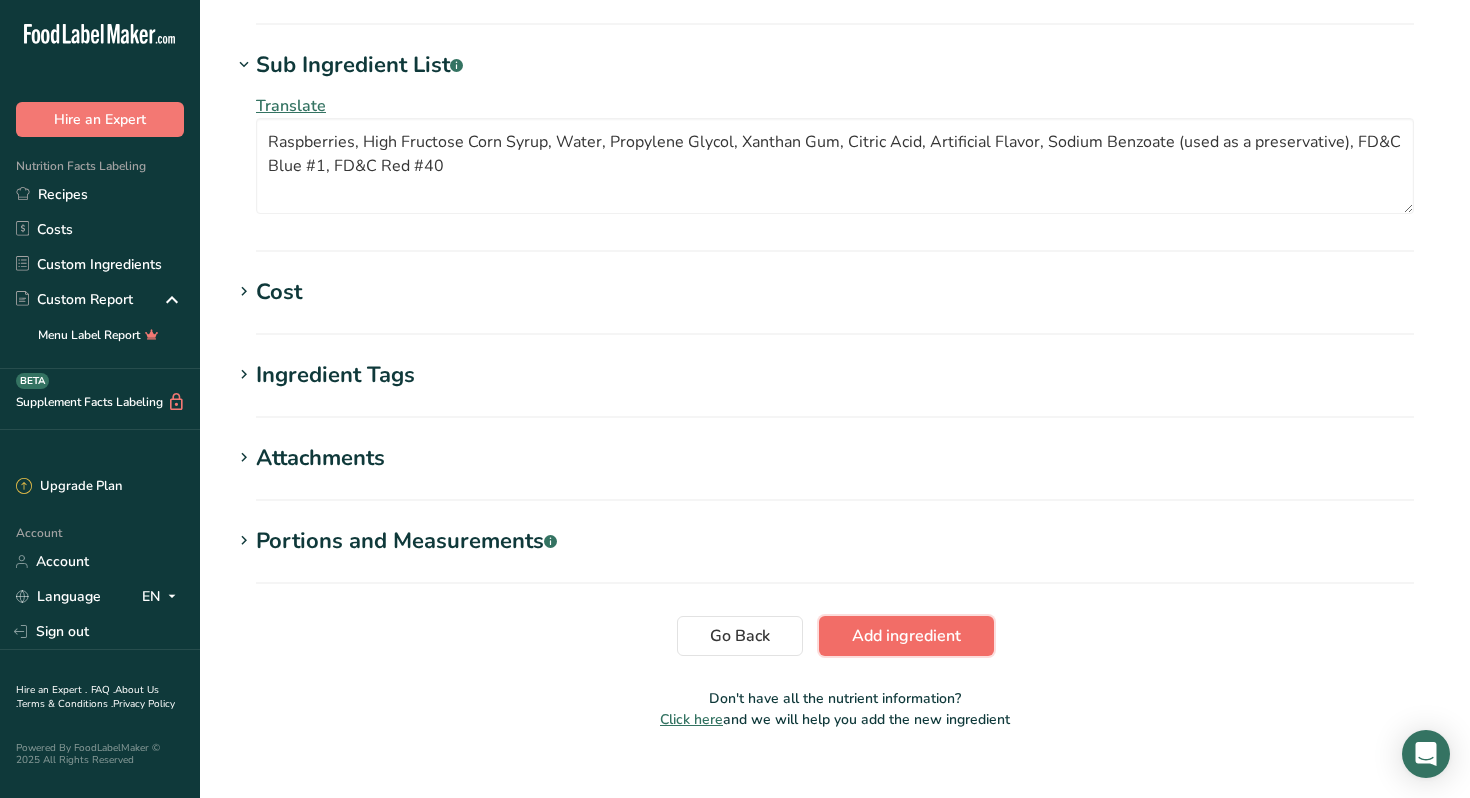 click on "Add ingredient" at bounding box center (906, 636) 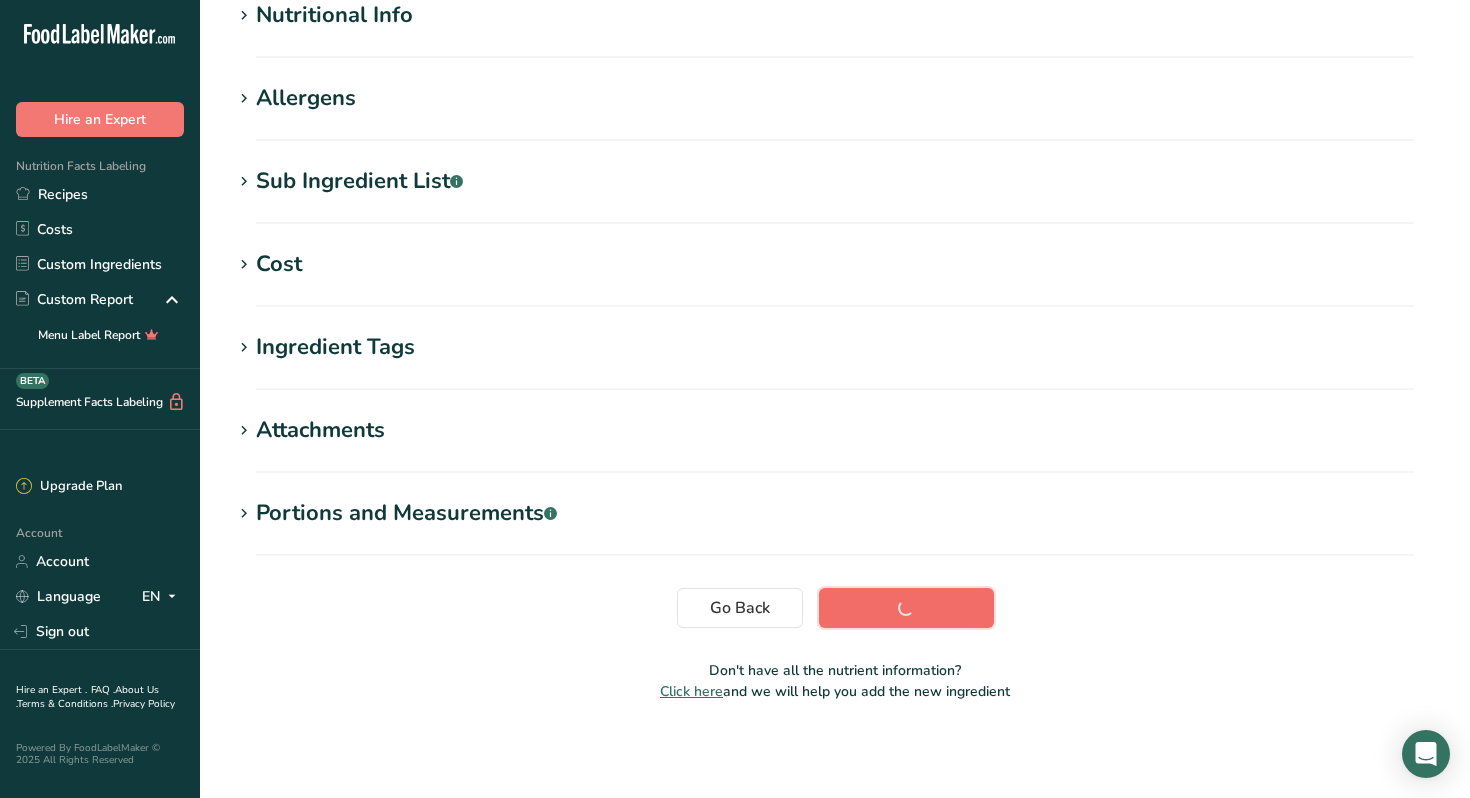 scroll, scrollTop: 260, scrollLeft: 0, axis: vertical 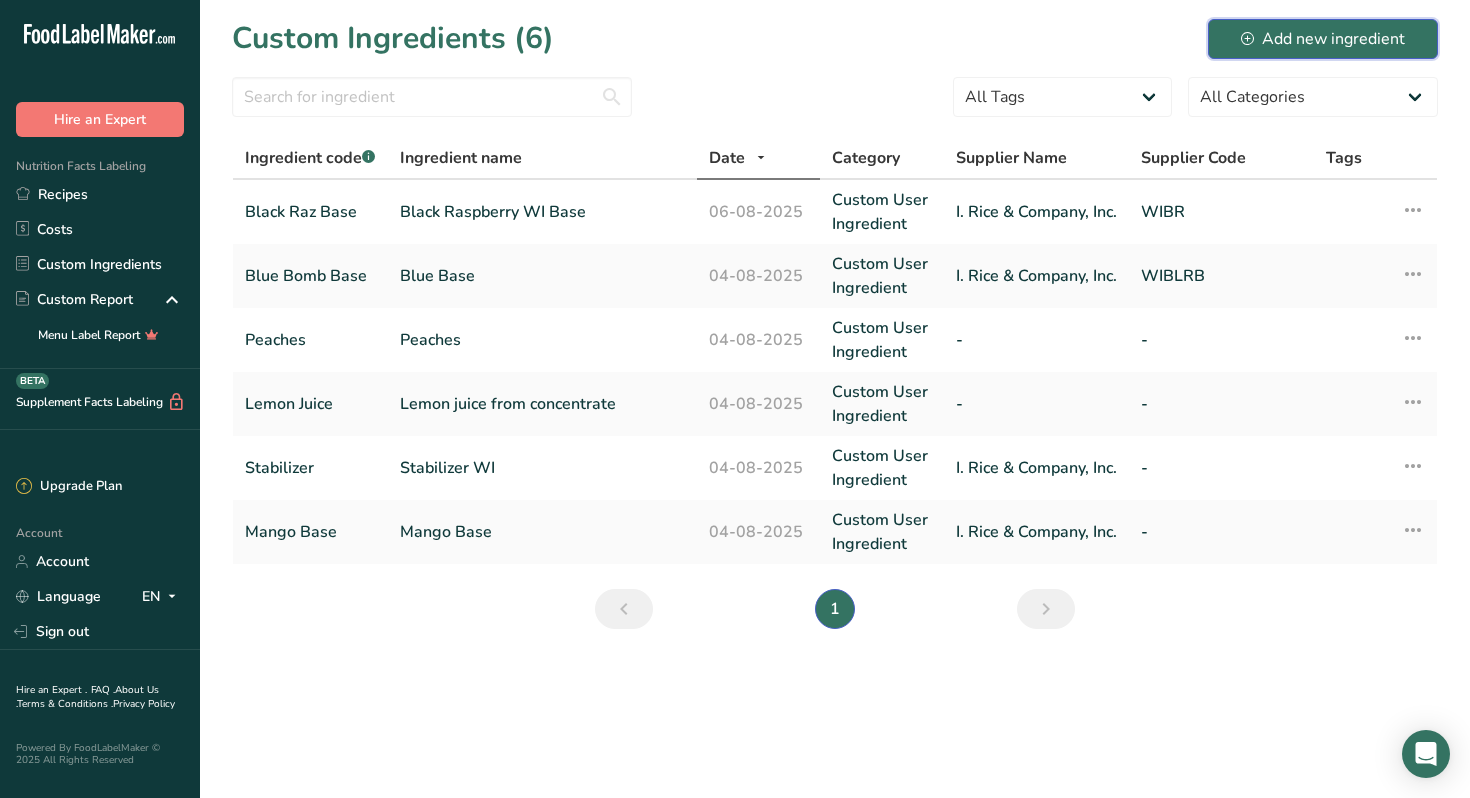 click 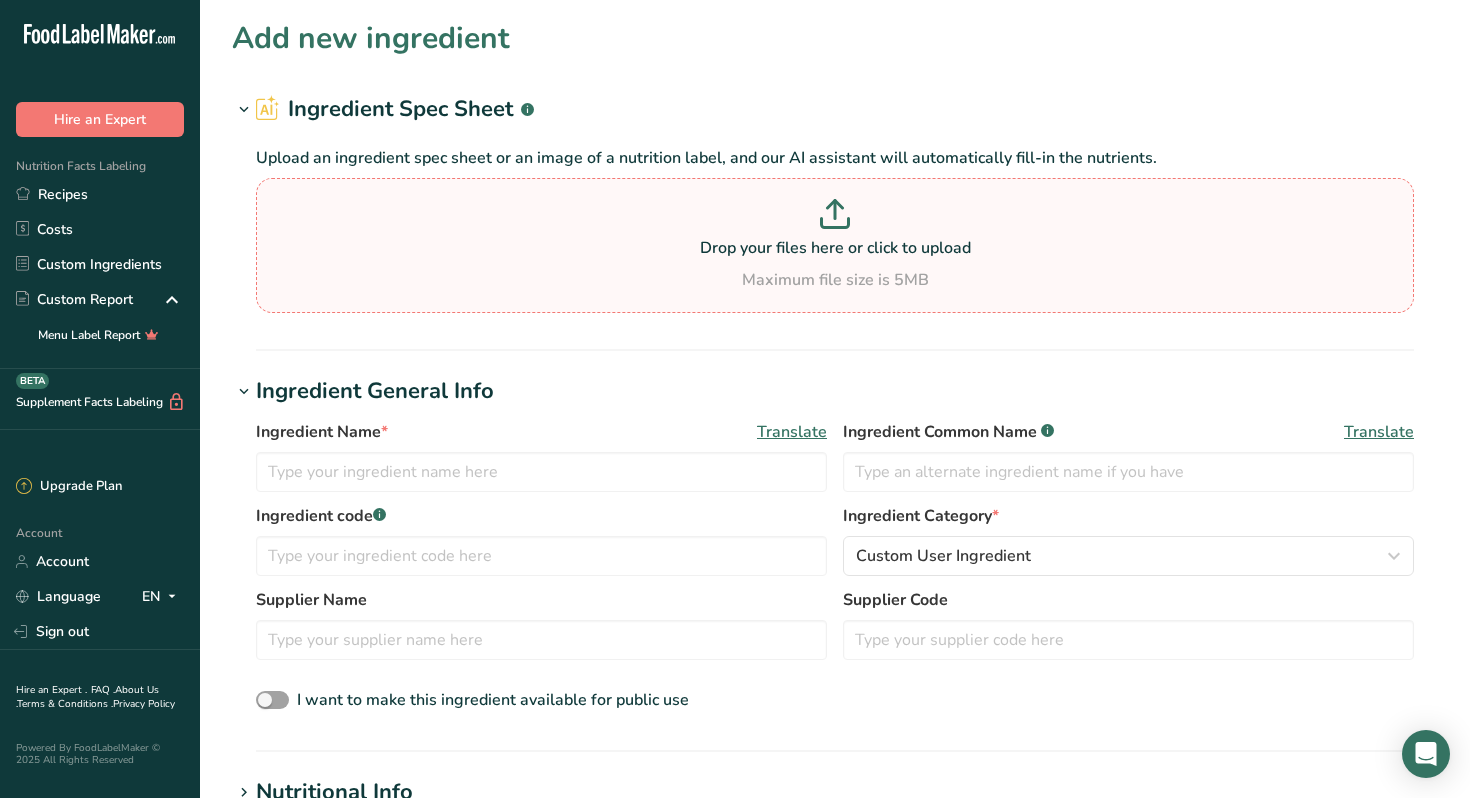 click 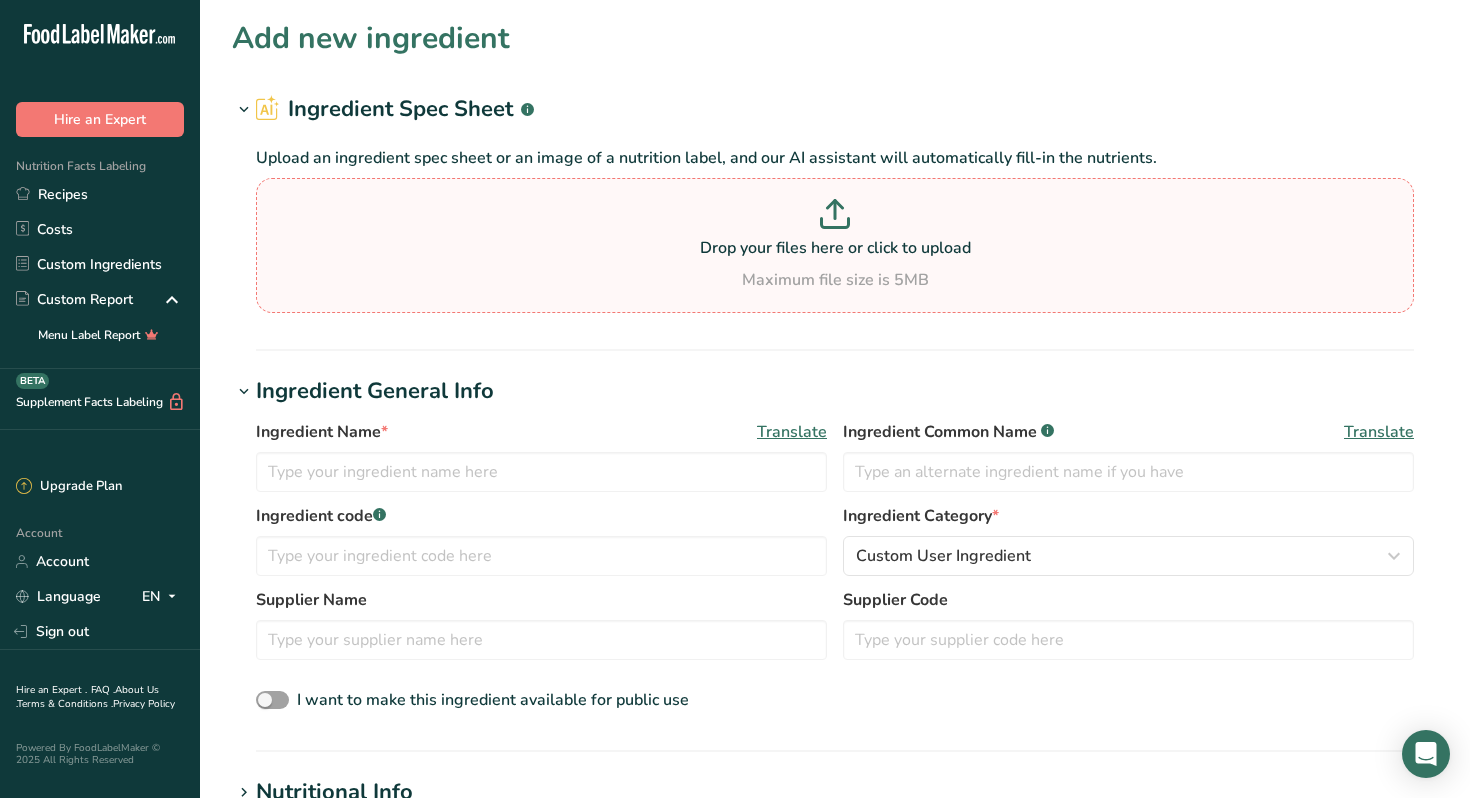 type on "C:\fakepath\Chocolate base.pdf" 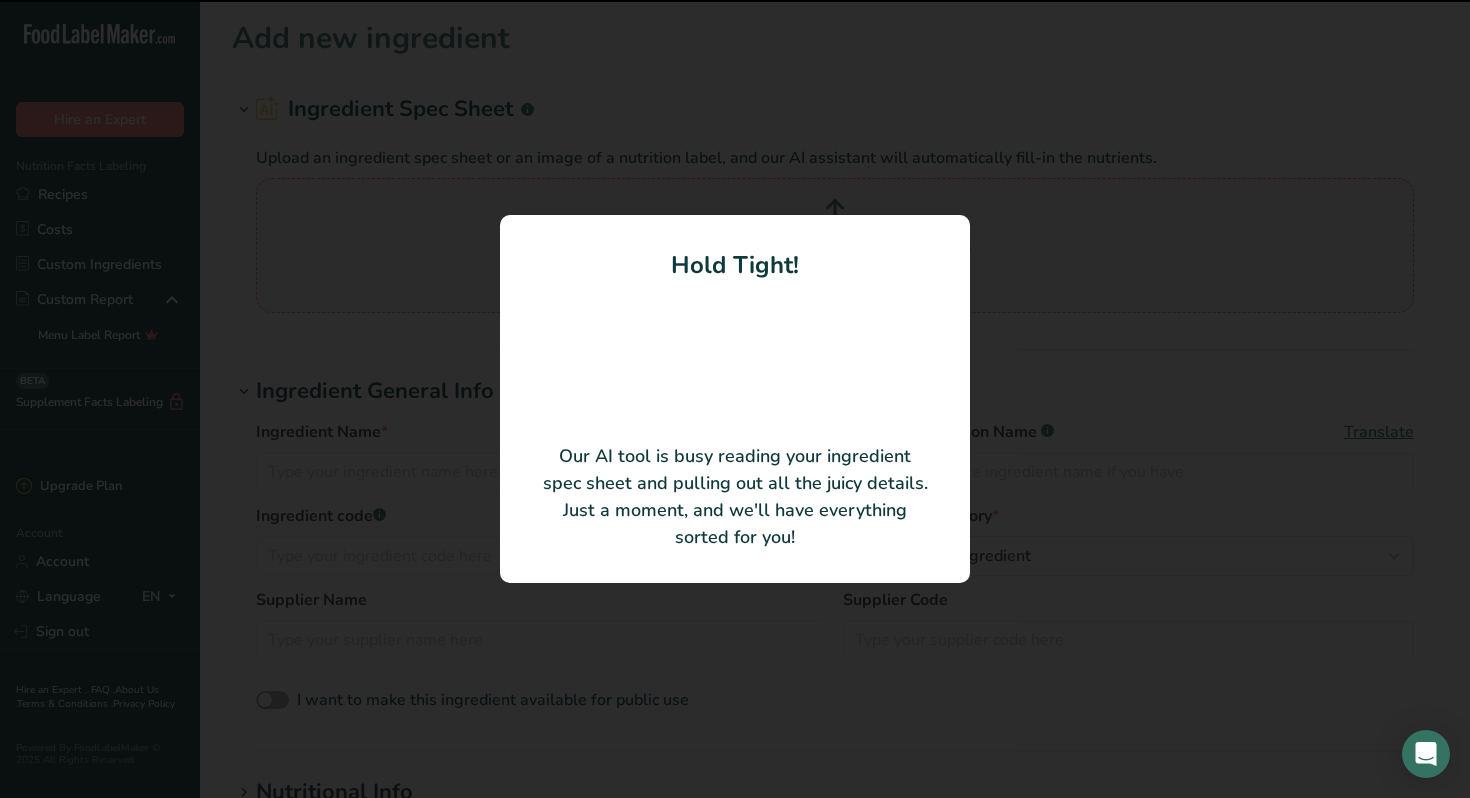 type on "Chocolate Syrup" 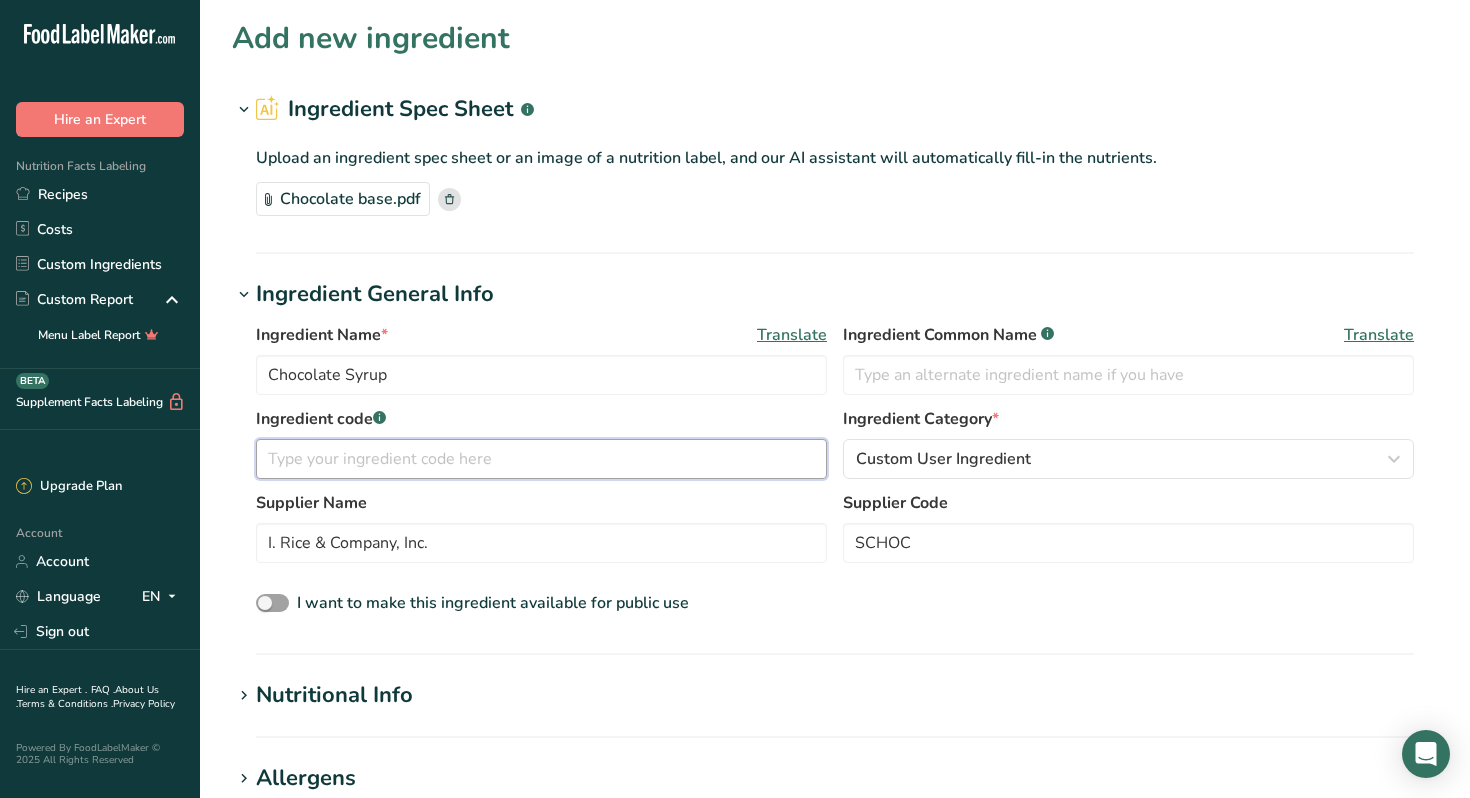 click at bounding box center [541, 459] 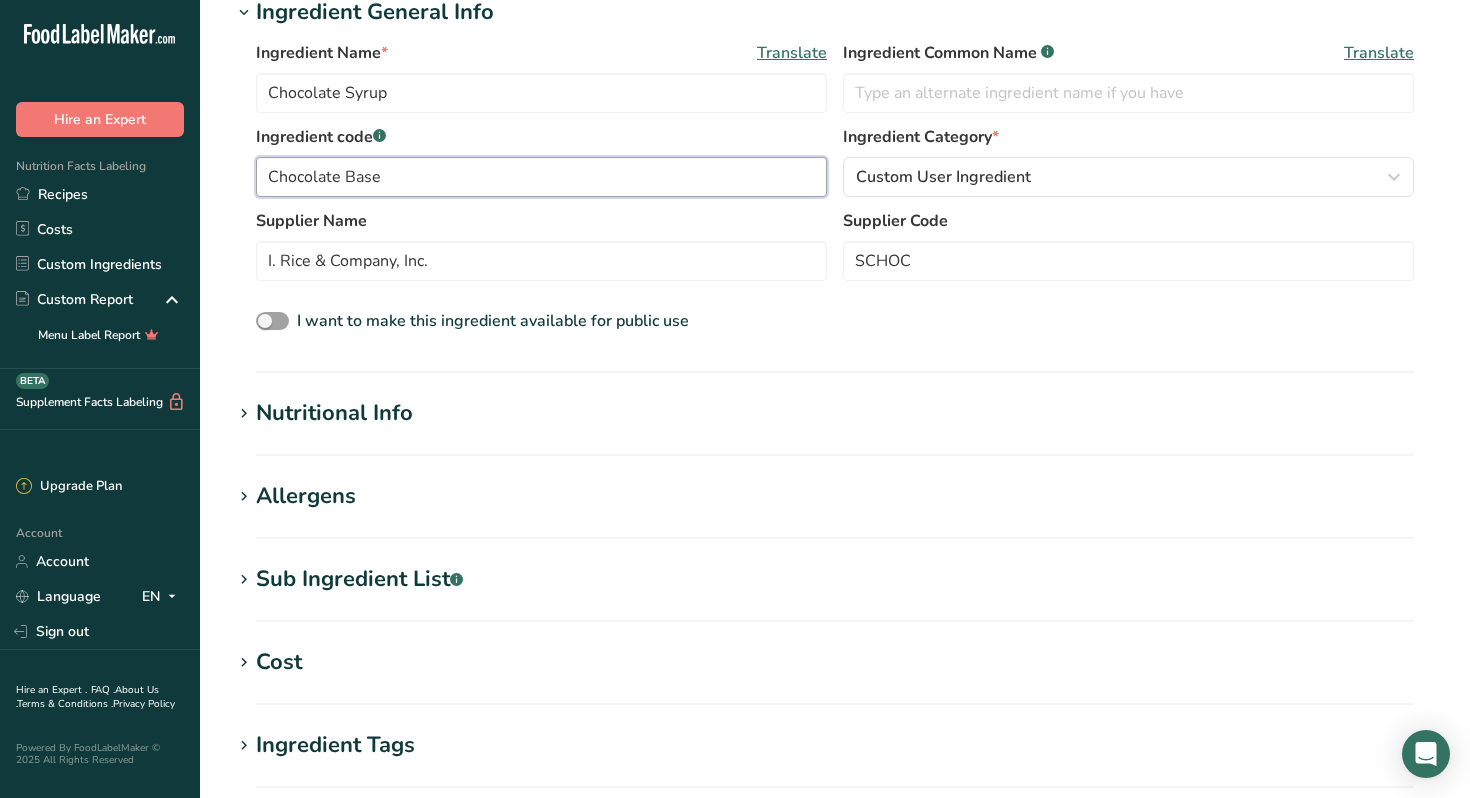 scroll, scrollTop: 284, scrollLeft: 0, axis: vertical 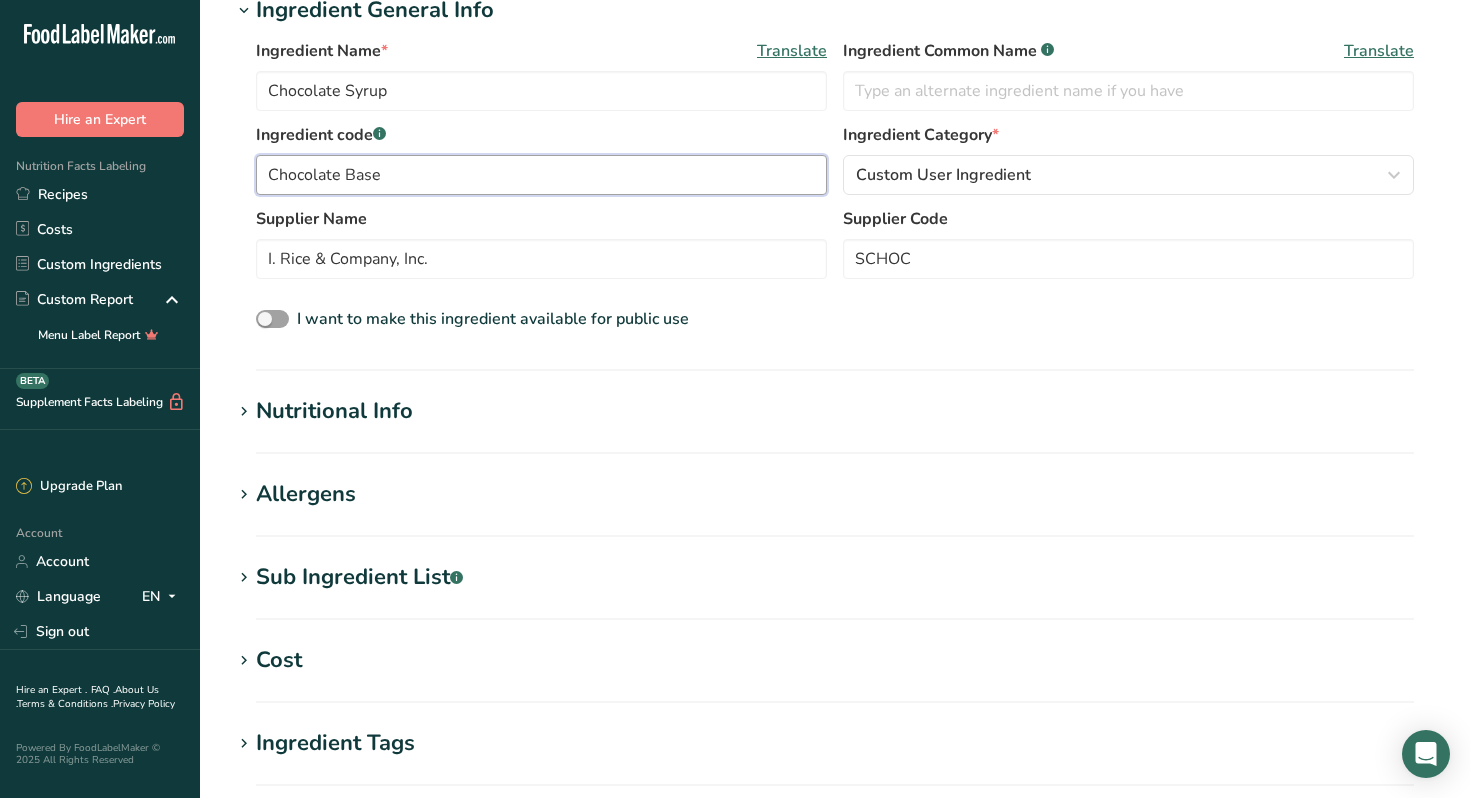 type on "Chocolate Base" 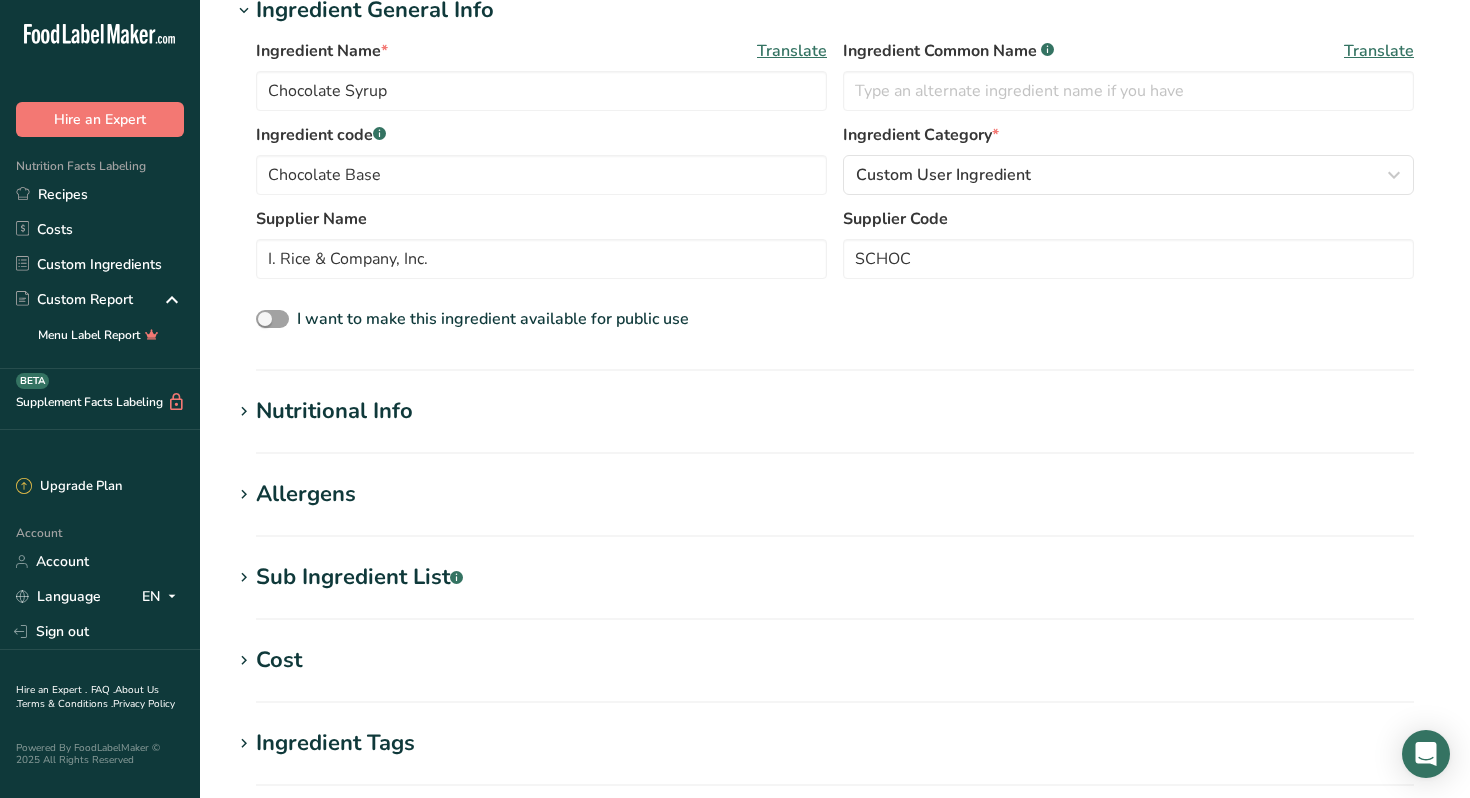 click on "Nutritional Info" at bounding box center [334, 411] 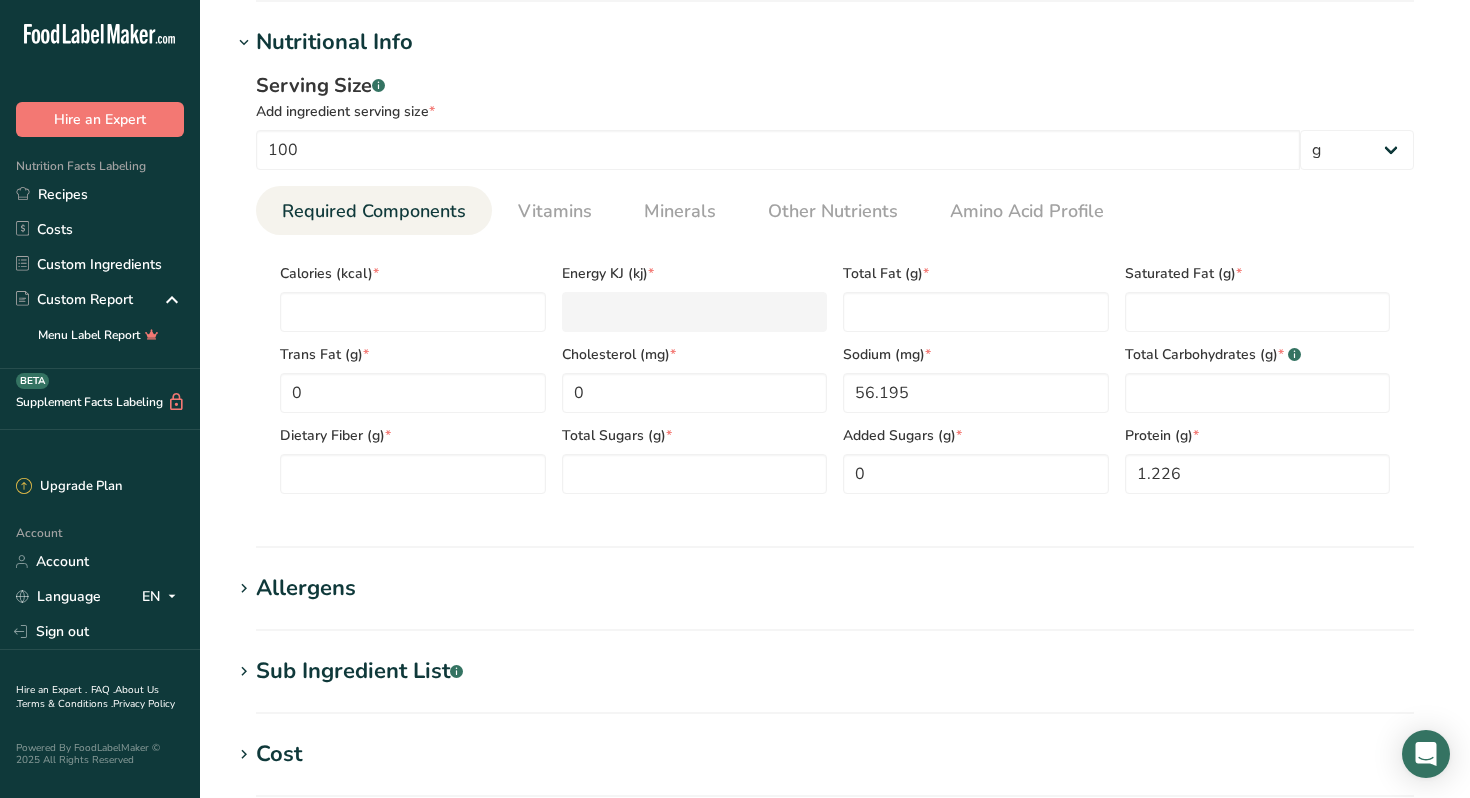 scroll, scrollTop: 659, scrollLeft: 0, axis: vertical 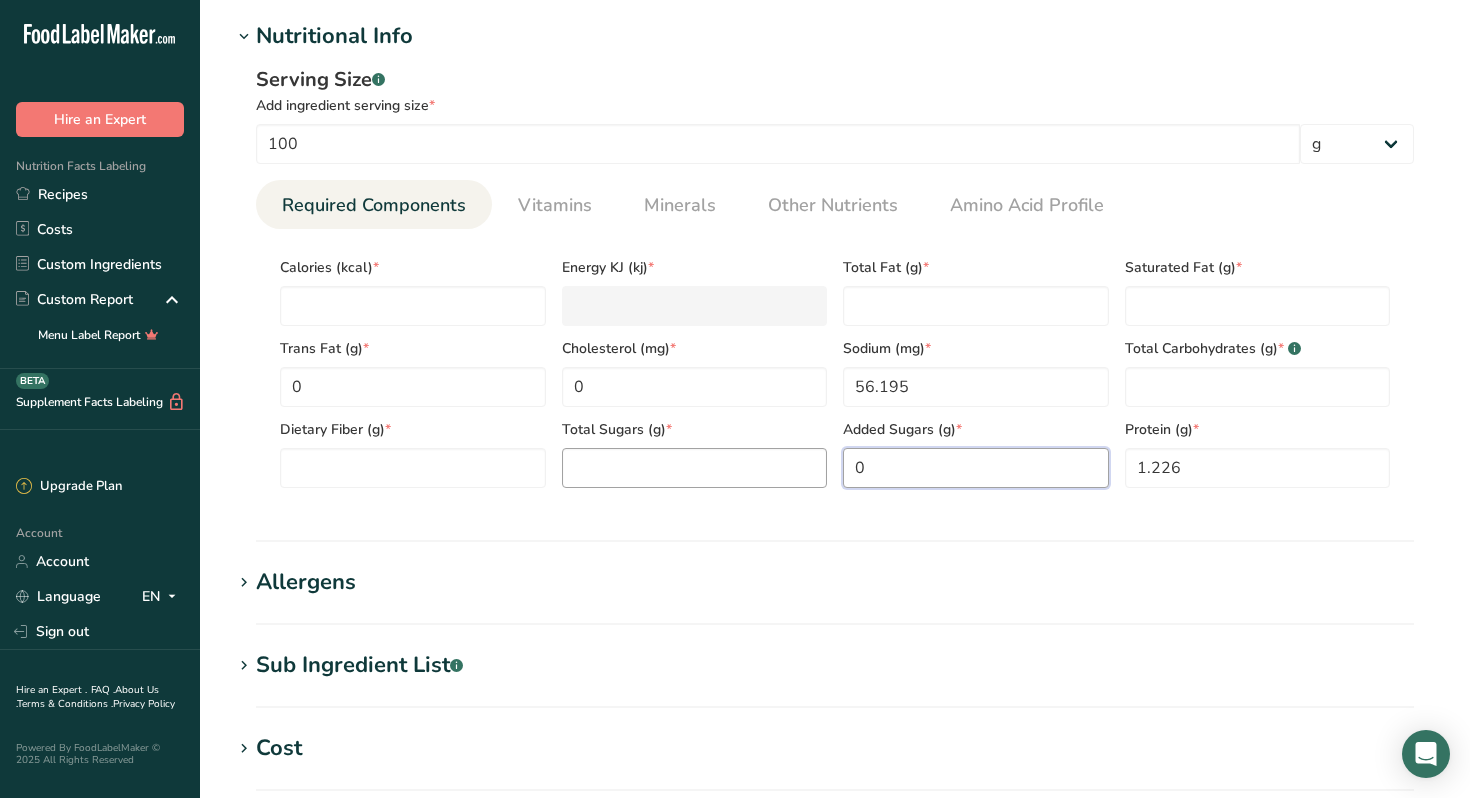 drag, startPoint x: 906, startPoint y: 463, endPoint x: 783, endPoint y: 466, distance: 123.03658 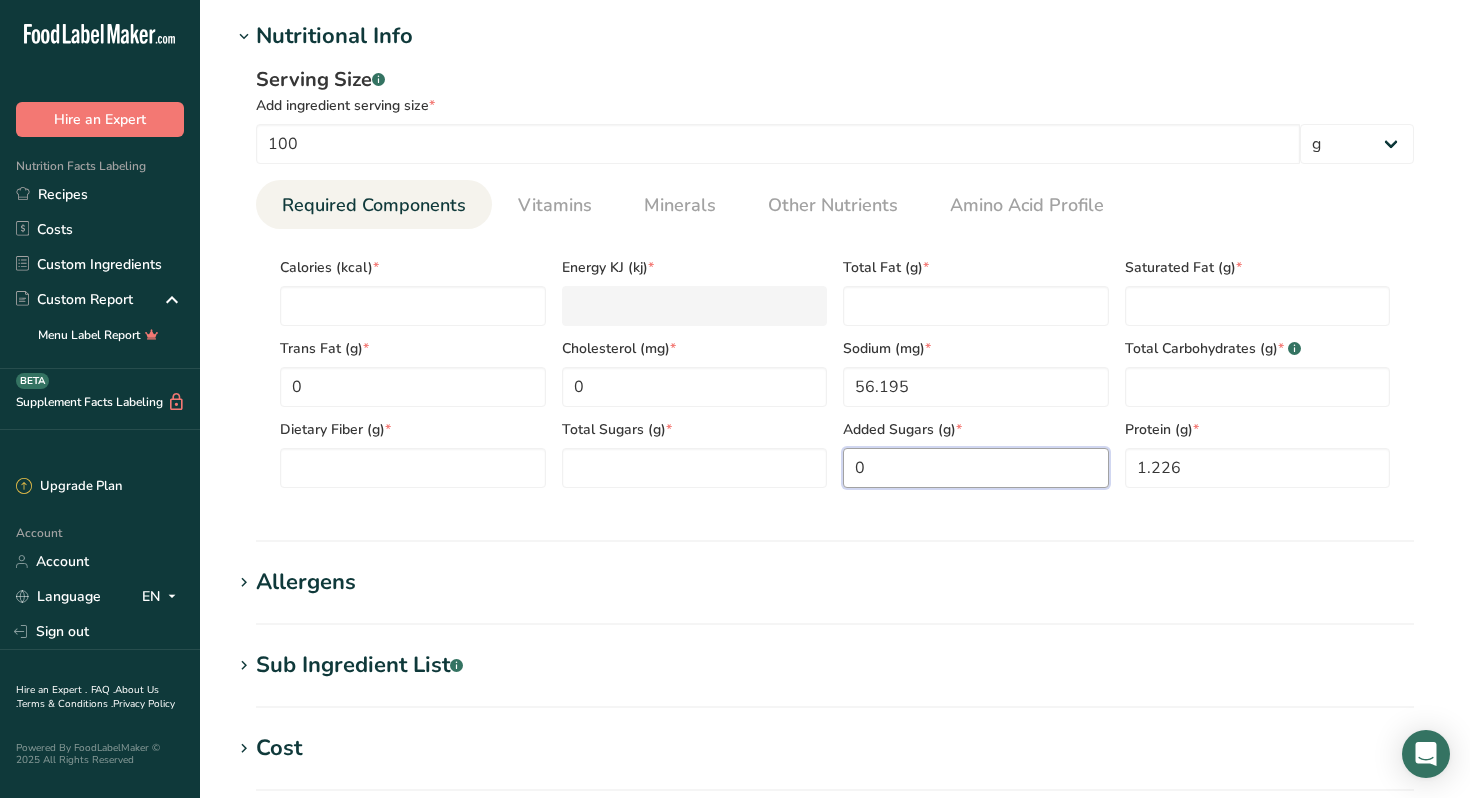 type on "[NUMBER]" 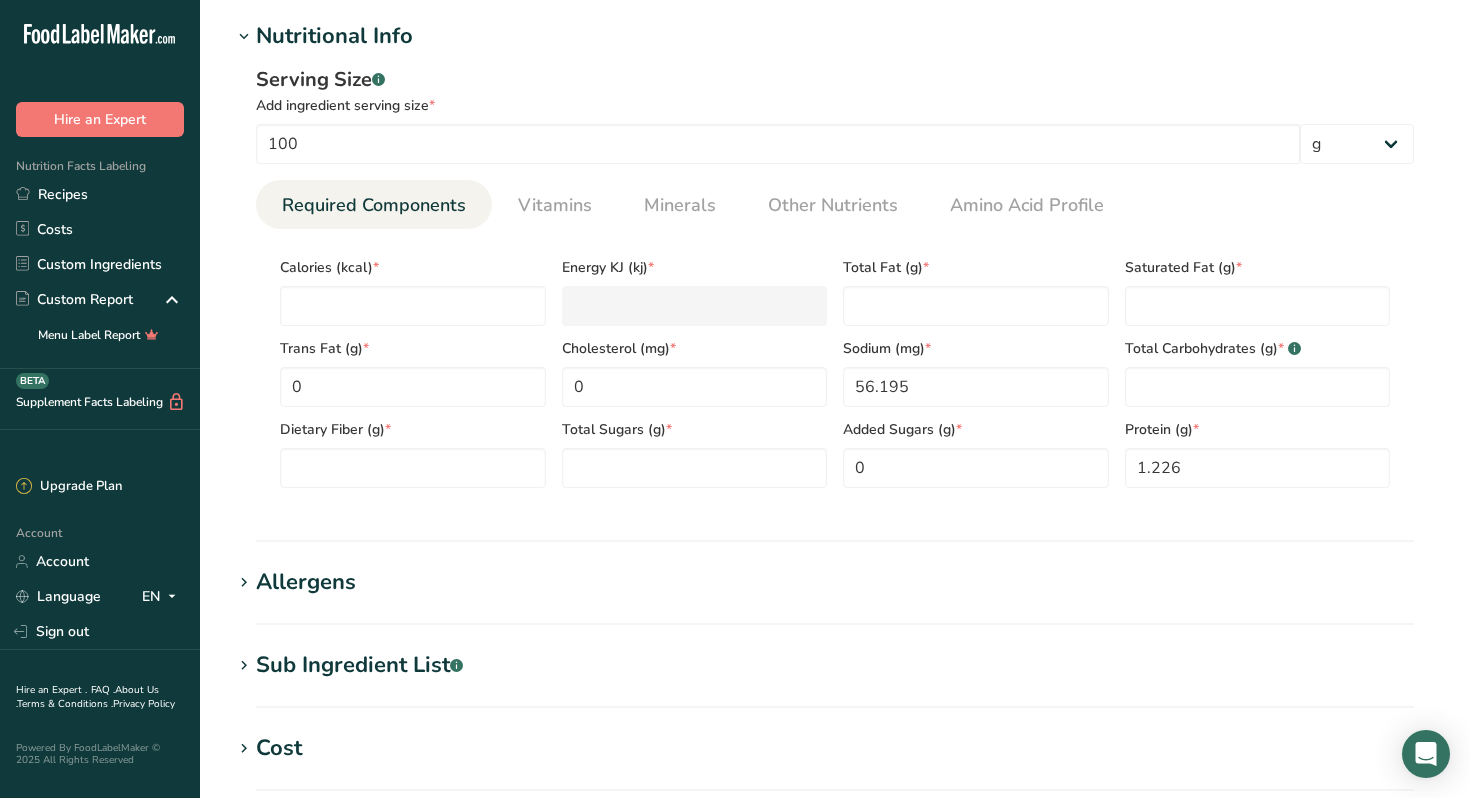 click on "Nutritional Info
Serving Size
.a-a{fill:#347362;}.b-a{fill:#fff;}
Add ingredient serving size * [NUMBER]
g
kg
mg
mcg
lb
oz
l
mL
fl oz
tbsp
tsp
cup
qt
gallon
Required Components Vitamins Minerals Other Nutrients Amino Acid Profile
Calories
(kcal) * [NUMBER]
Energy KJ
(kj) * [NUMBER]
Total Fat
(g) * [NUMBER] *     *" at bounding box center (835, 281) 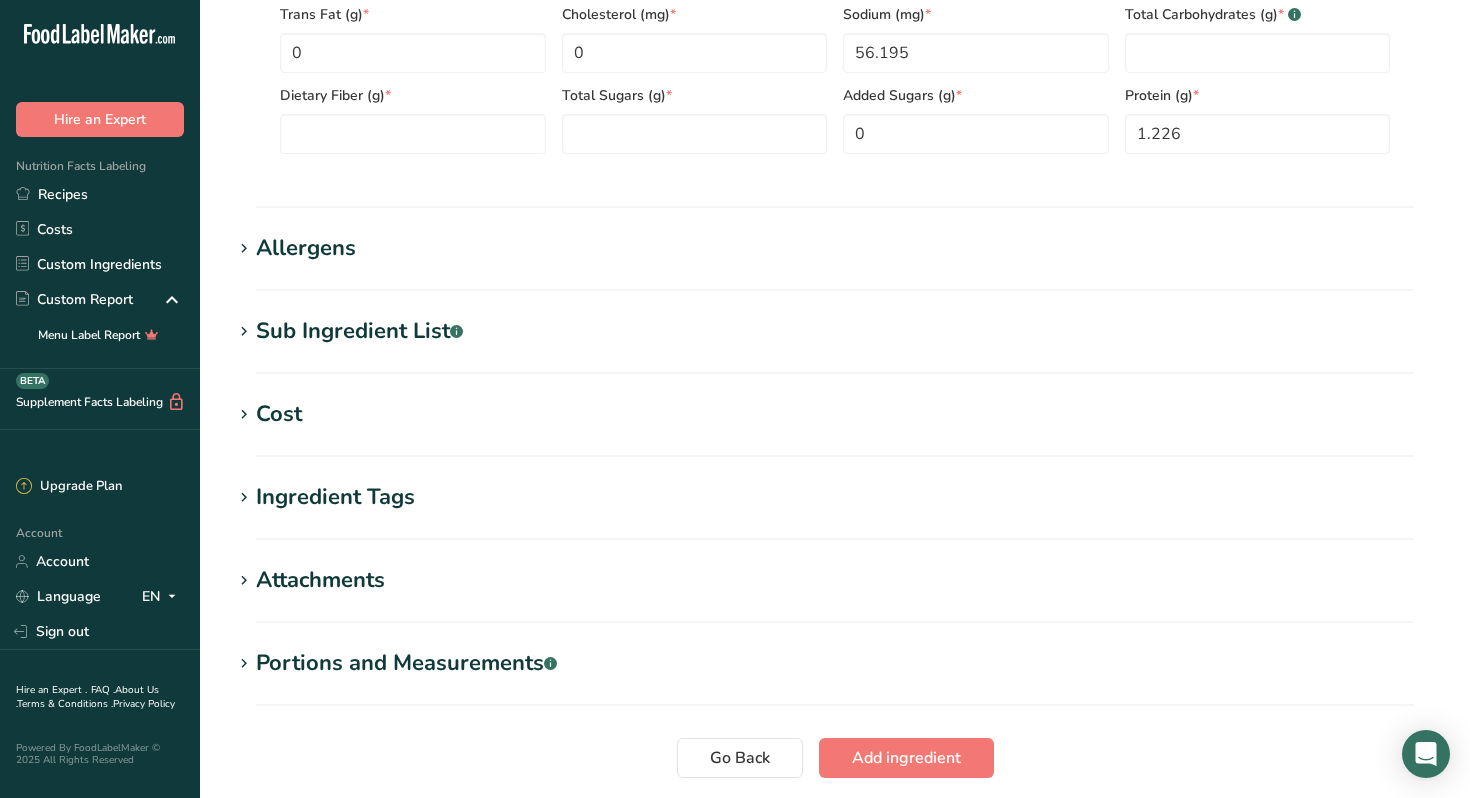 scroll, scrollTop: 1143, scrollLeft: 0, axis: vertical 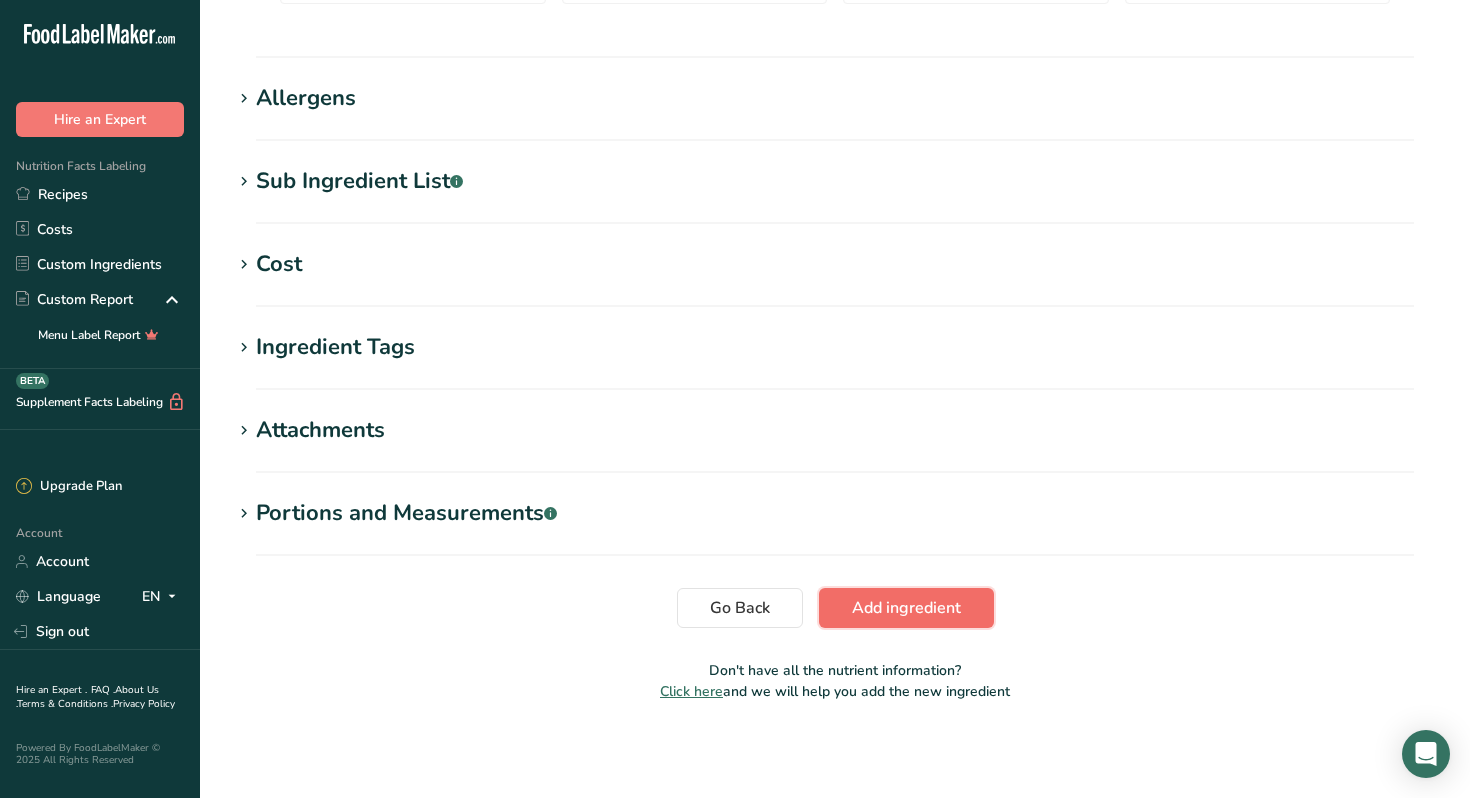 click on "Add ingredient" at bounding box center (906, 608) 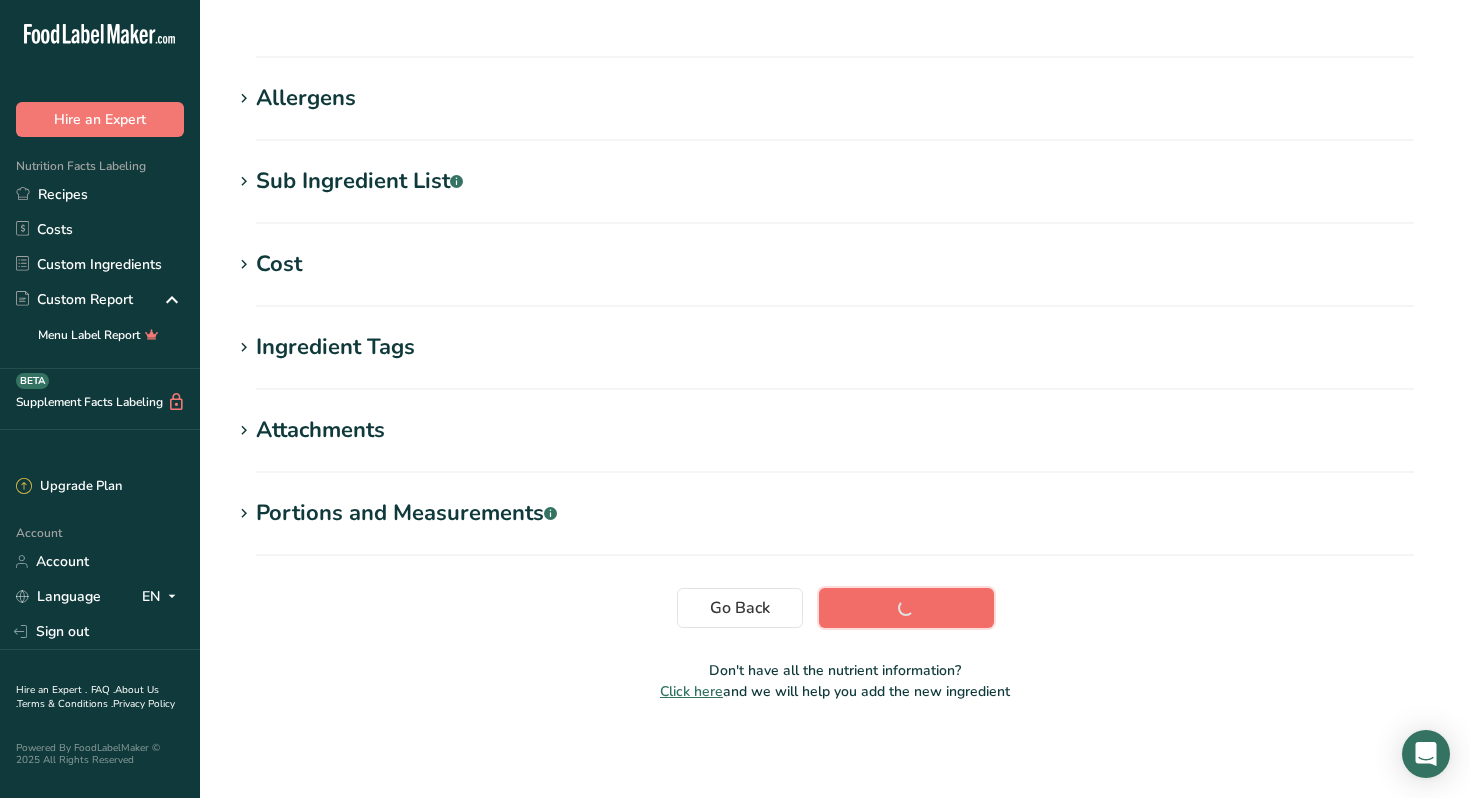 scroll, scrollTop: 260, scrollLeft: 0, axis: vertical 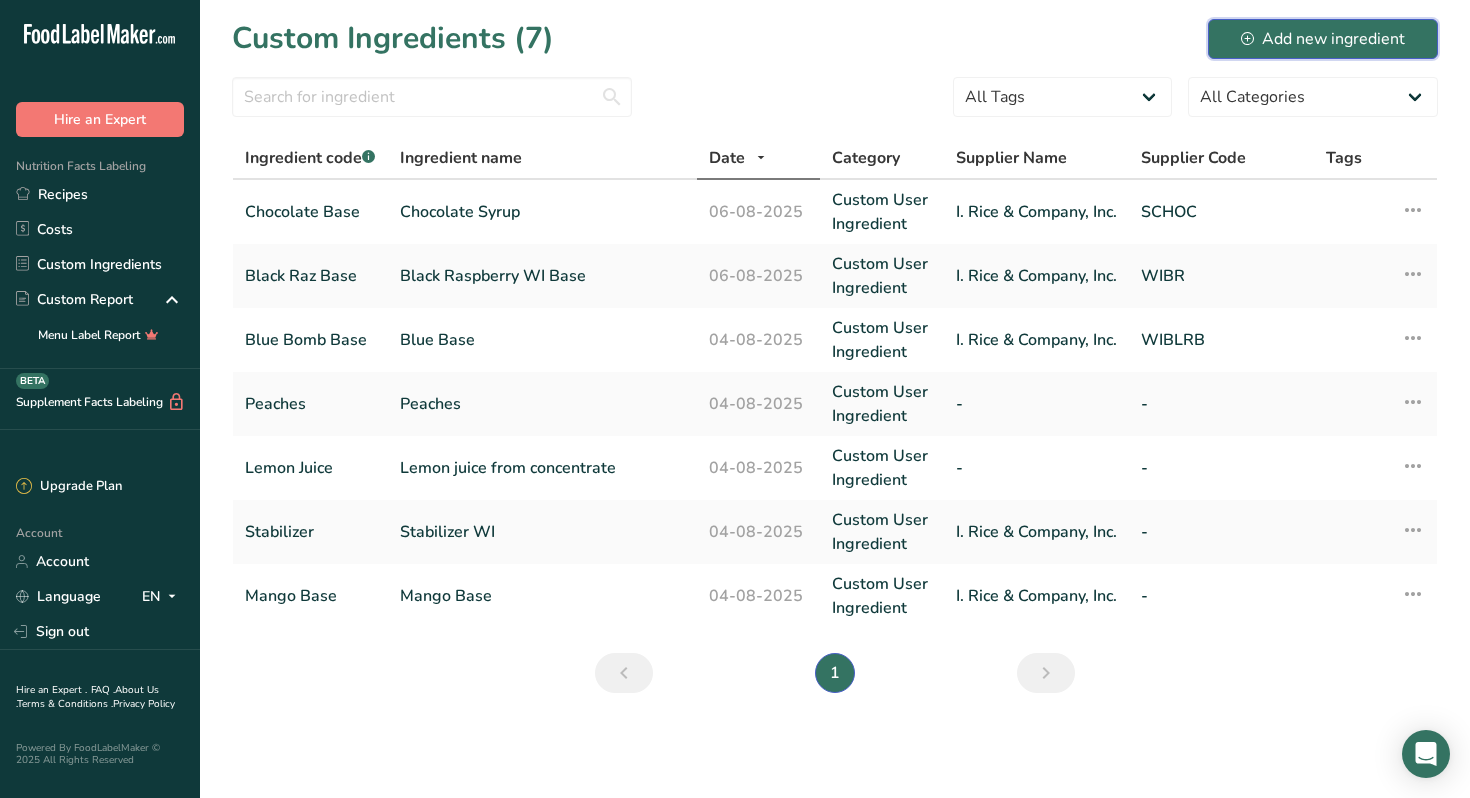 click on "Add new ingredient" at bounding box center (1323, 39) 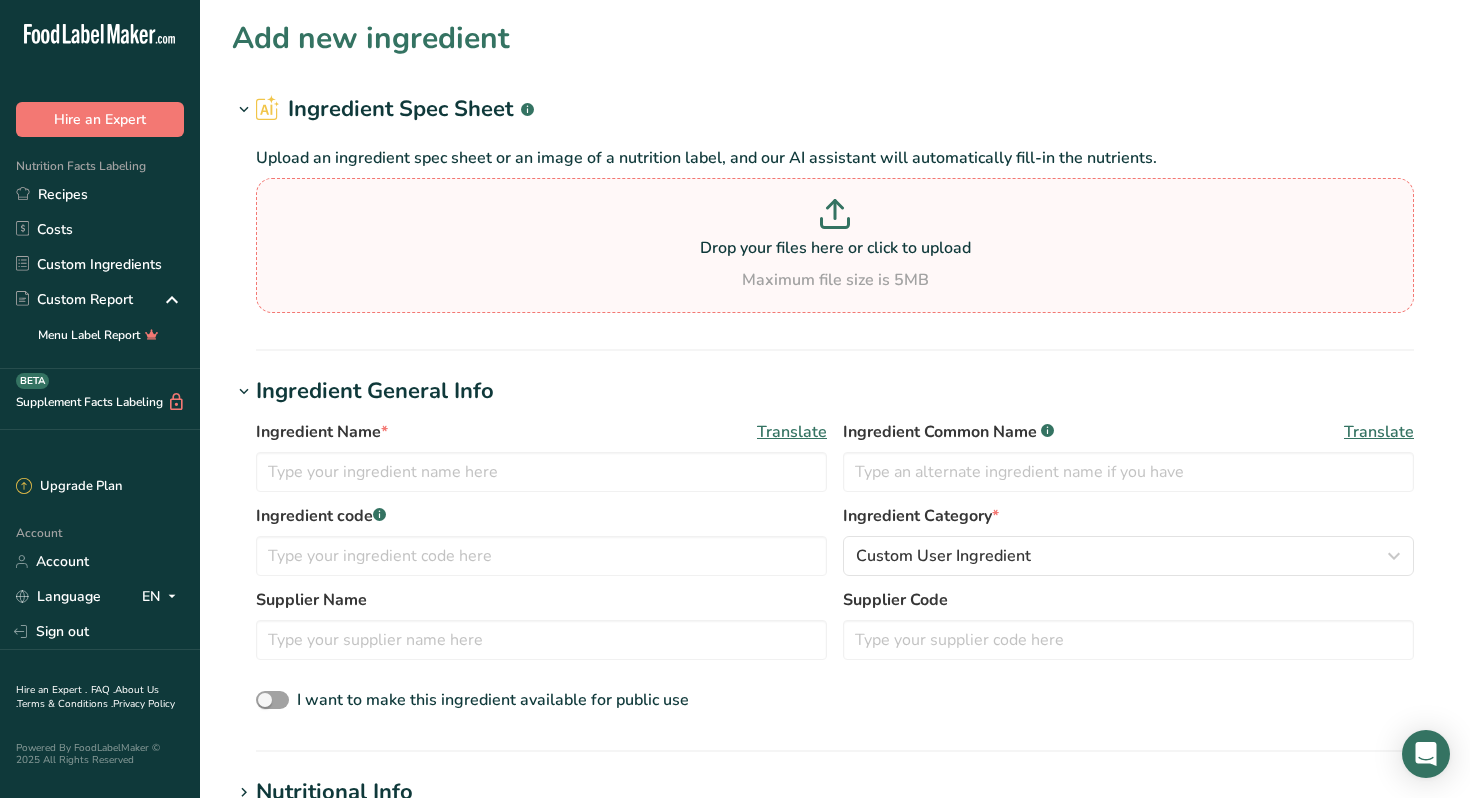 click on "Maximum file size is 5MB" at bounding box center (835, 280) 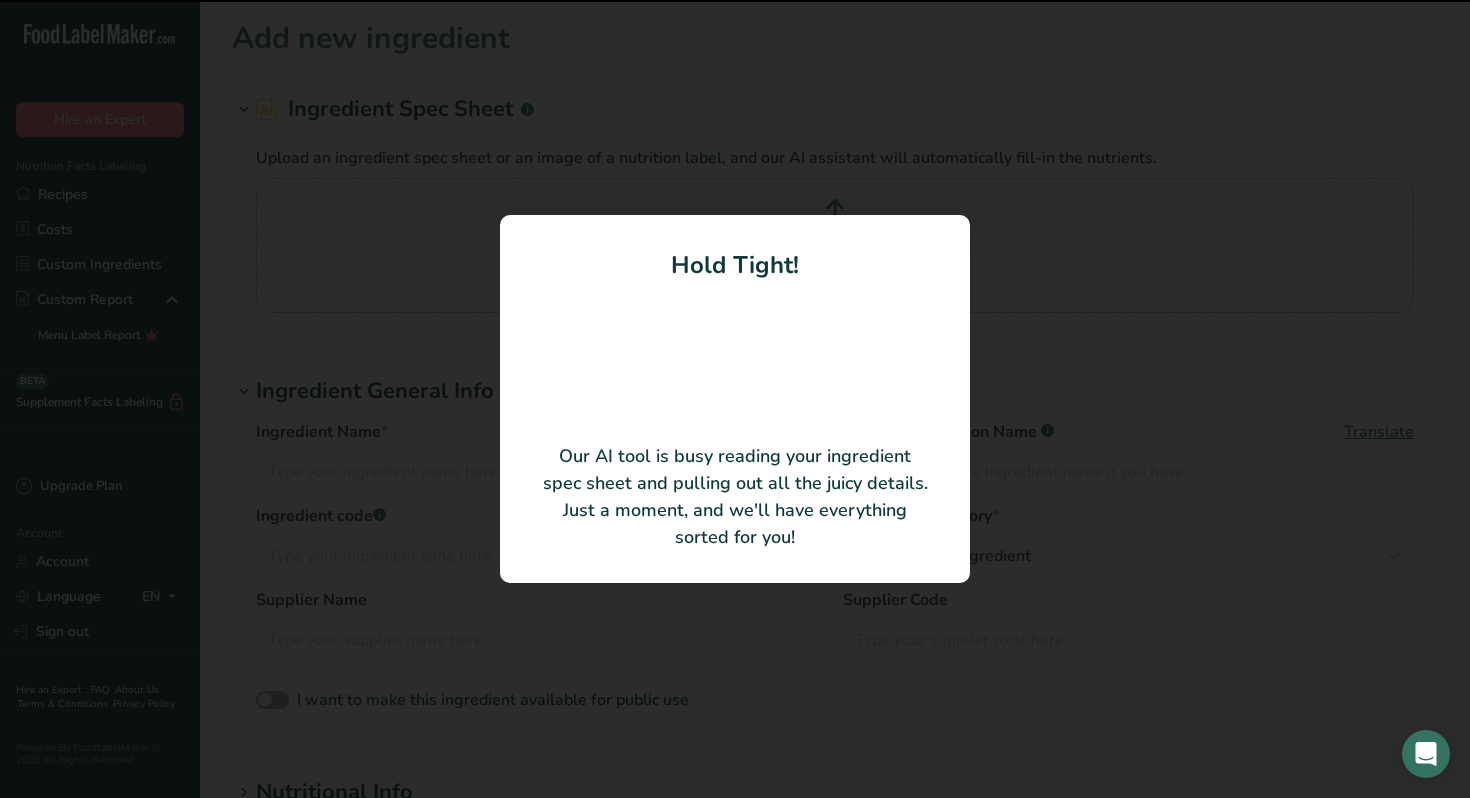 type on "D.S CHERRY FLAVOR" 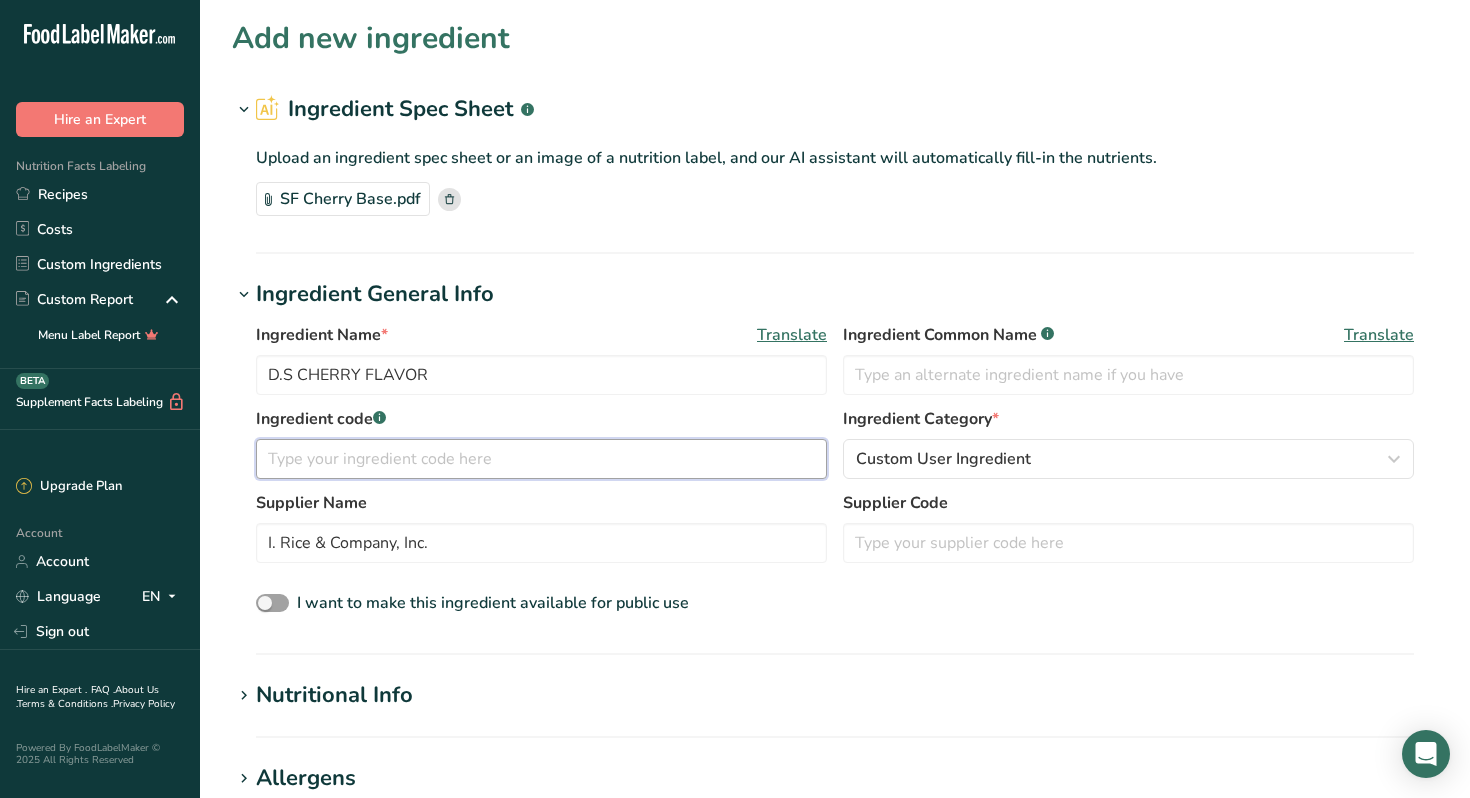 click at bounding box center [541, 459] 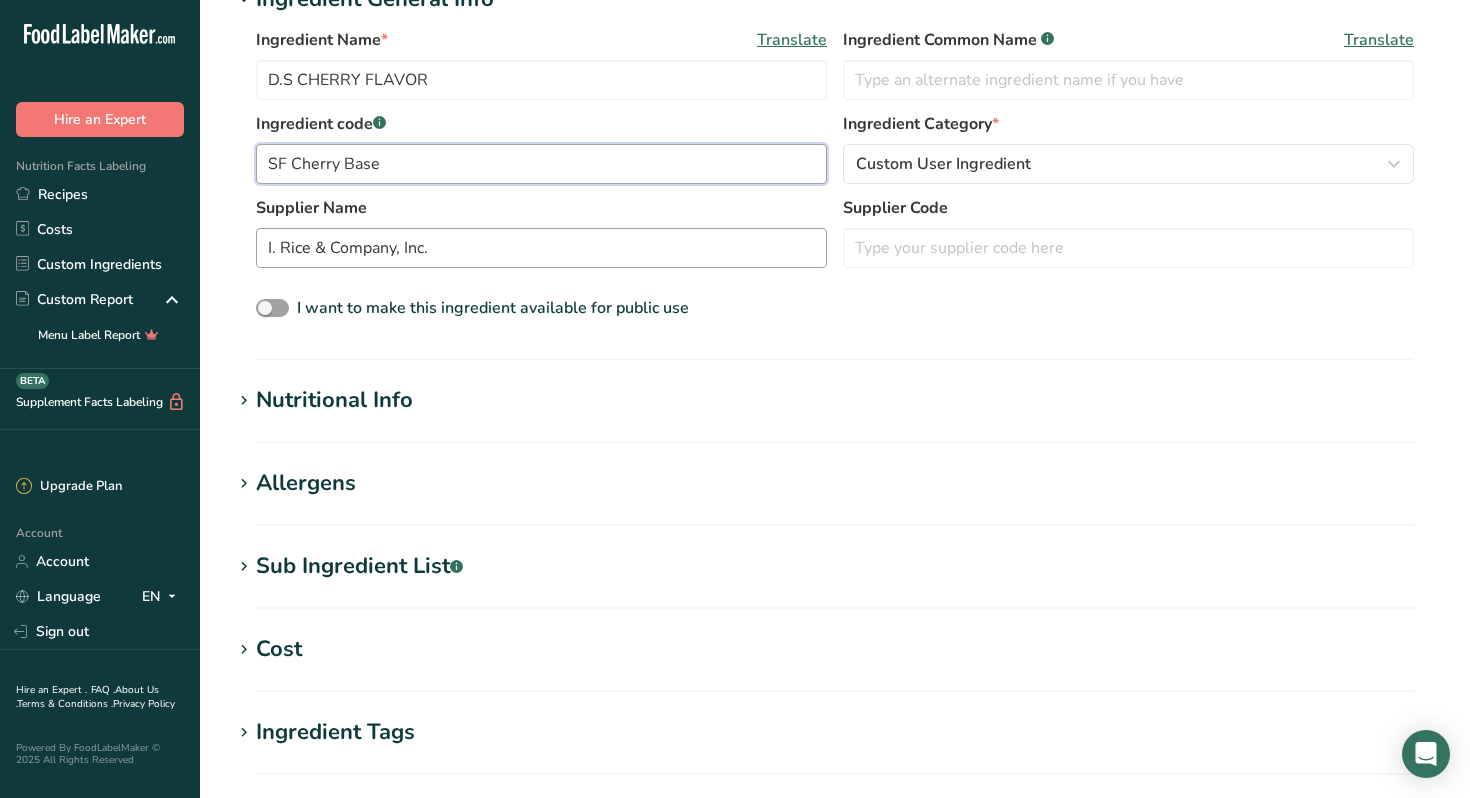 scroll, scrollTop: 343, scrollLeft: 0, axis: vertical 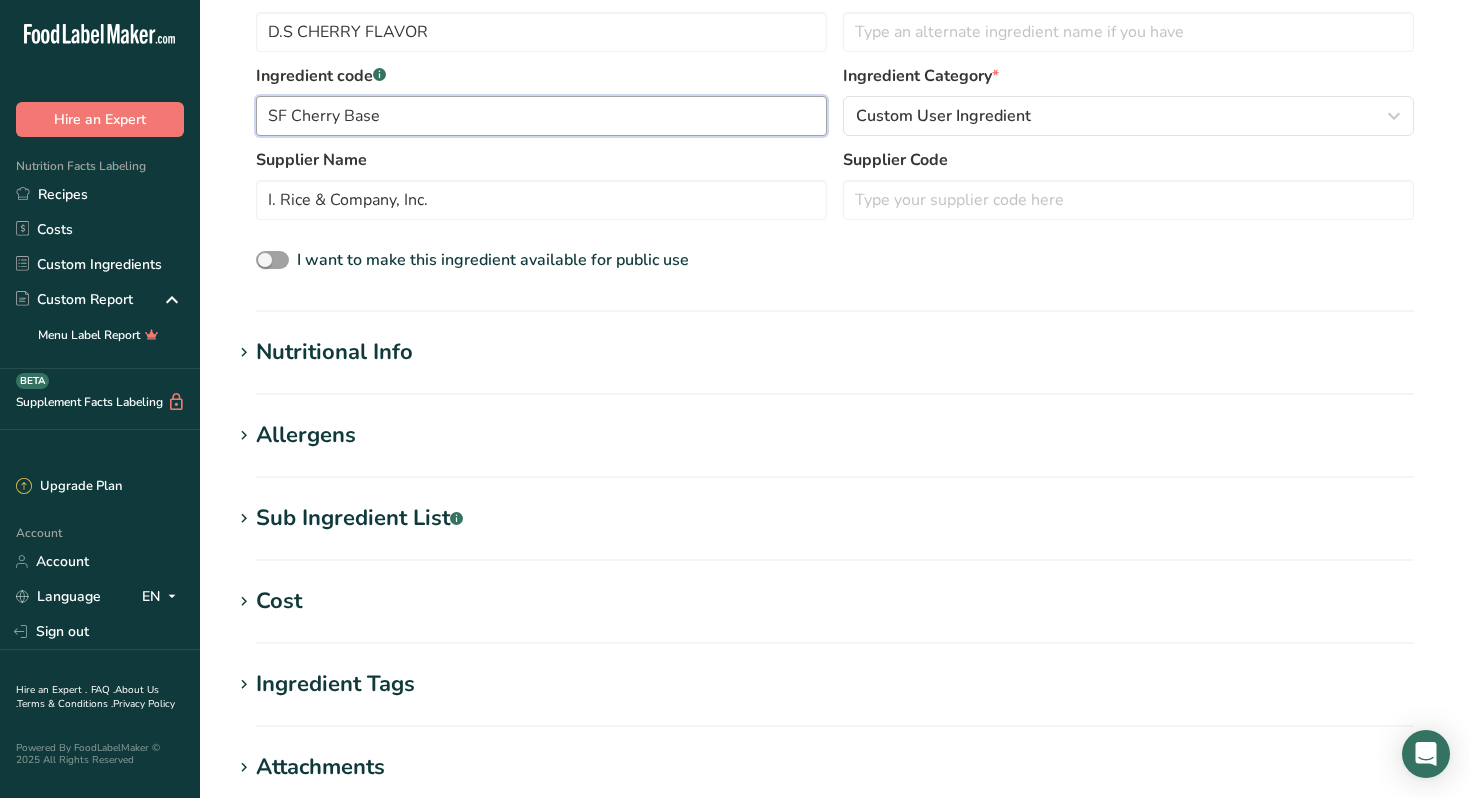 type on "SF Cherry Base" 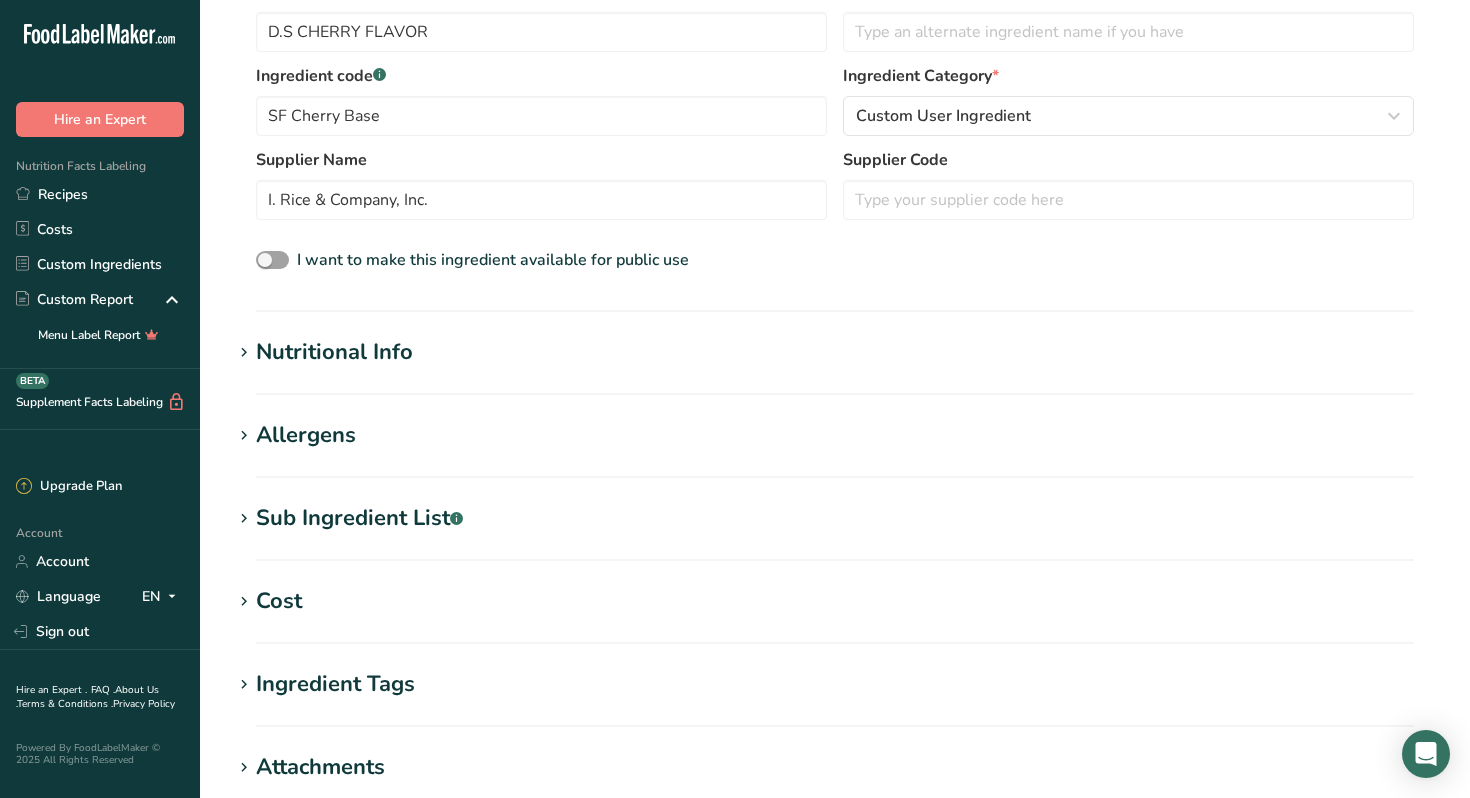 click on "Nutritional Info" at bounding box center (334, 352) 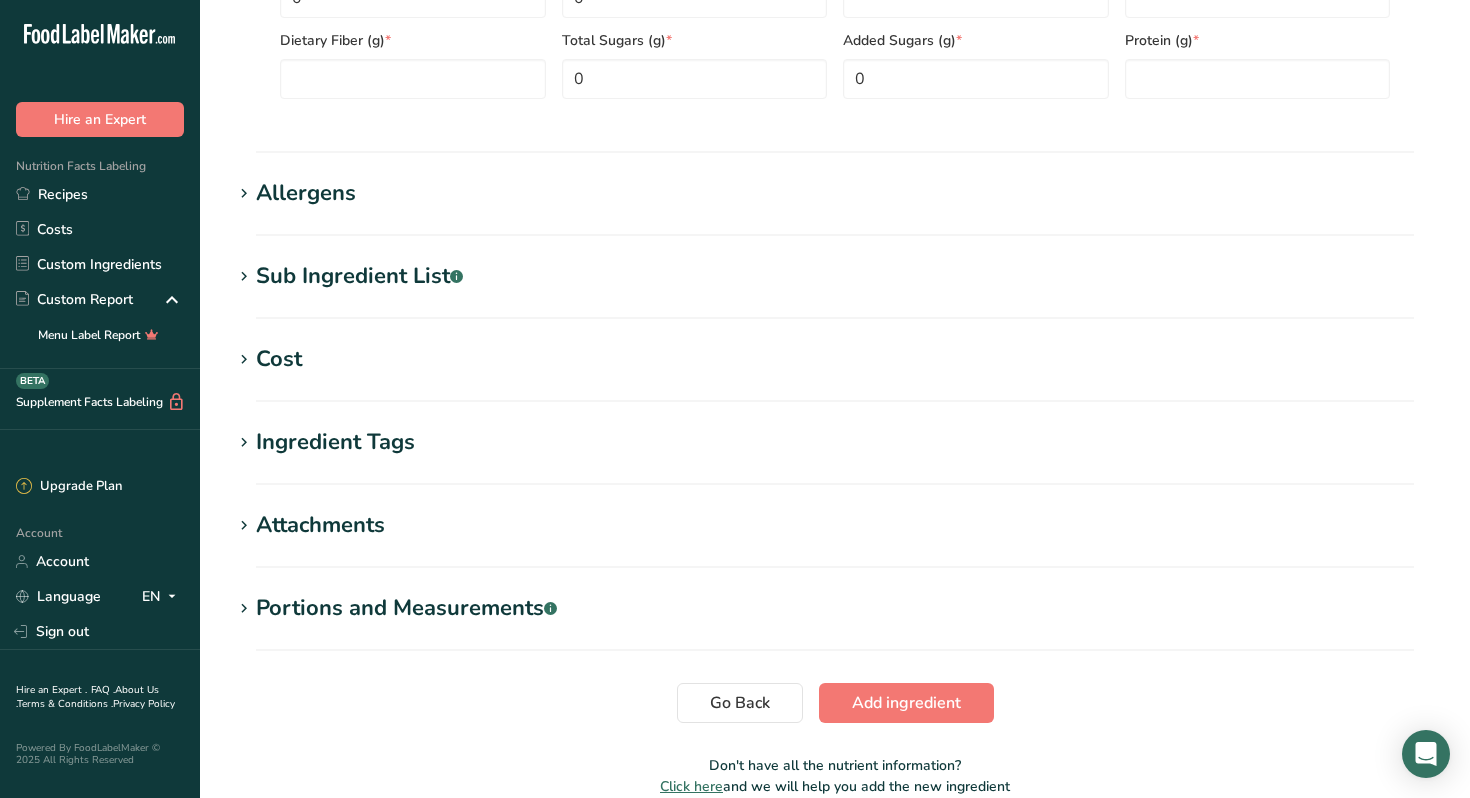scroll, scrollTop: 1052, scrollLeft: 0, axis: vertical 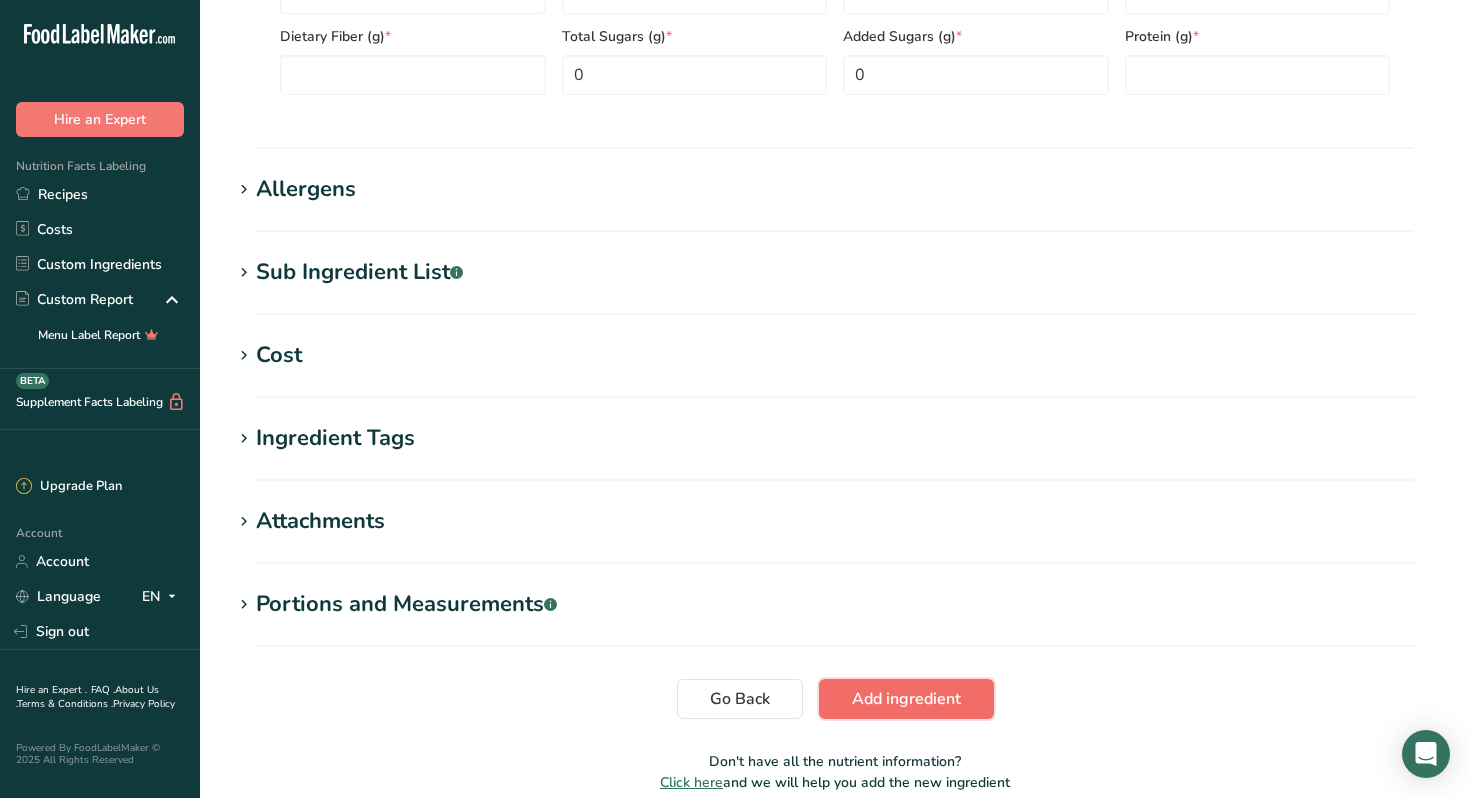 click on "Add ingredient" at bounding box center (906, 699) 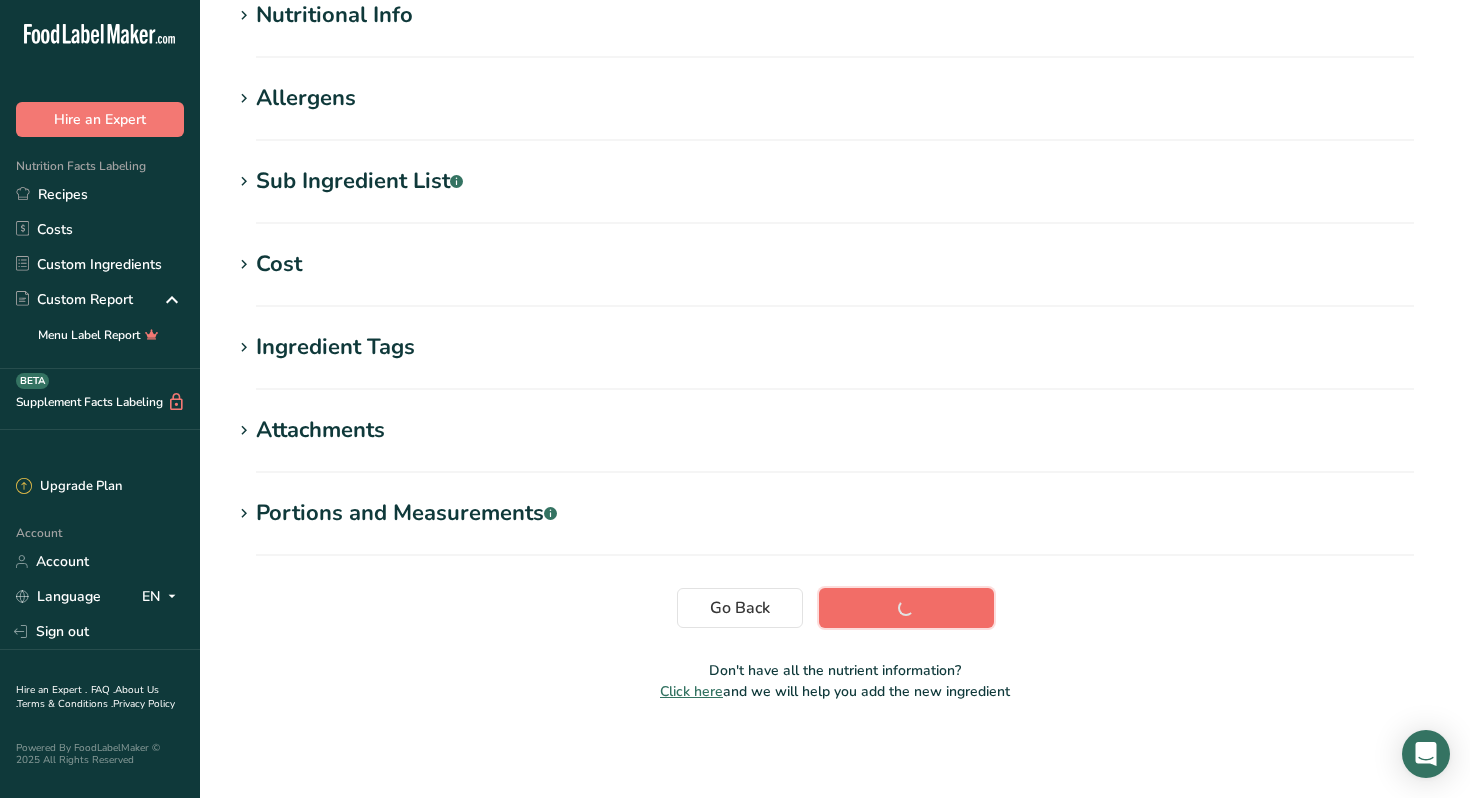 scroll, scrollTop: 260, scrollLeft: 0, axis: vertical 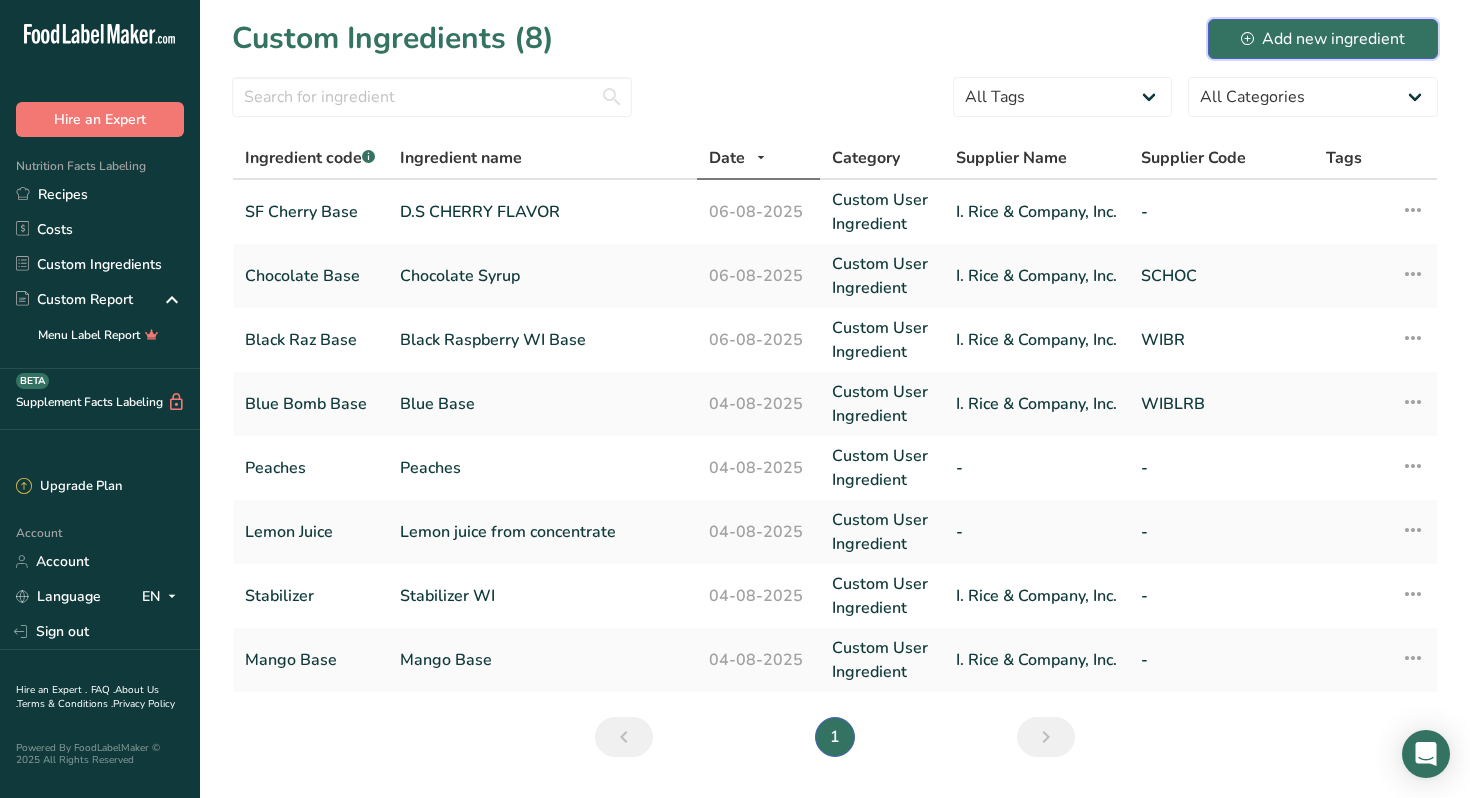 click on "Add new ingredient" at bounding box center [1323, 39] 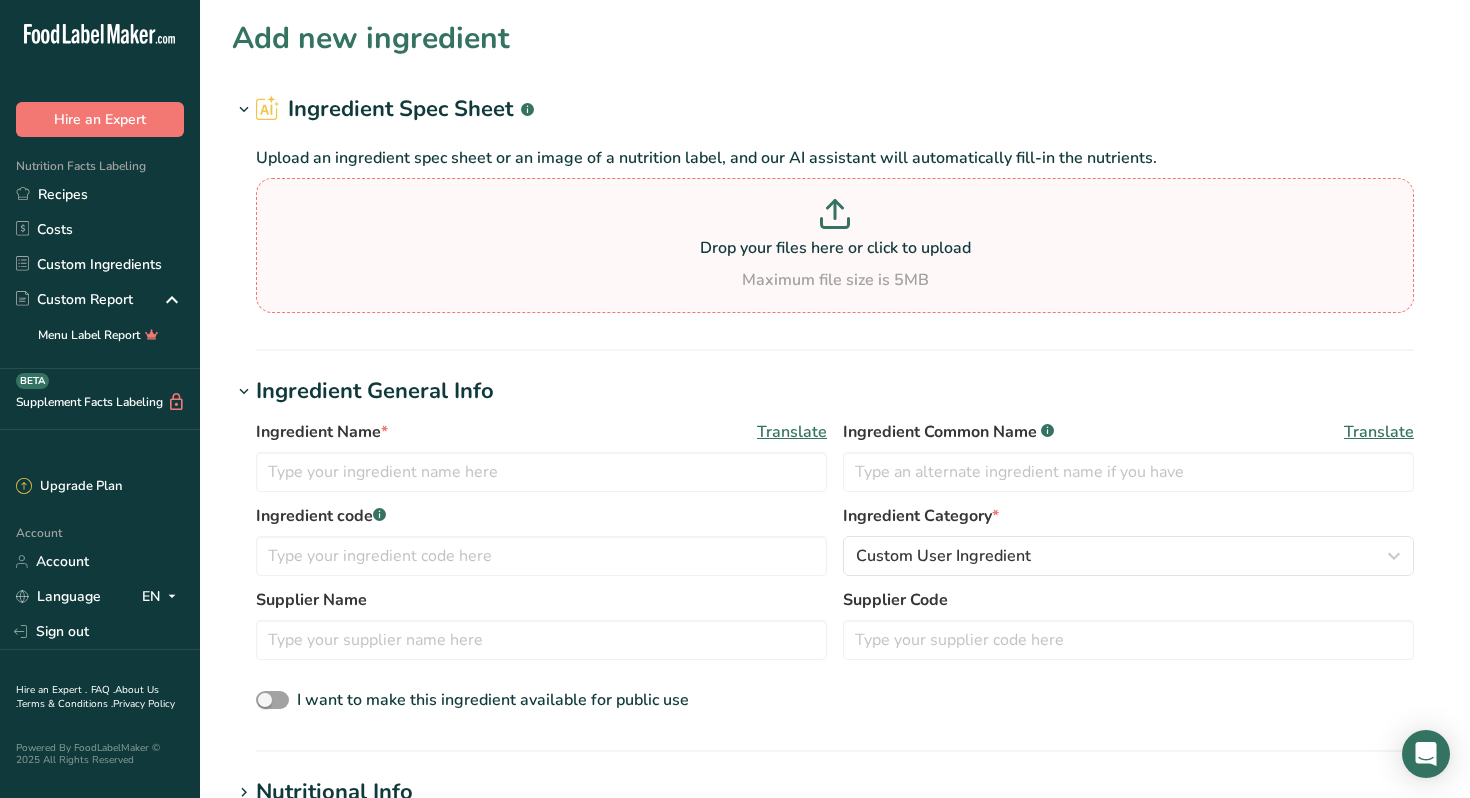 click on "Drop your files here or click to upload" at bounding box center [835, 248] 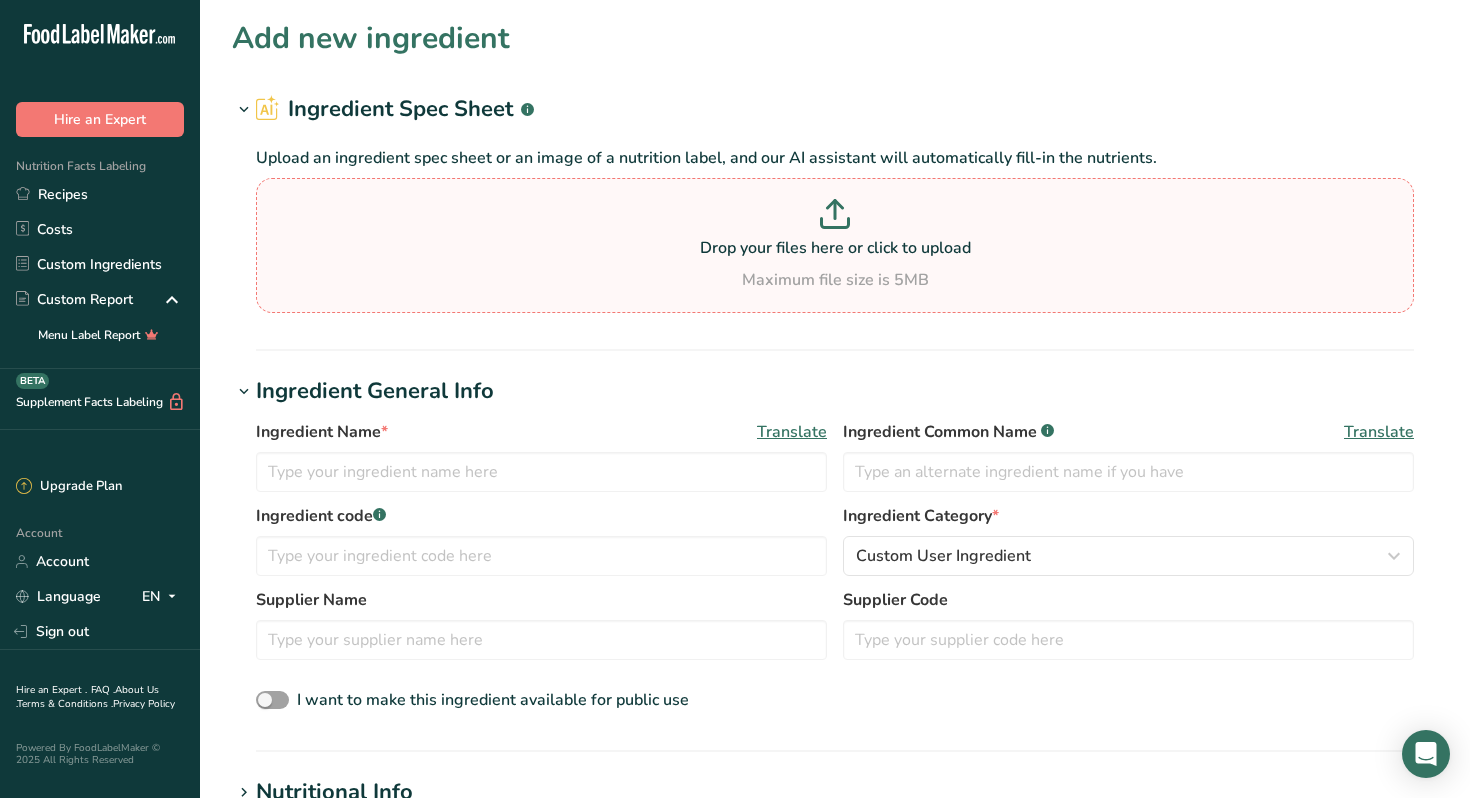 type on "C:\fakepath\SF Lemon Base.pdf" 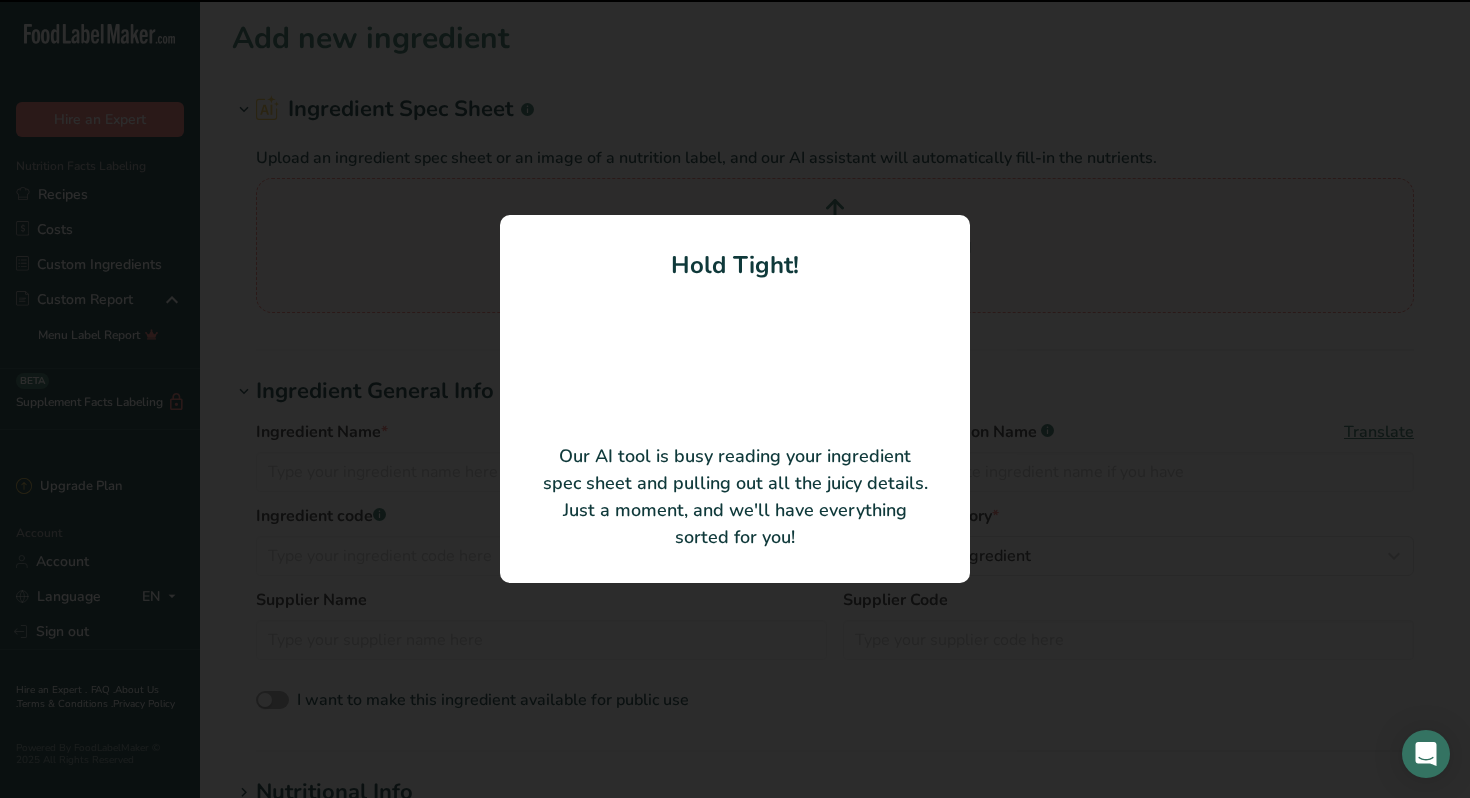 type on "Natural Lemon Emulsion Flavor" 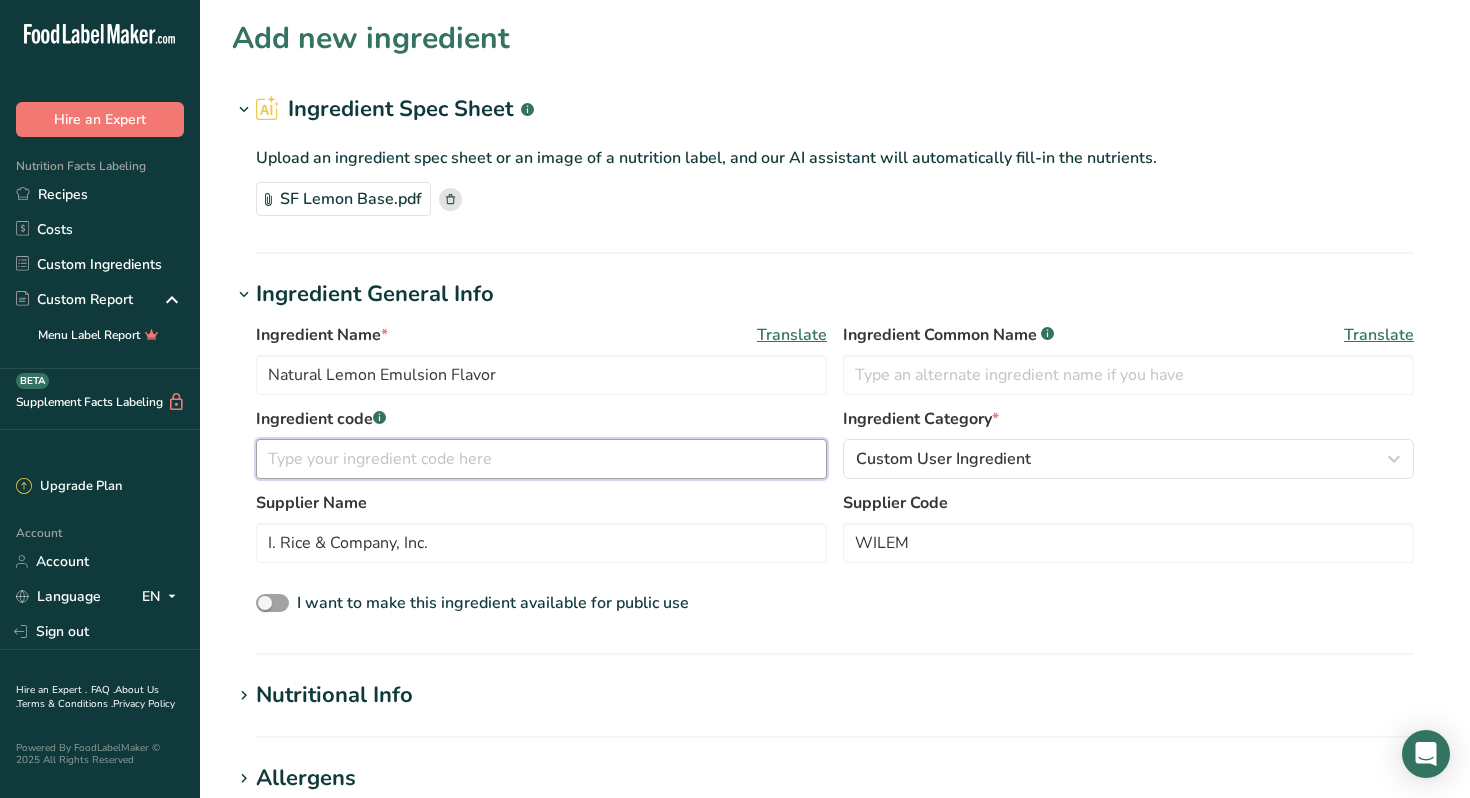 click at bounding box center [541, 459] 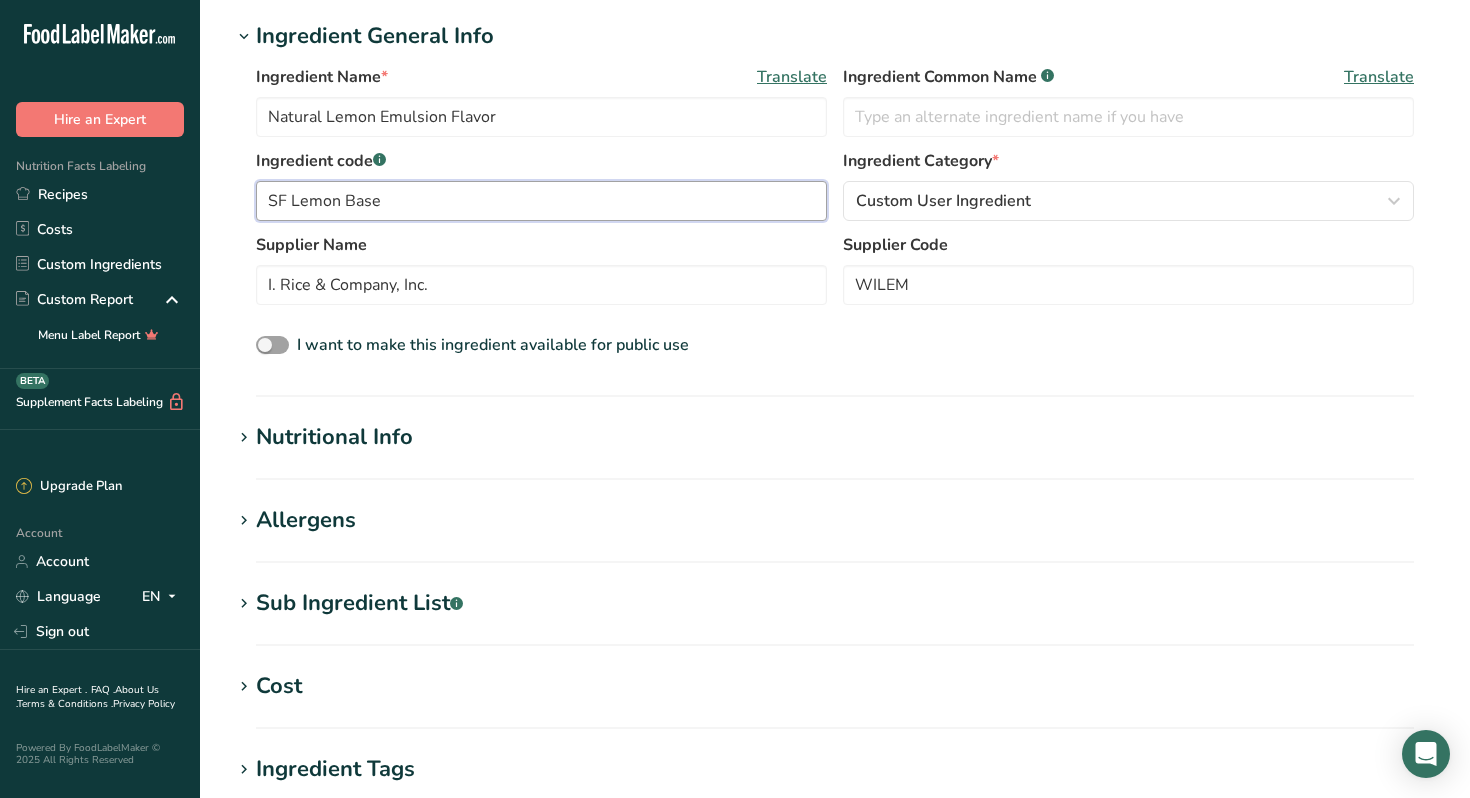 scroll, scrollTop: 280, scrollLeft: 0, axis: vertical 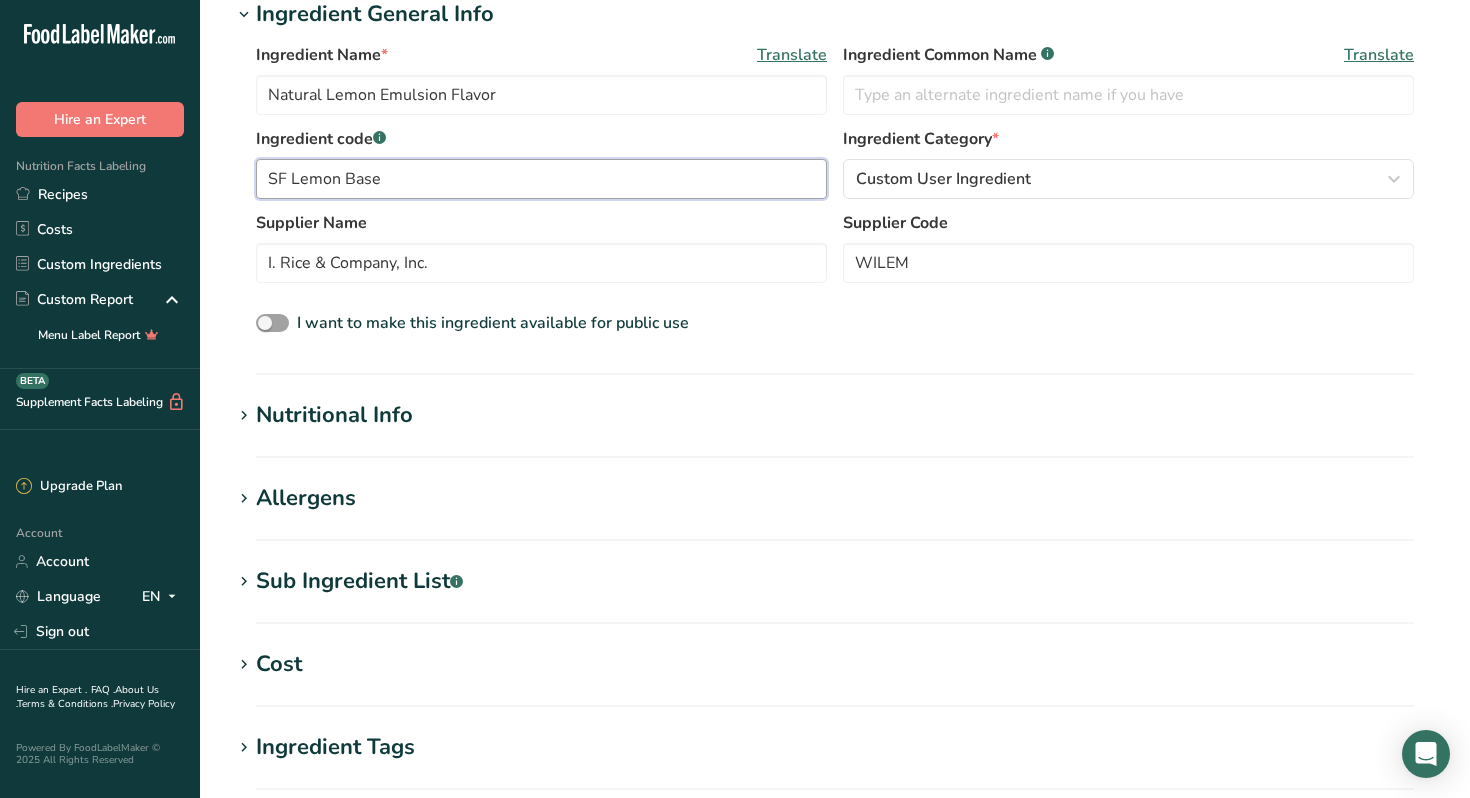 type on "SF Lemon Base" 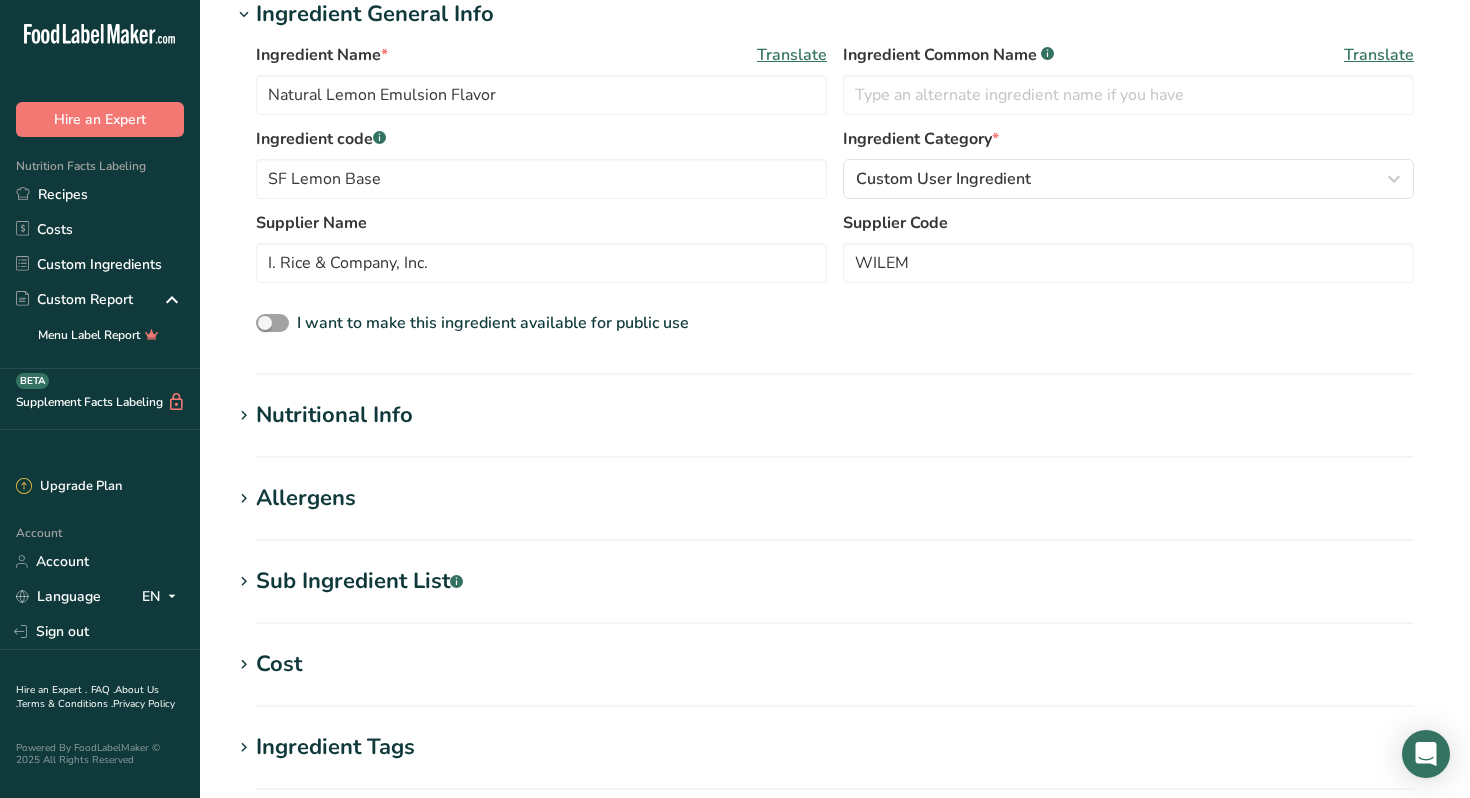 click on "Nutritional Info" at bounding box center (334, 415) 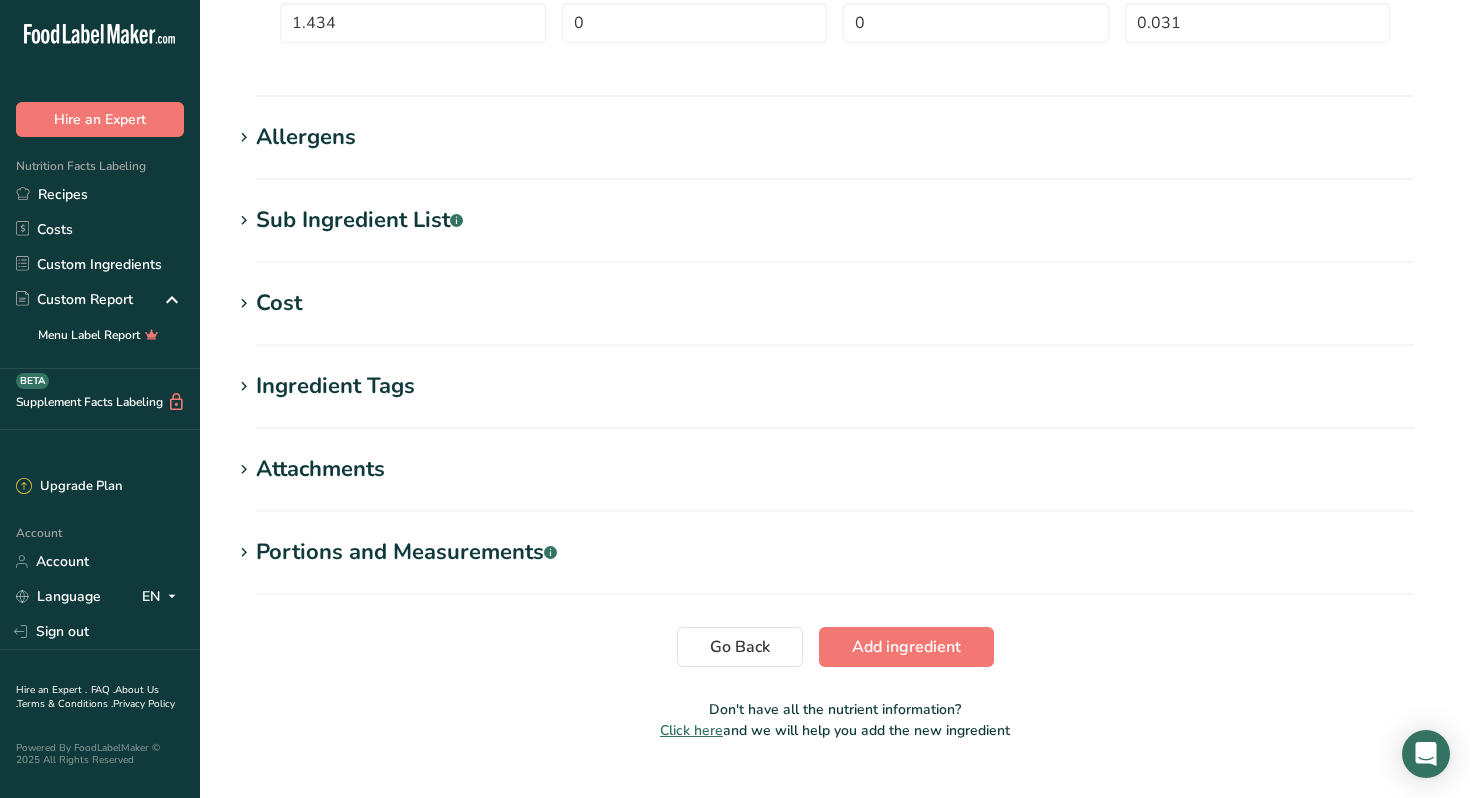 scroll, scrollTop: 1143, scrollLeft: 0, axis: vertical 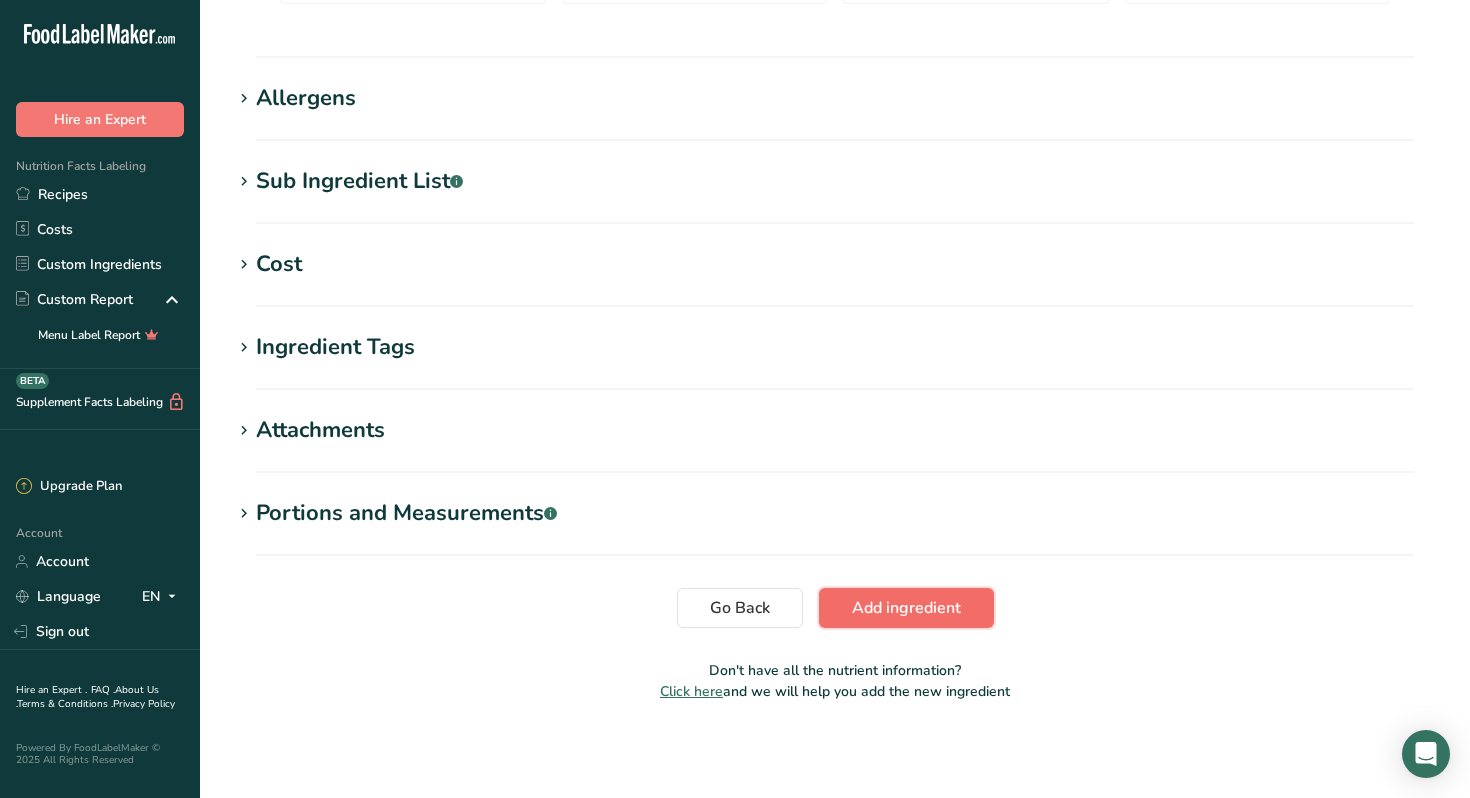 click on "Add ingredient" at bounding box center [906, 608] 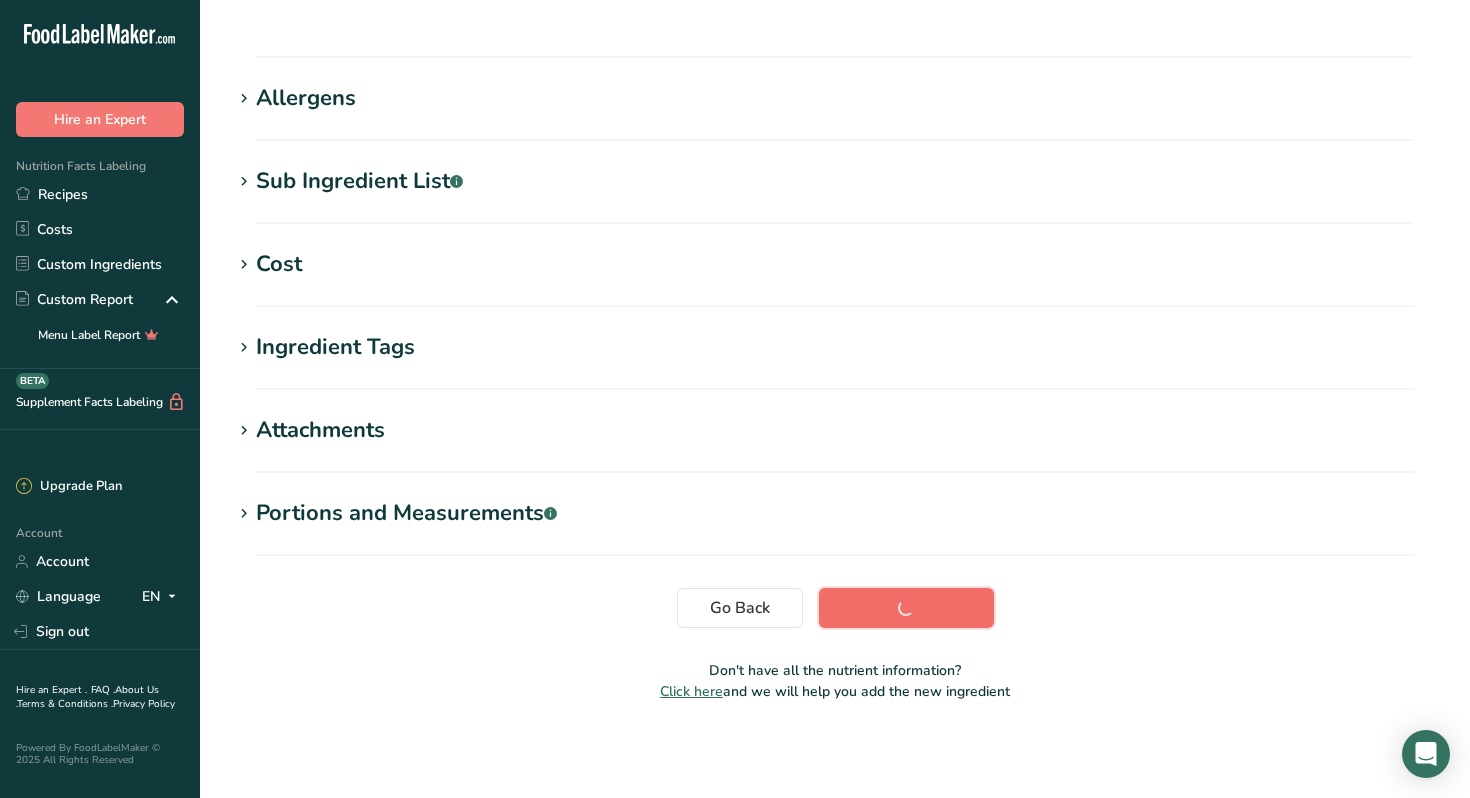 scroll, scrollTop: 260, scrollLeft: 0, axis: vertical 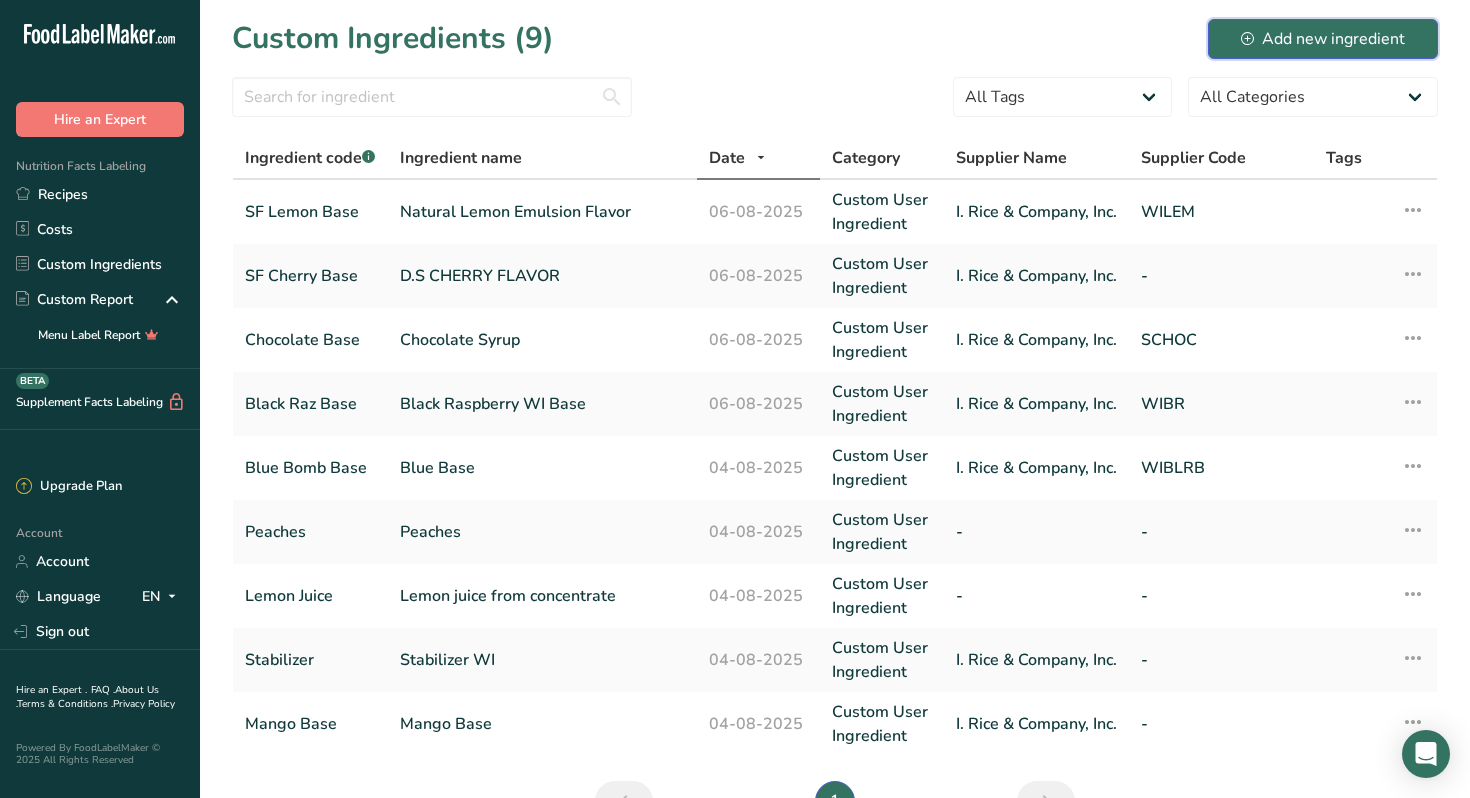 click on "Add new ingredient" at bounding box center [1323, 39] 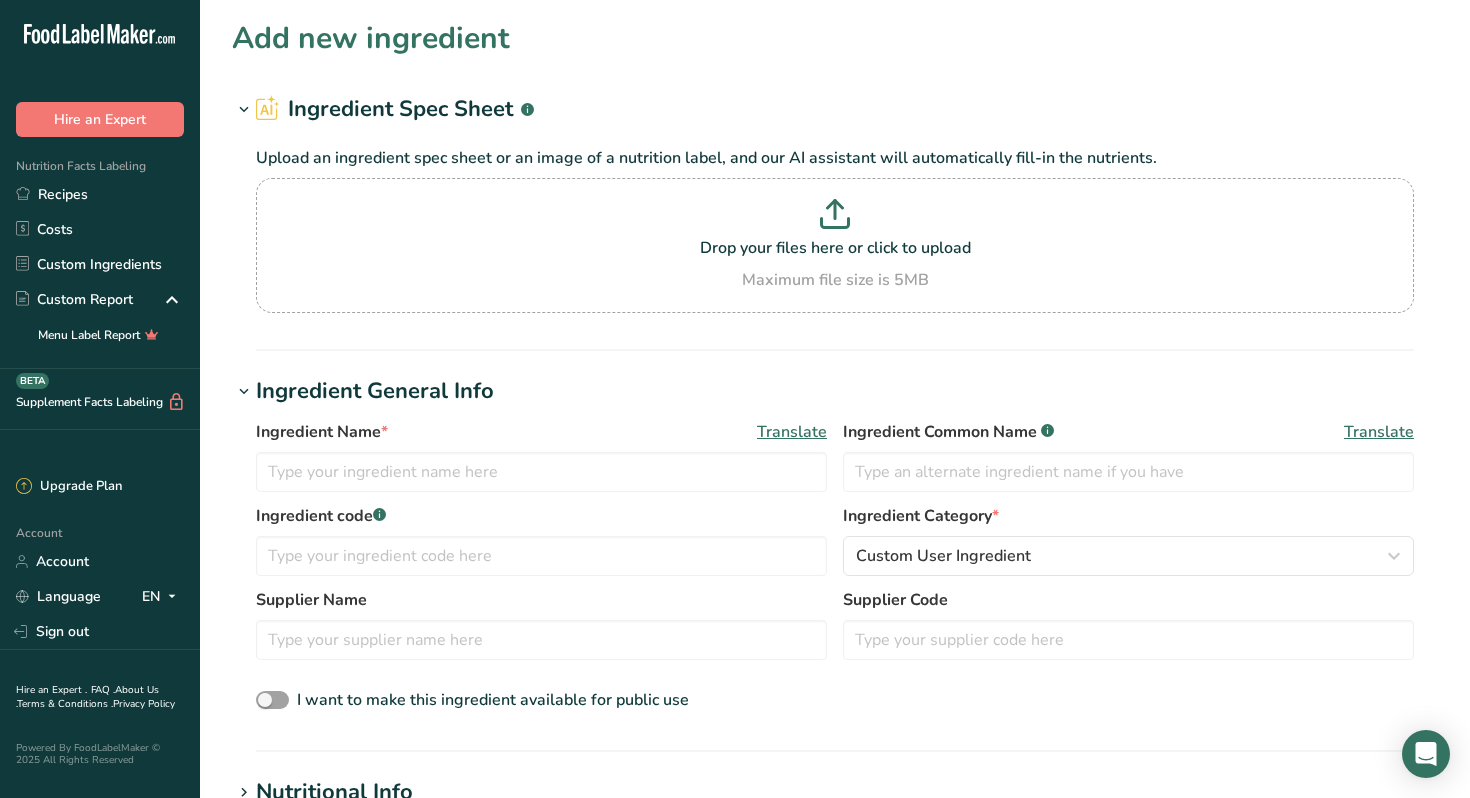 click on "Ingredient Spec Sheet
.a-a{fill:#347362;}.b-a{fill:#fff;}" at bounding box center (835, 109) 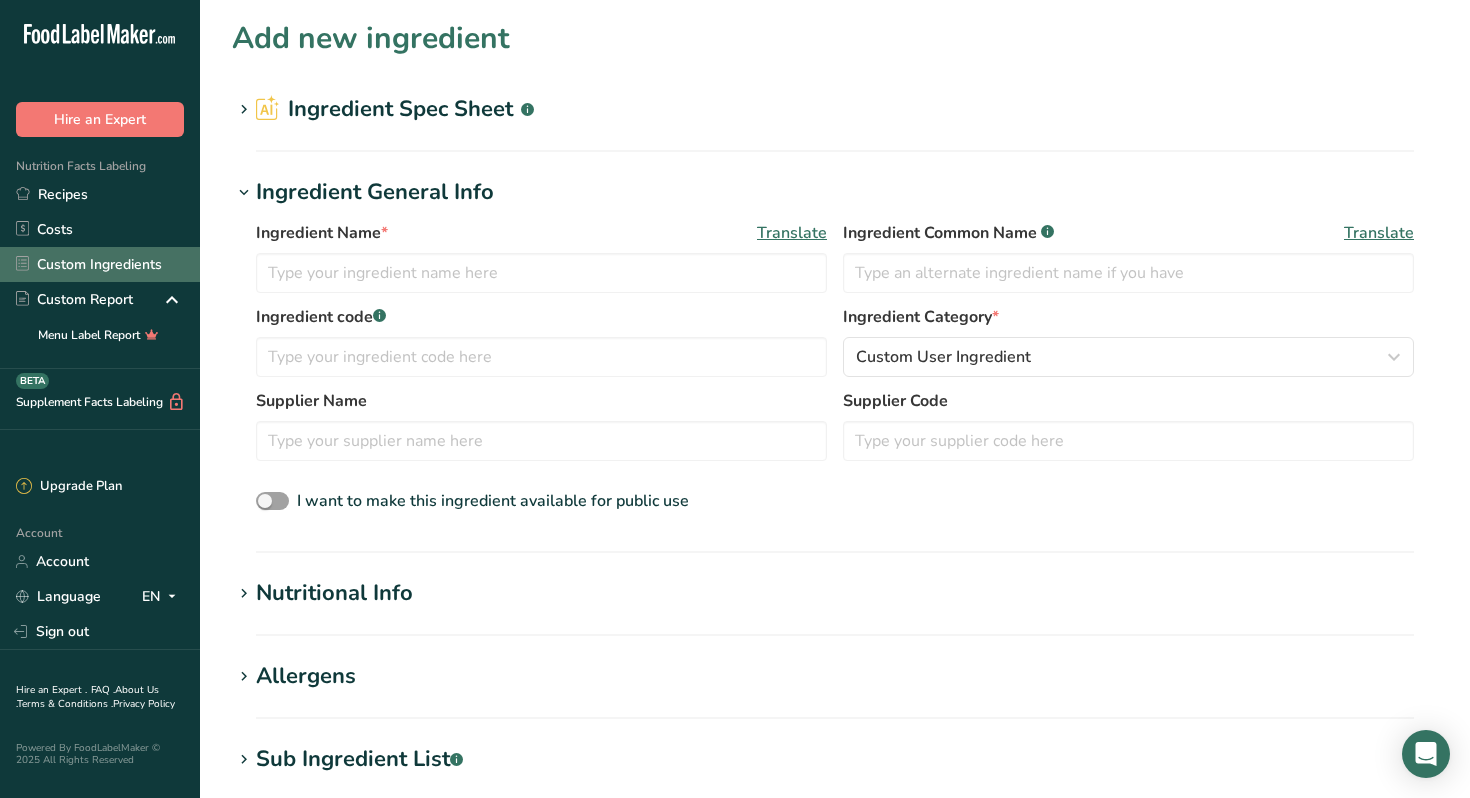 click on "Custom Ingredients" at bounding box center [100, 264] 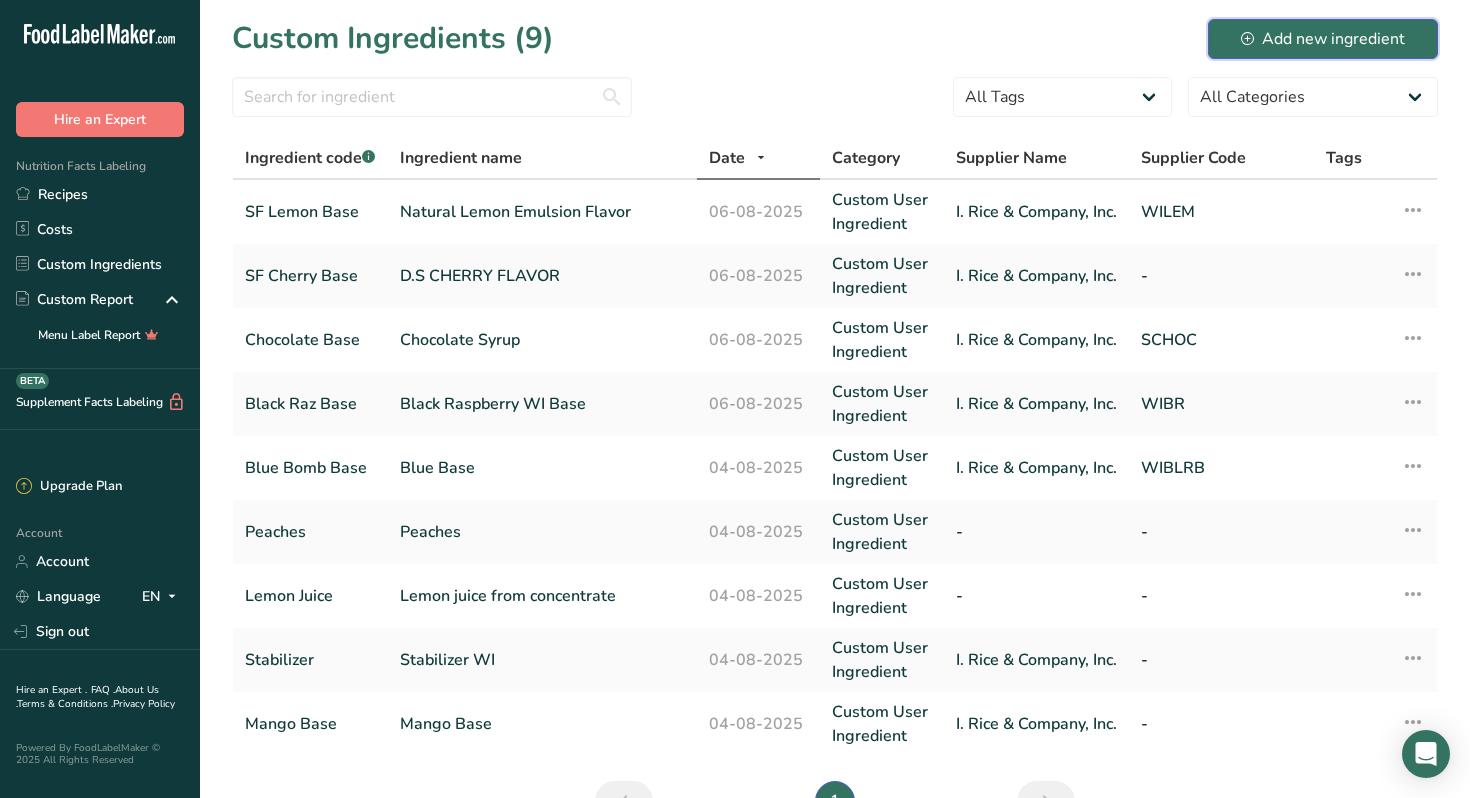 click on "Add new ingredient" at bounding box center [1323, 39] 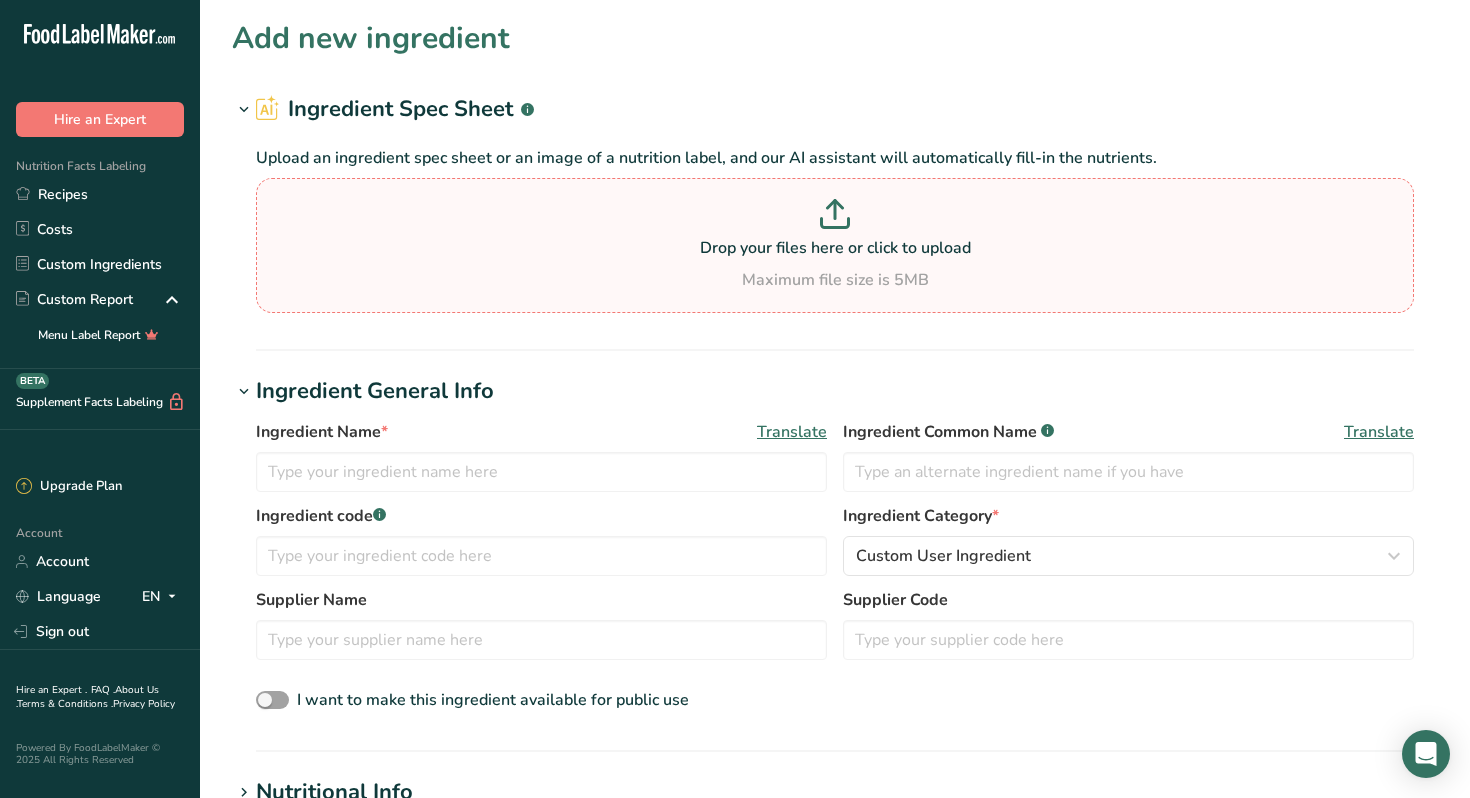 click at bounding box center [835, 217] 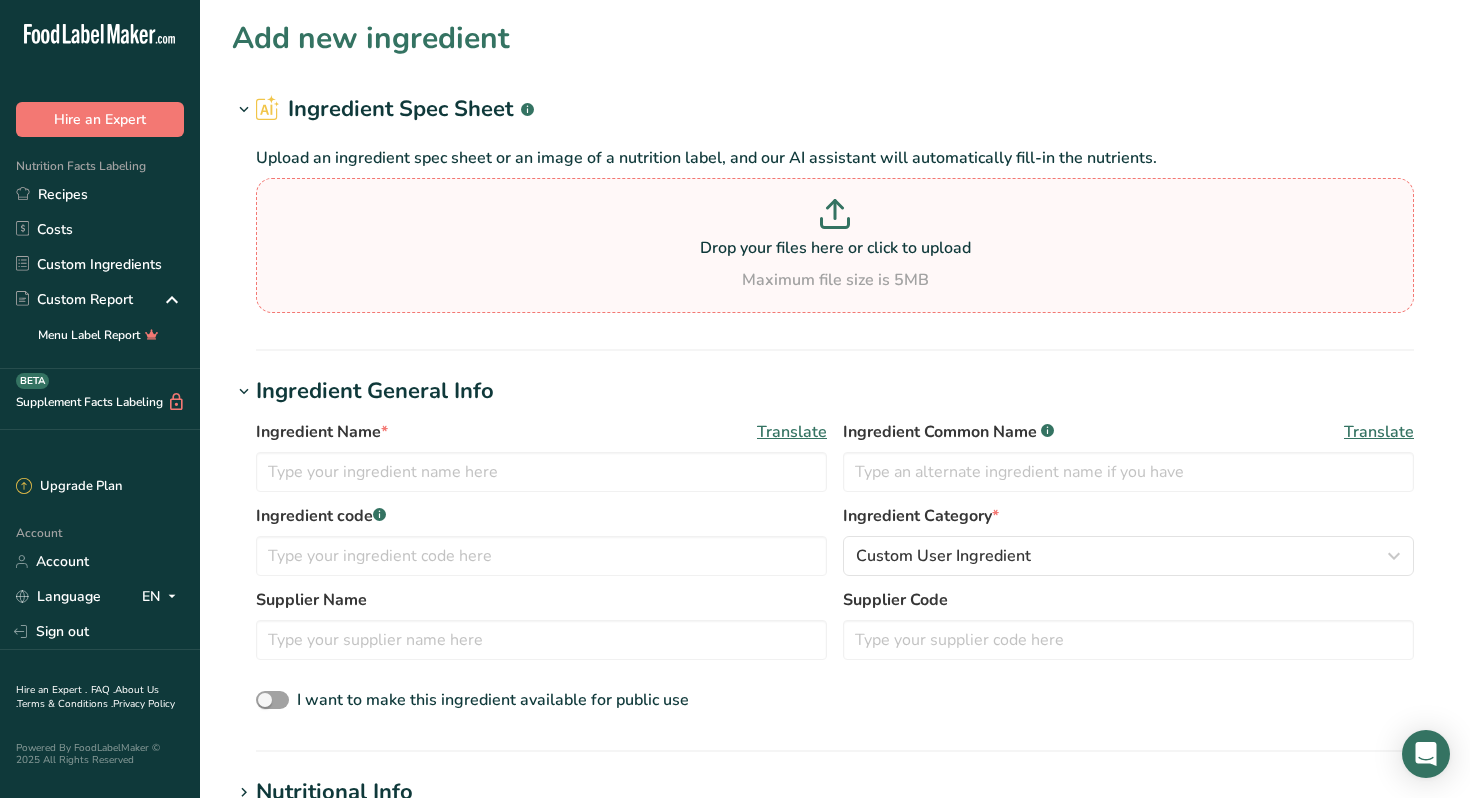 type on "C:\fakepath\Margarita Base.pdf" 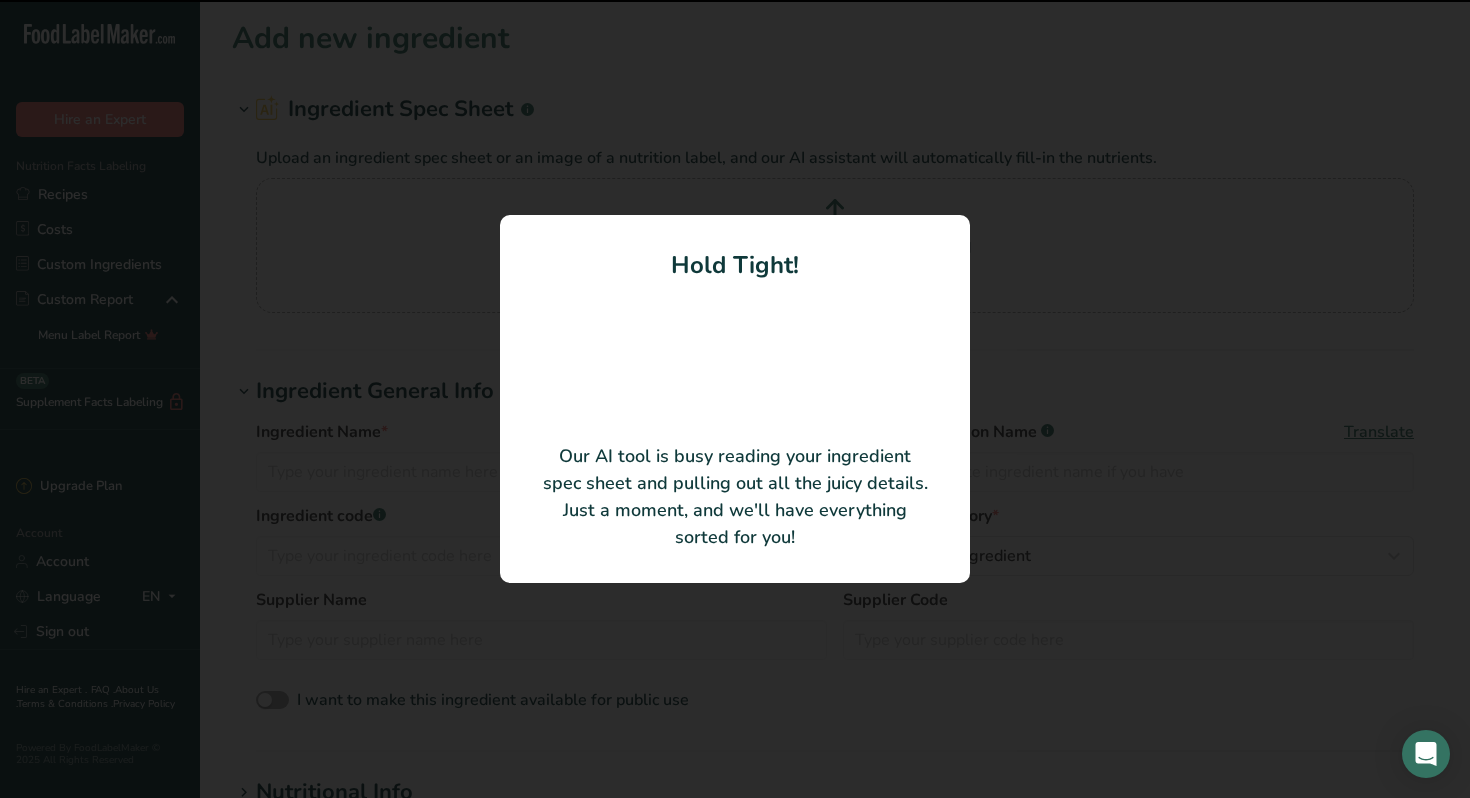 type on "Margarita WI Base" 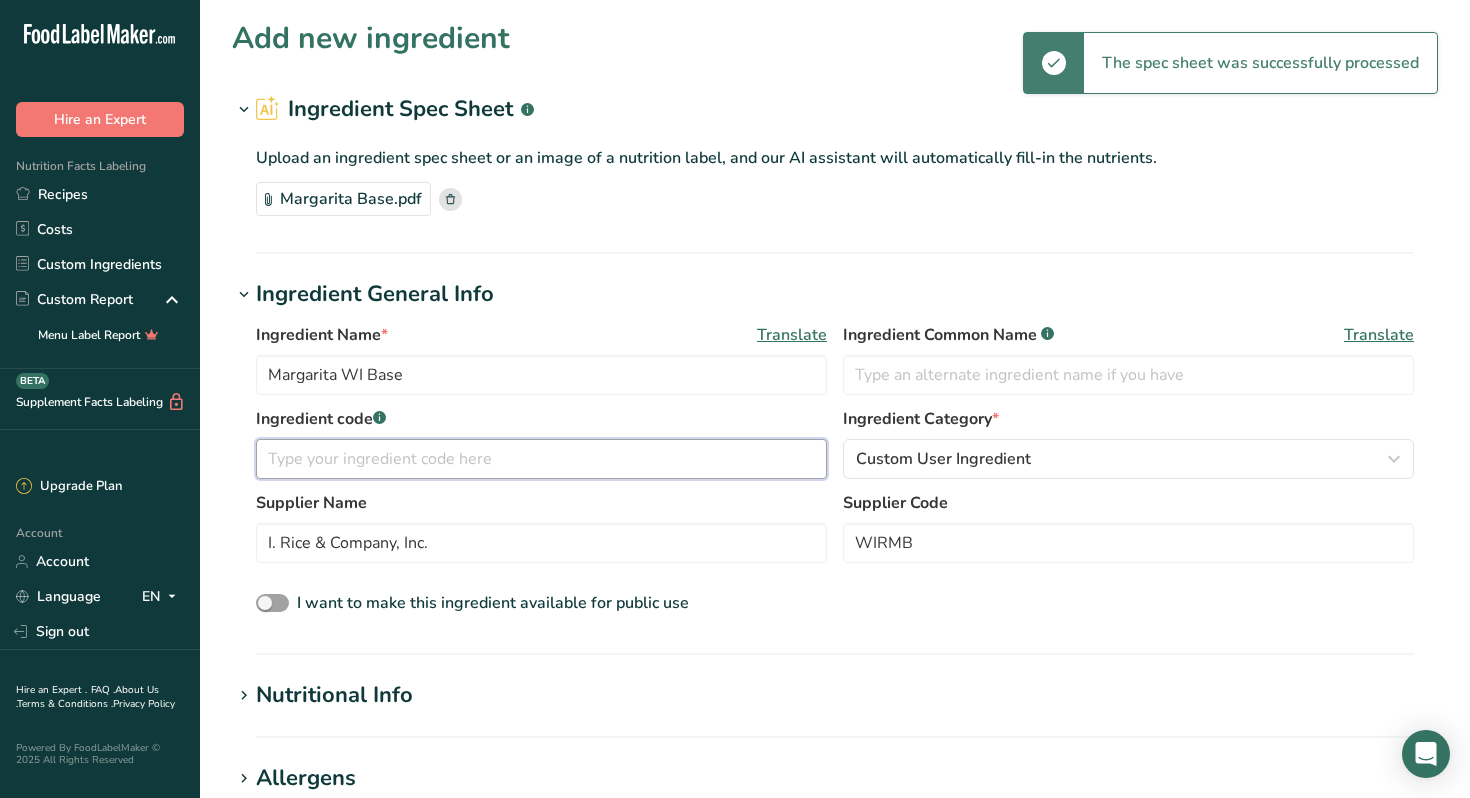 click at bounding box center (541, 459) 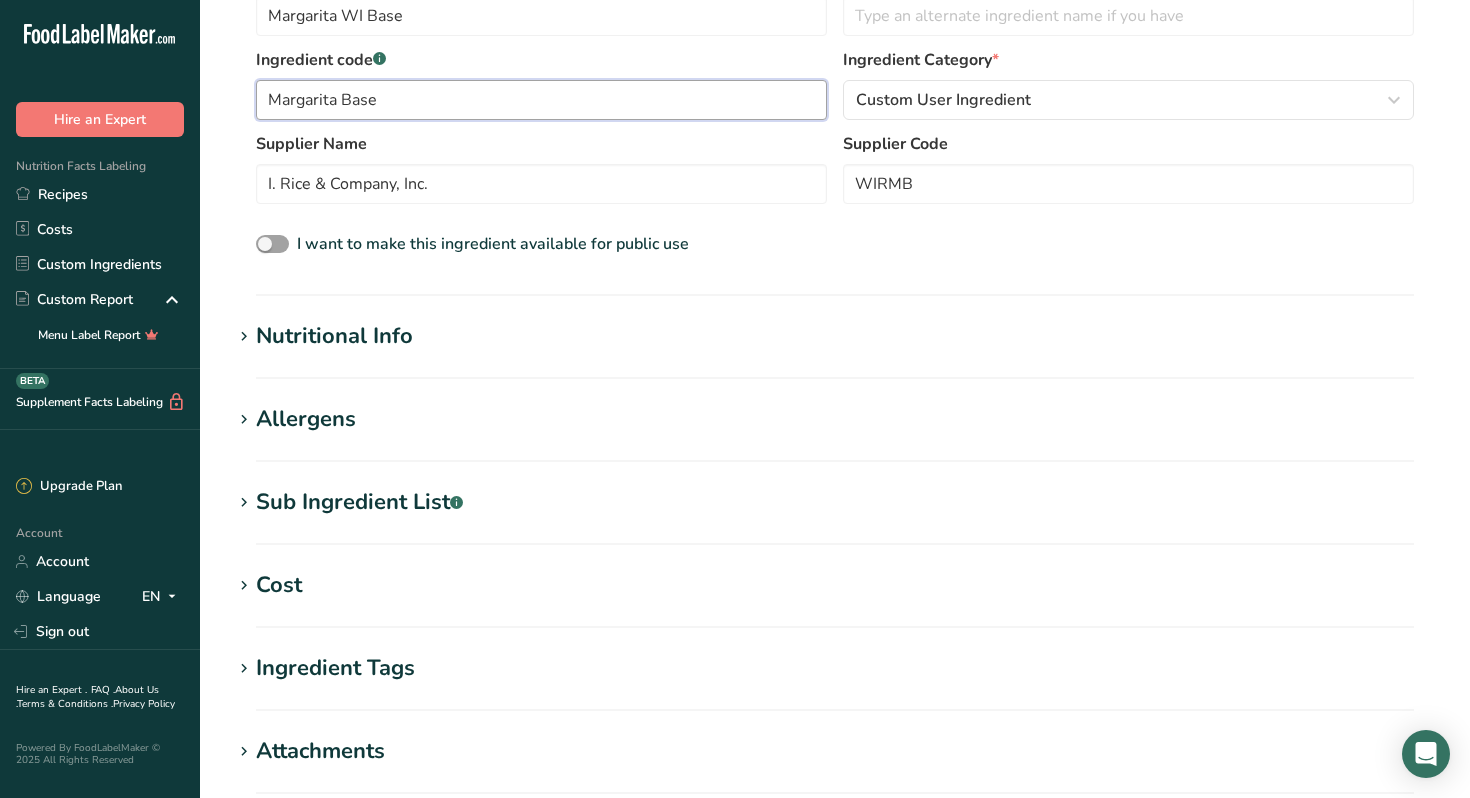 scroll, scrollTop: 371, scrollLeft: 0, axis: vertical 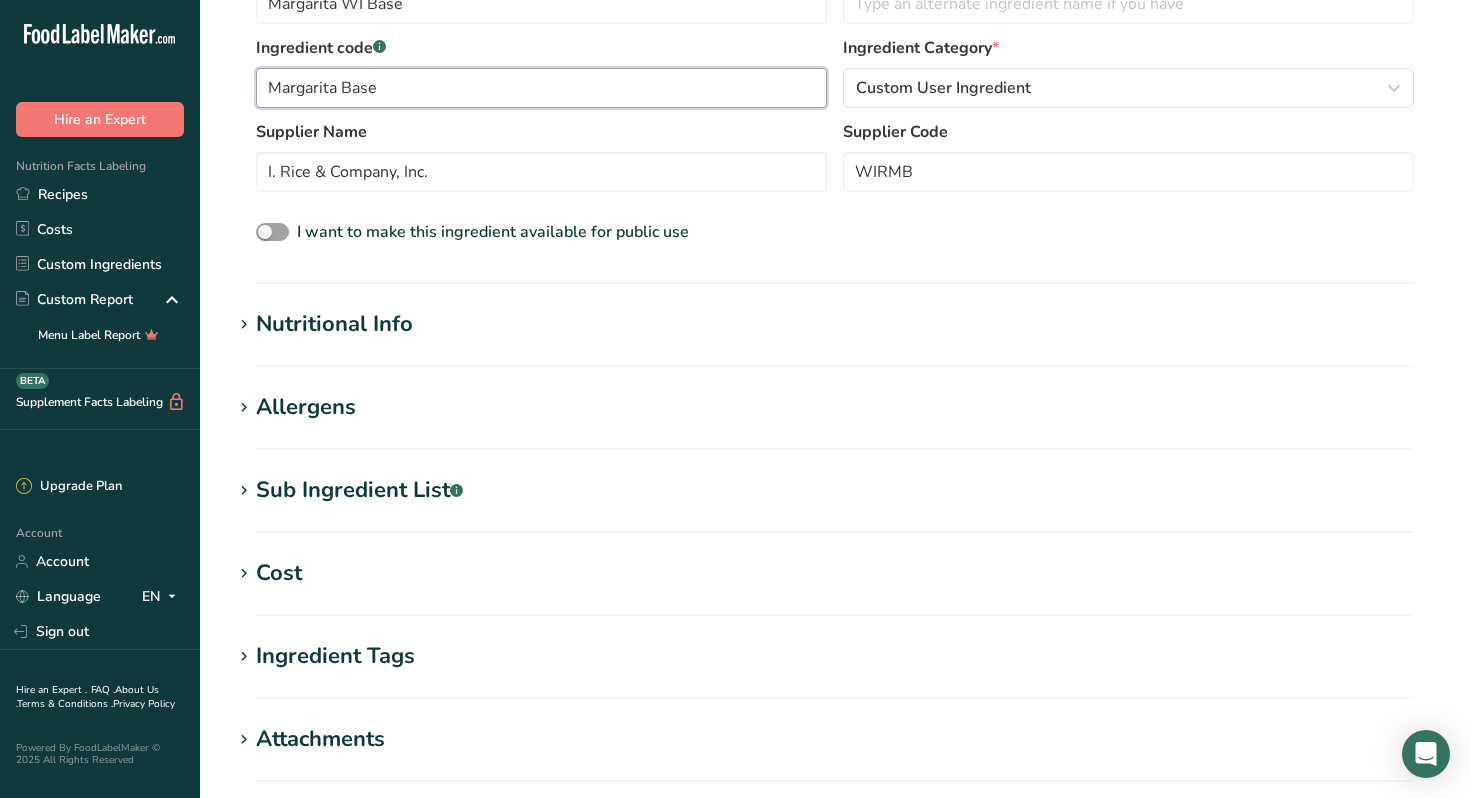 type on "Margarita Base" 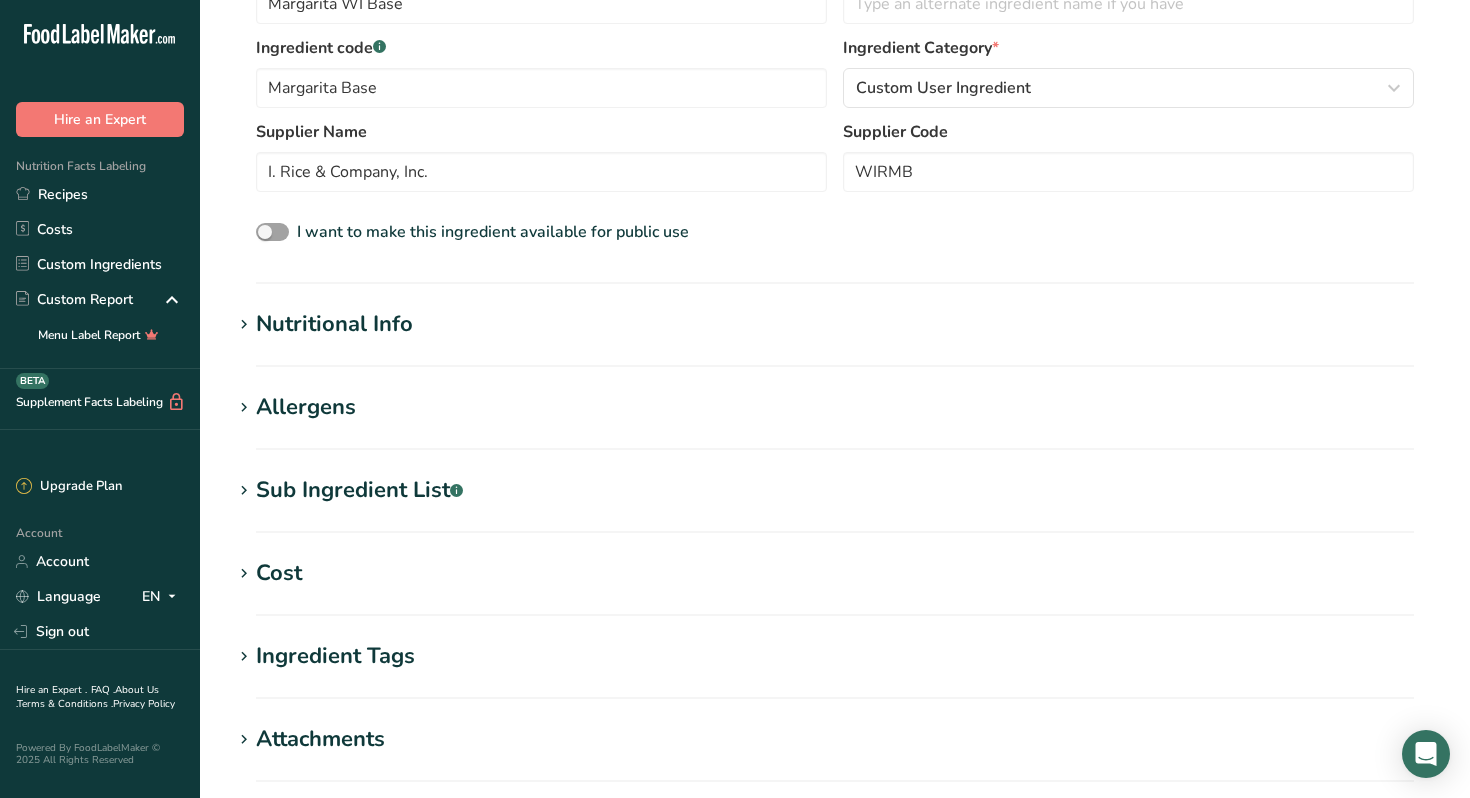 click on "Nutritional Info" at bounding box center (334, 324) 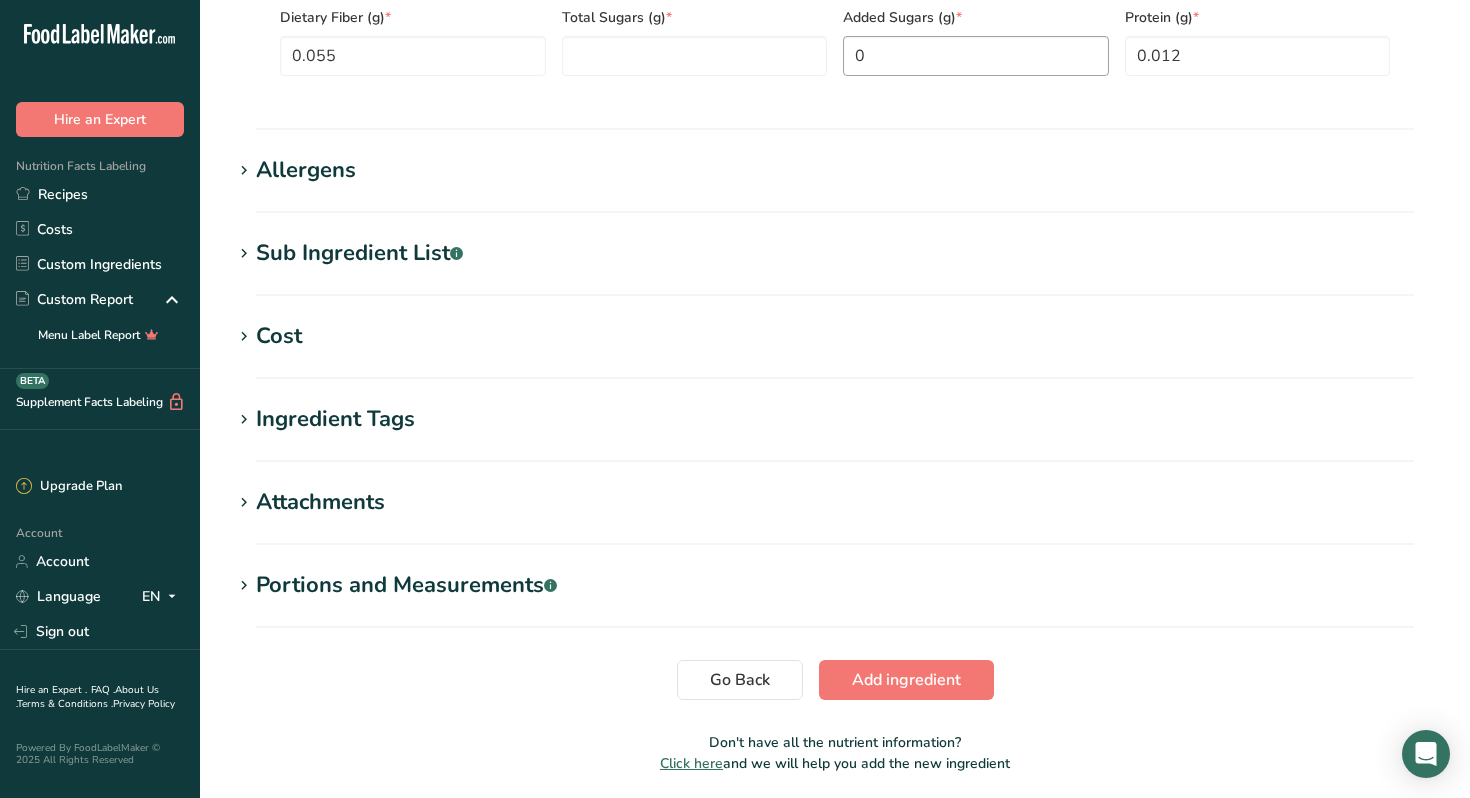 scroll, scrollTop: 1074, scrollLeft: 0, axis: vertical 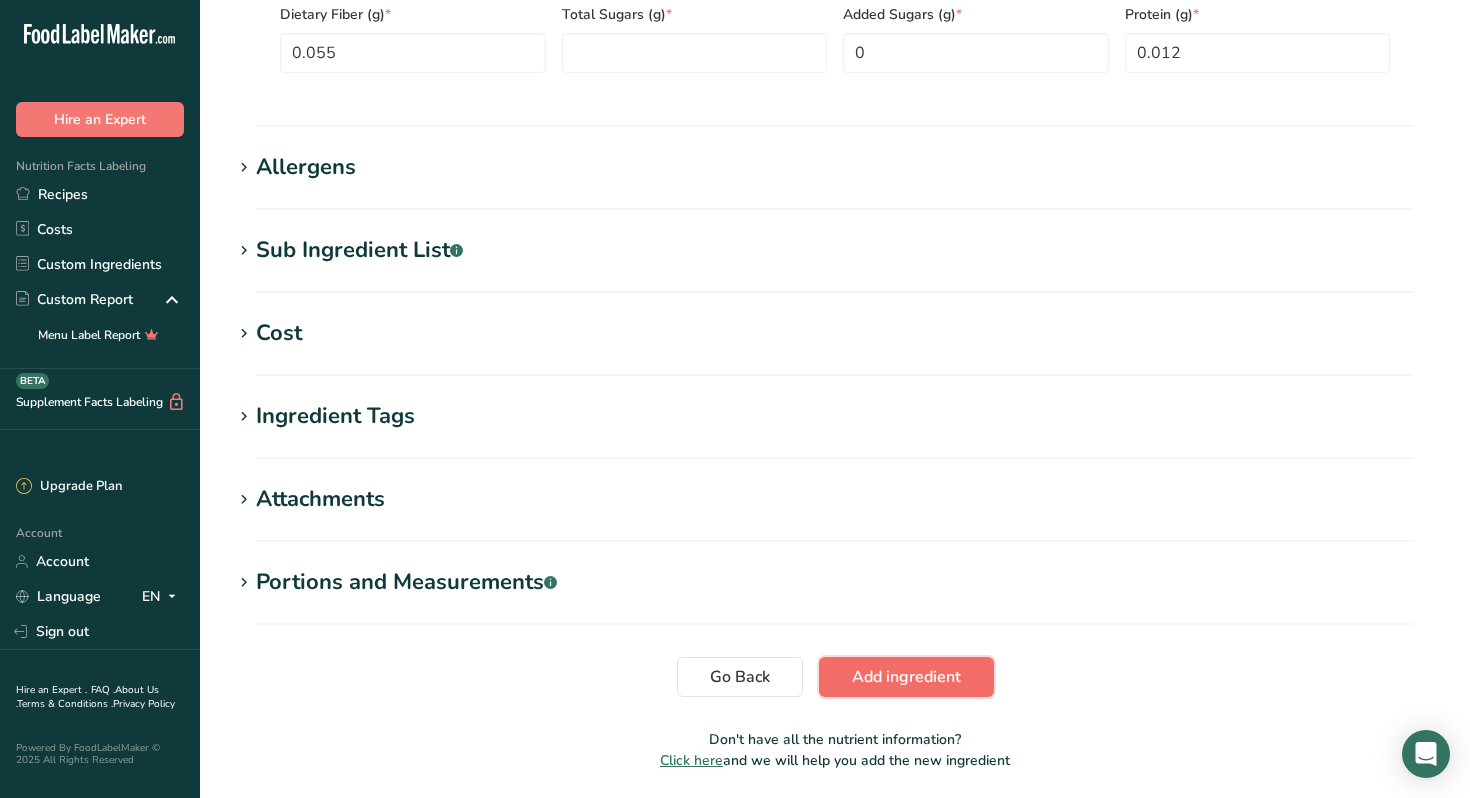 click on "Add ingredient" at bounding box center (906, 677) 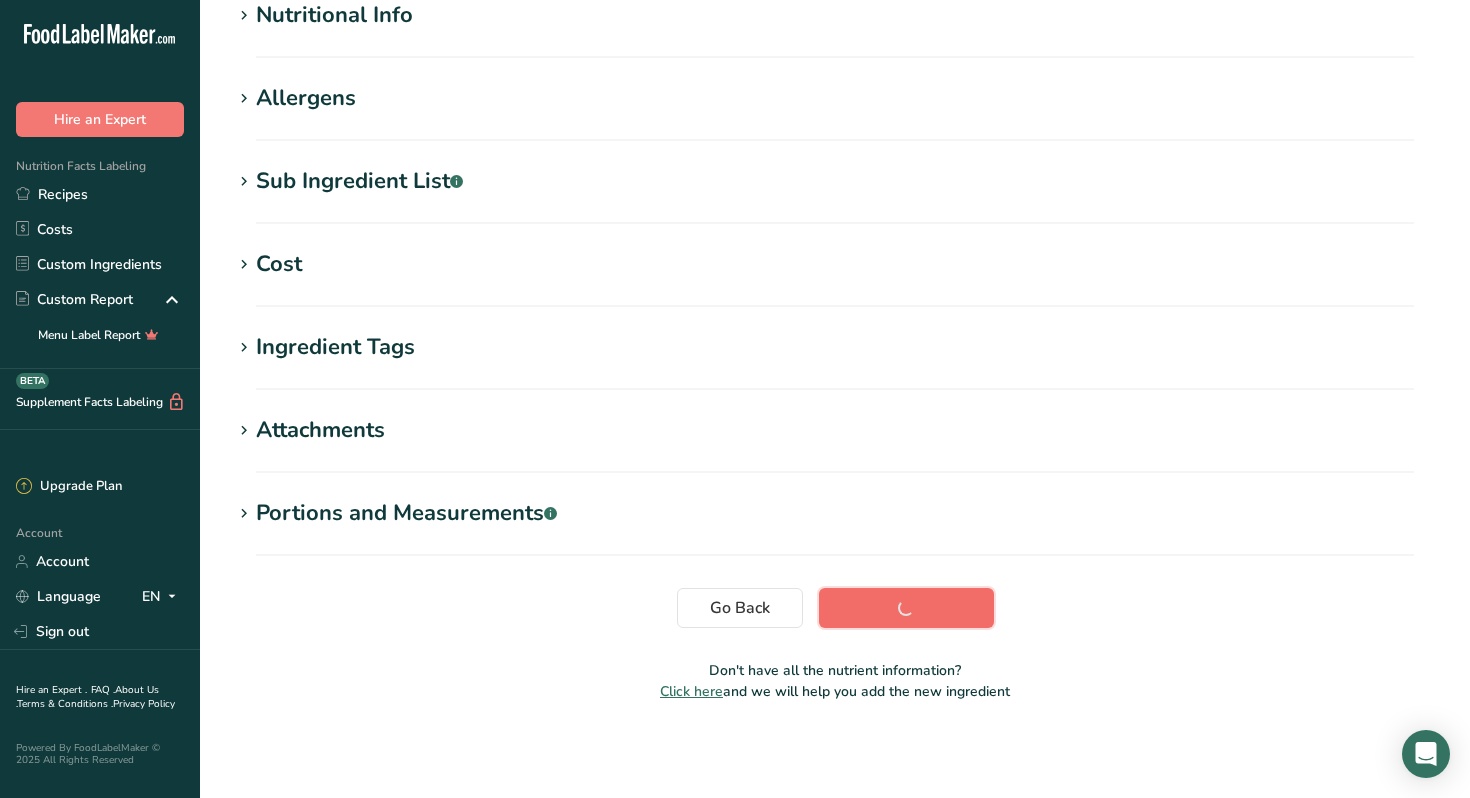 scroll, scrollTop: 260, scrollLeft: 0, axis: vertical 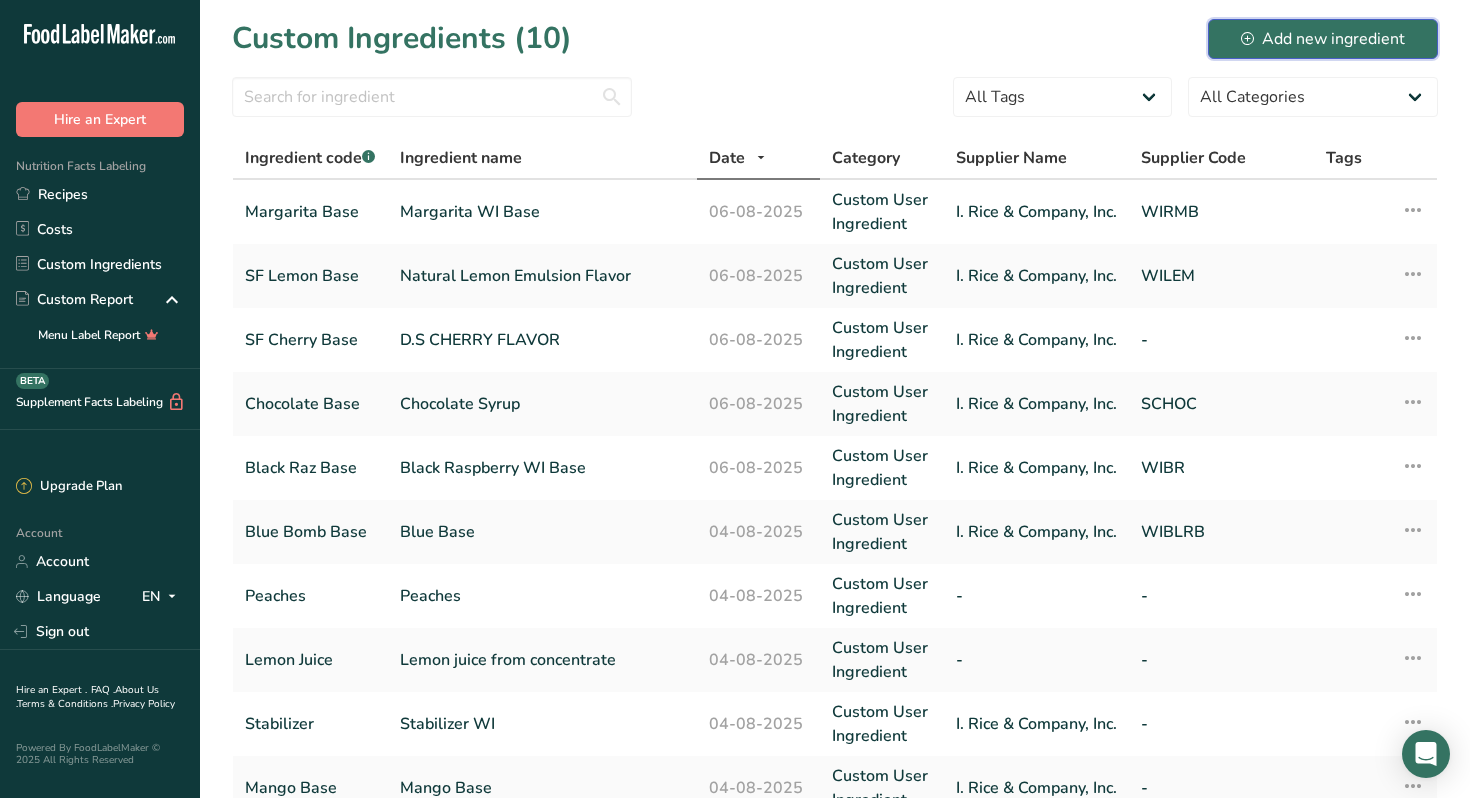 click on "Add new ingredient" at bounding box center [1323, 39] 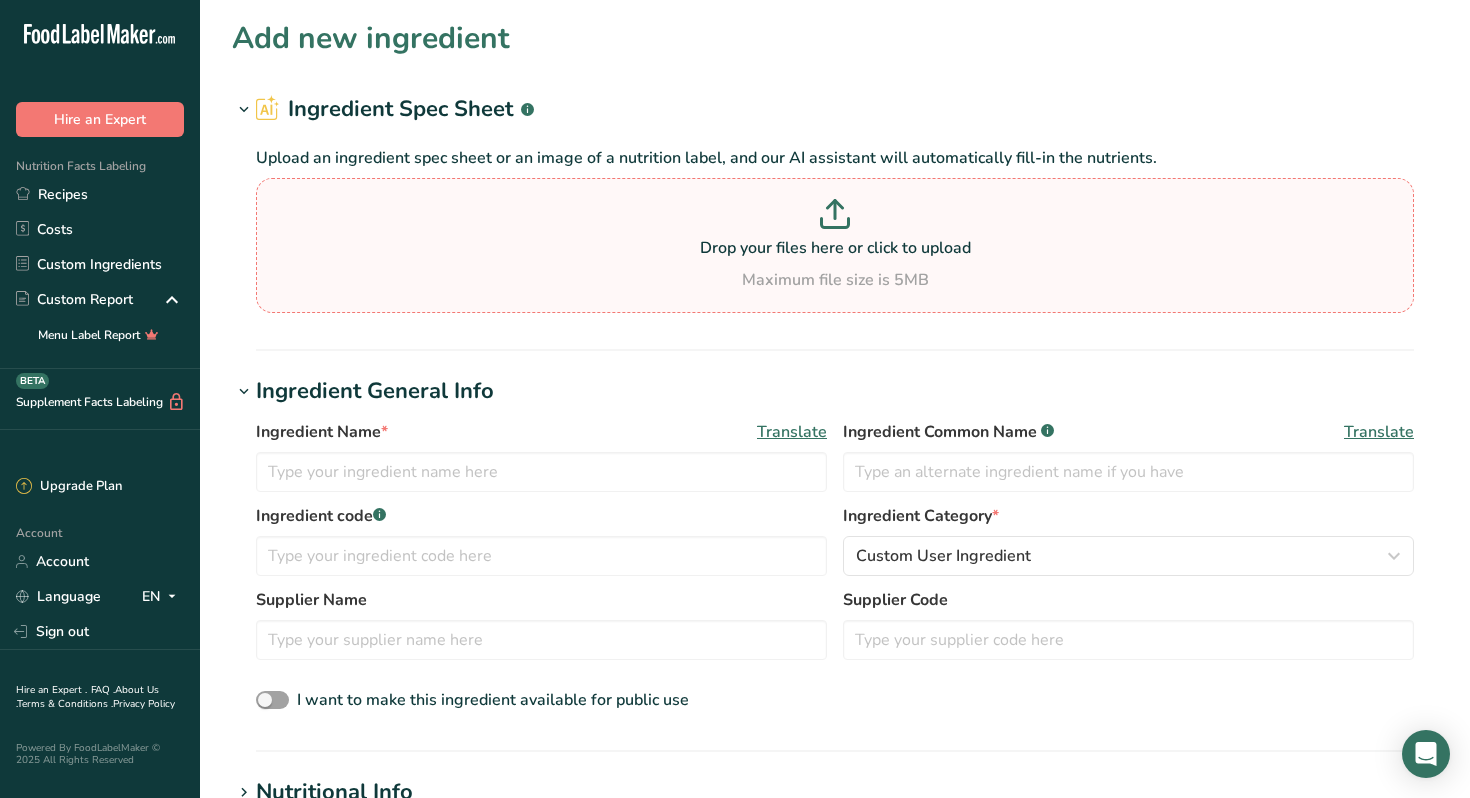 click at bounding box center [835, 217] 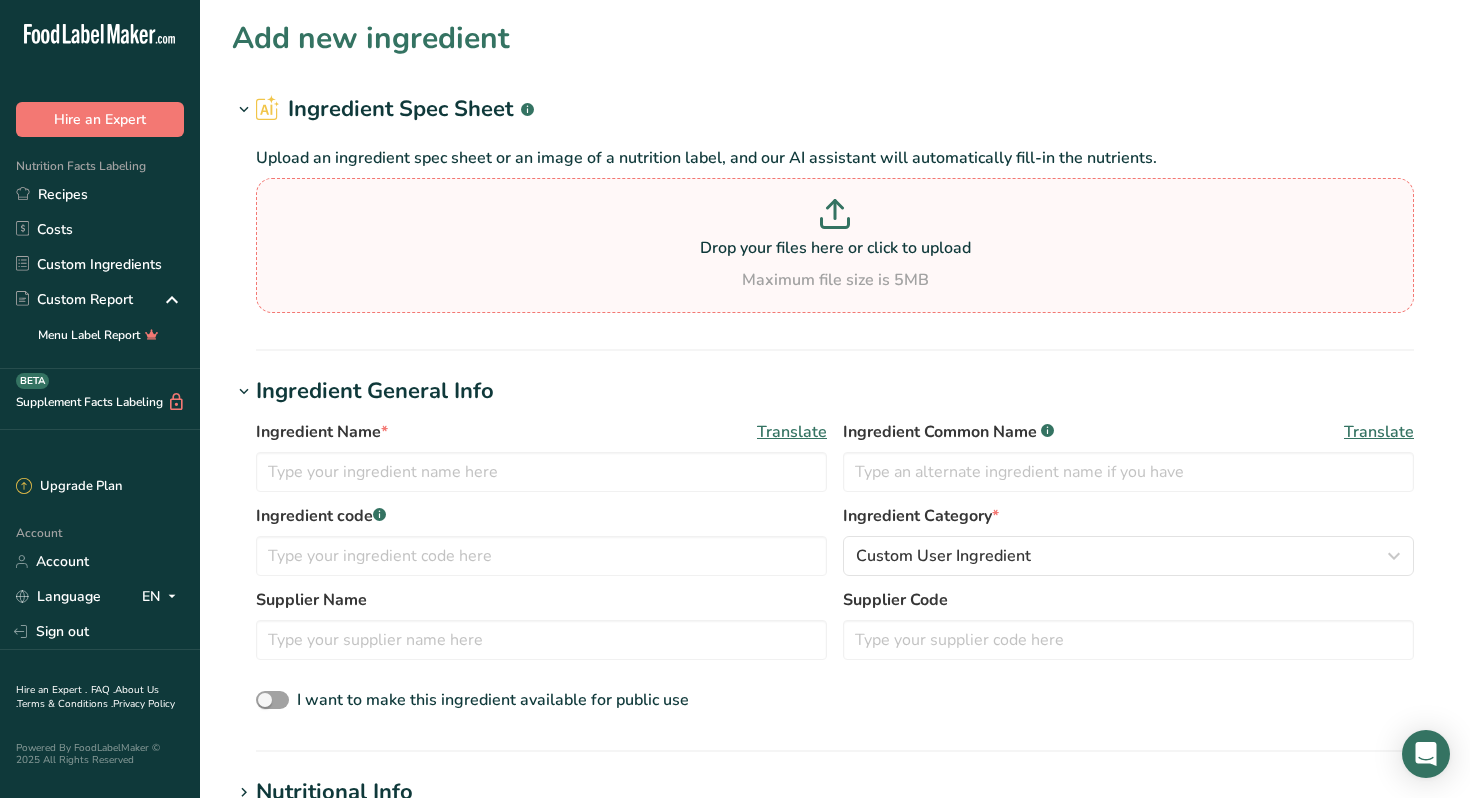 type on "C:\fakepath\Orange Cream Base.pdf" 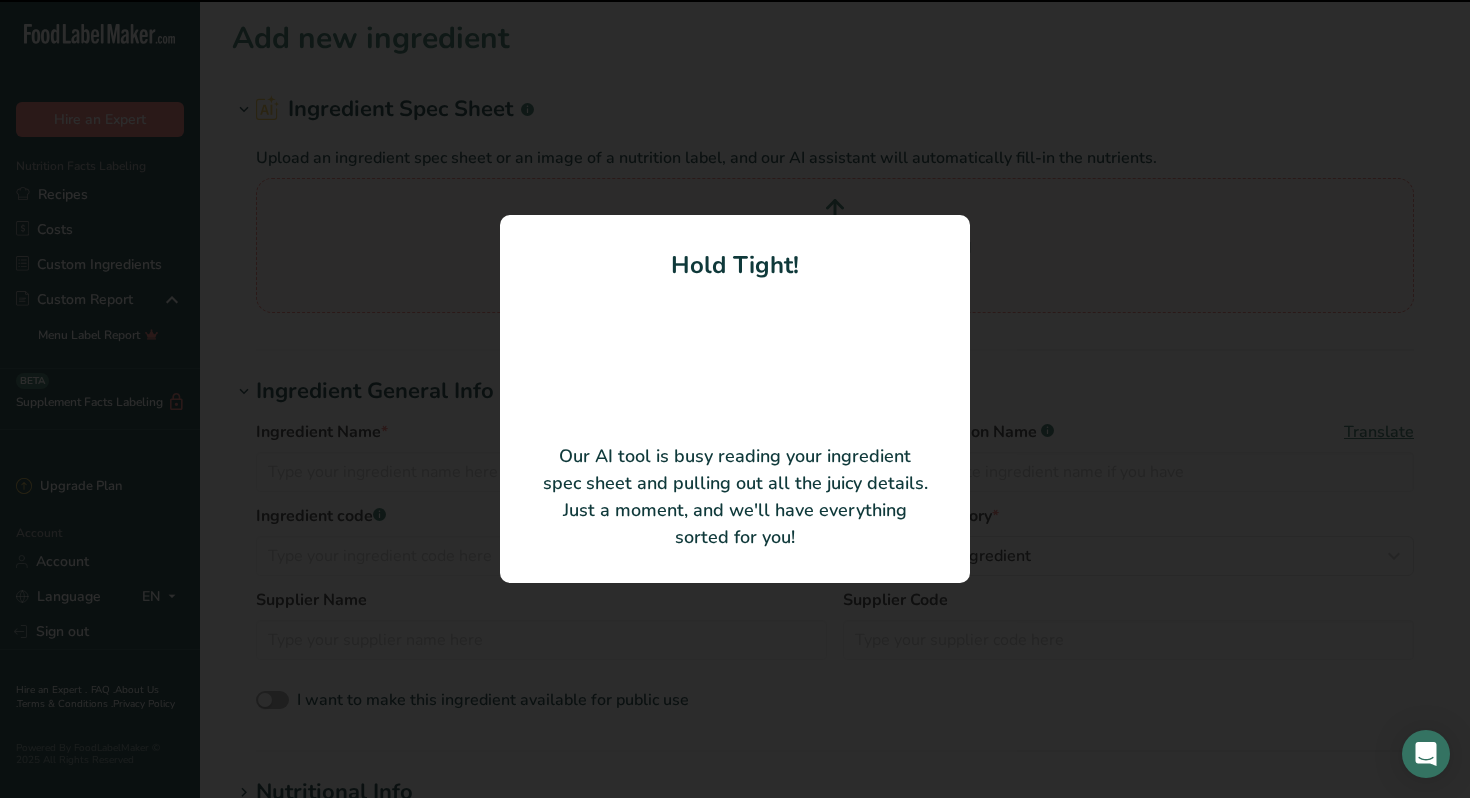 type on "ORANGE CREAM WATER ICE BASE" 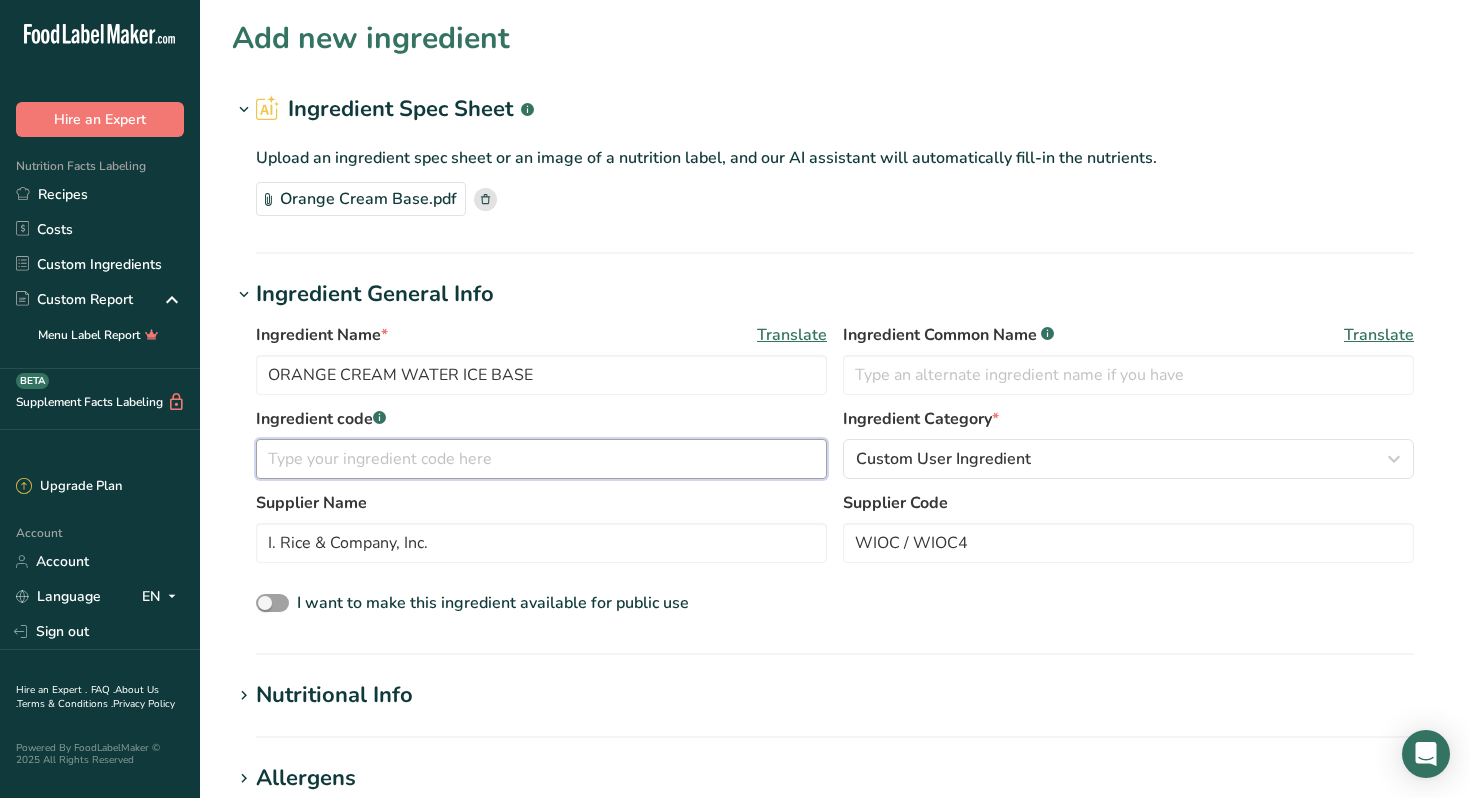 click at bounding box center (541, 459) 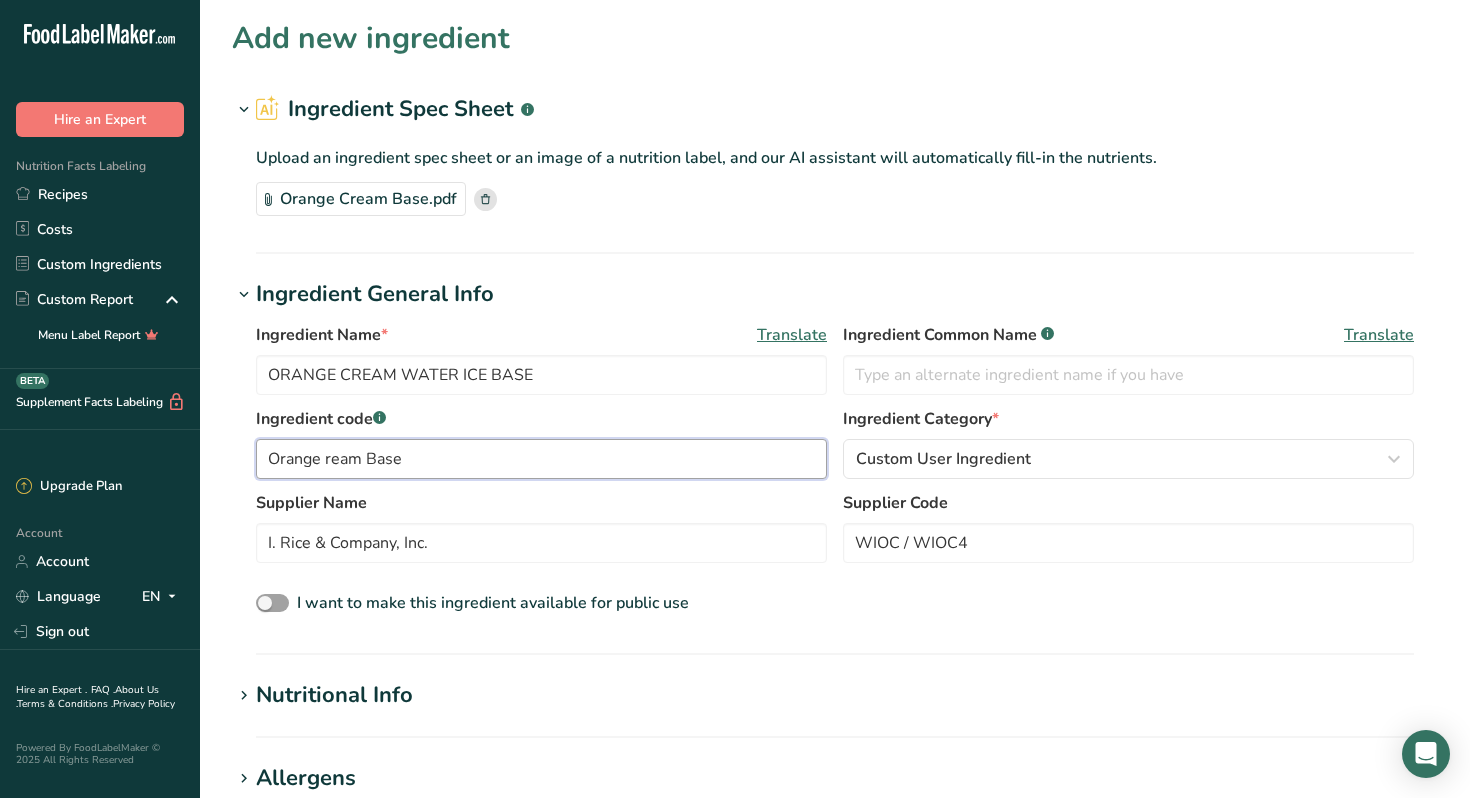 click on "Orange ream Base" at bounding box center (541, 459) 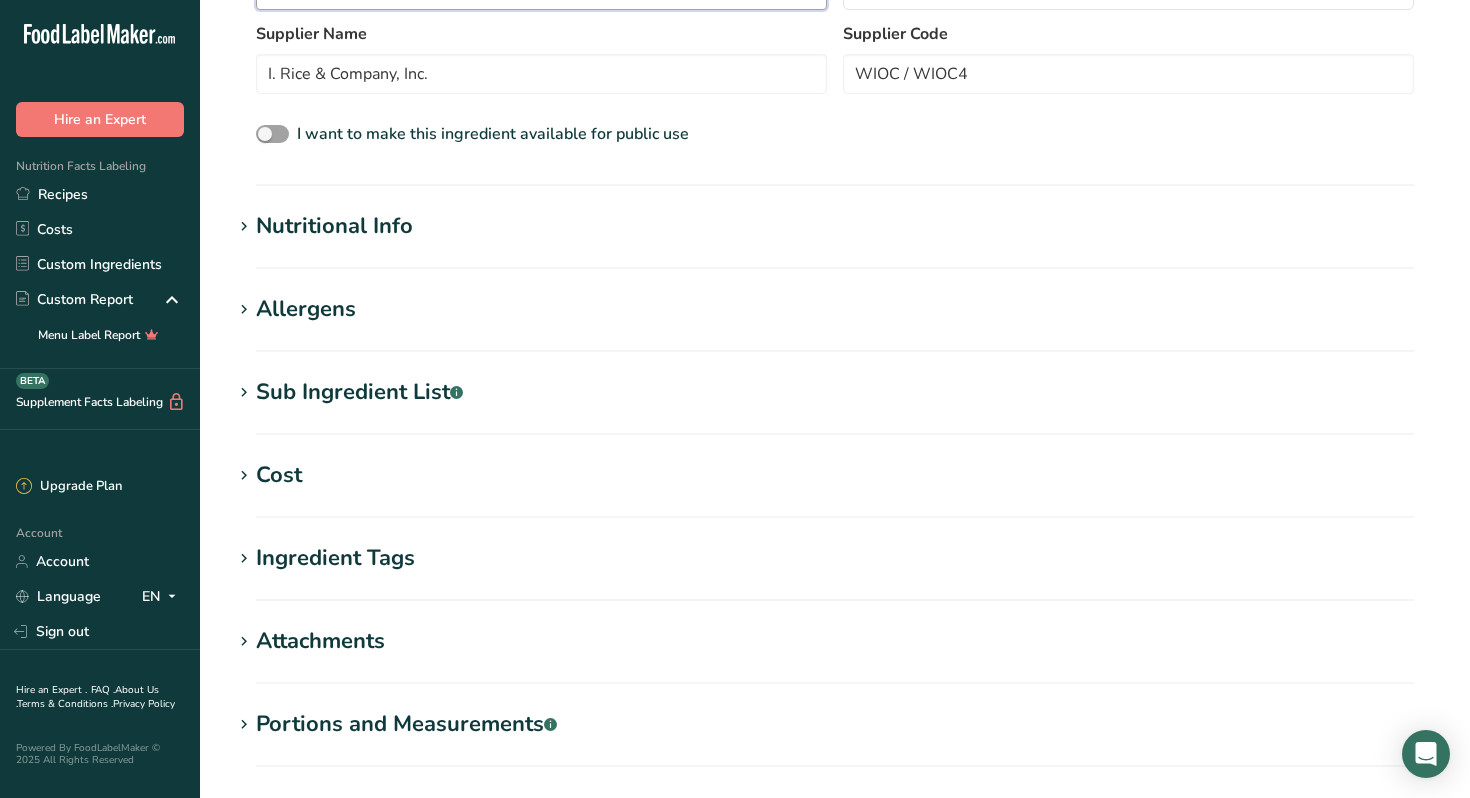scroll, scrollTop: 471, scrollLeft: 0, axis: vertical 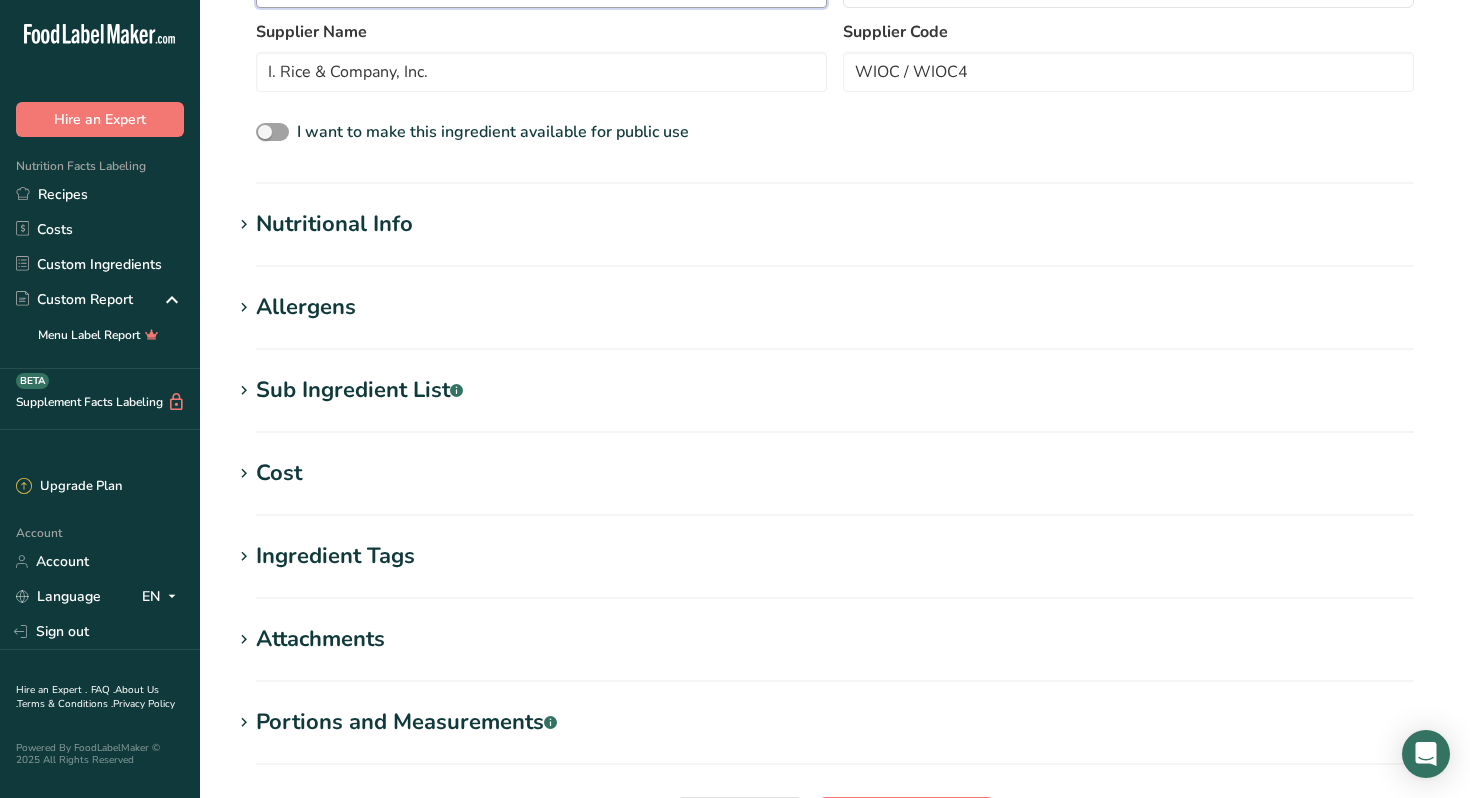 type on "Orange Cream Base" 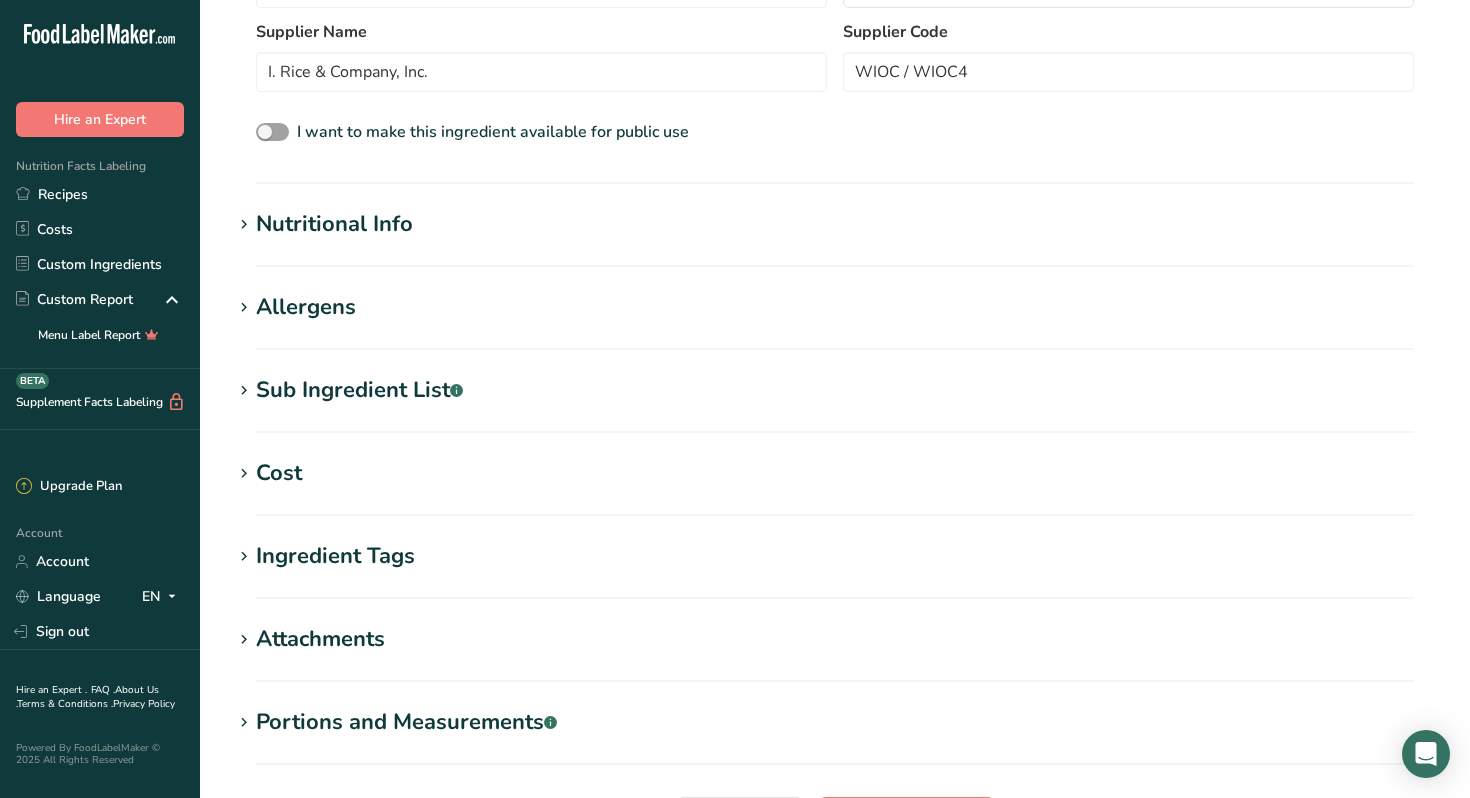 click on "Nutritional Info" at bounding box center [334, 224] 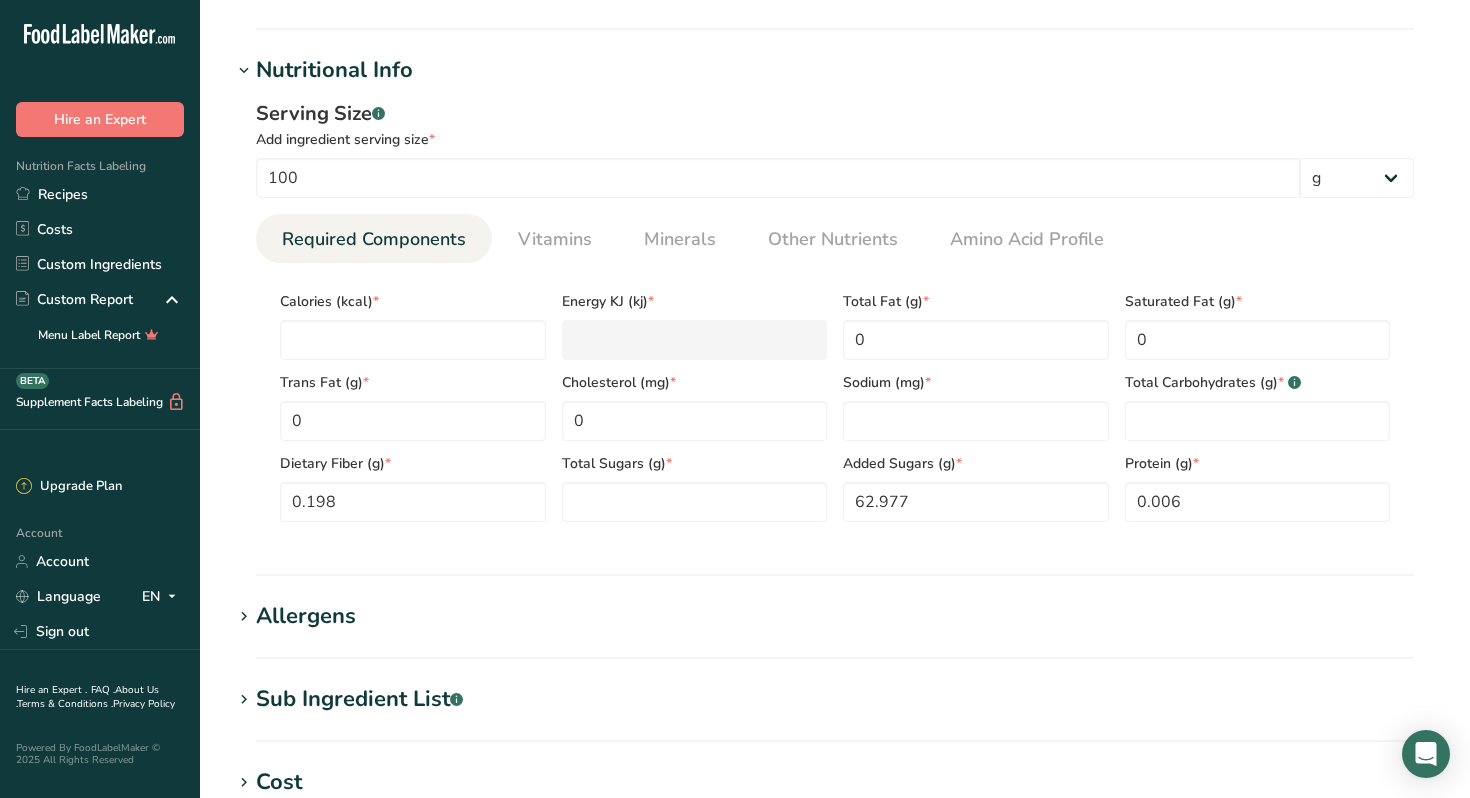 scroll, scrollTop: 631, scrollLeft: 0, axis: vertical 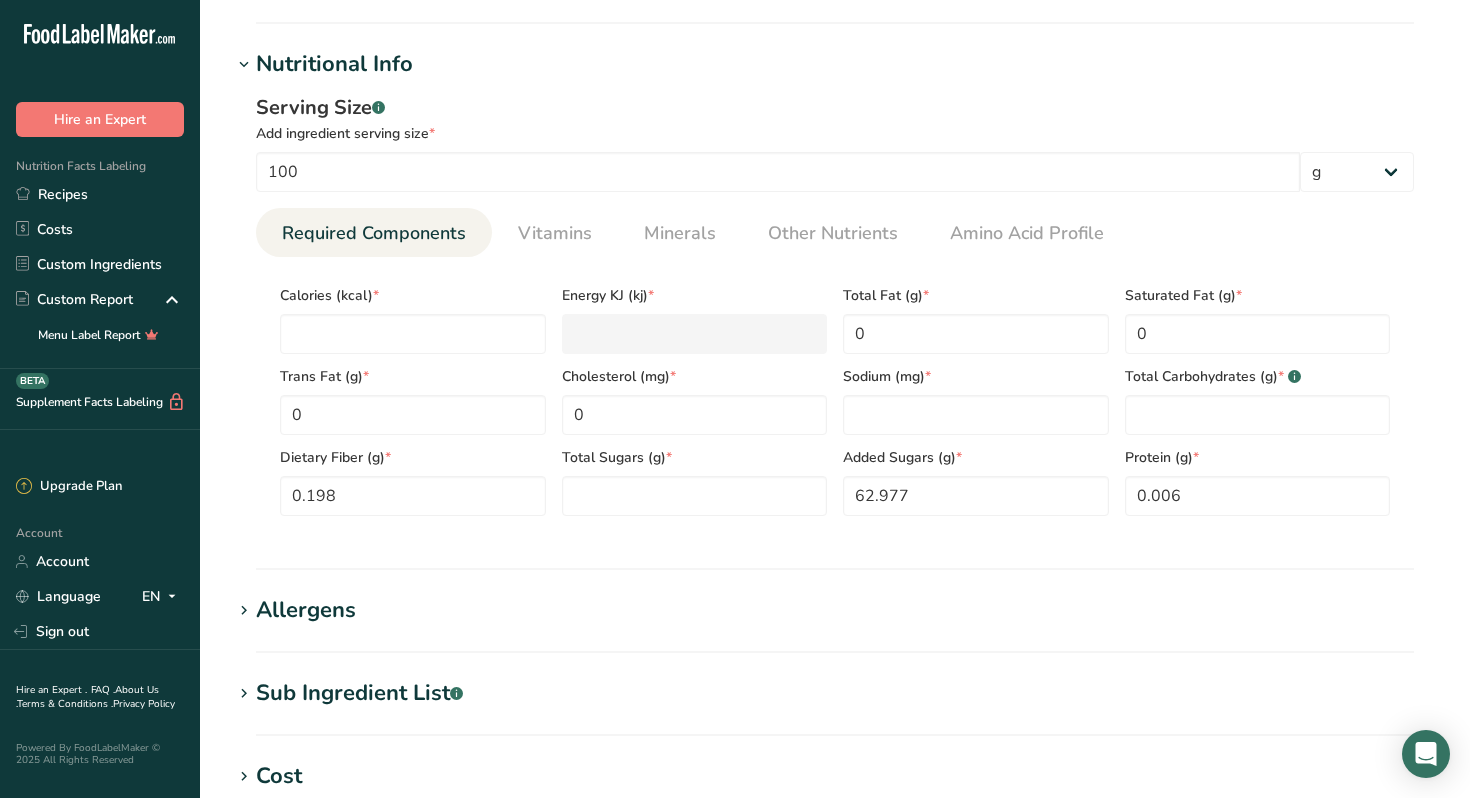 click on "Allergens" at bounding box center (306, 610) 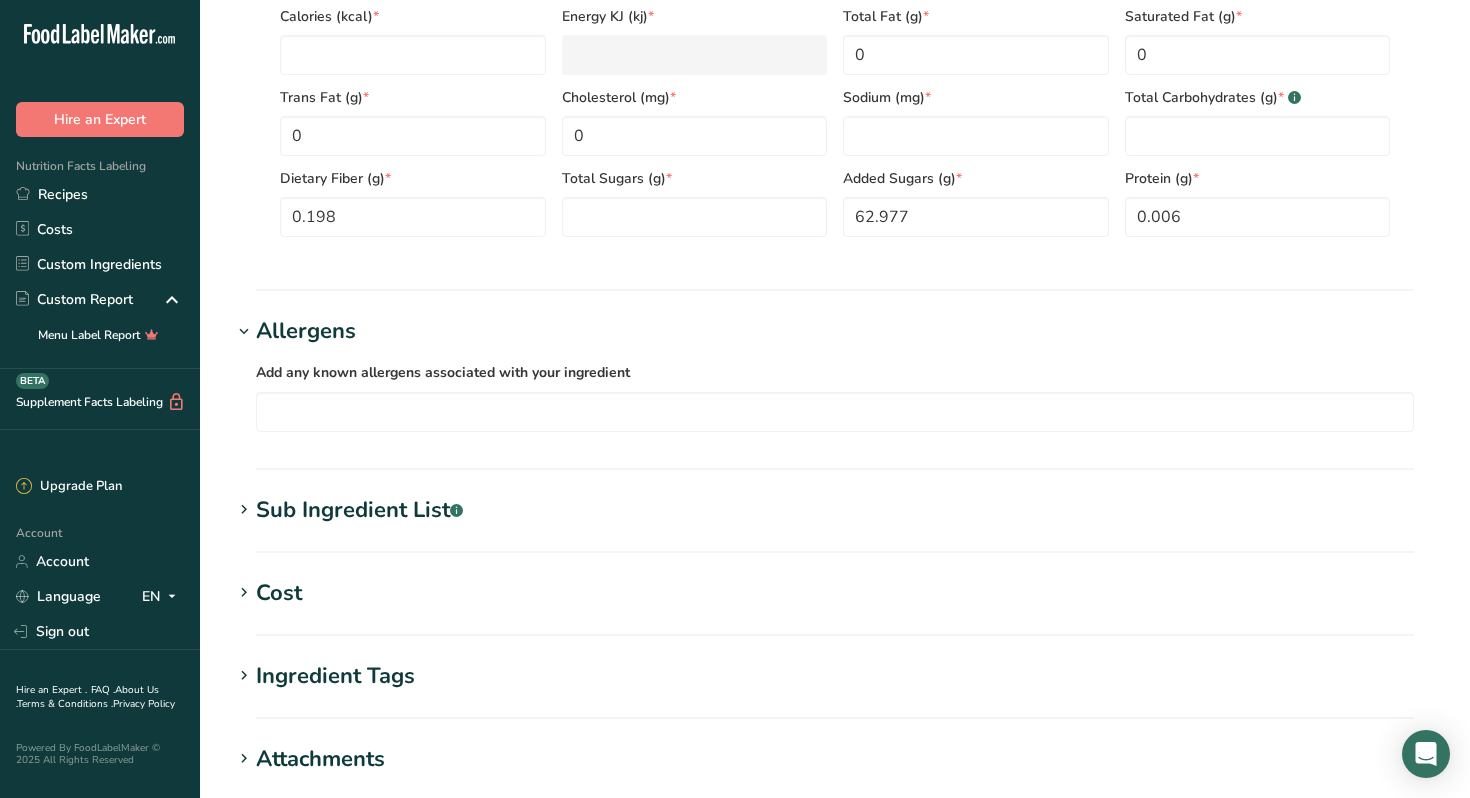 scroll, scrollTop: 926, scrollLeft: 0, axis: vertical 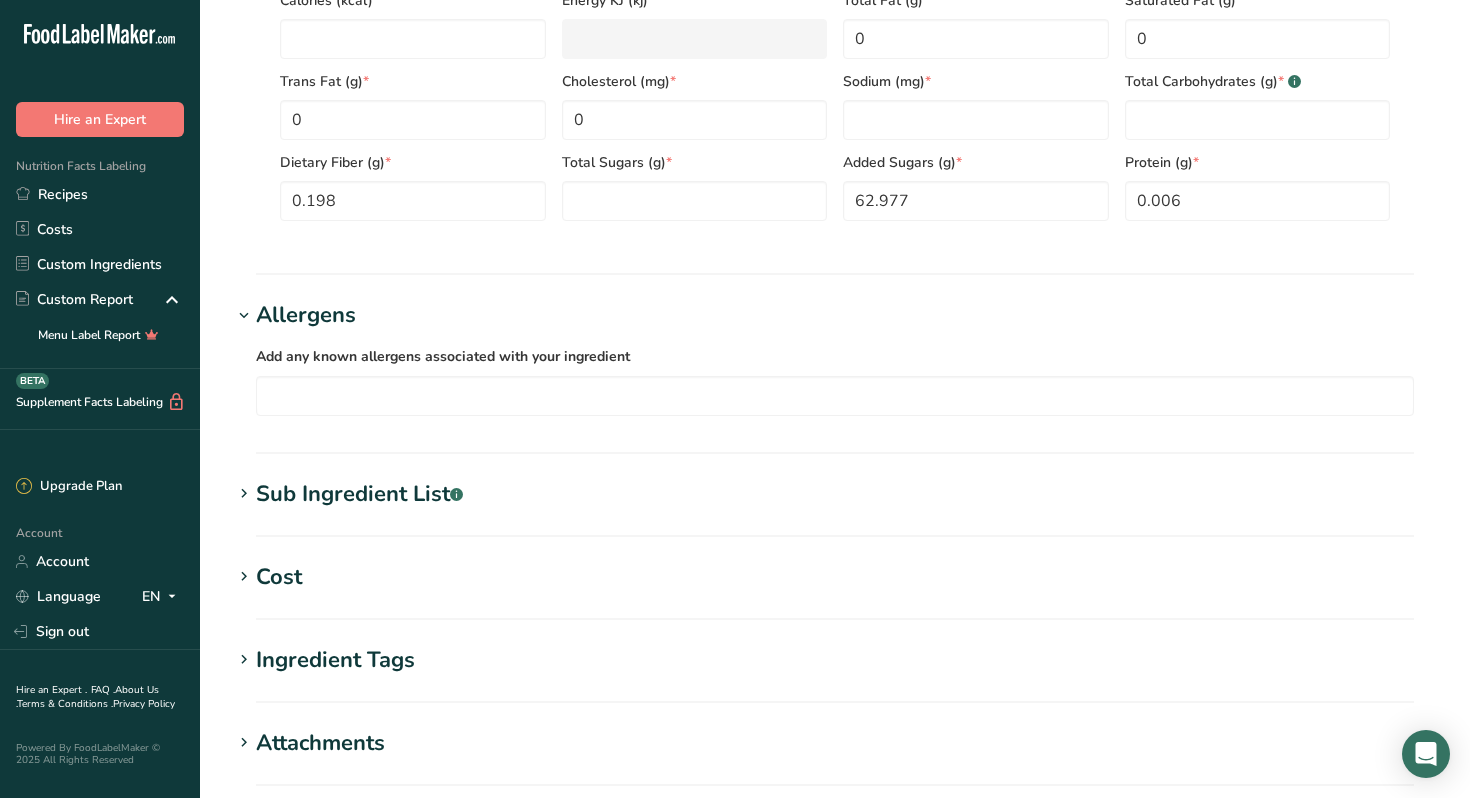 click on "Sub Ingredient List
.a-a{fill:#347362;}.b-a{fill:#fff;}" at bounding box center (359, 494) 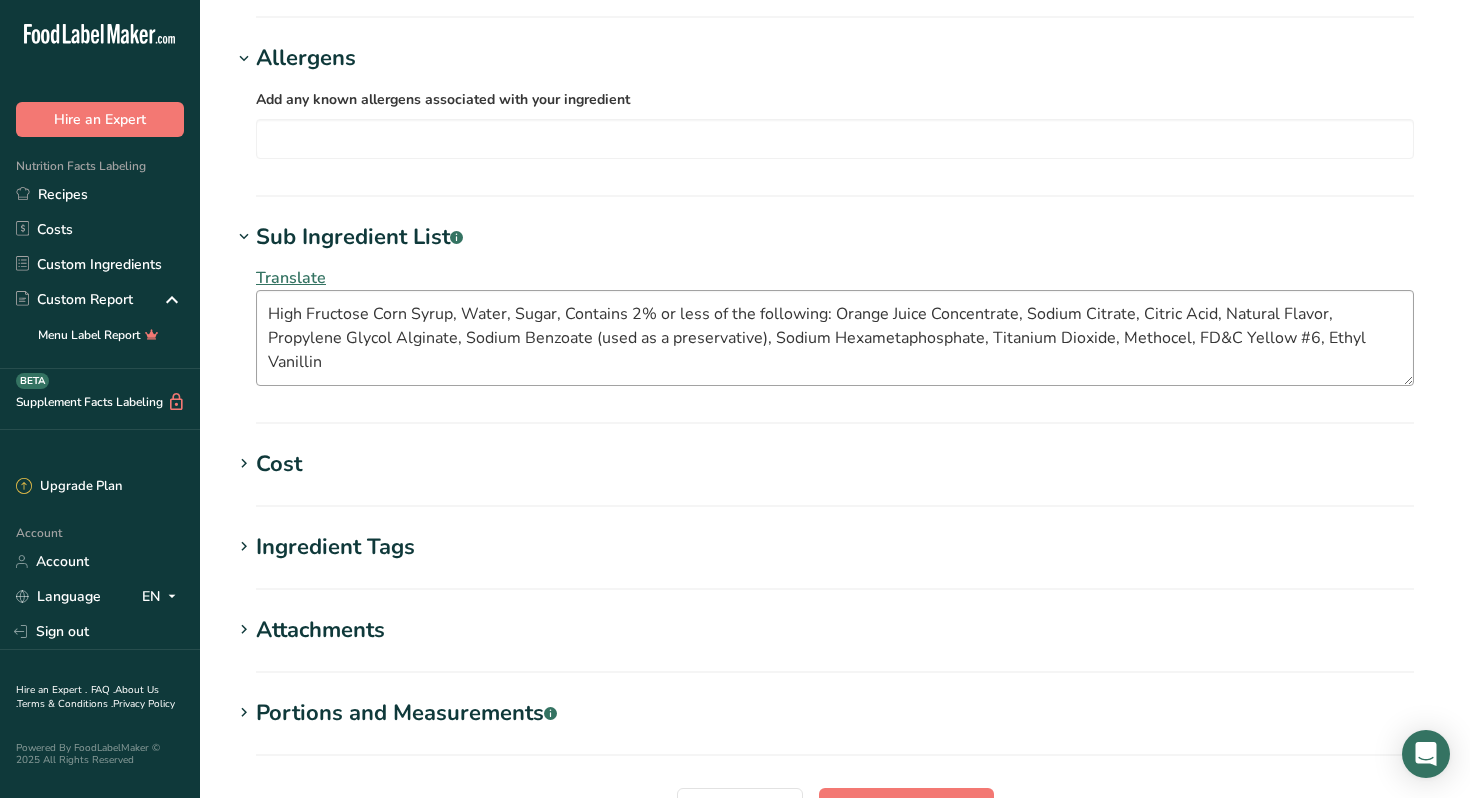scroll, scrollTop: 1383, scrollLeft: 0, axis: vertical 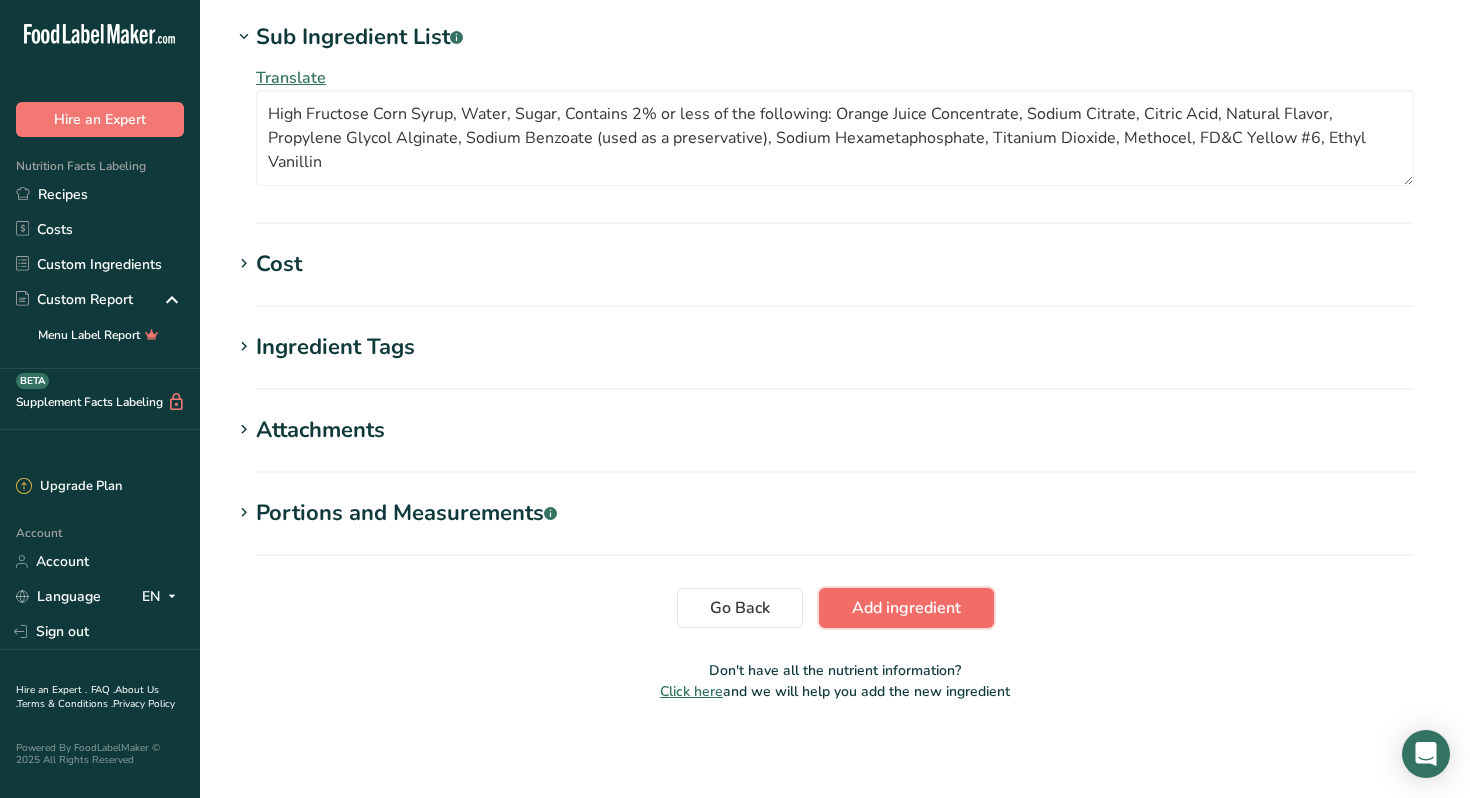 click on "Add ingredient" at bounding box center (906, 608) 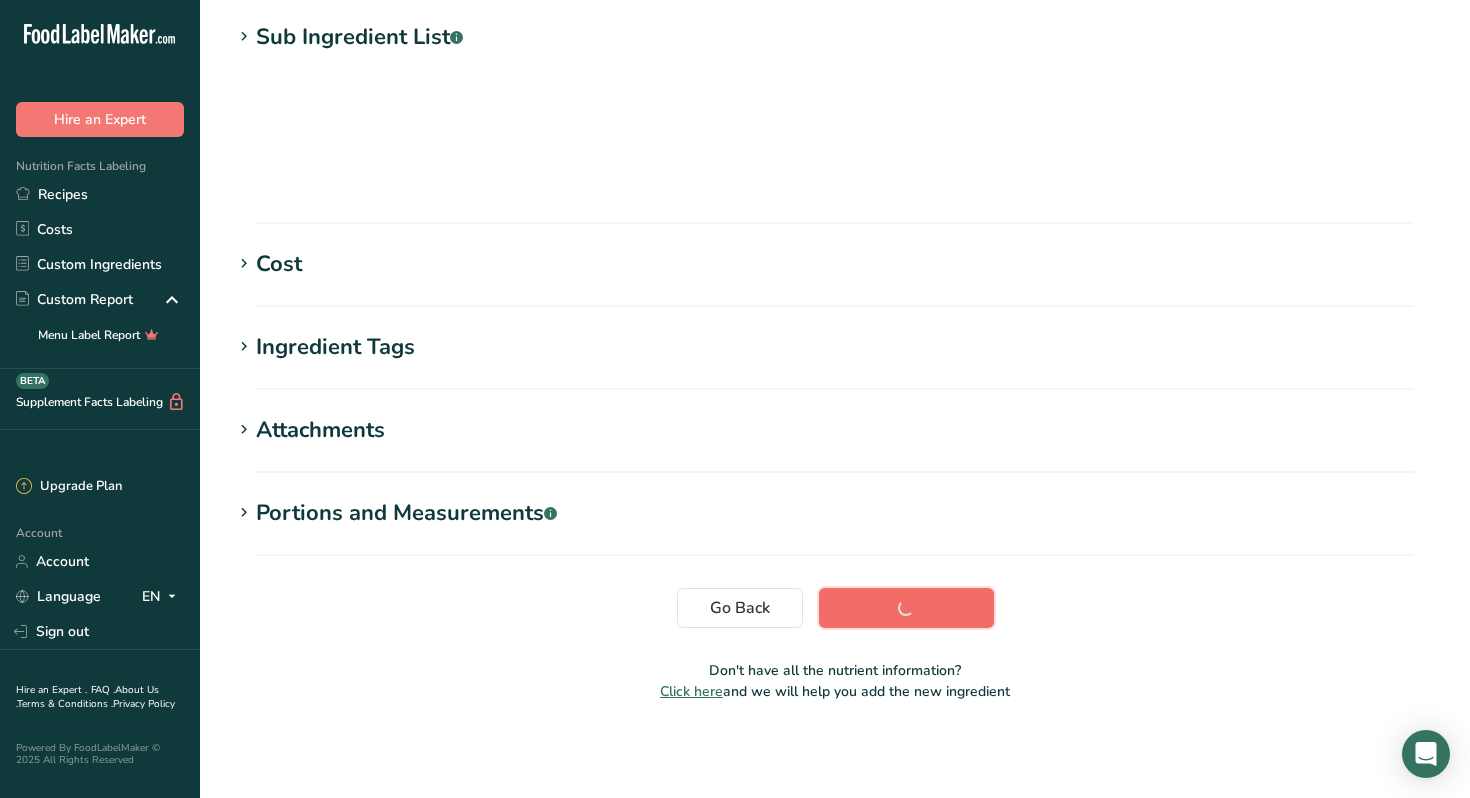 scroll, scrollTop: 260, scrollLeft: 0, axis: vertical 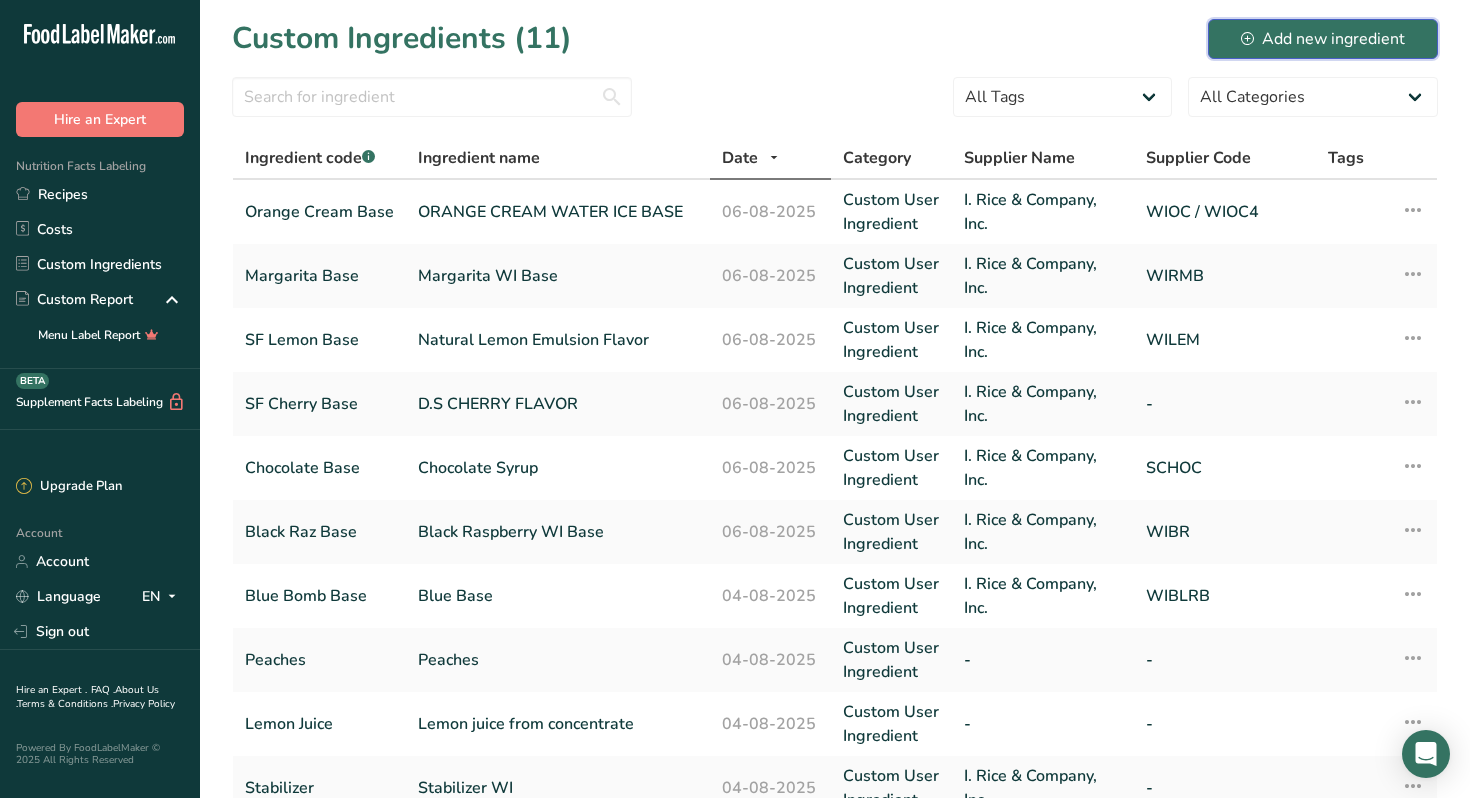 click on "Add new ingredient" at bounding box center [1323, 39] 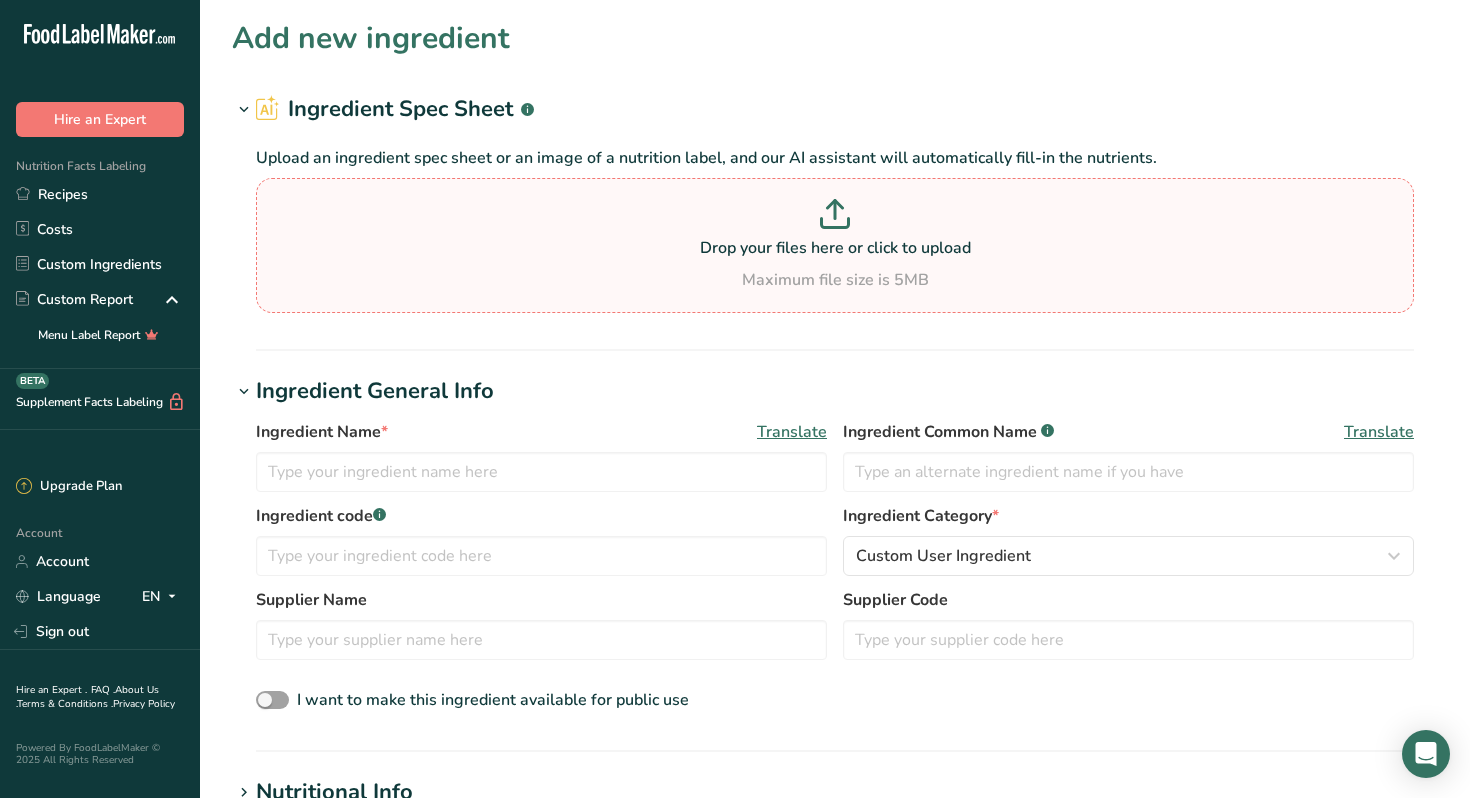 click 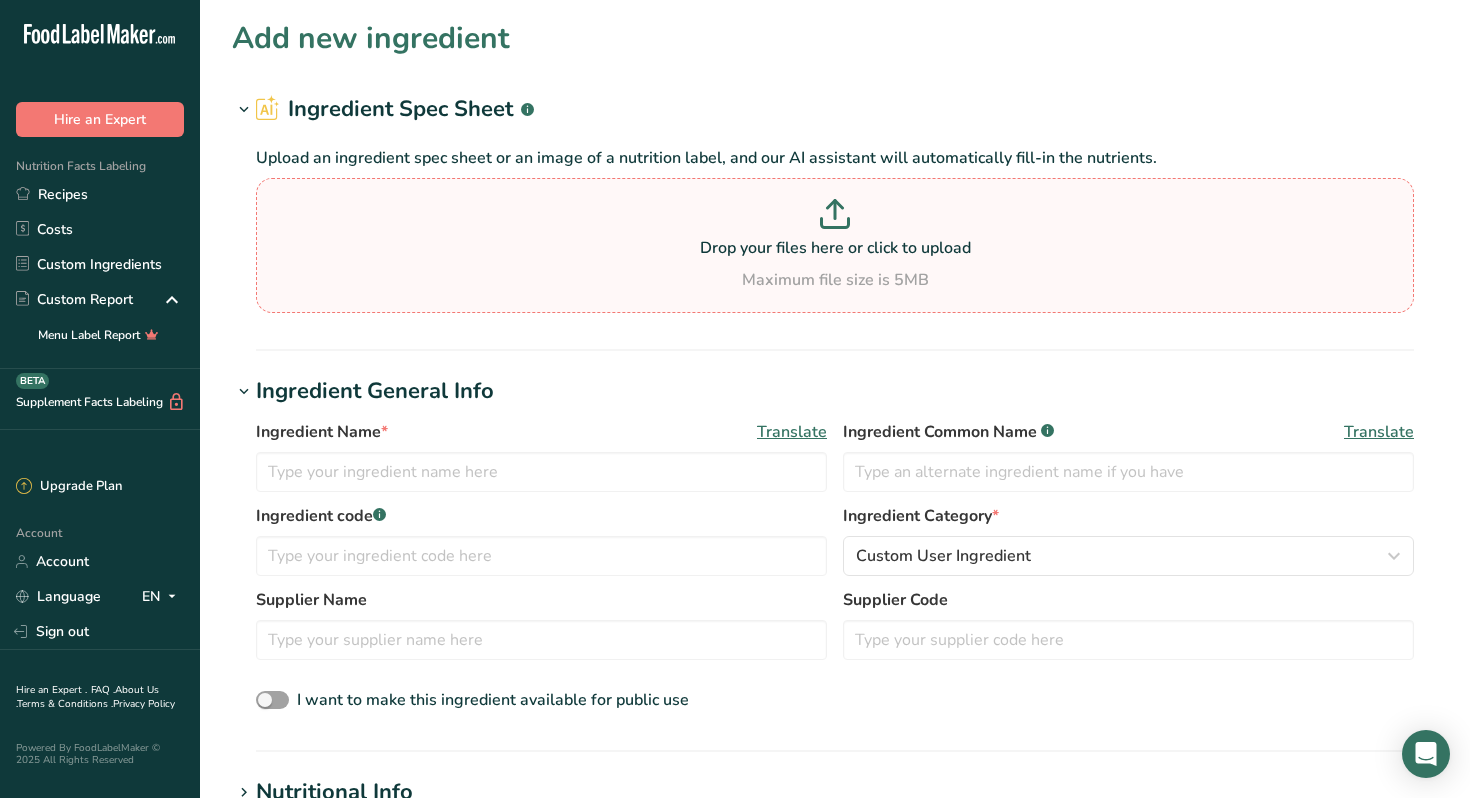 type on "C:\fakepath\Pineapple Base.pdf" 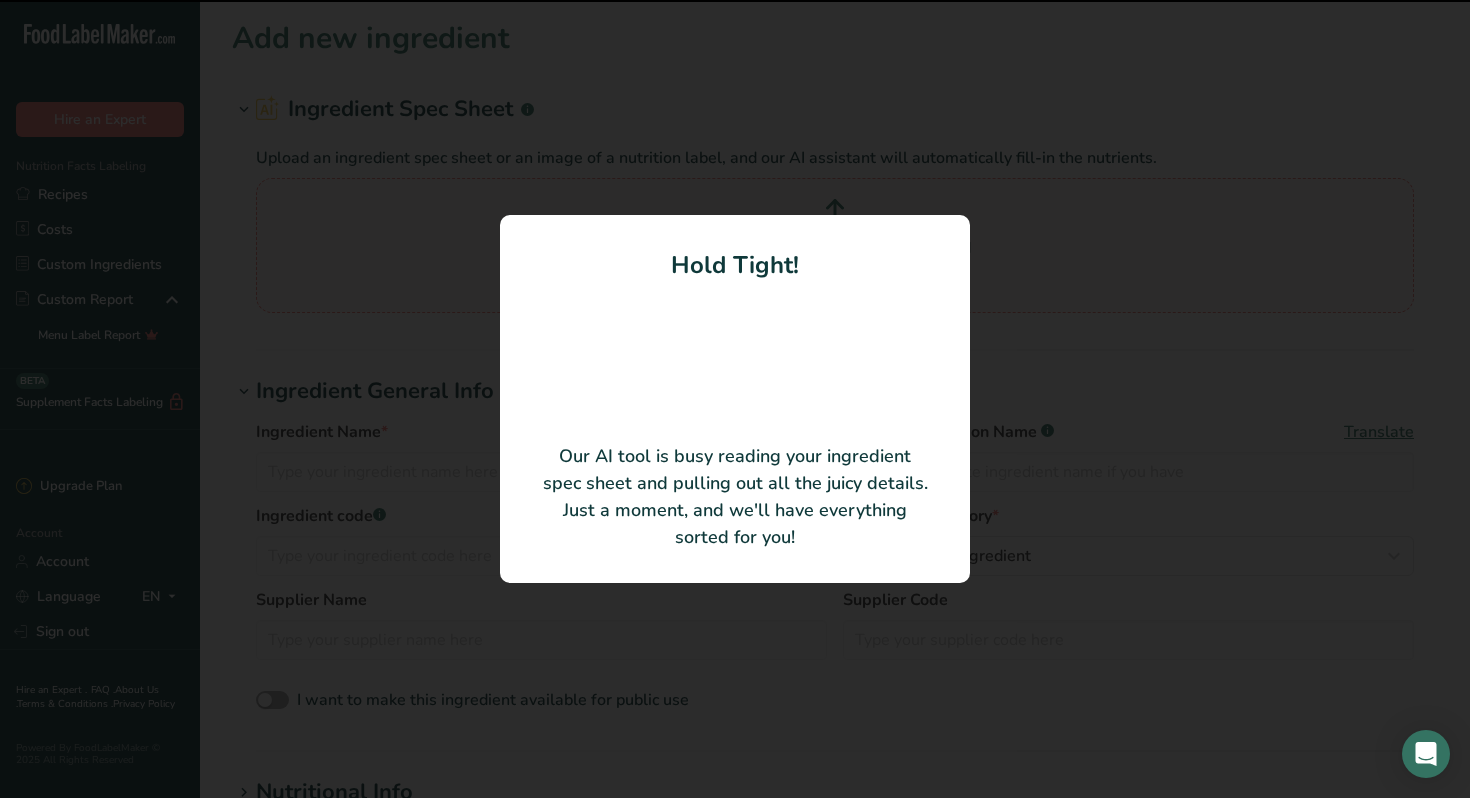 type on "Pineapple WI Base" 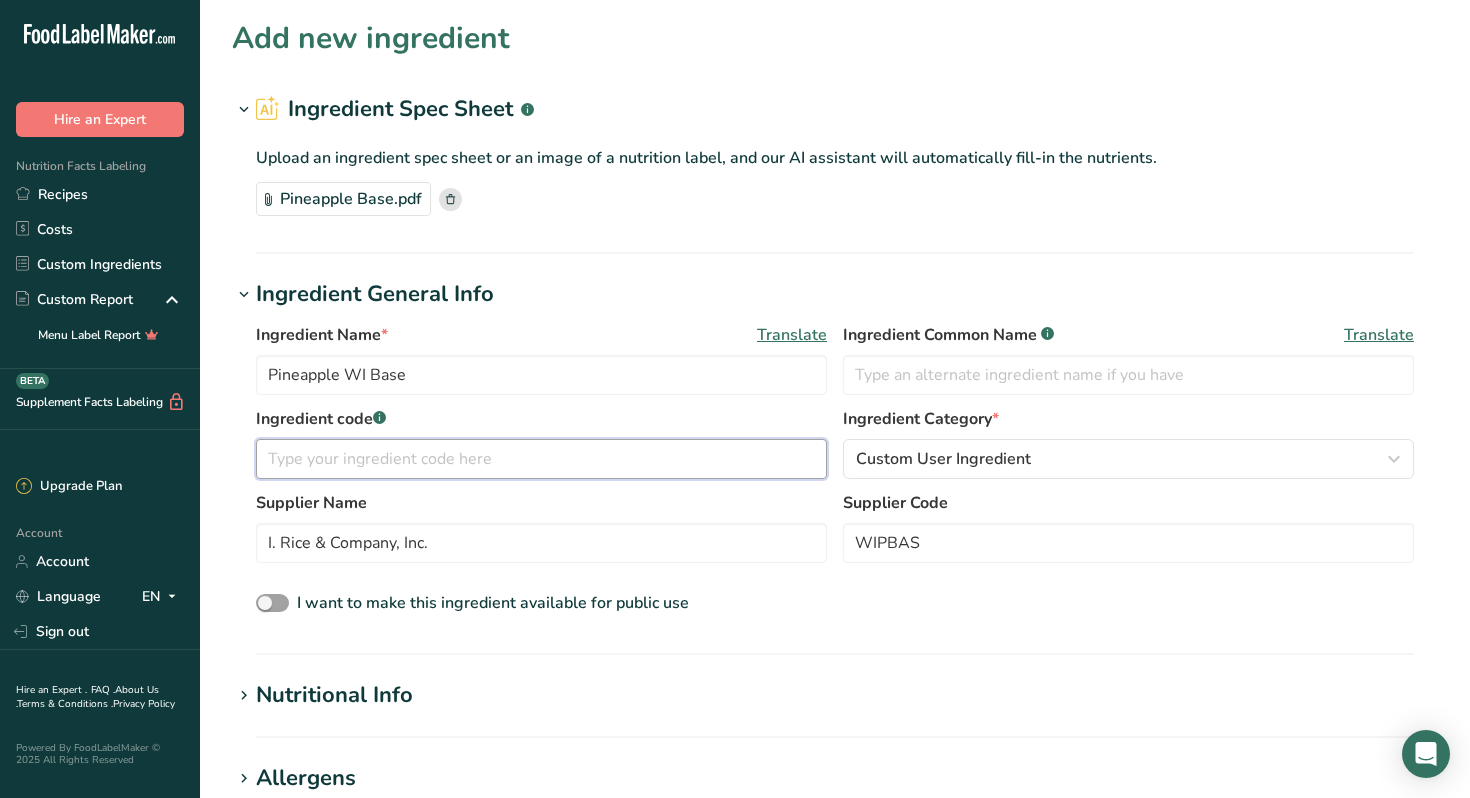 click at bounding box center [541, 459] 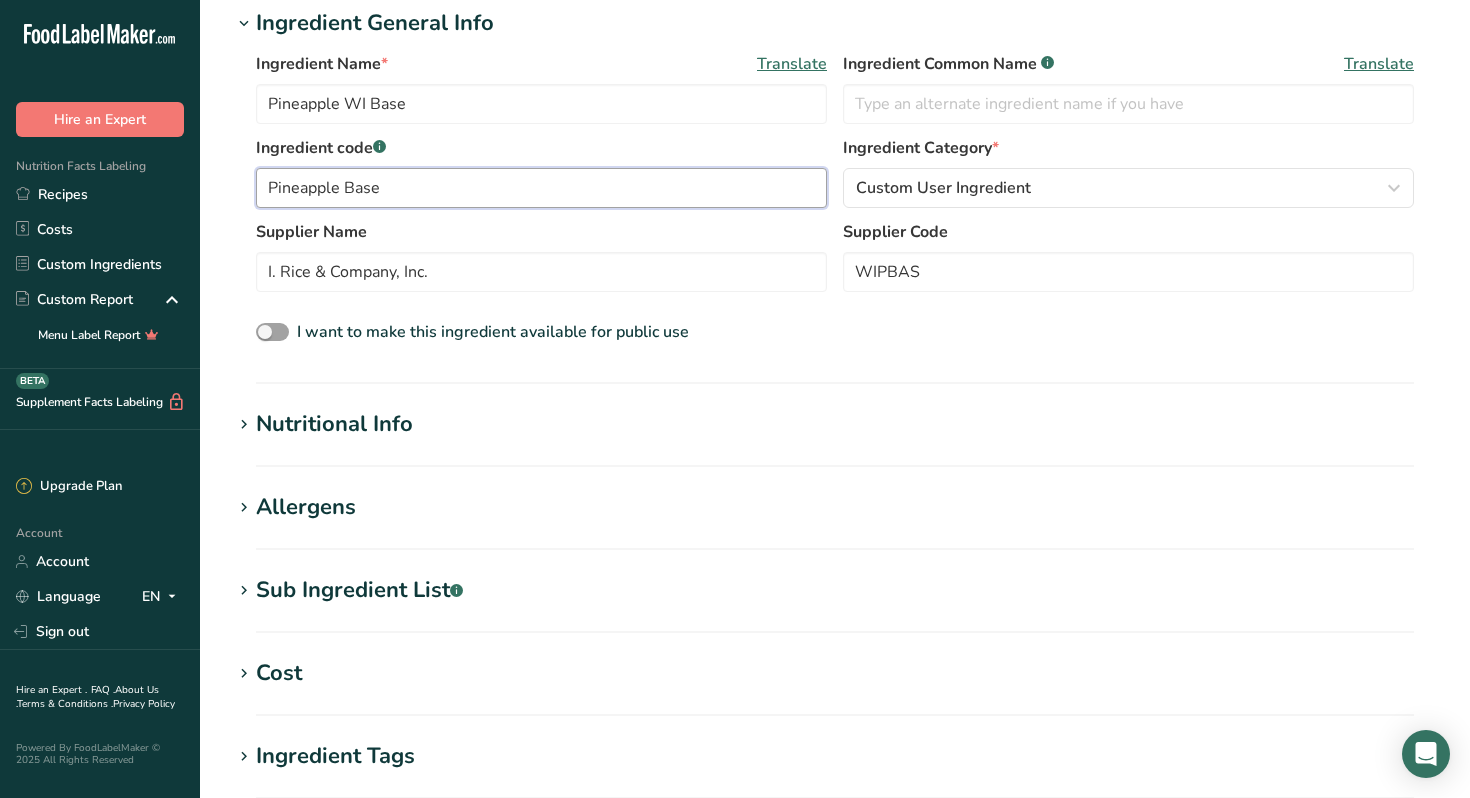 scroll, scrollTop: 273, scrollLeft: 0, axis: vertical 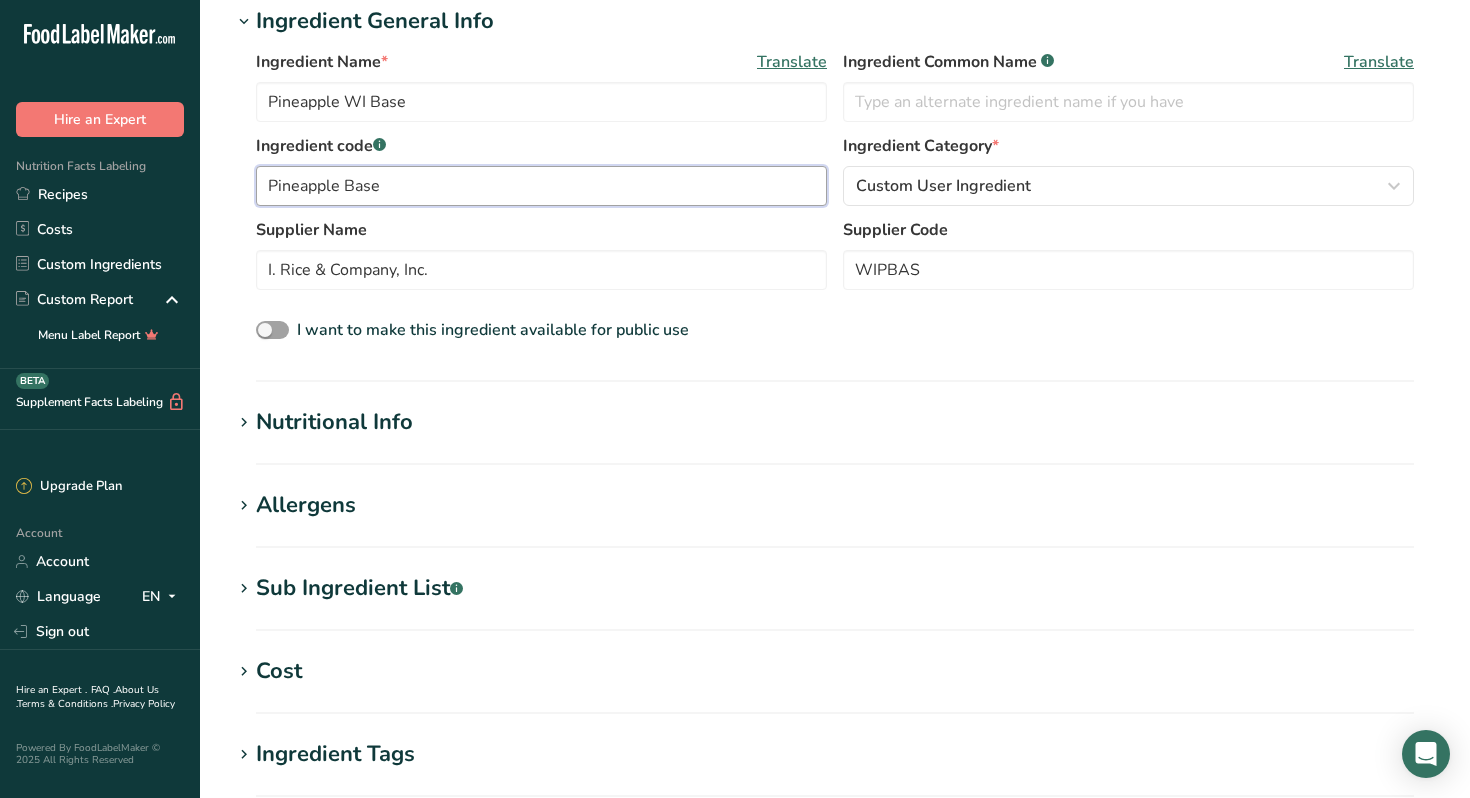 type on "Pineapple Base" 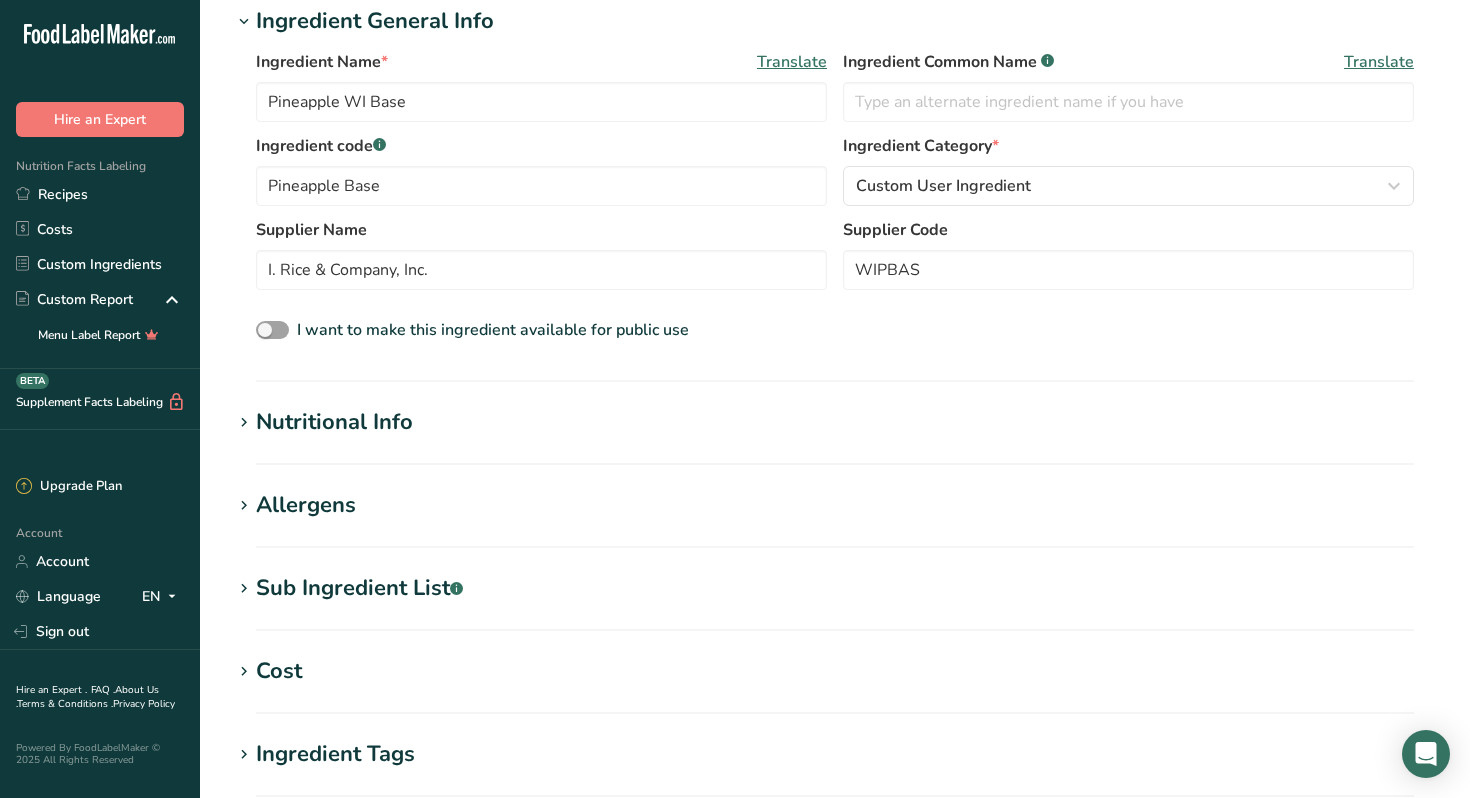 click on "Nutritional Info" at bounding box center [334, 422] 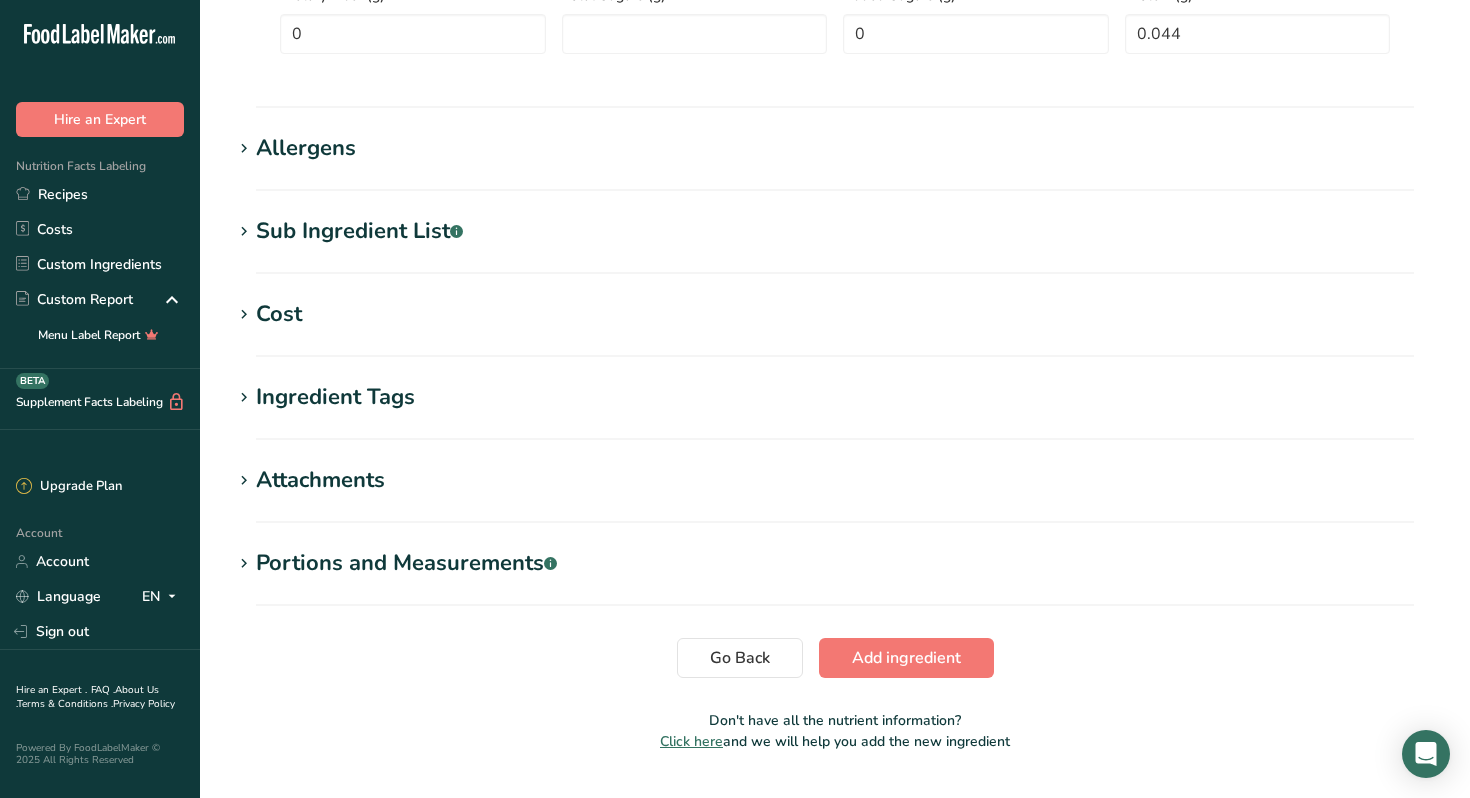 scroll, scrollTop: 1143, scrollLeft: 0, axis: vertical 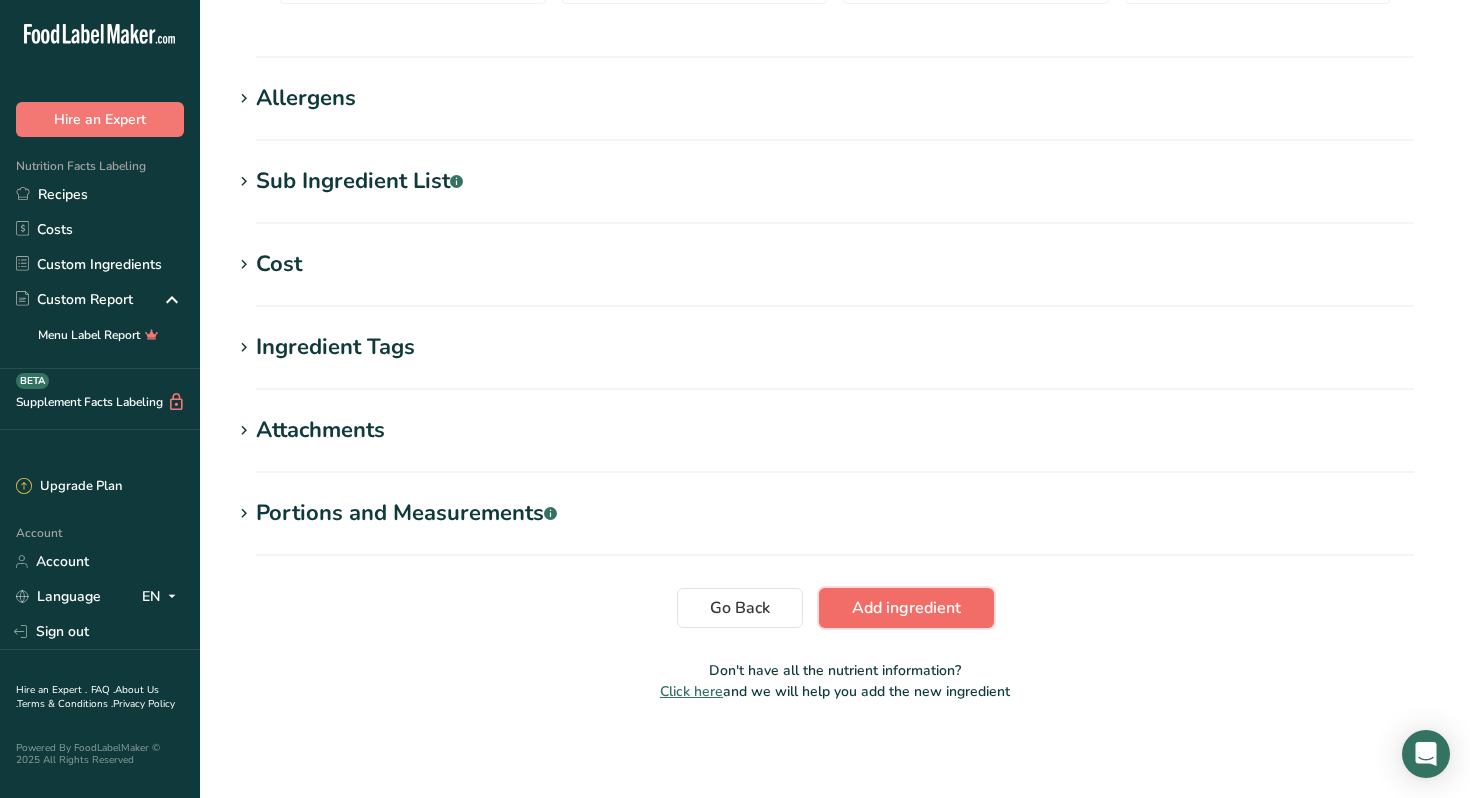 click on "Add ingredient" at bounding box center [906, 608] 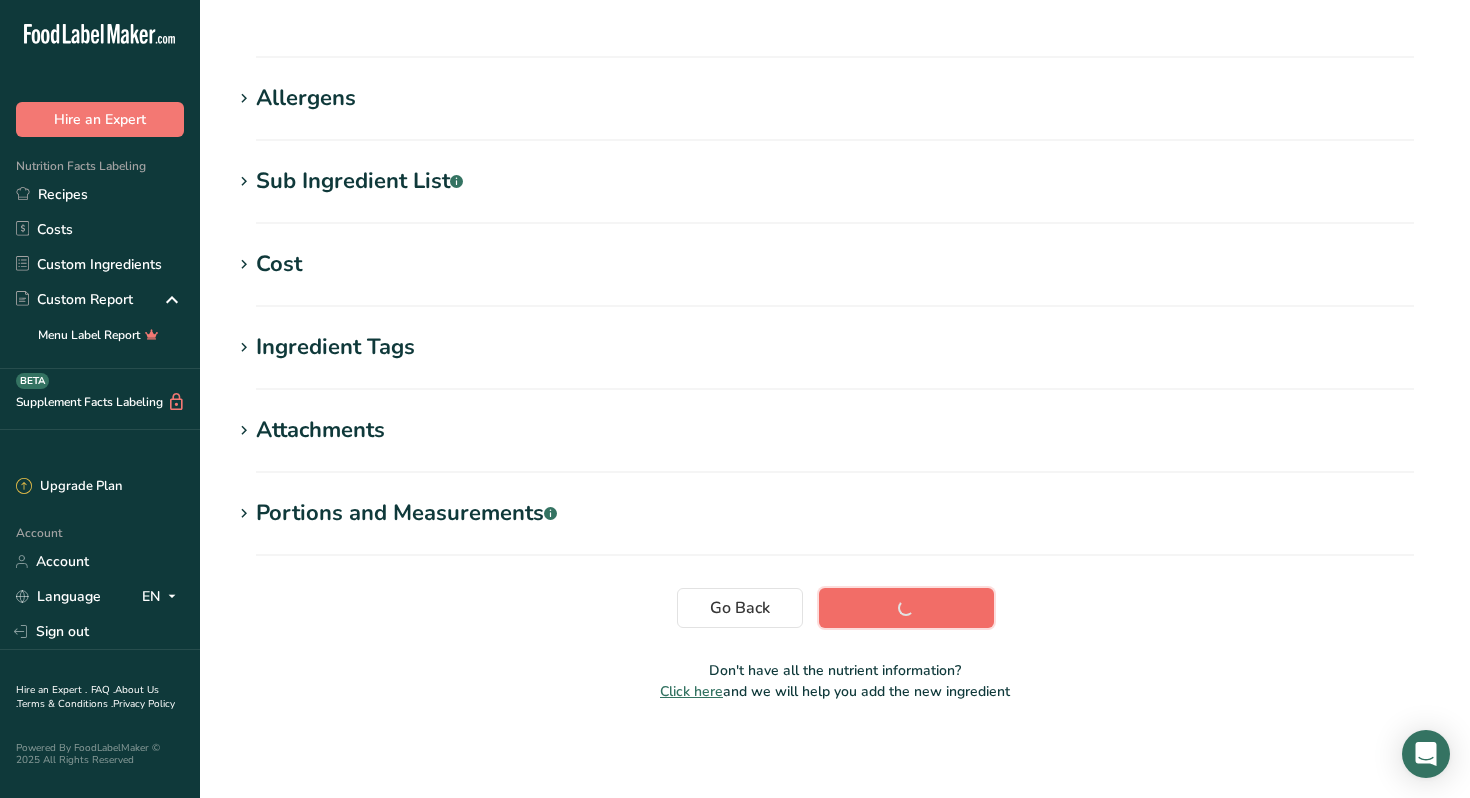 scroll, scrollTop: 260, scrollLeft: 0, axis: vertical 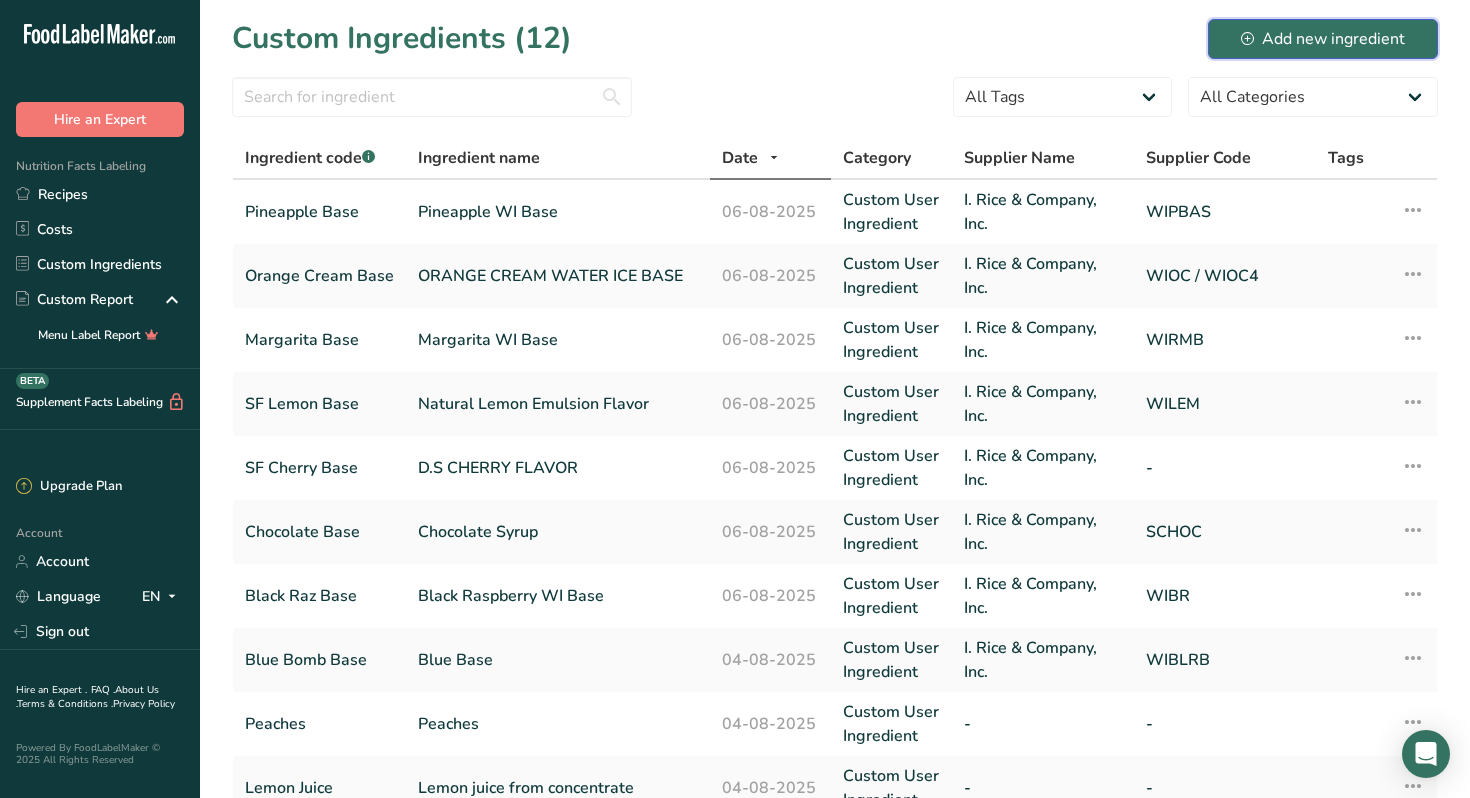 click on "Add new ingredient" at bounding box center [1323, 39] 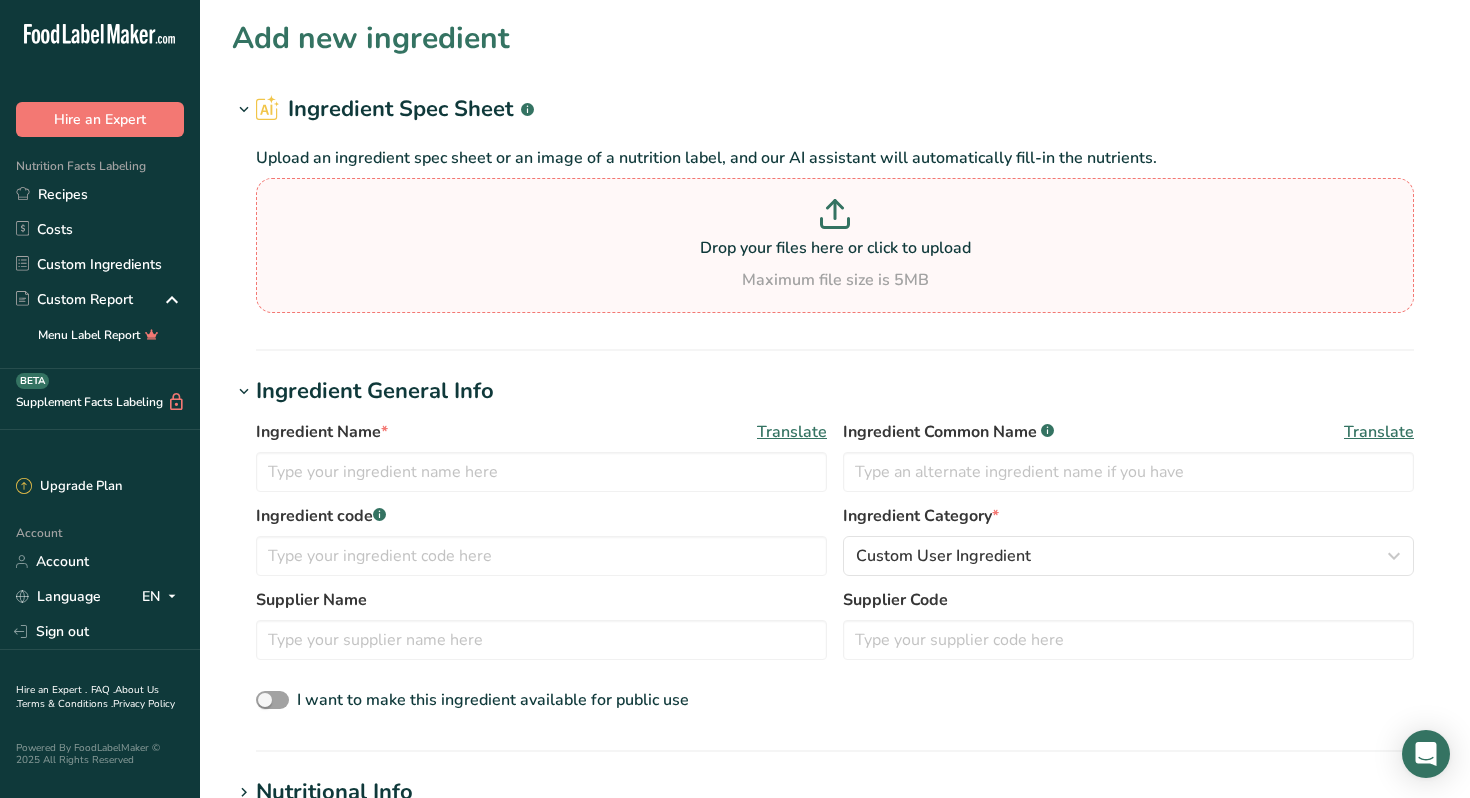 click at bounding box center (835, 217) 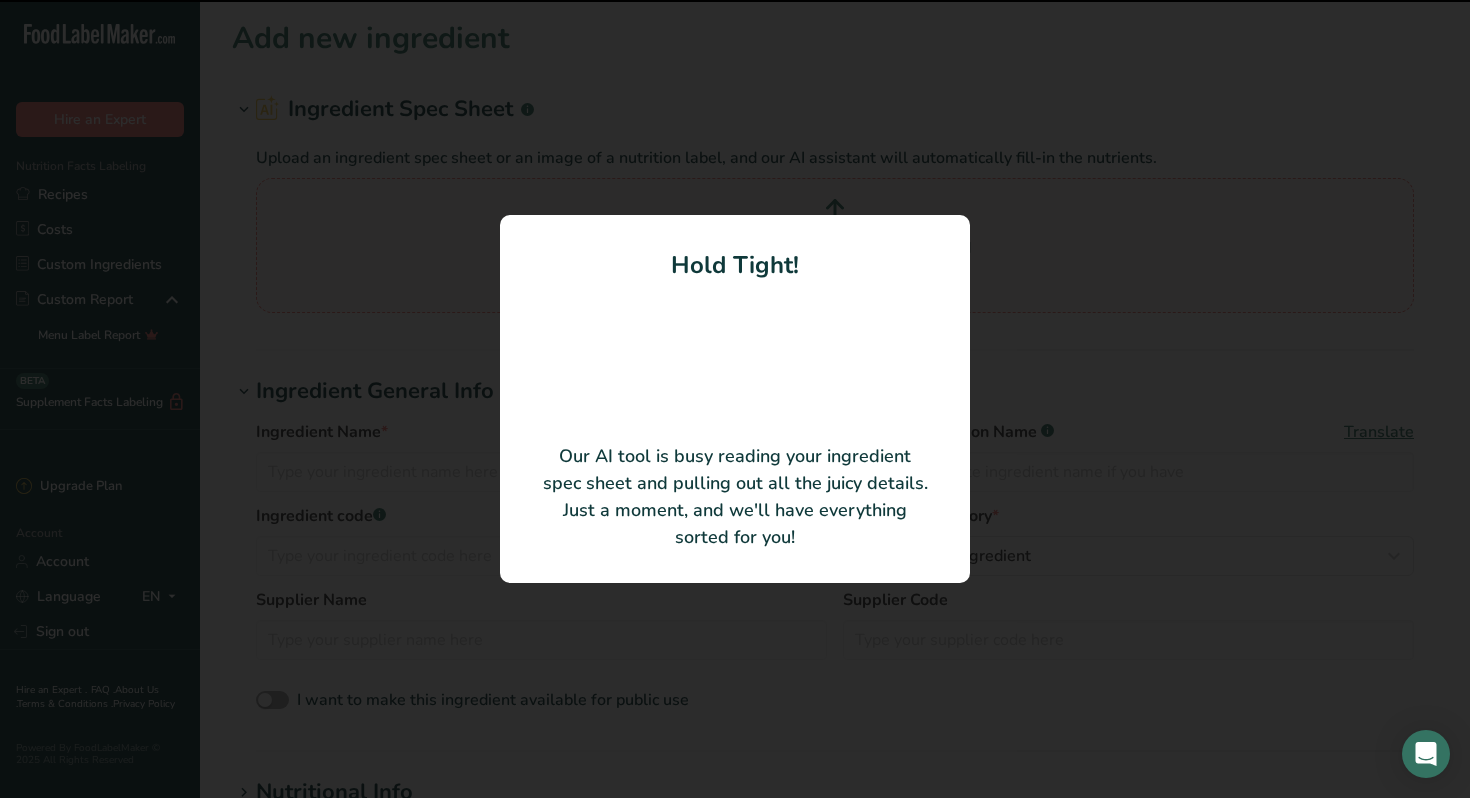 type on "Pina Colada W1 Base" 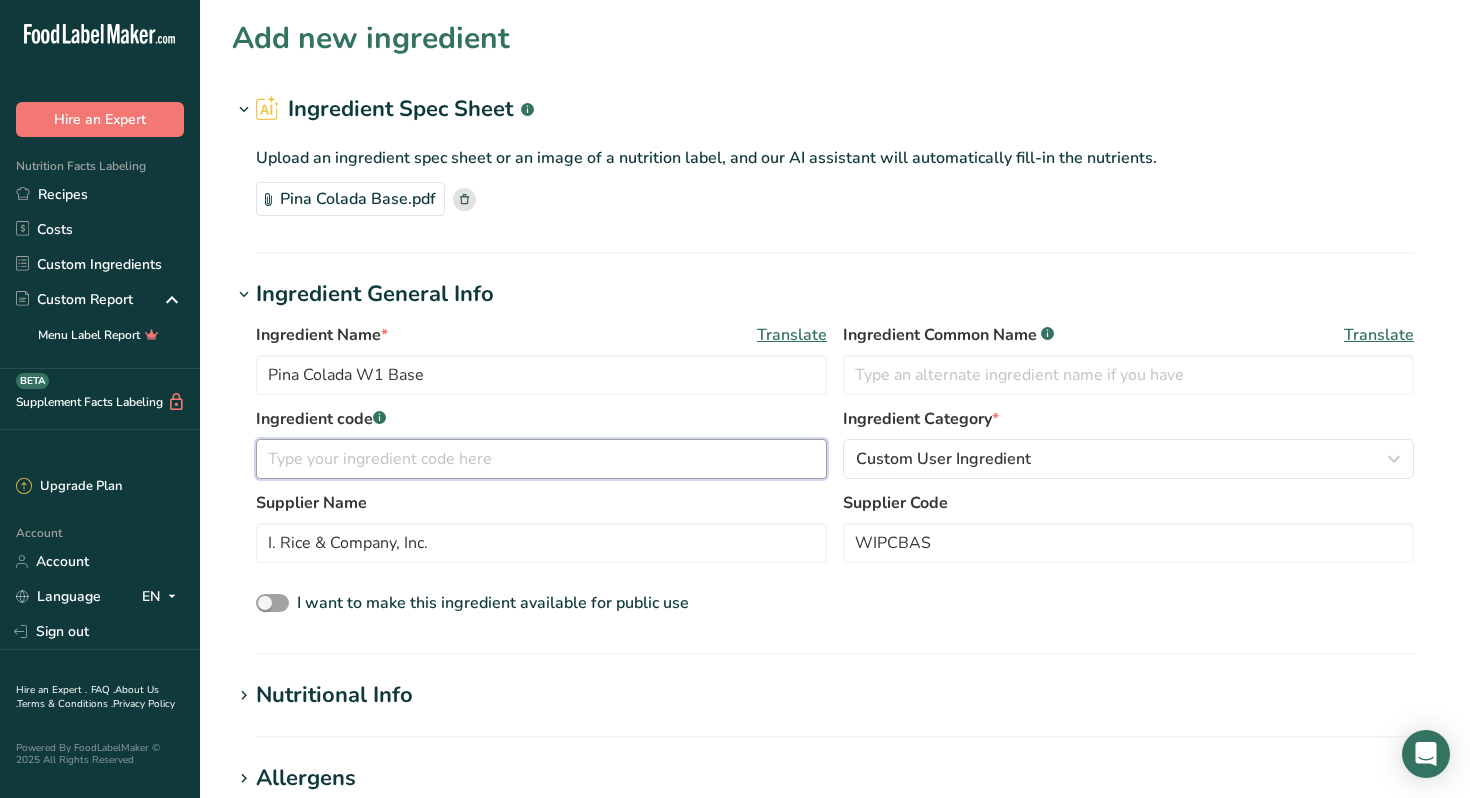 click at bounding box center (541, 459) 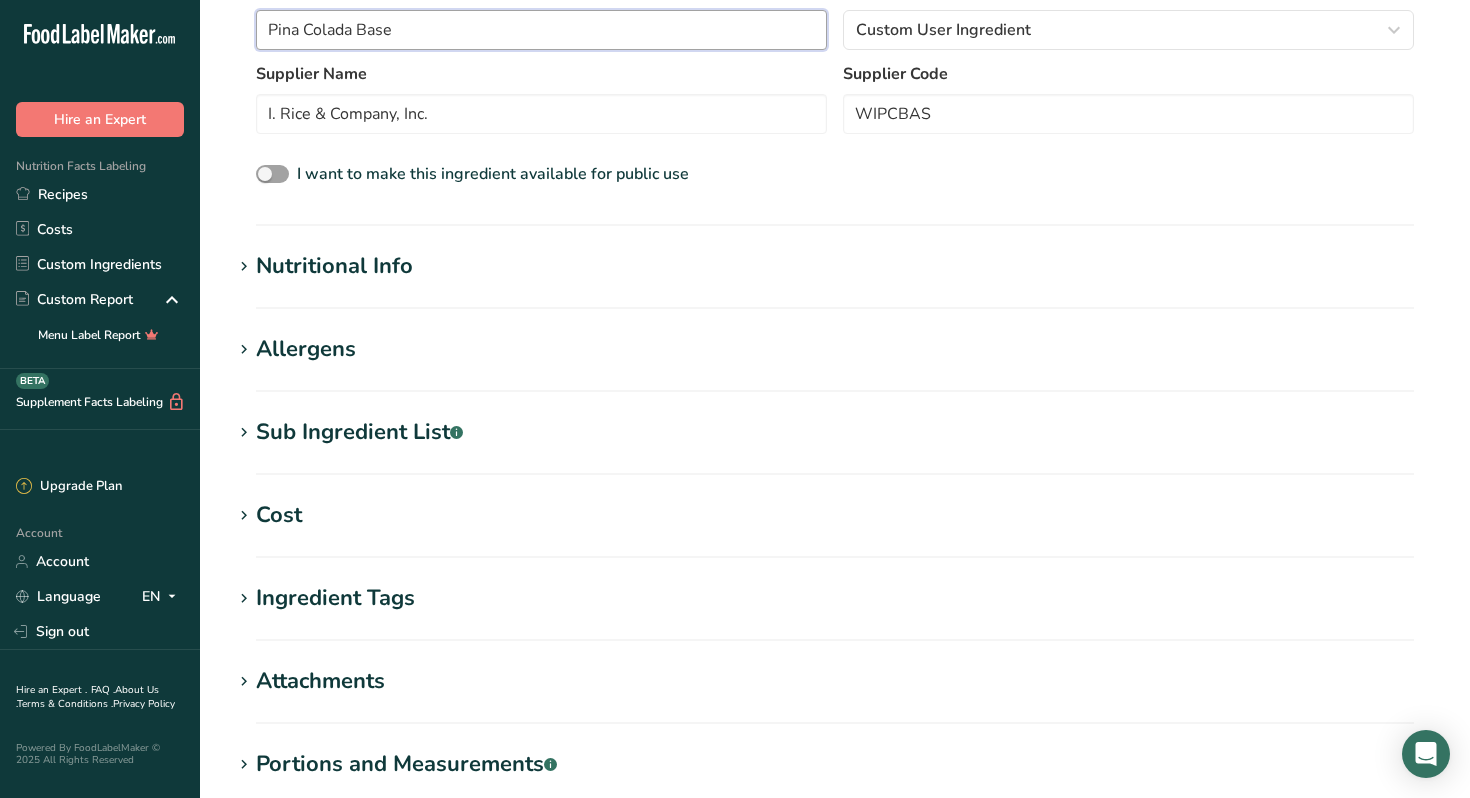 scroll, scrollTop: 432, scrollLeft: 0, axis: vertical 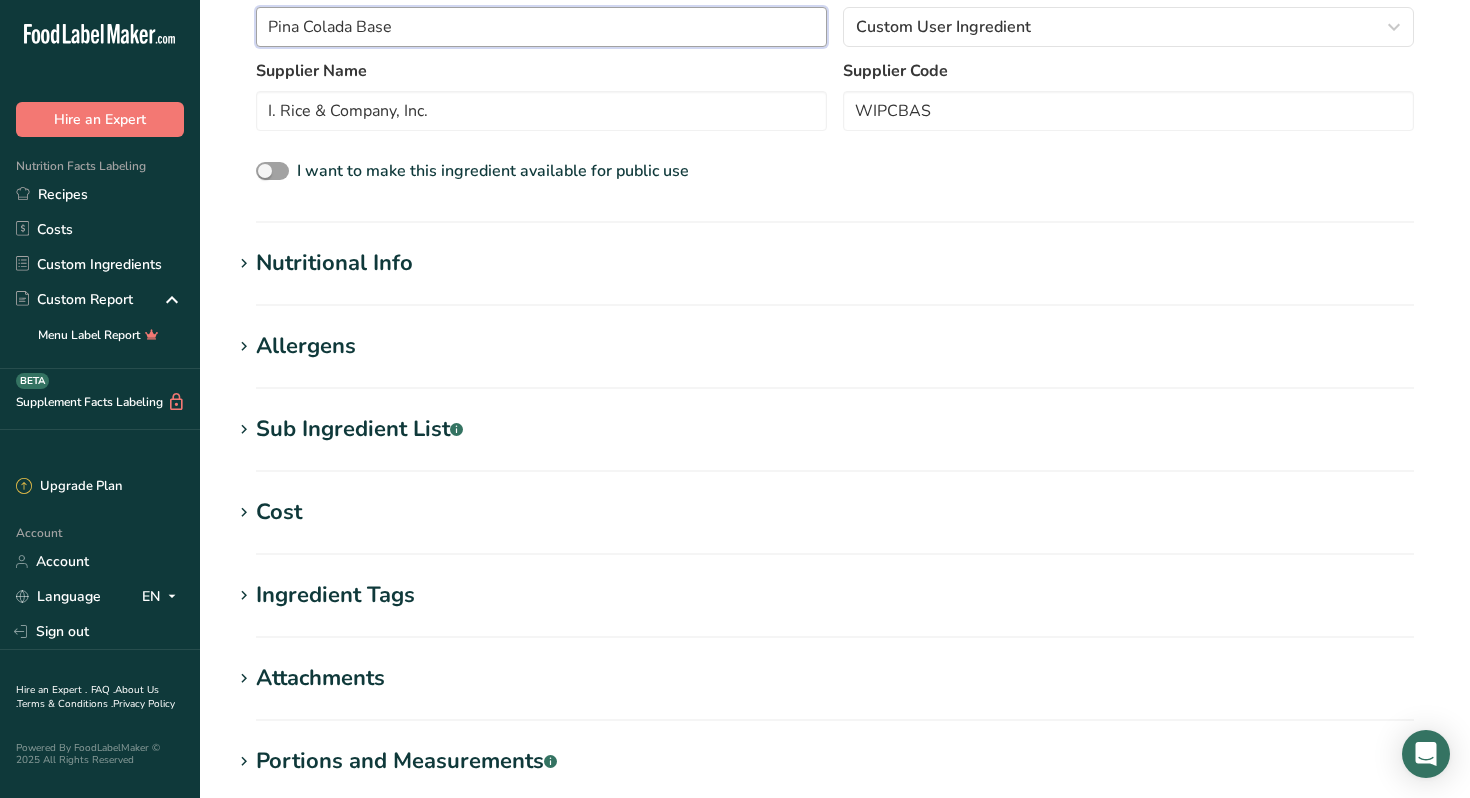 type on "Pina Colada Base" 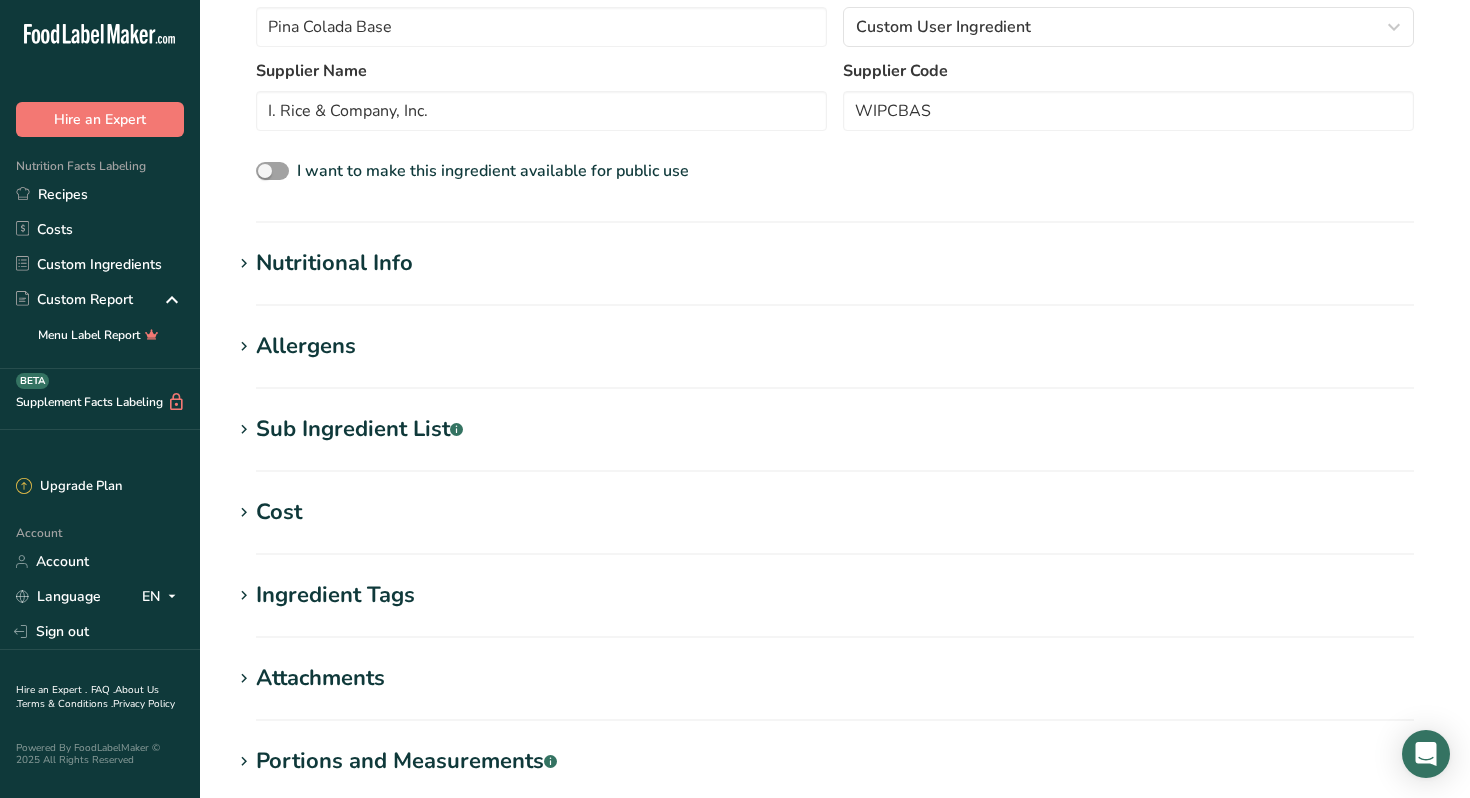 click on "Nutritional Info" at bounding box center (334, 263) 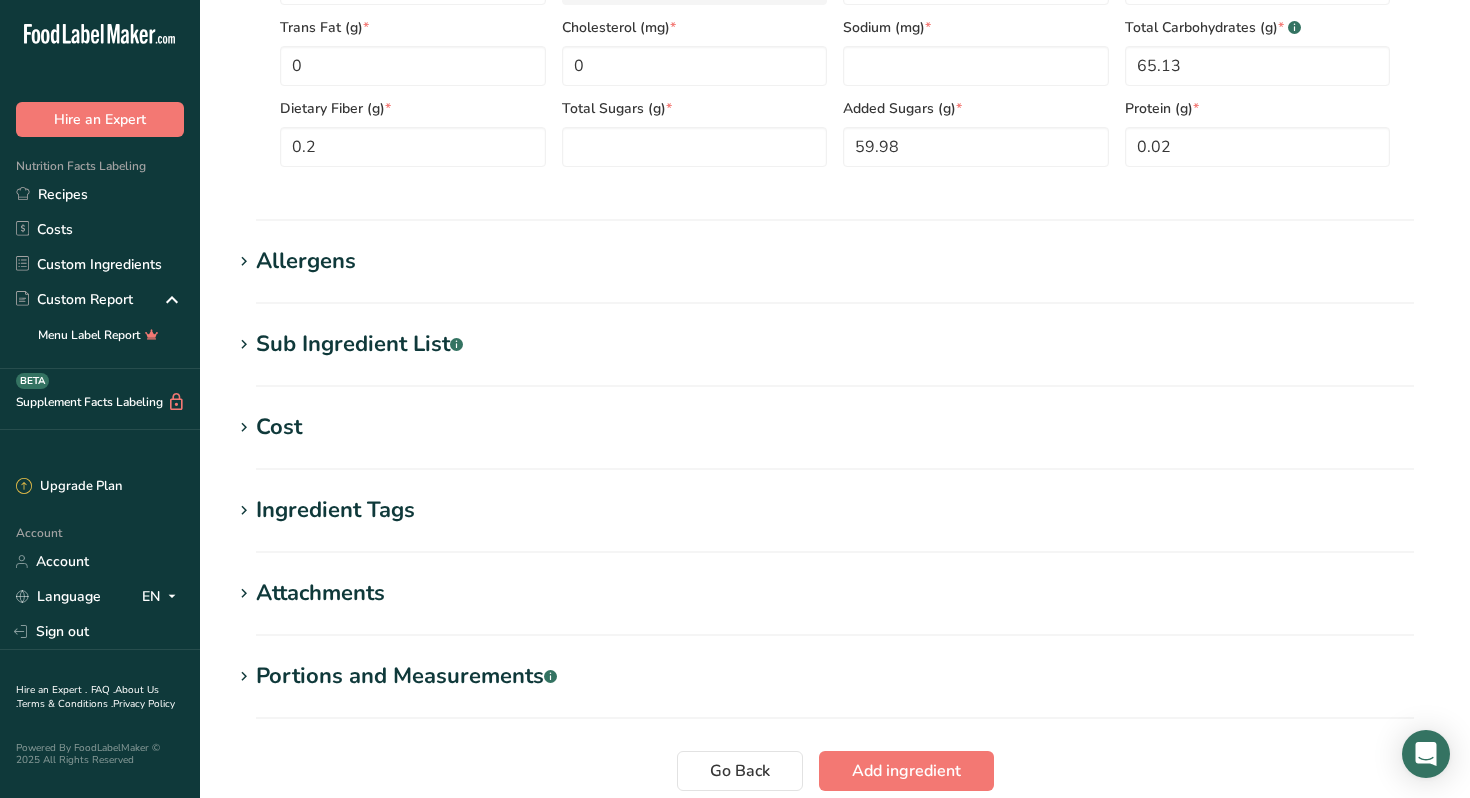 scroll, scrollTop: 1143, scrollLeft: 0, axis: vertical 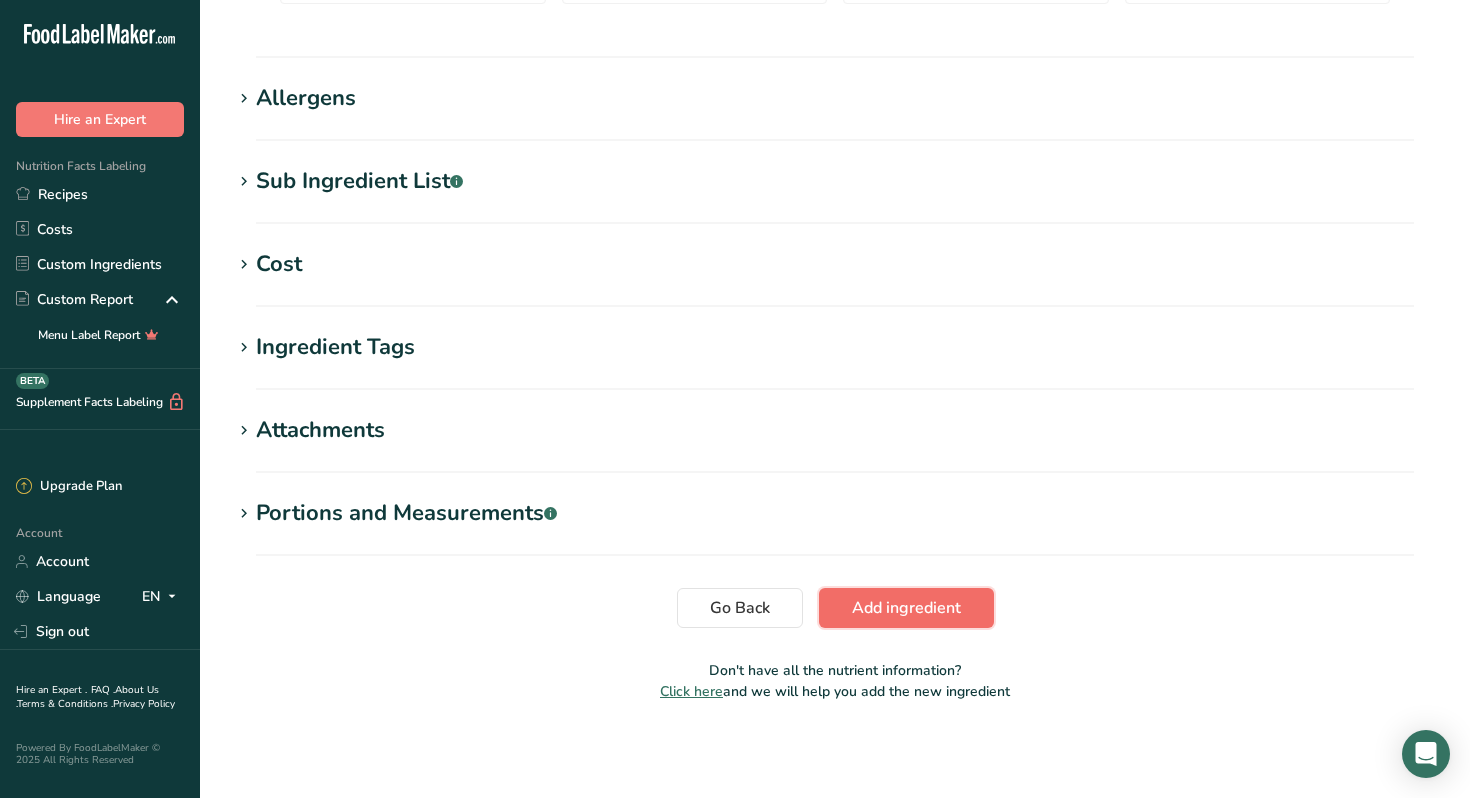 click on "Add ingredient" at bounding box center [906, 608] 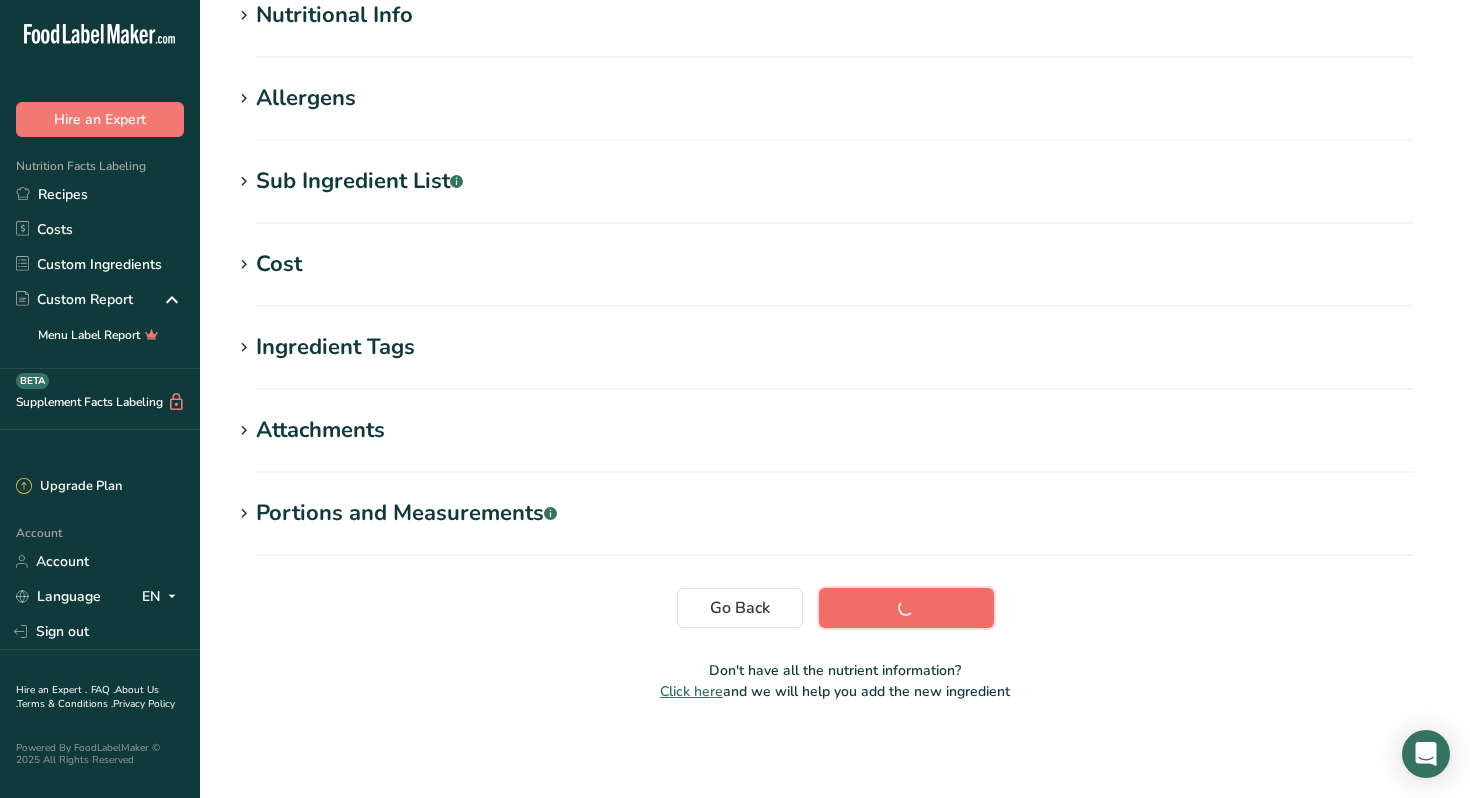 scroll, scrollTop: 260, scrollLeft: 0, axis: vertical 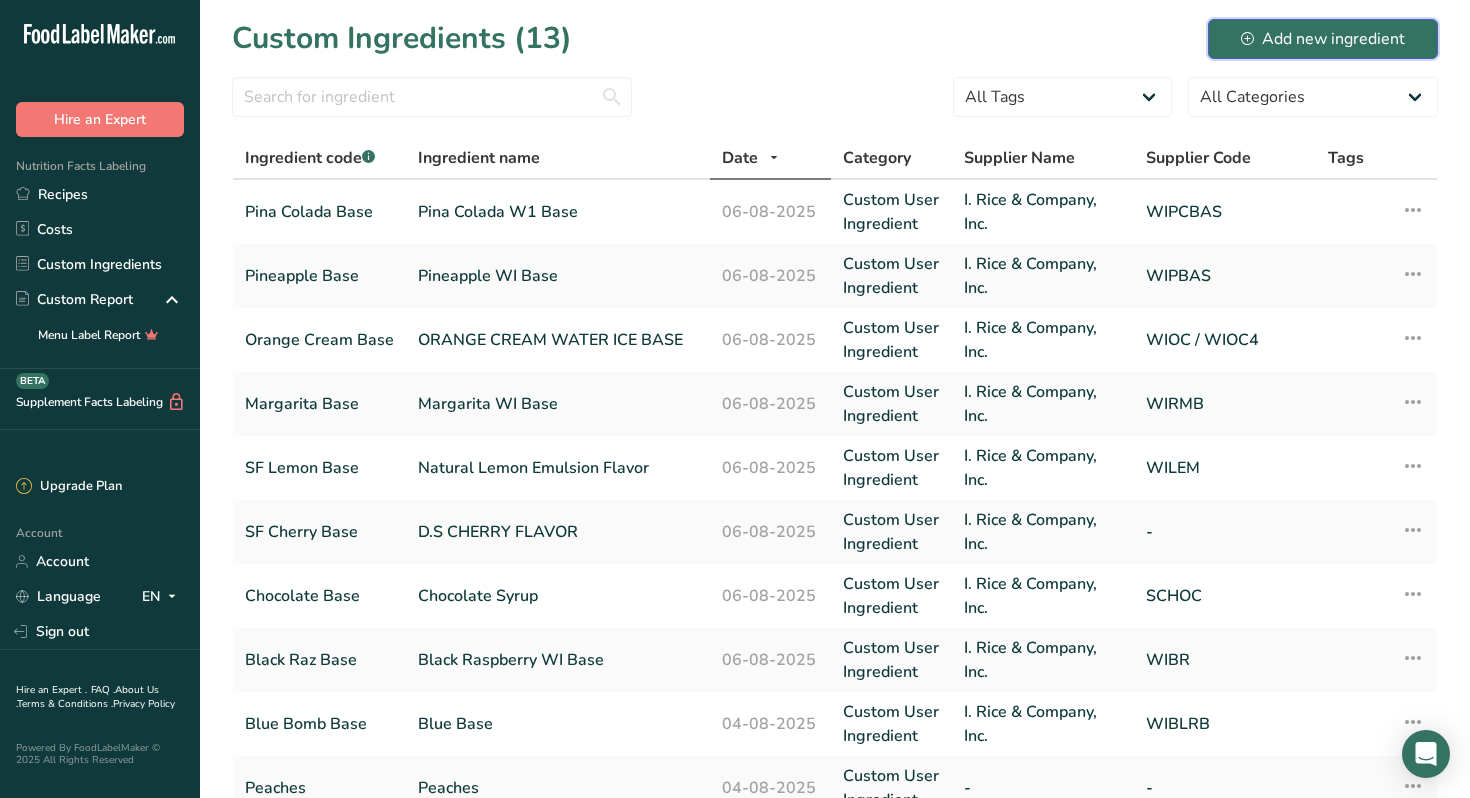 click on "Add new ingredient" at bounding box center [1323, 39] 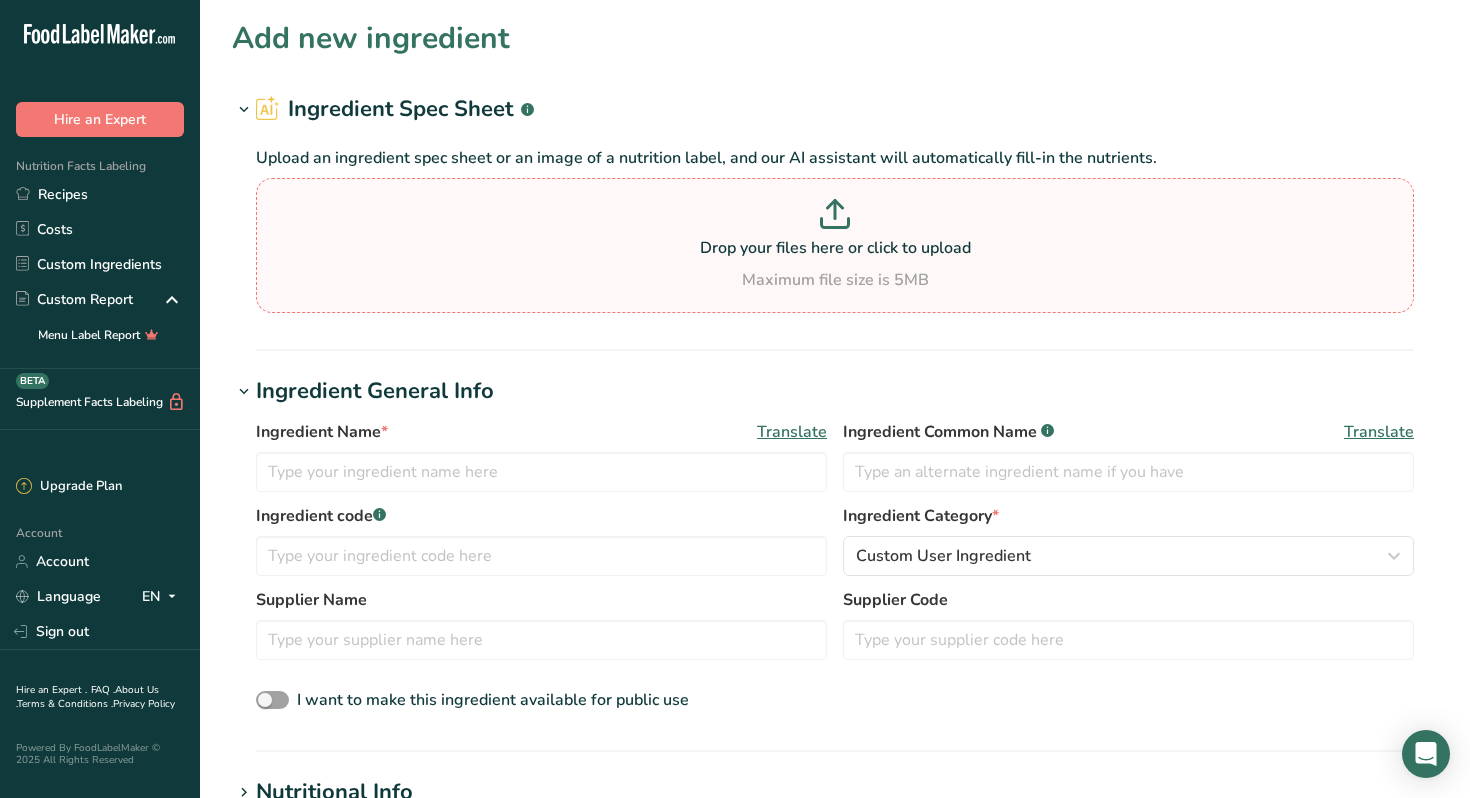 click on "Drop your files here or click to upload
Maximum file size is 5MB" at bounding box center (835, 245) 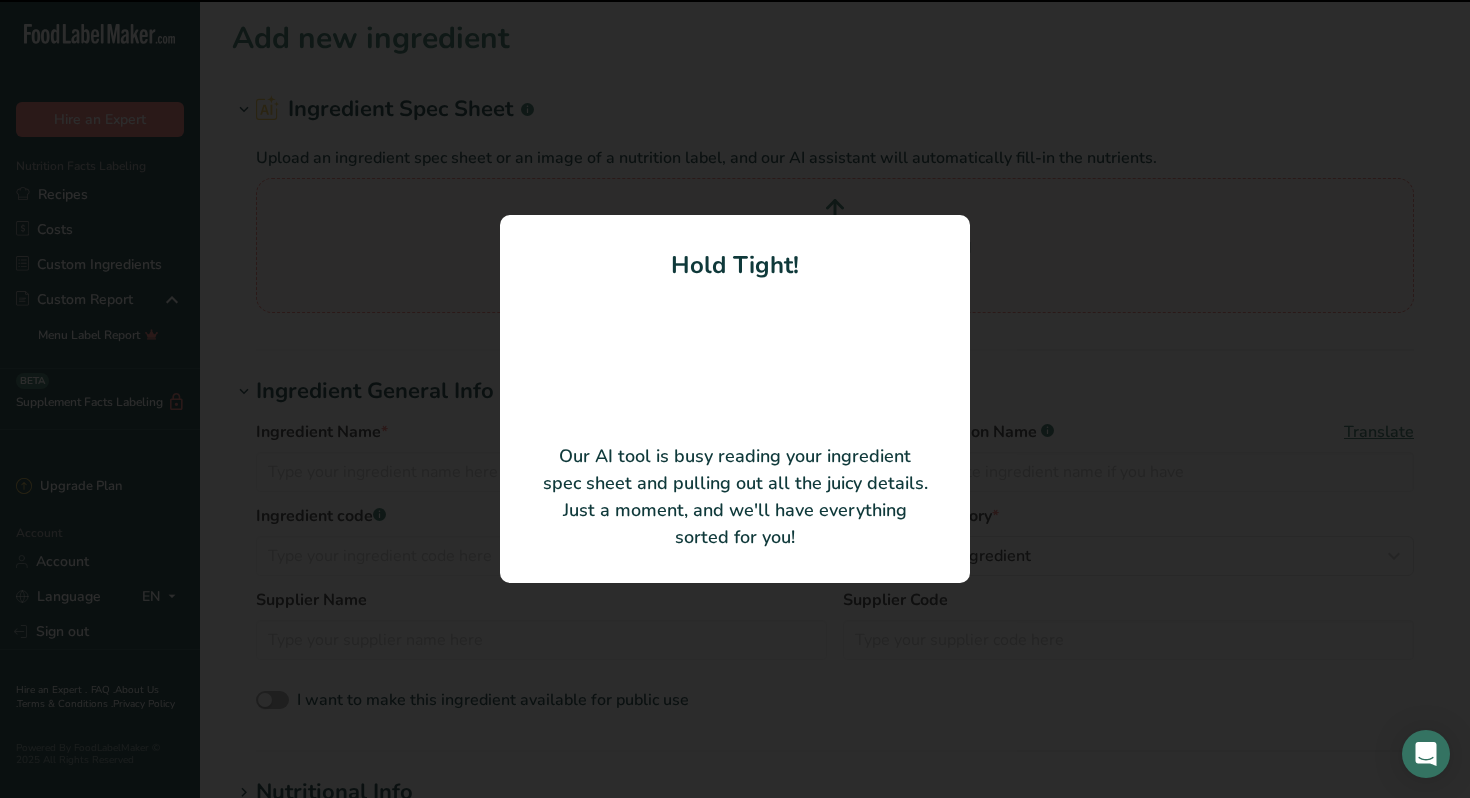 type on "Salted Caramel Ice Cream Base" 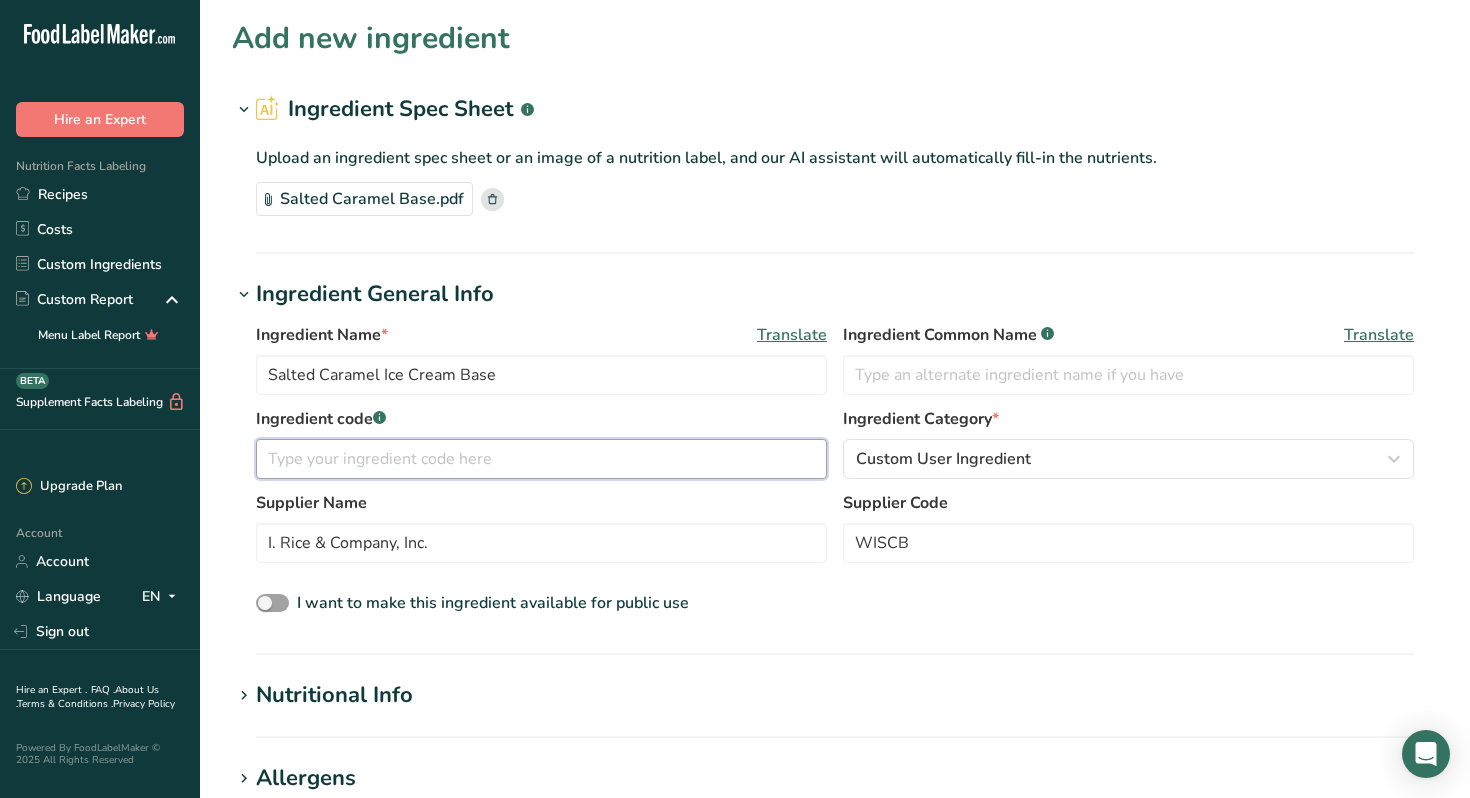 click at bounding box center (541, 459) 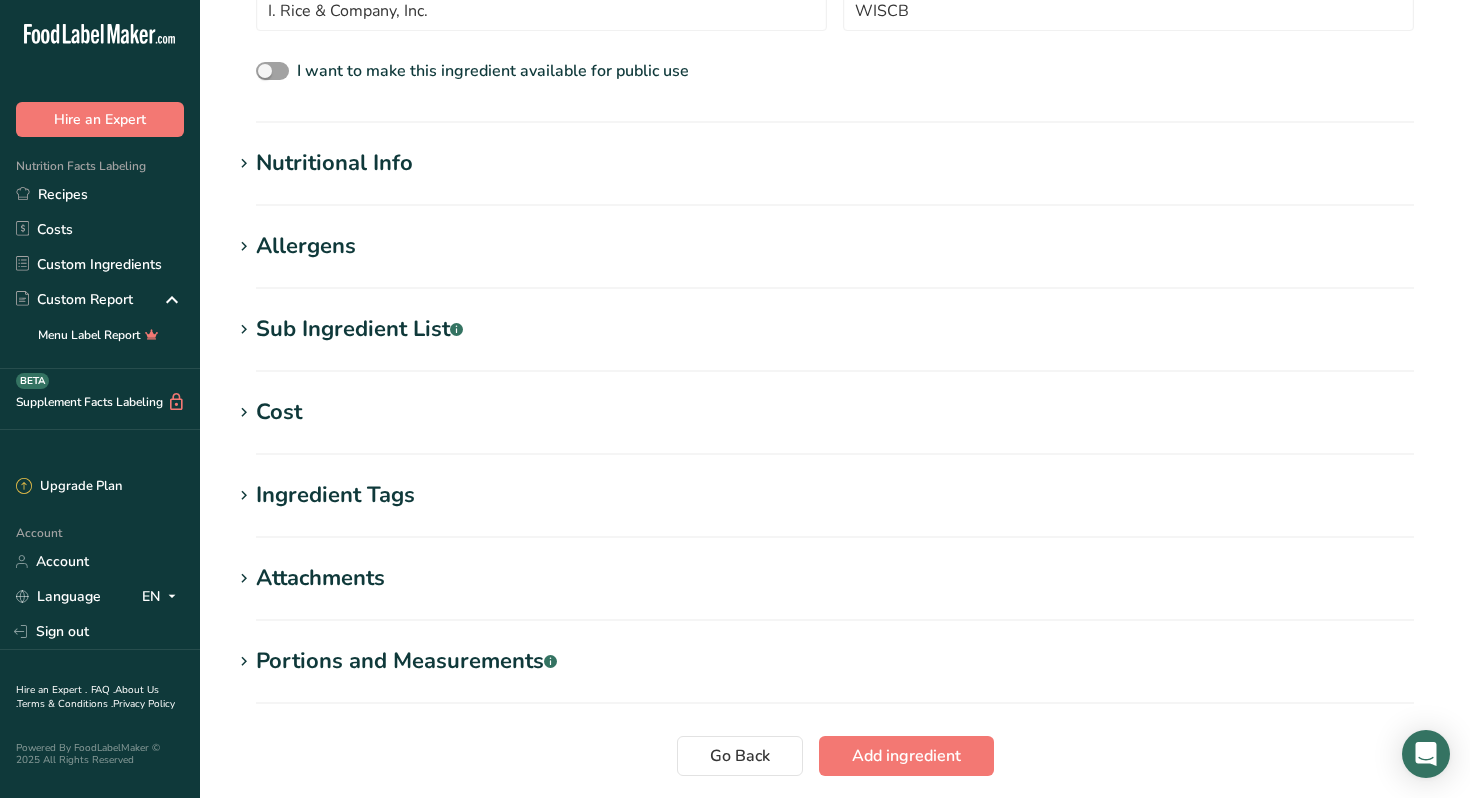 scroll, scrollTop: 561, scrollLeft: 0, axis: vertical 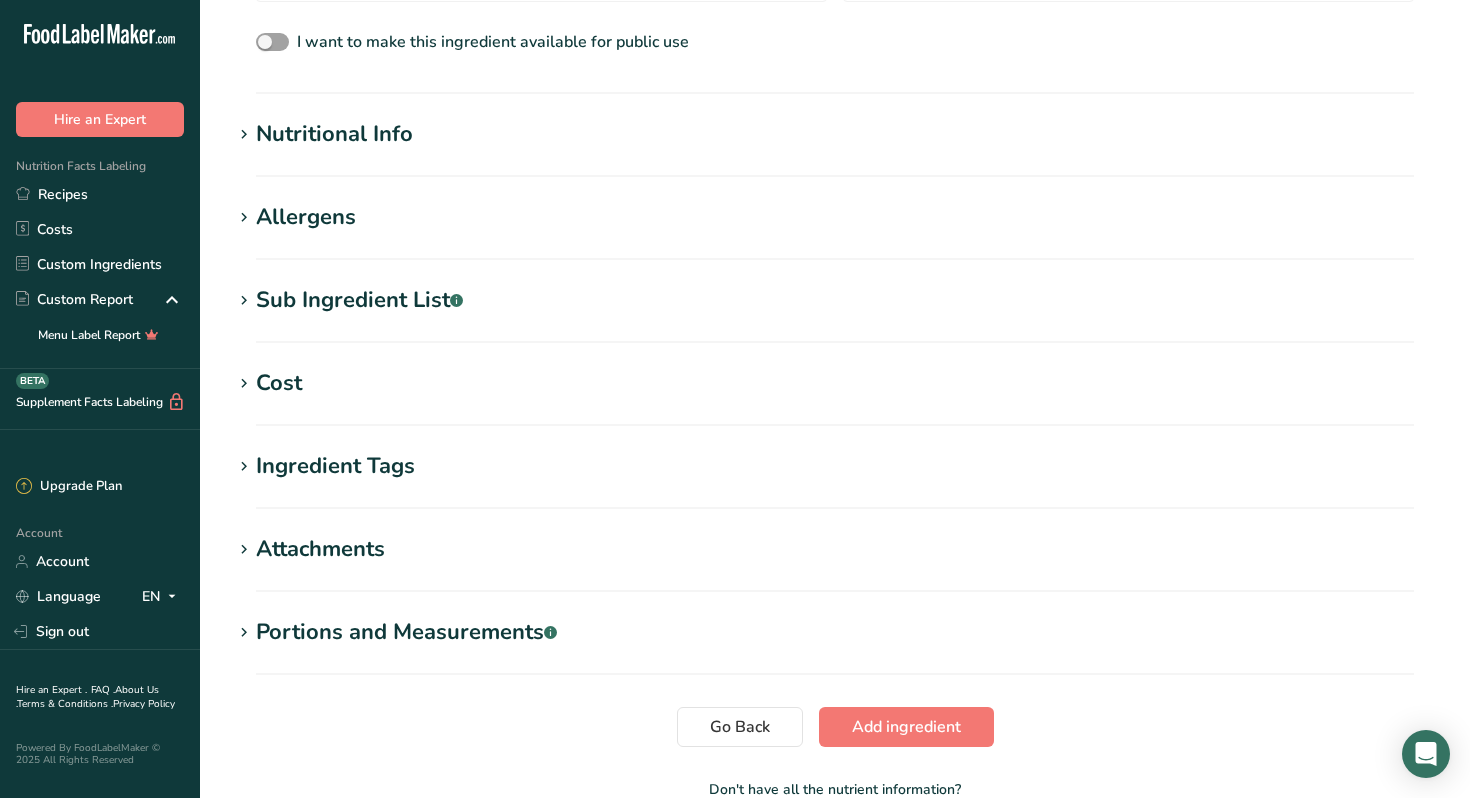 type on "Salted Caramel Base" 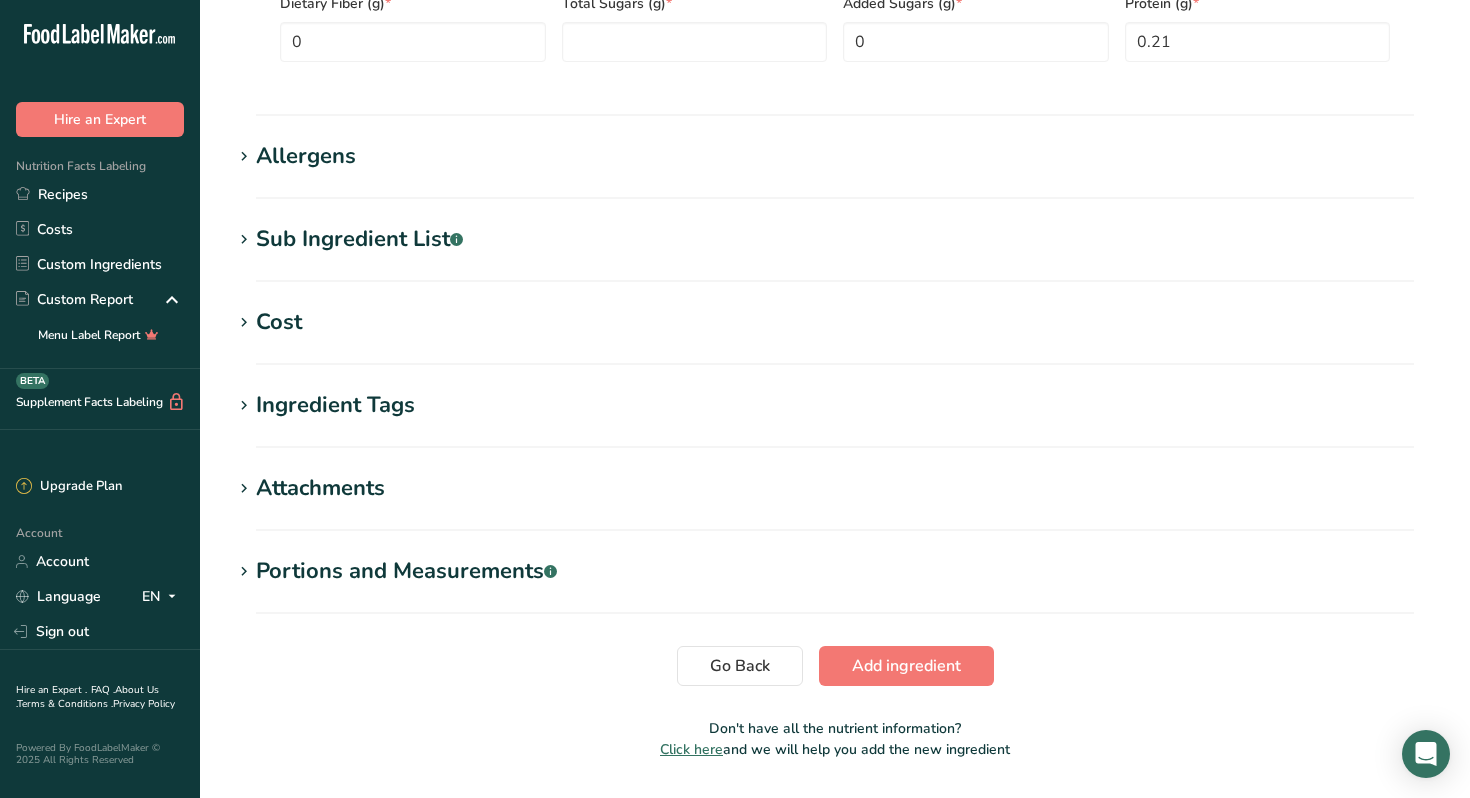 scroll, scrollTop: 1143, scrollLeft: 0, axis: vertical 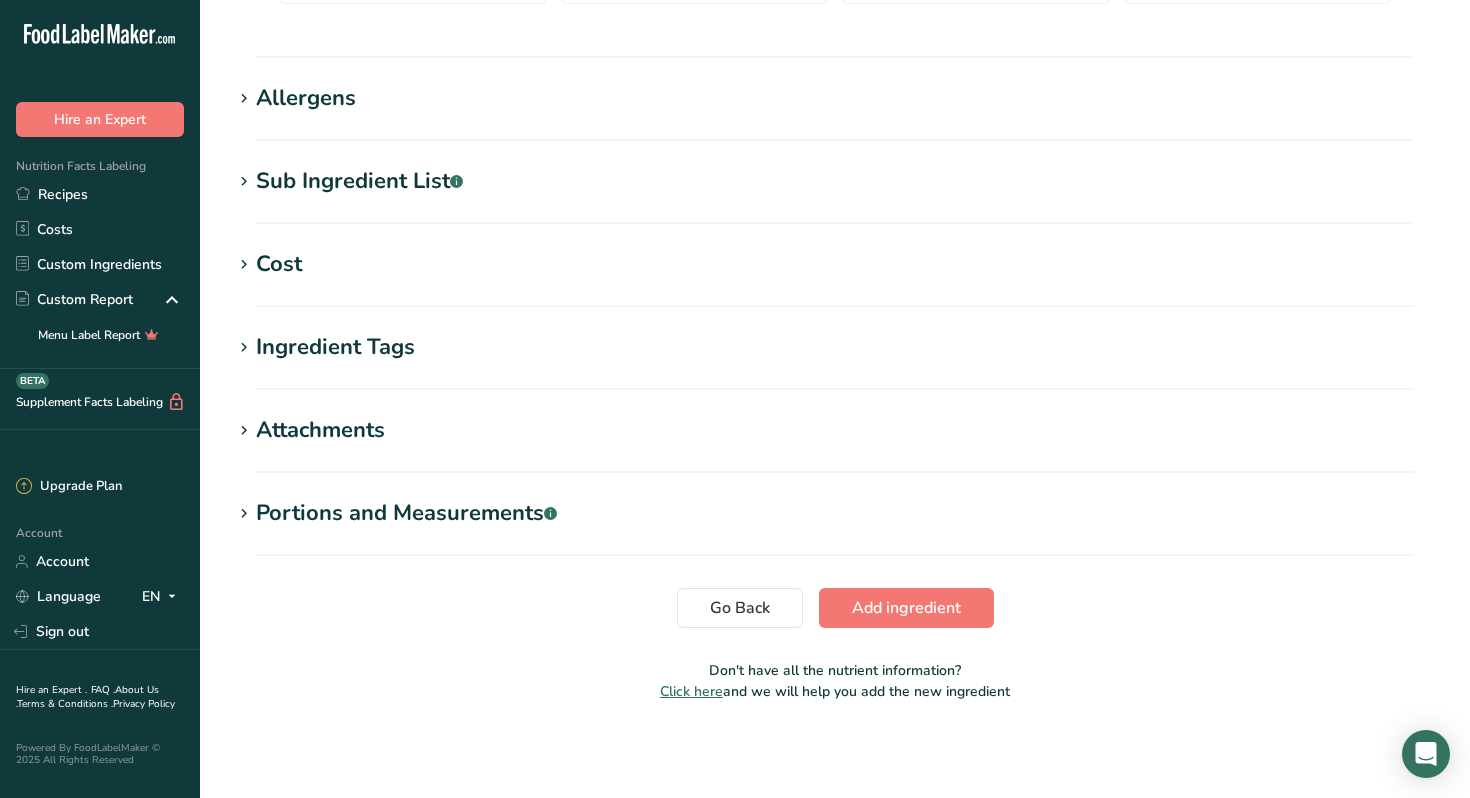 click on "Allergens" at bounding box center (306, 98) 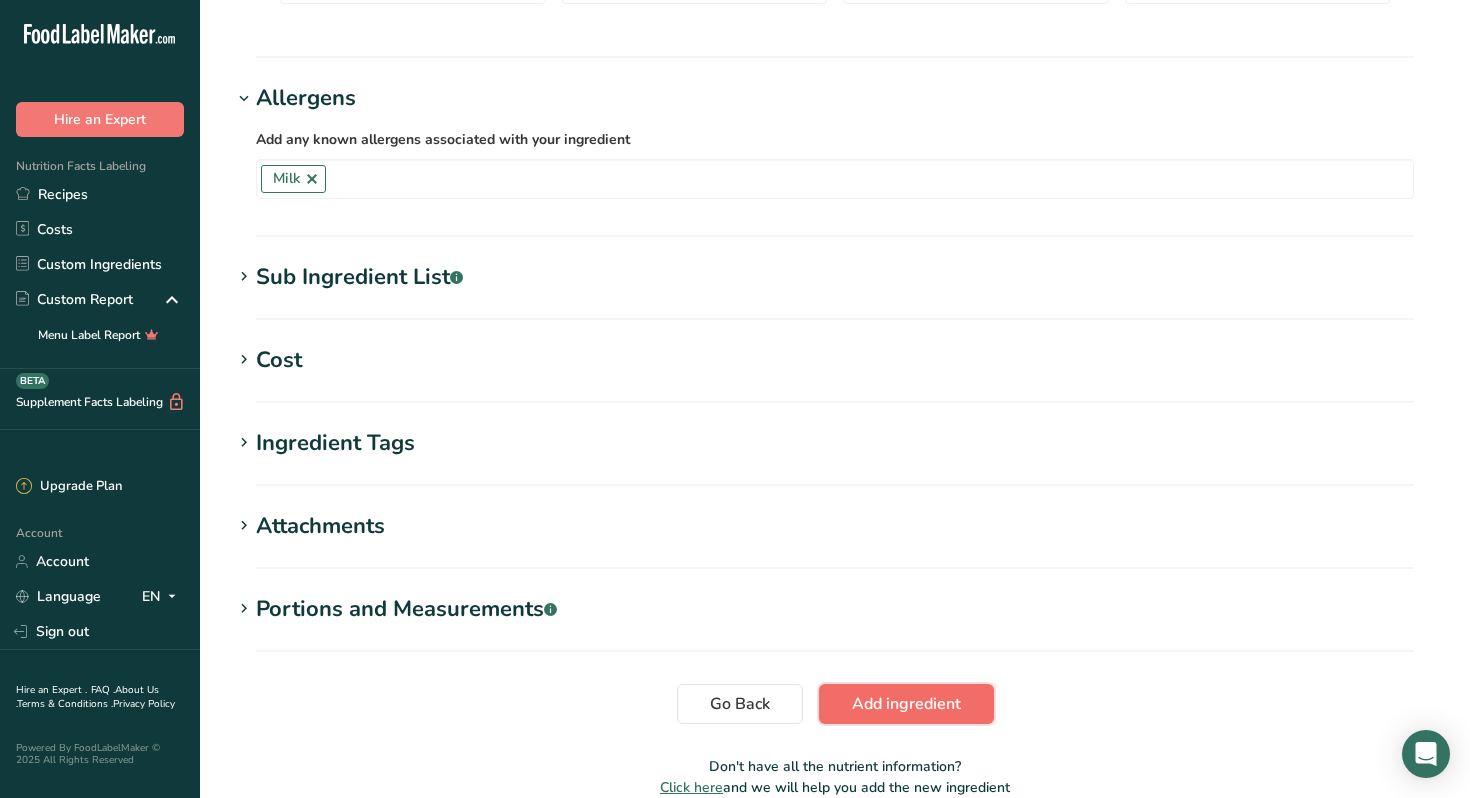 click on "Add ingredient" at bounding box center [906, 704] 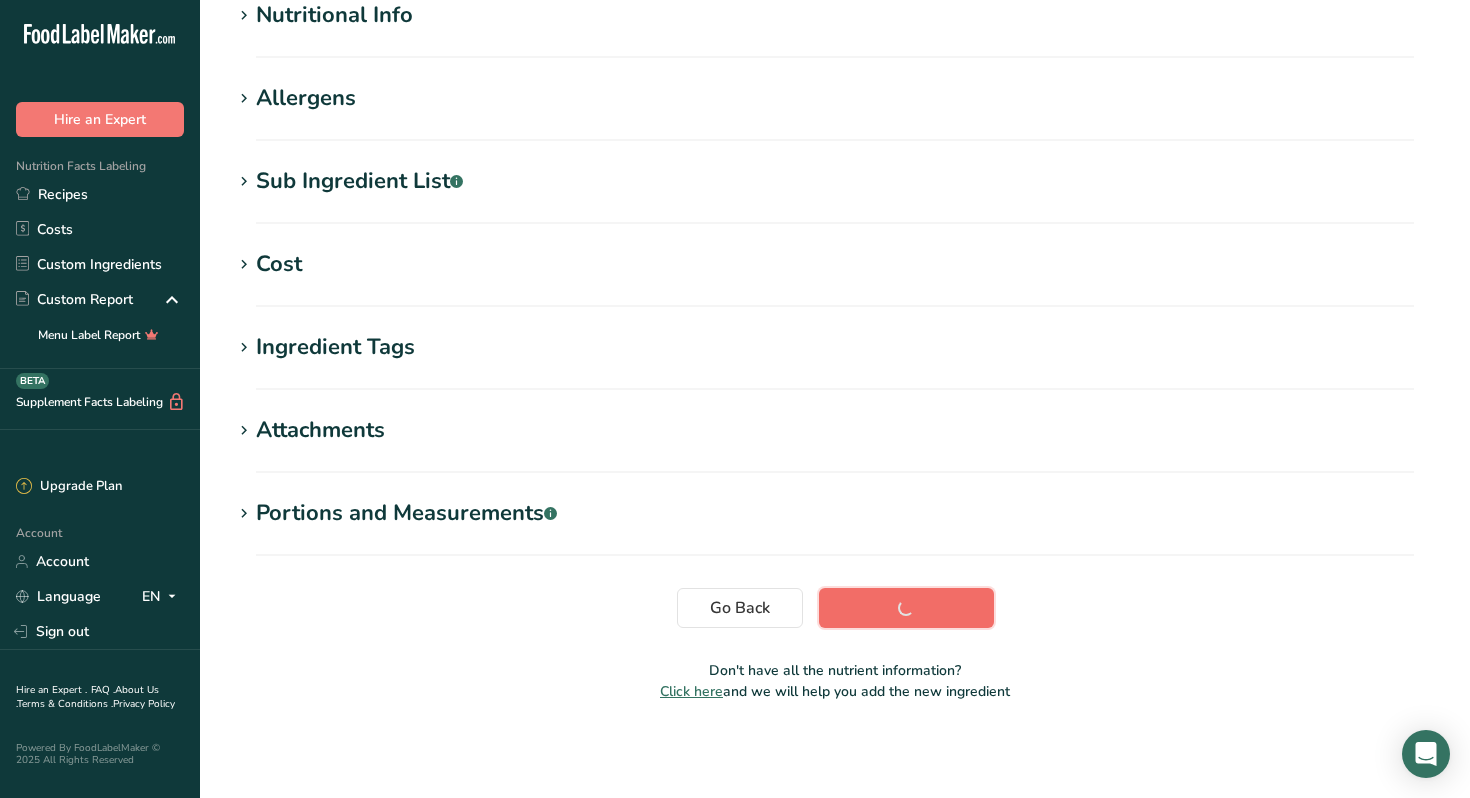 scroll, scrollTop: 260, scrollLeft: 0, axis: vertical 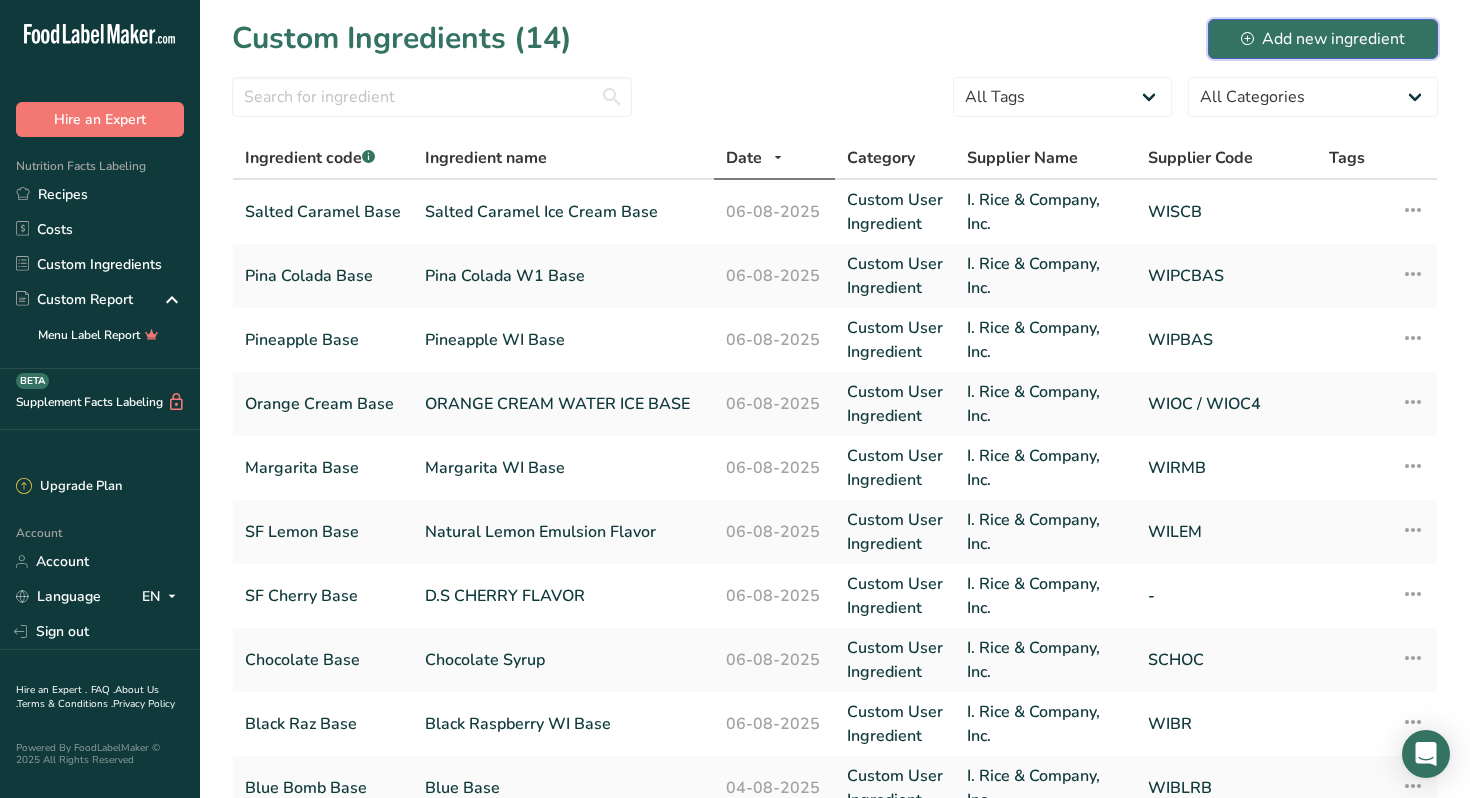 click on "Add new ingredient" at bounding box center [1323, 39] 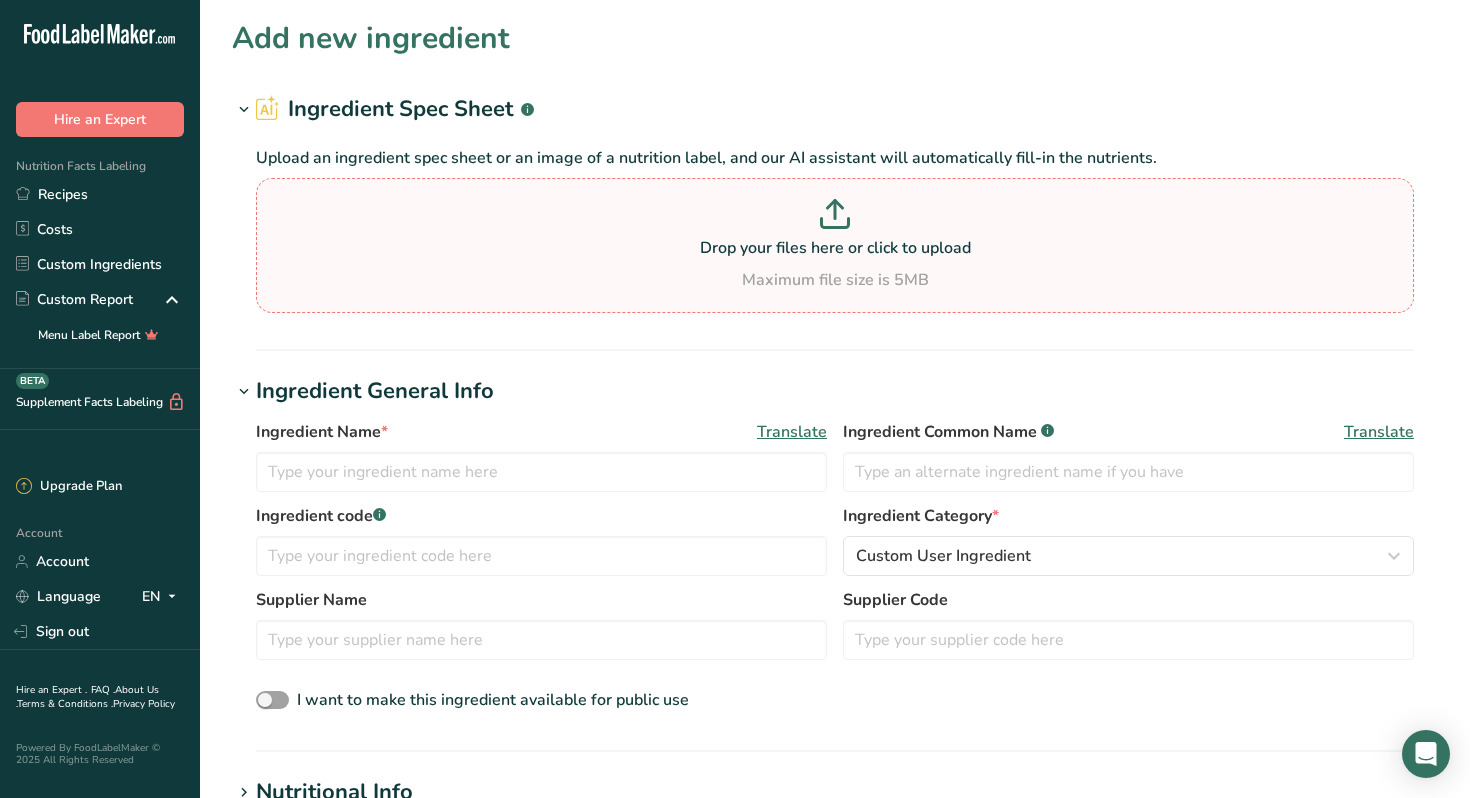 click on "Drop your files here or click to upload" at bounding box center (835, 248) 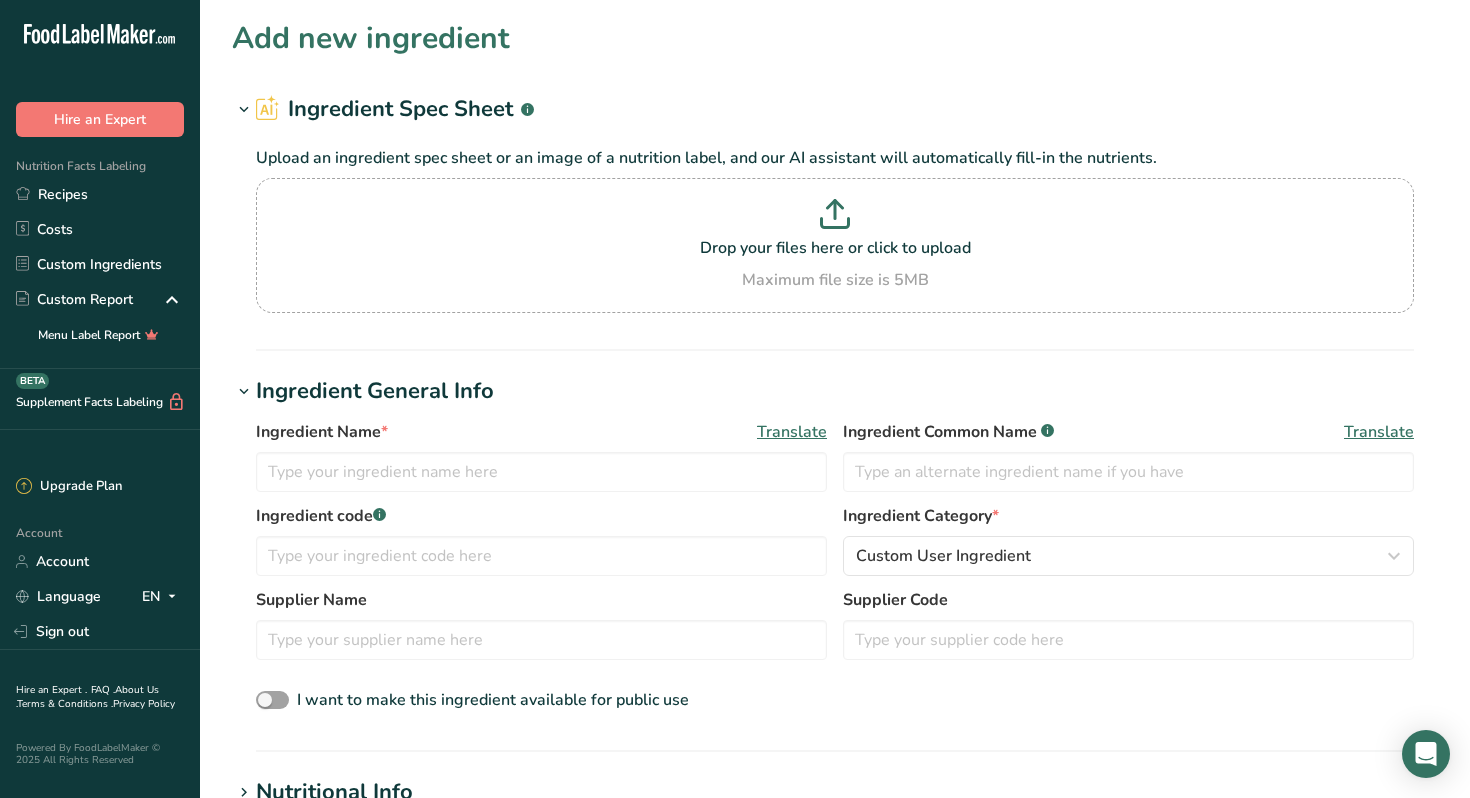 type on "C:\fakepath\Sour Apple Base.pdf" 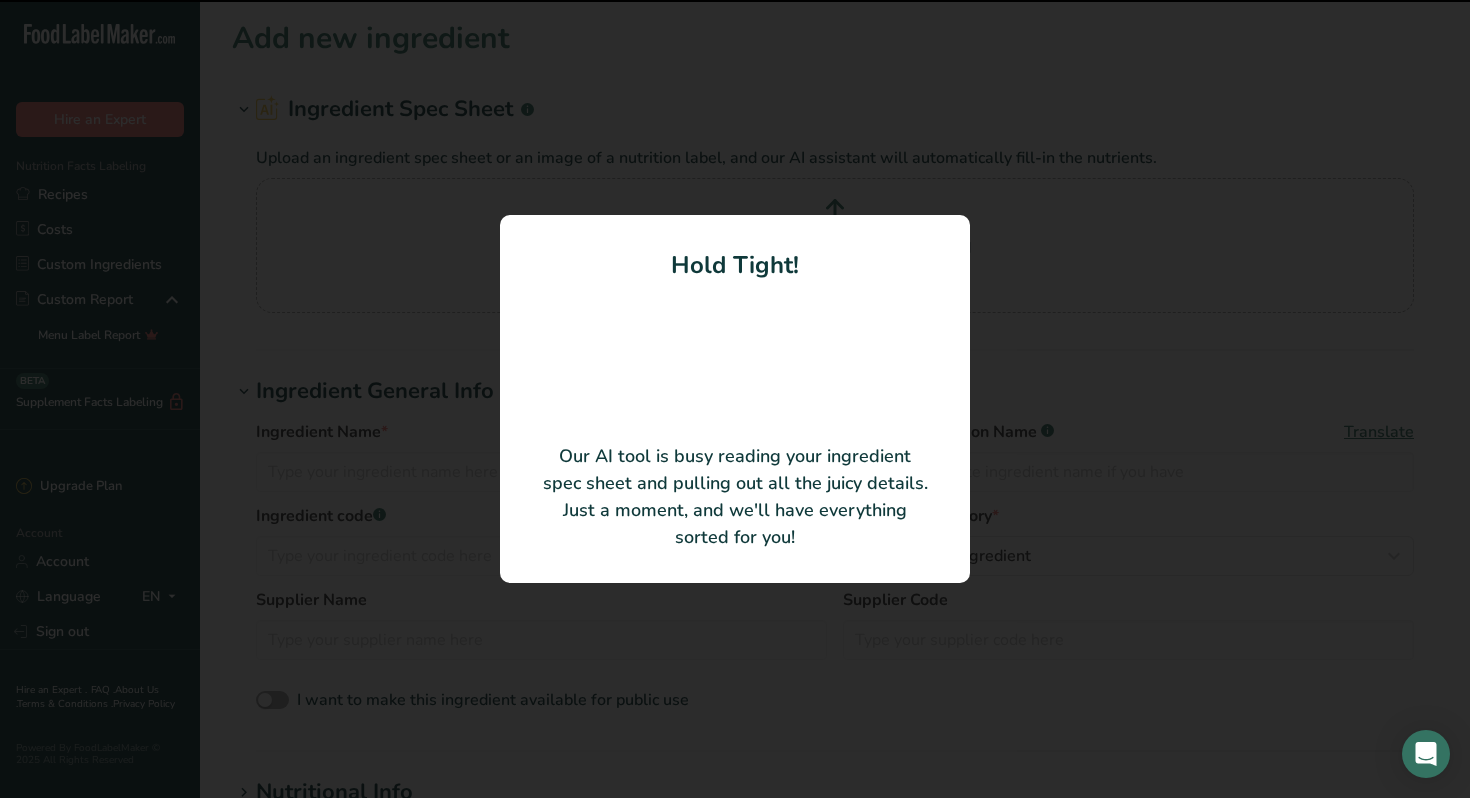 type on "Sour Apple WI Base" 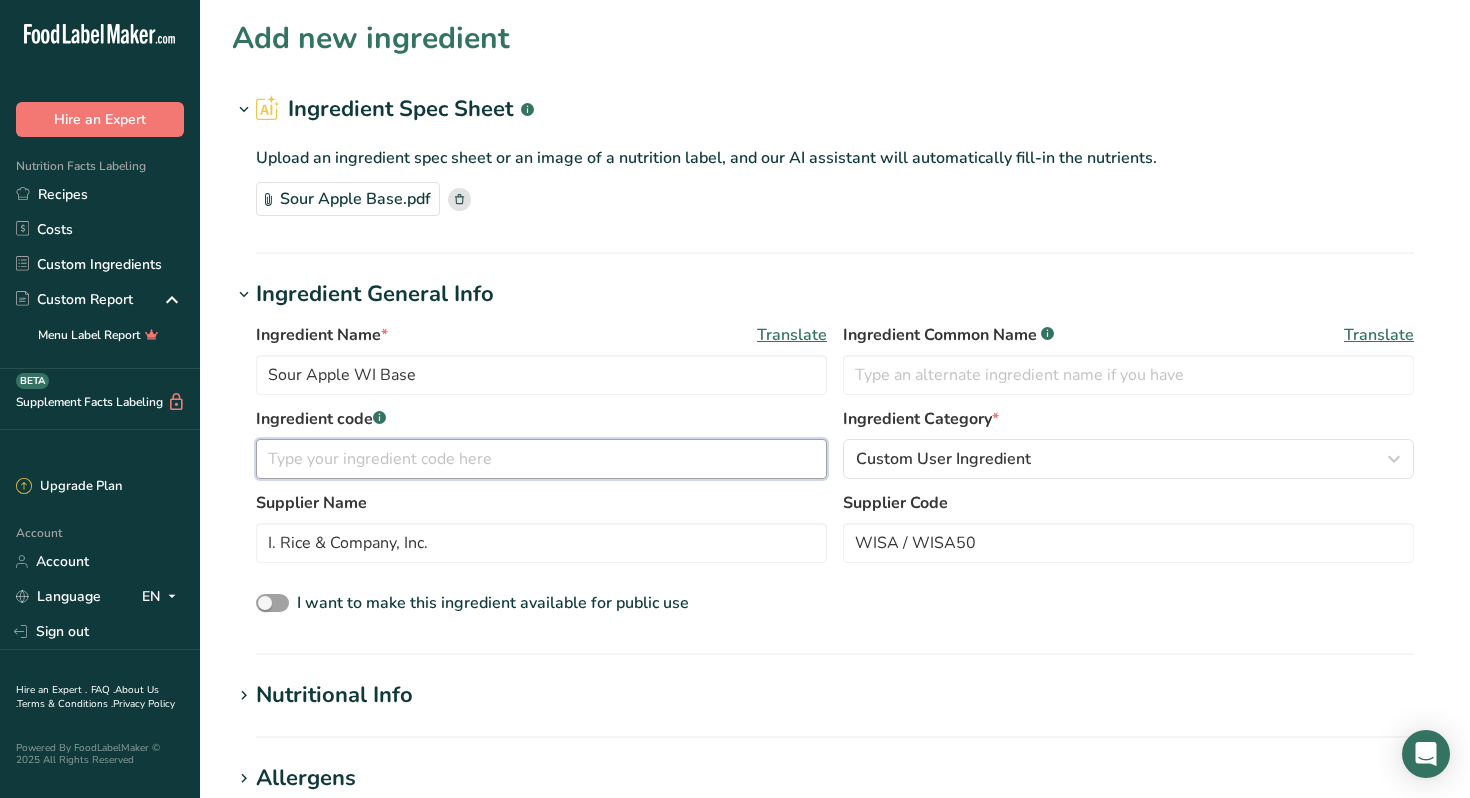 click at bounding box center (541, 459) 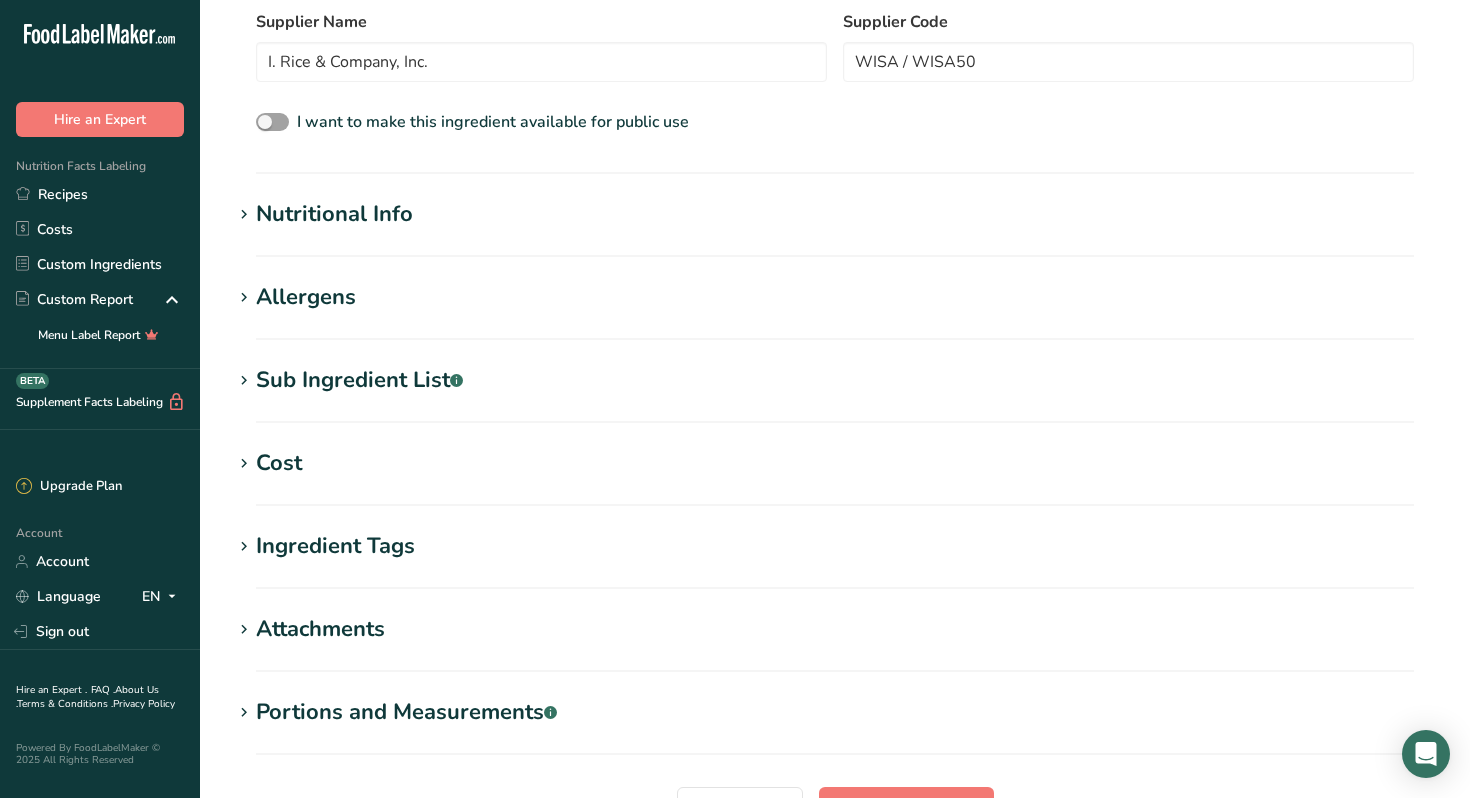 scroll, scrollTop: 486, scrollLeft: 0, axis: vertical 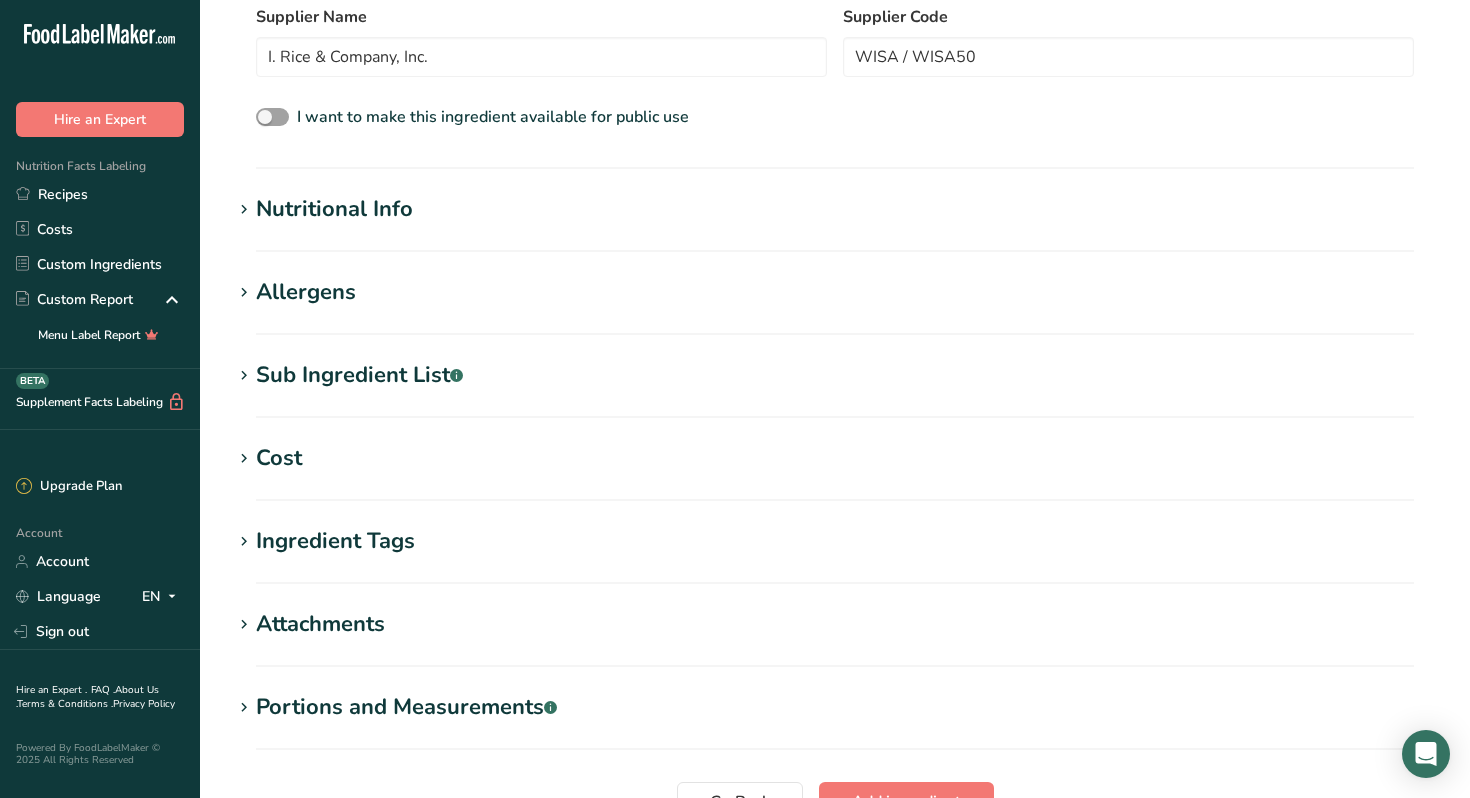 type on "Sour Apple Base" 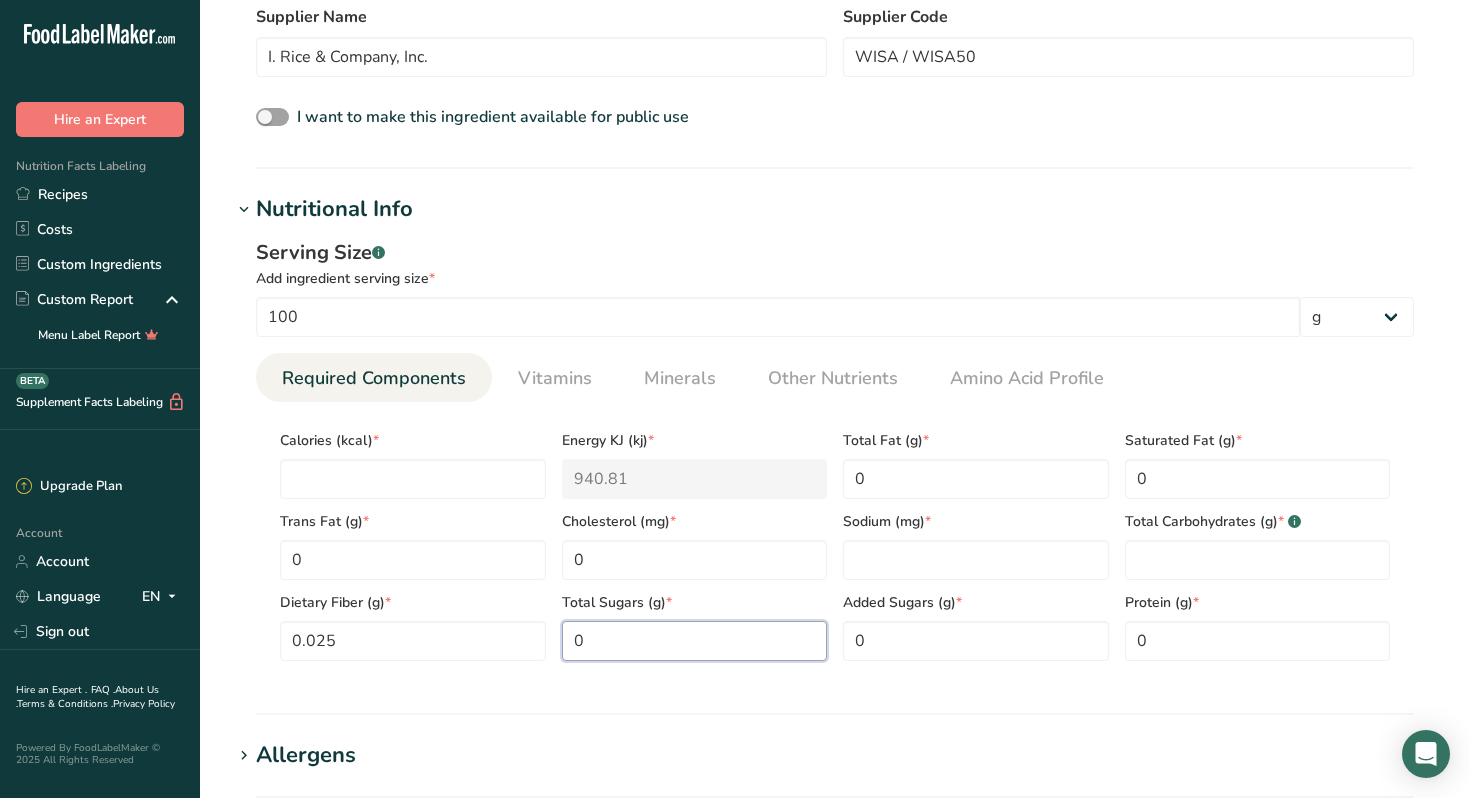 click on "0" at bounding box center [695, 641] 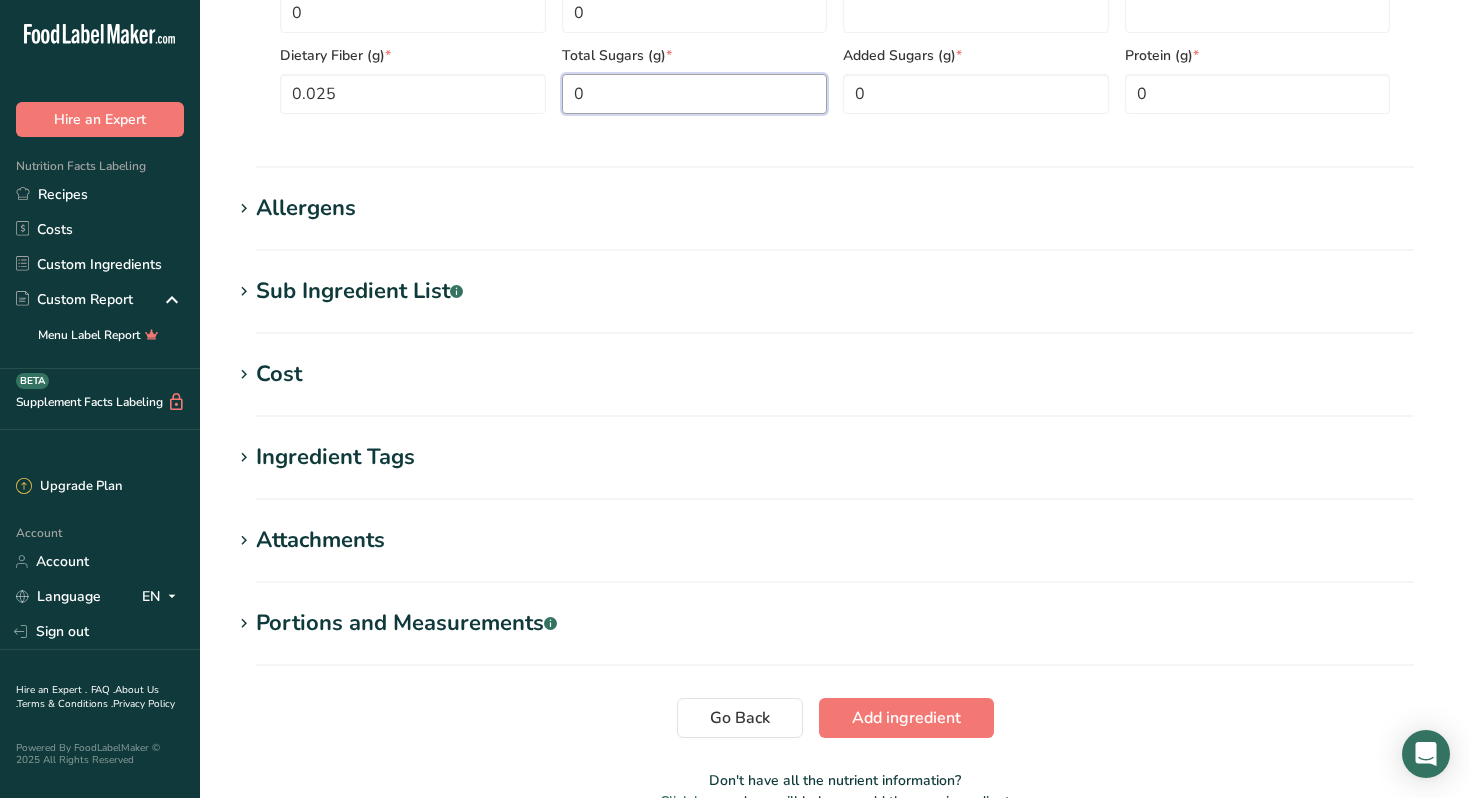 scroll, scrollTop: 1039, scrollLeft: 0, axis: vertical 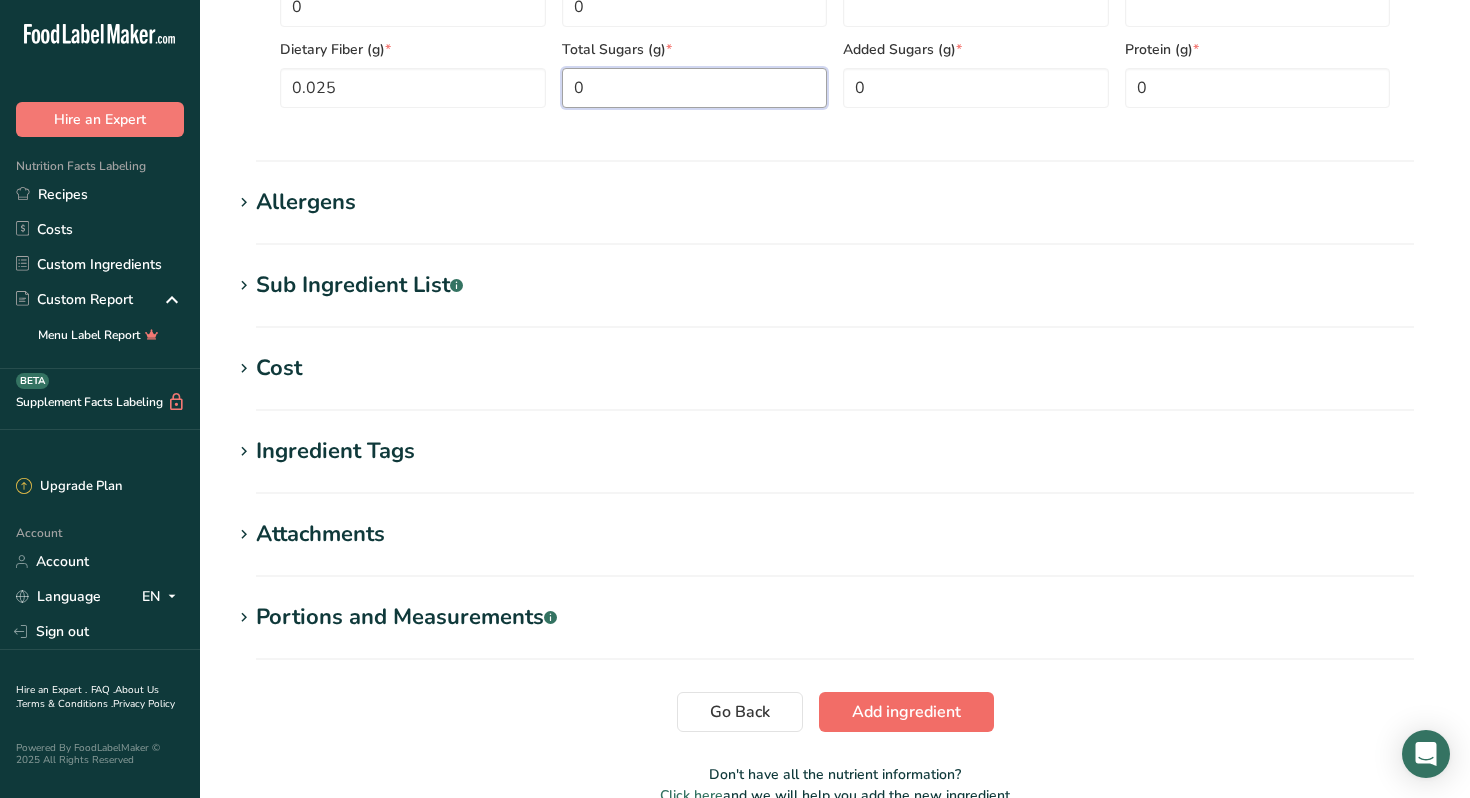 type on "[NUMBER]" 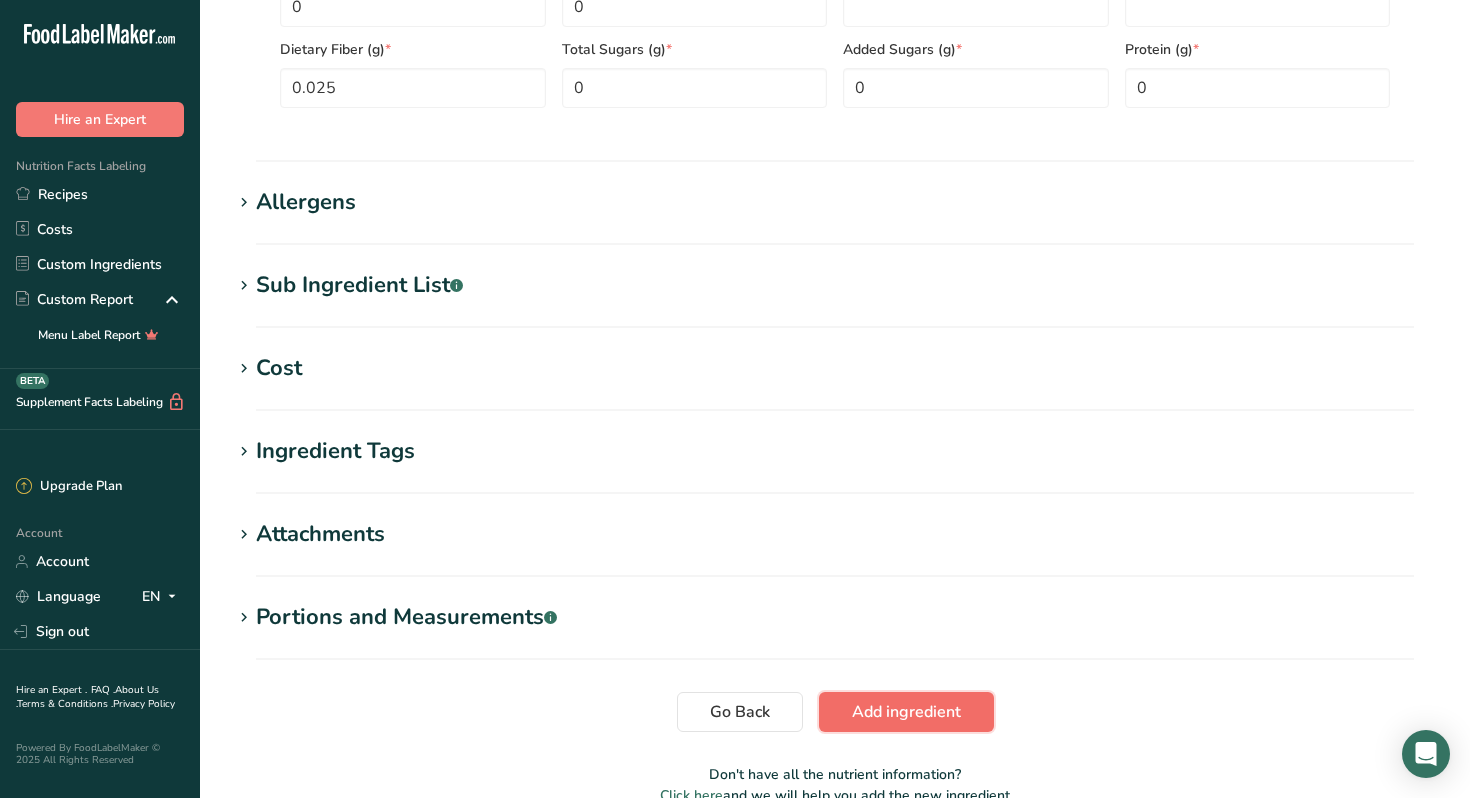 click on "Add ingredient" at bounding box center [906, 712] 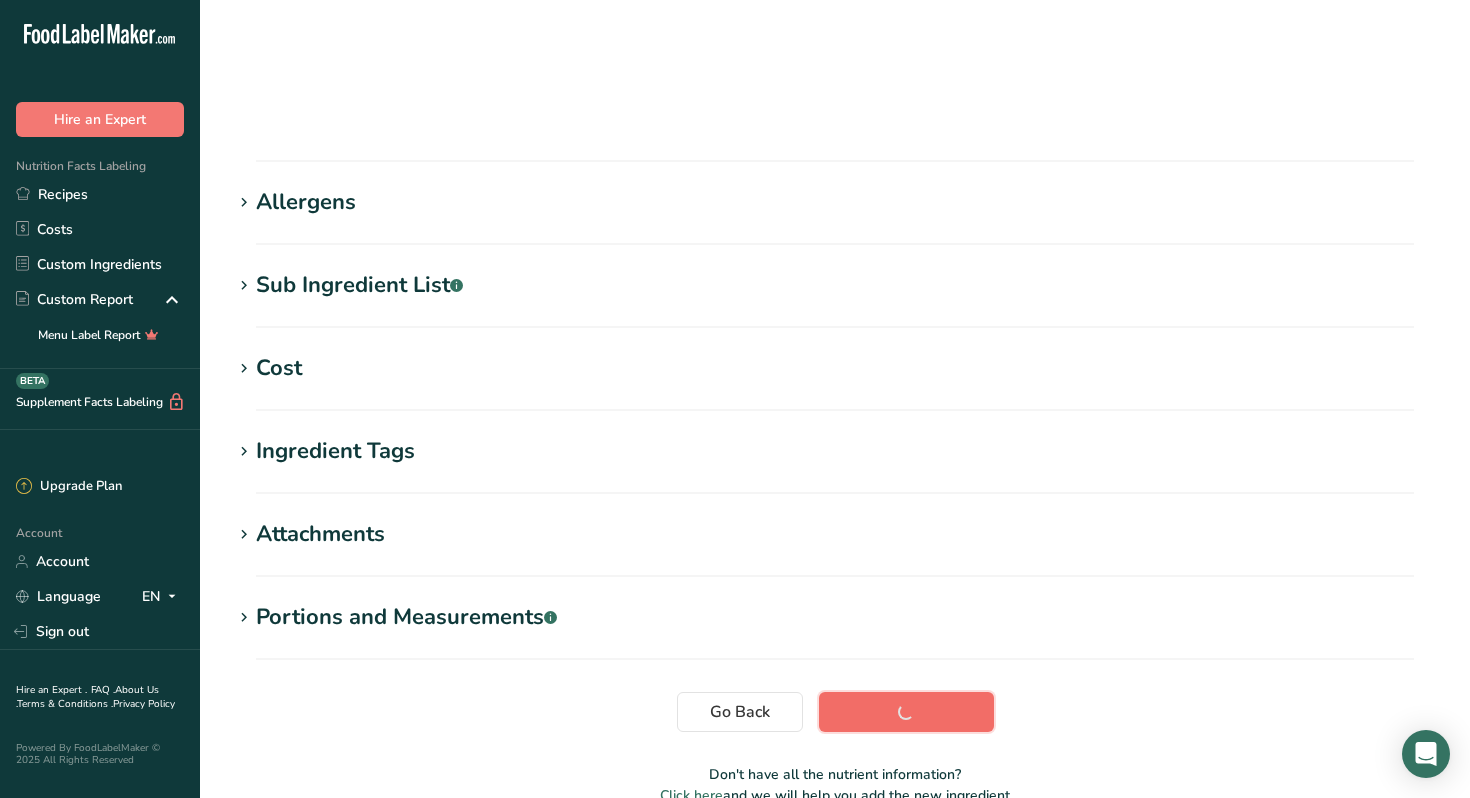 scroll, scrollTop: 260, scrollLeft: 0, axis: vertical 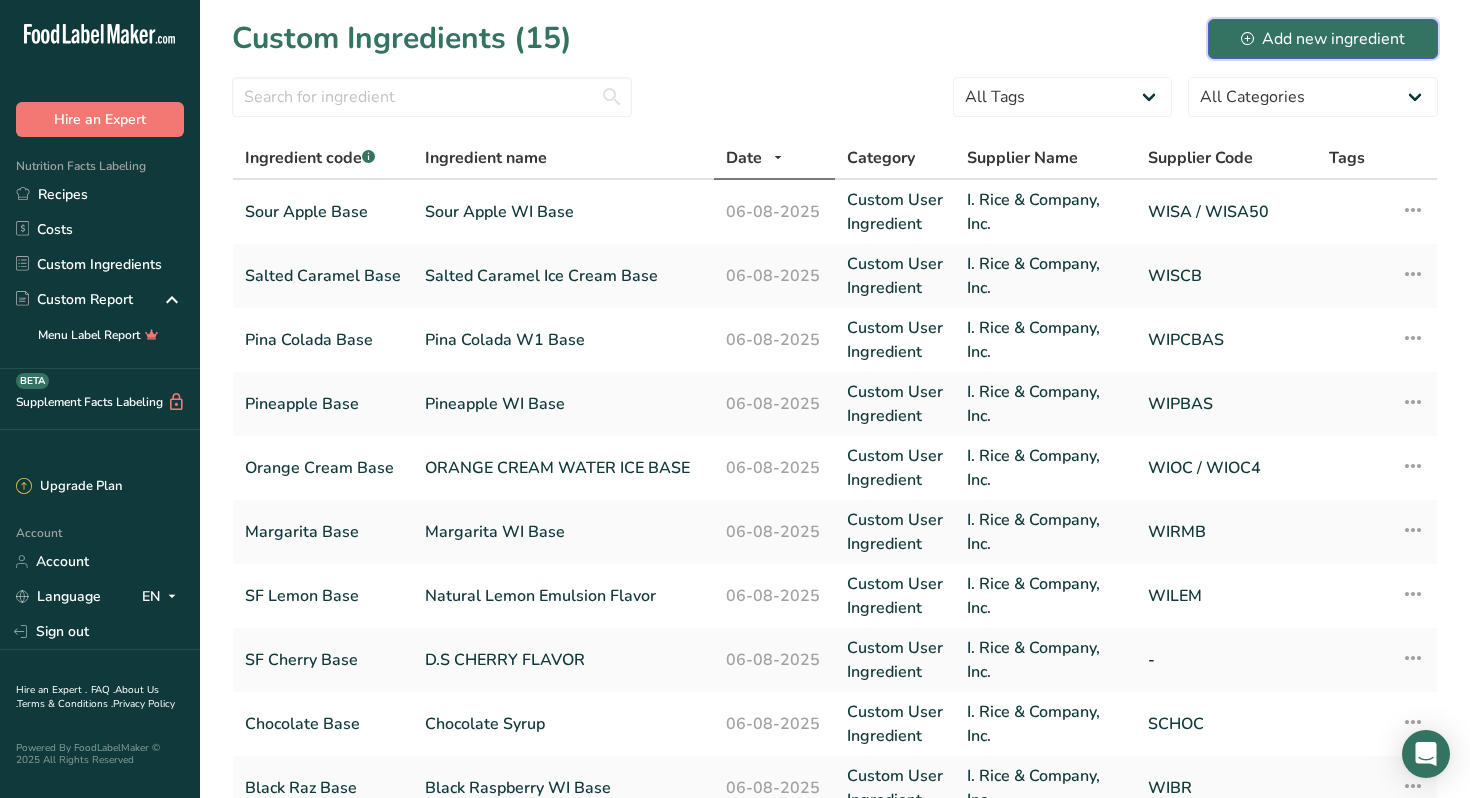 click on "Add new ingredient" at bounding box center (1323, 39) 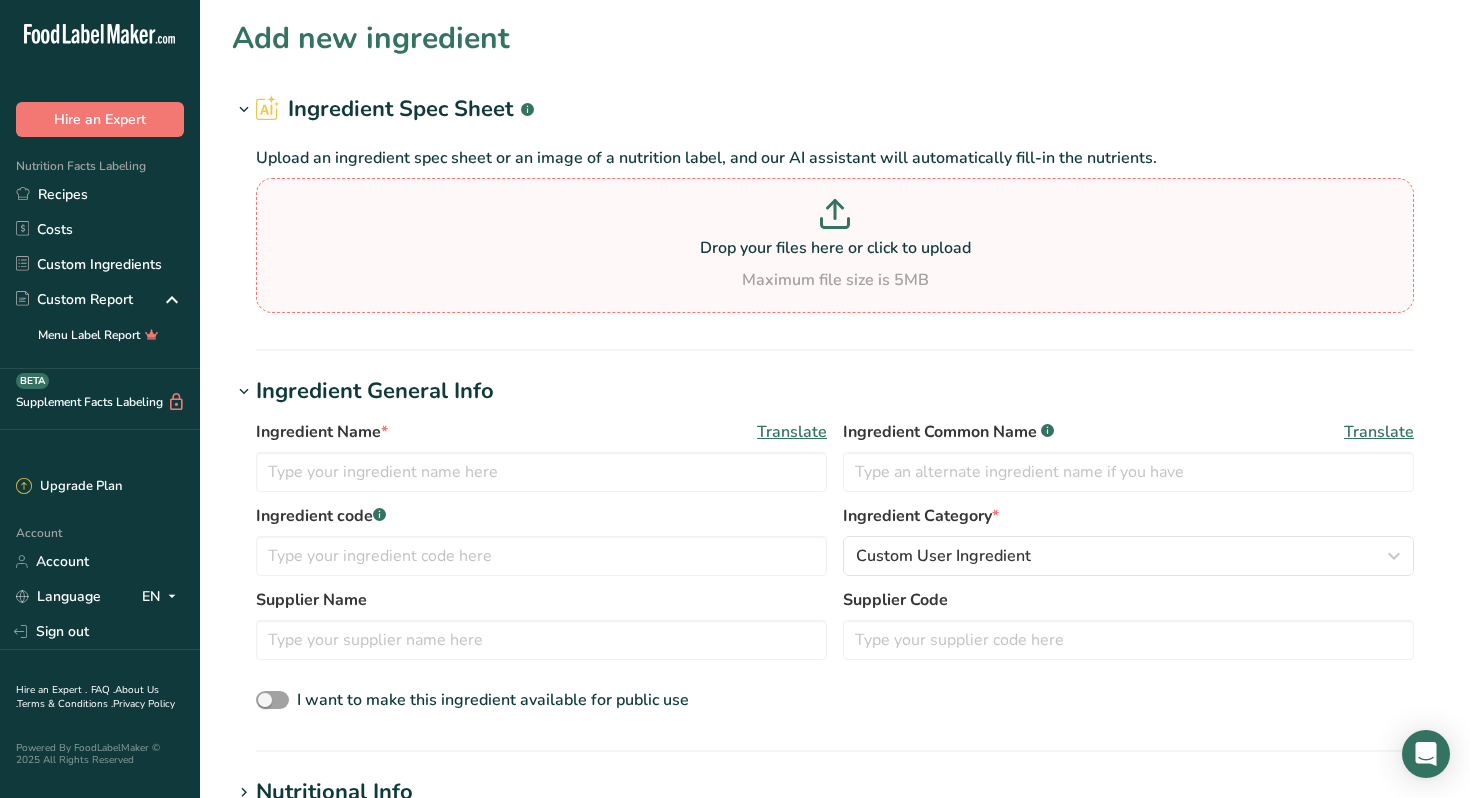 click on "Drop your files here or click to upload" at bounding box center (835, 248) 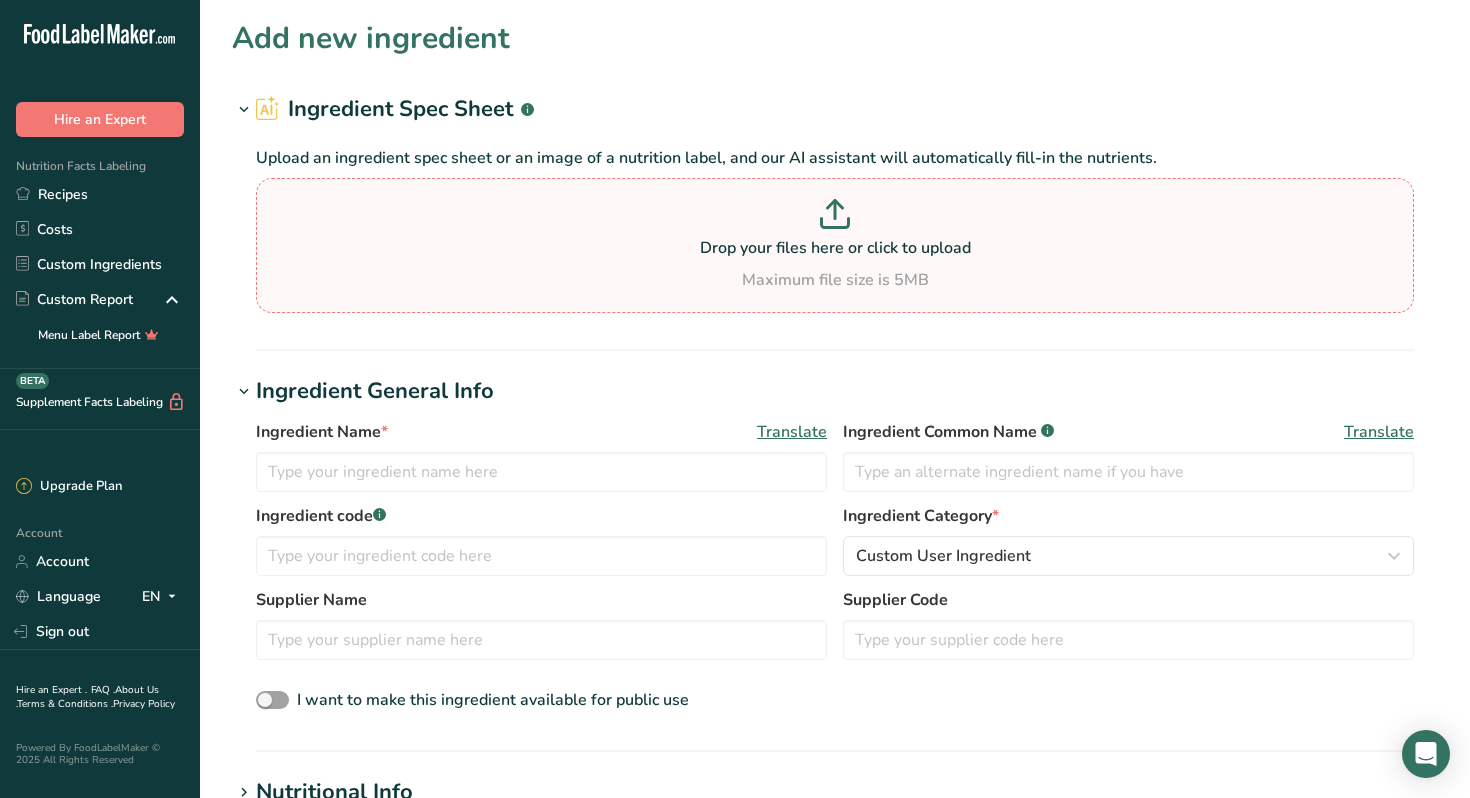 type on "C:\fakepath\Strawberry Kiwi Base.pdf" 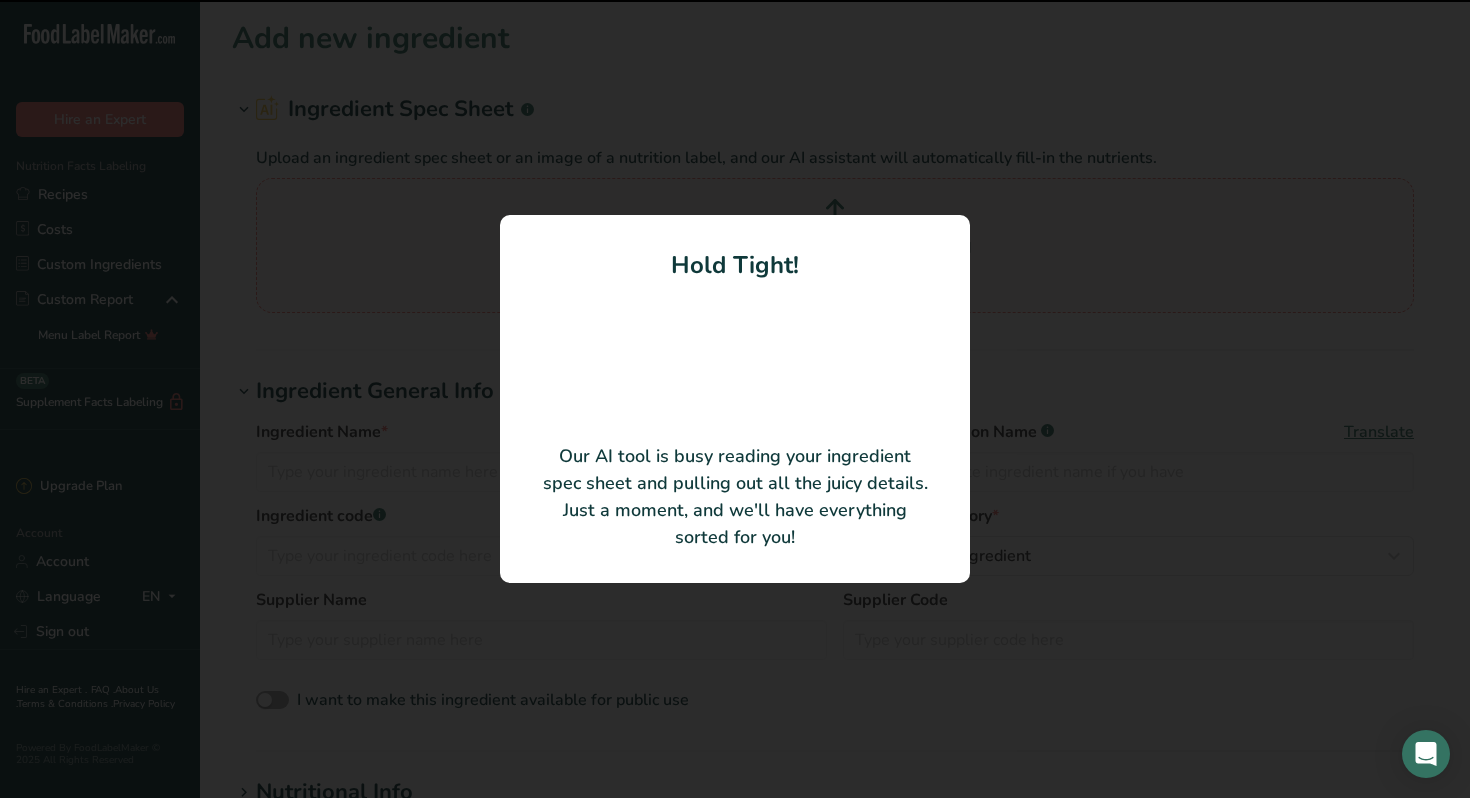 type on "Strawberry Kiwi WI Base" 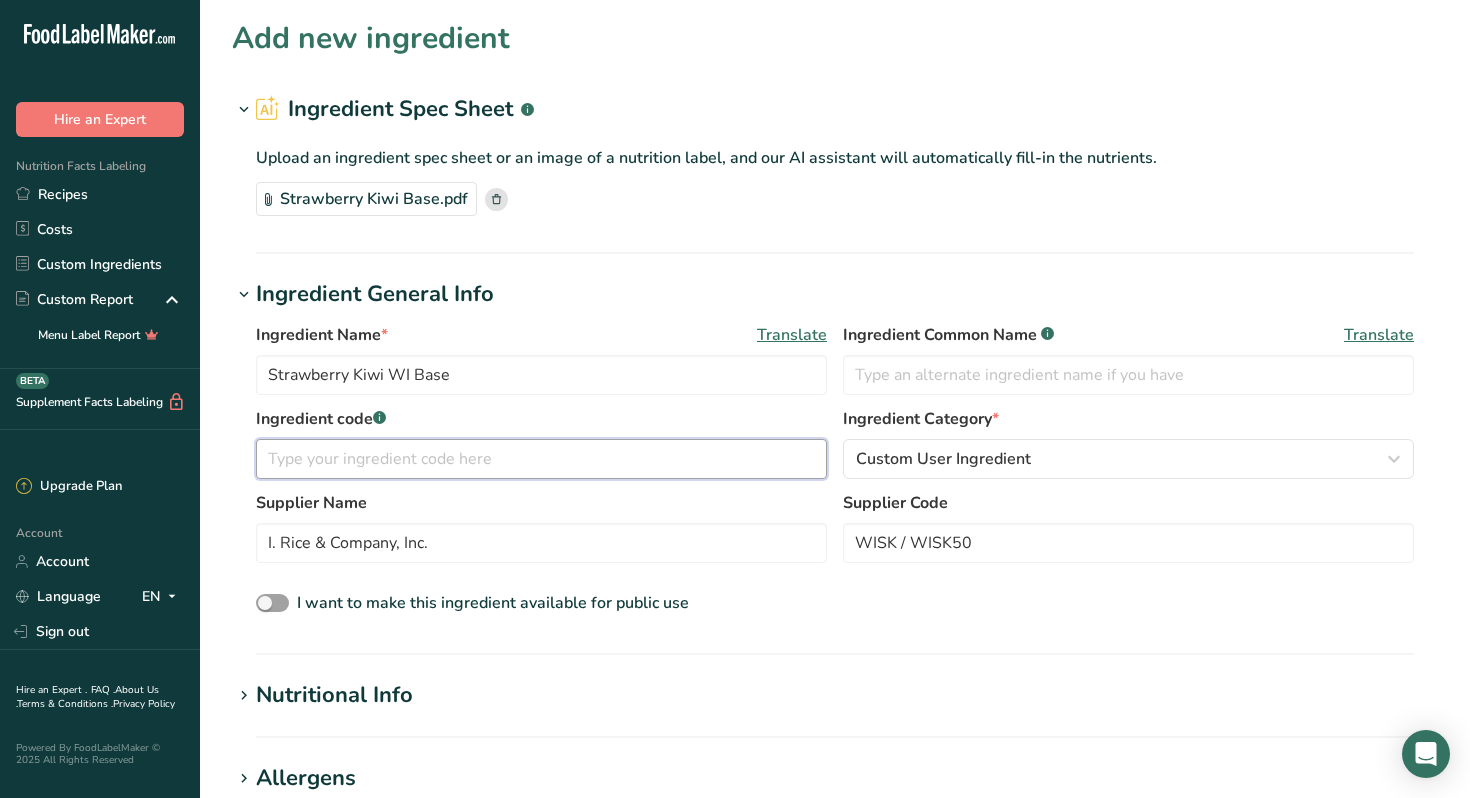 click at bounding box center [541, 459] 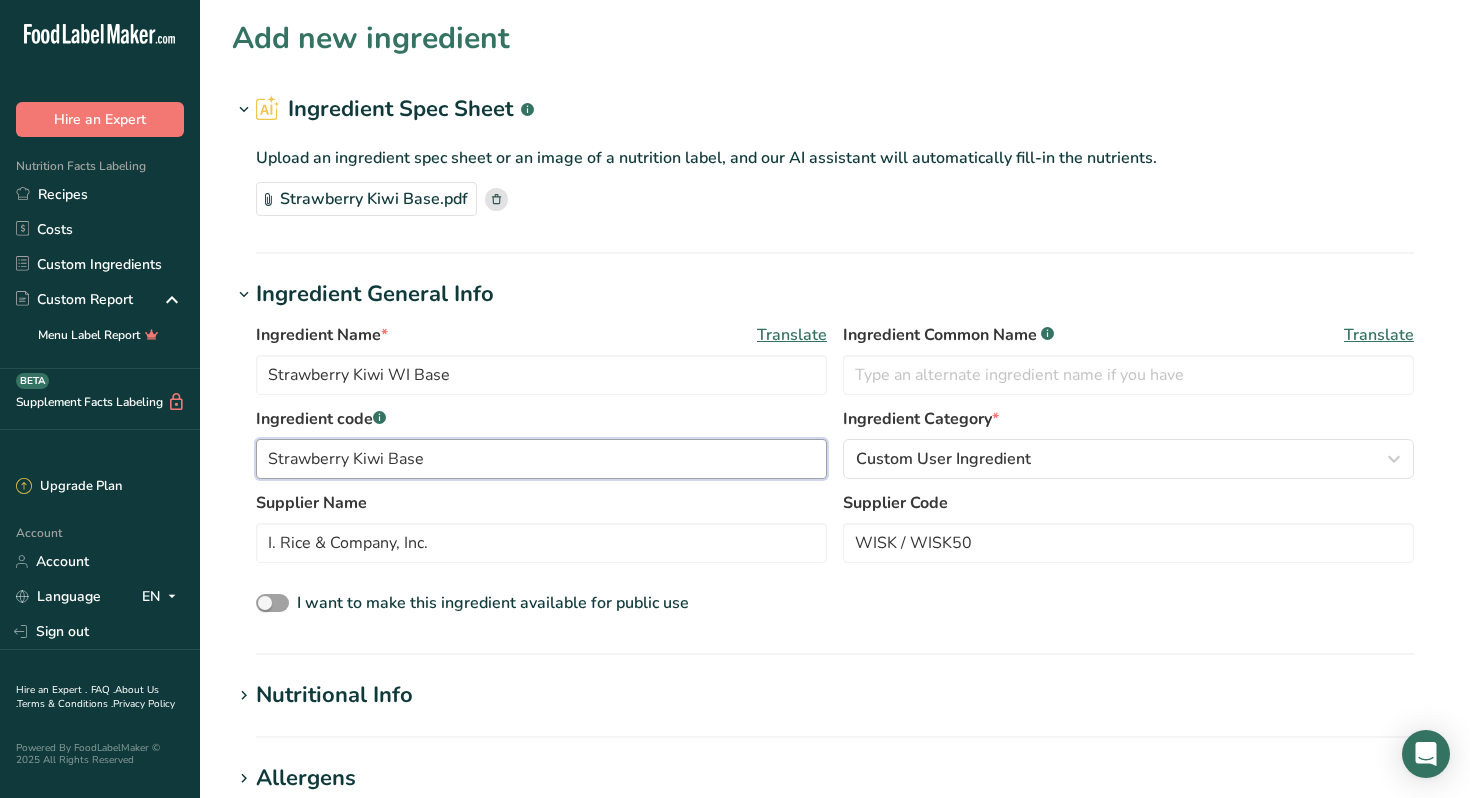 type on "Strawberry Kiwi Base" 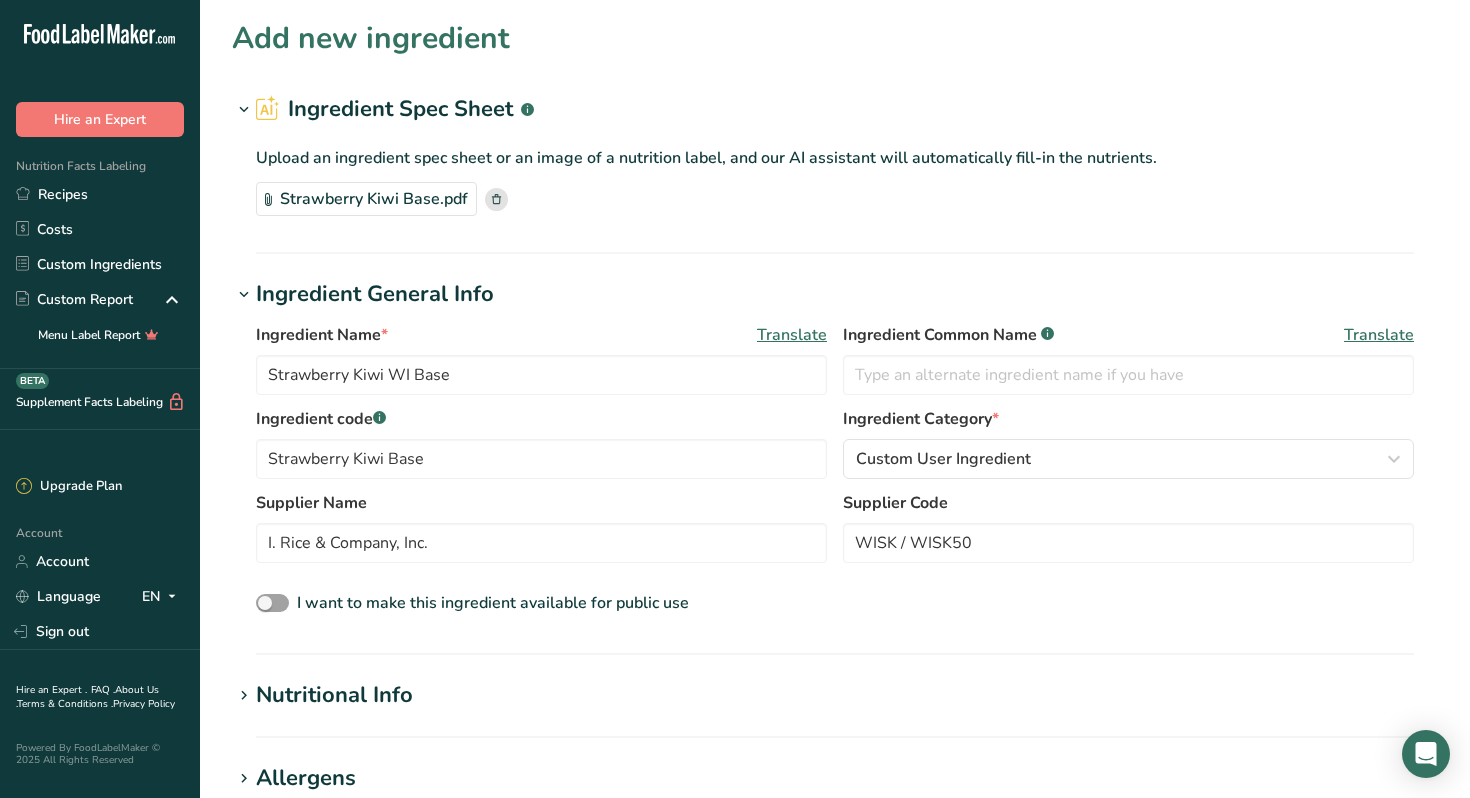 click on "I want to make this ingredient available for public use" at bounding box center [835, 604] 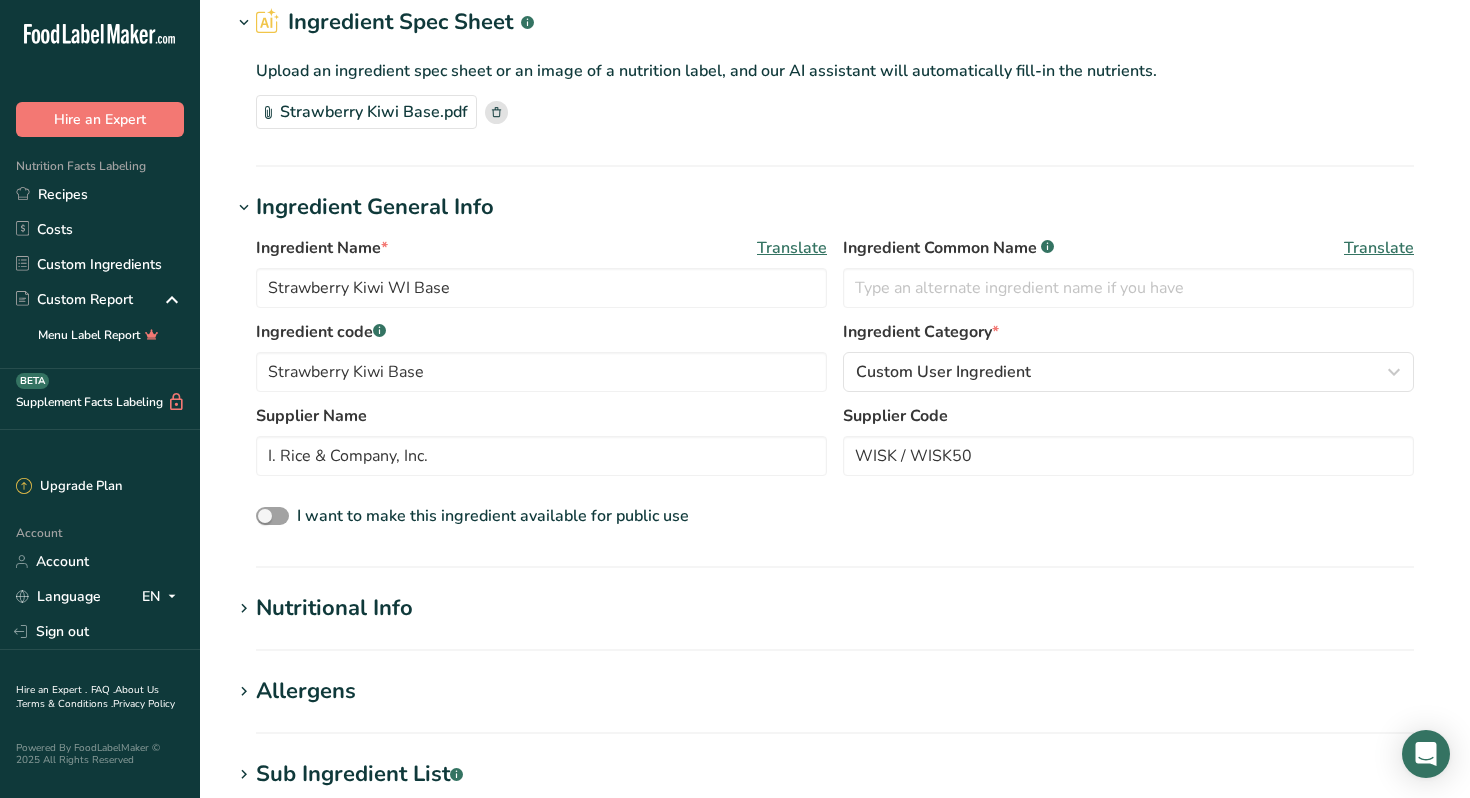 scroll, scrollTop: 171, scrollLeft: 0, axis: vertical 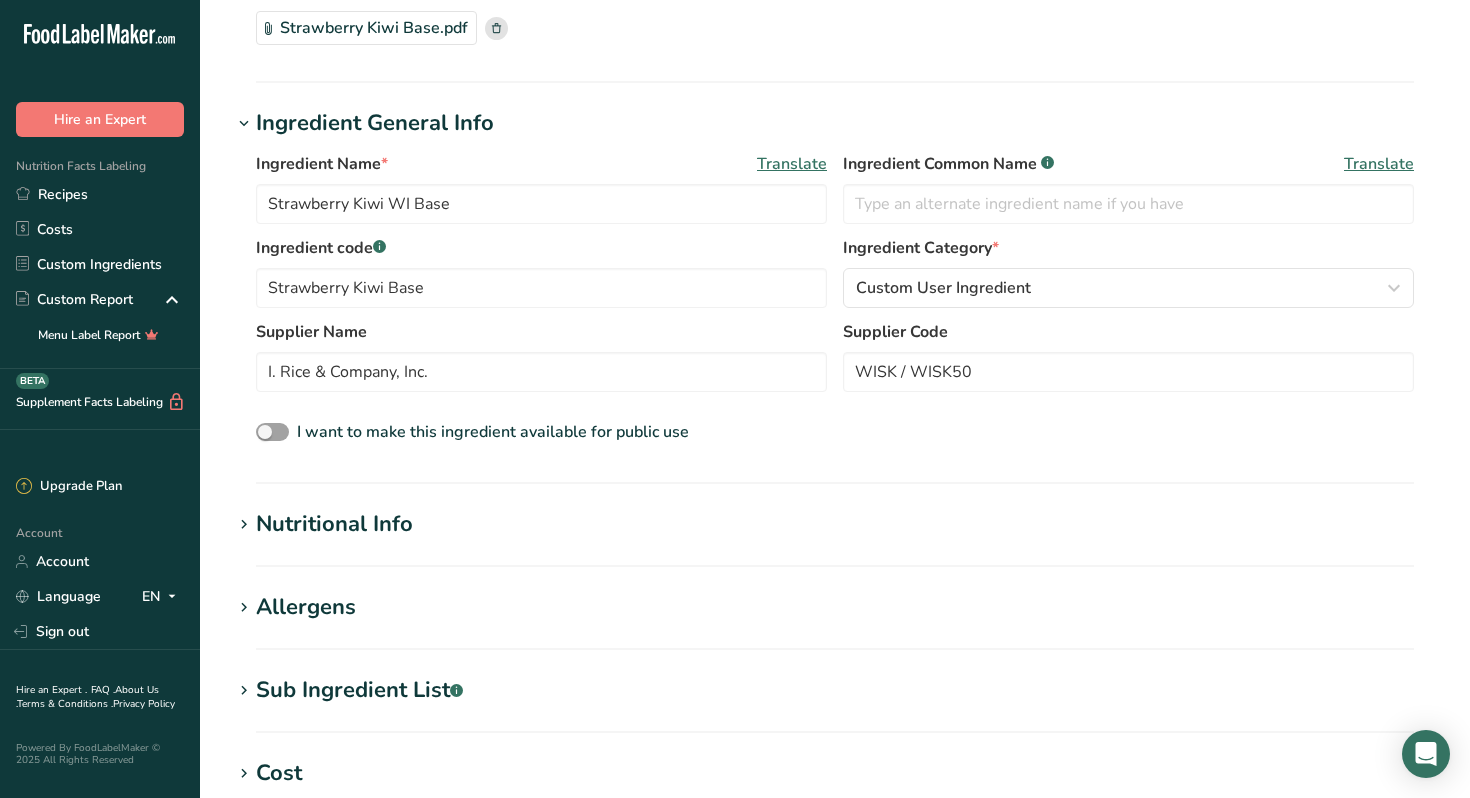 click on "Nutritional Info" at bounding box center (334, 524) 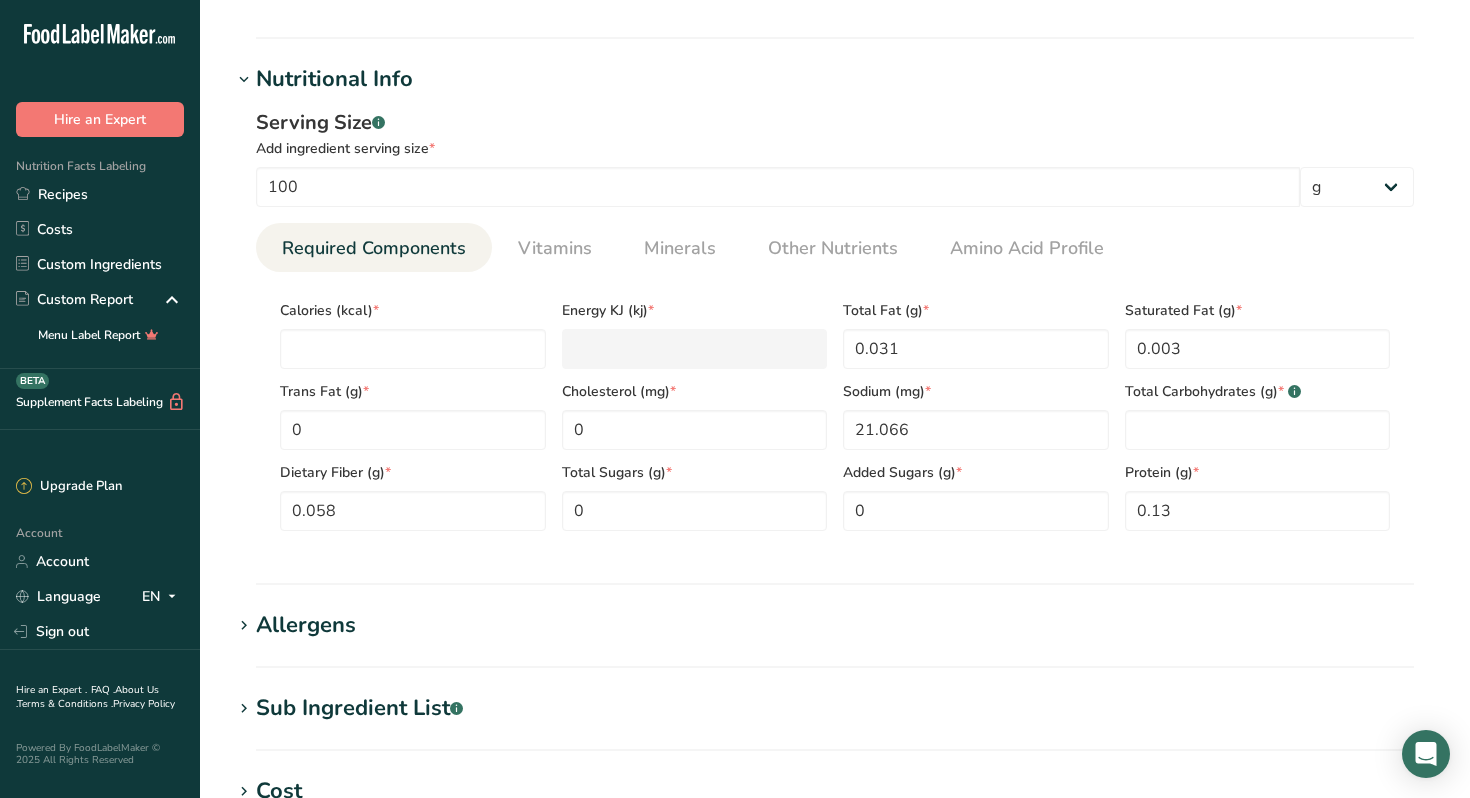 scroll, scrollTop: 646, scrollLeft: 0, axis: vertical 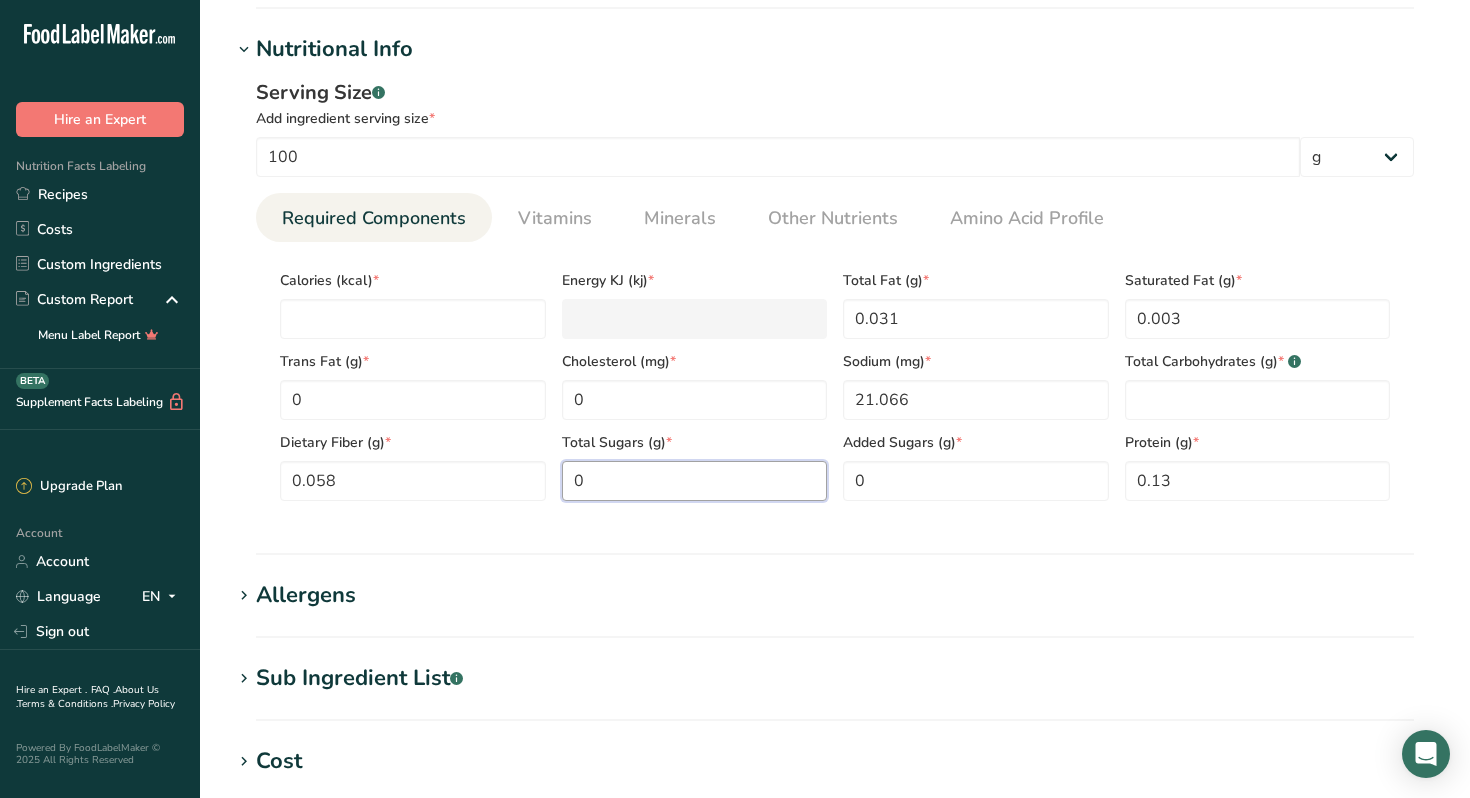 click on "0" at bounding box center (695, 481) 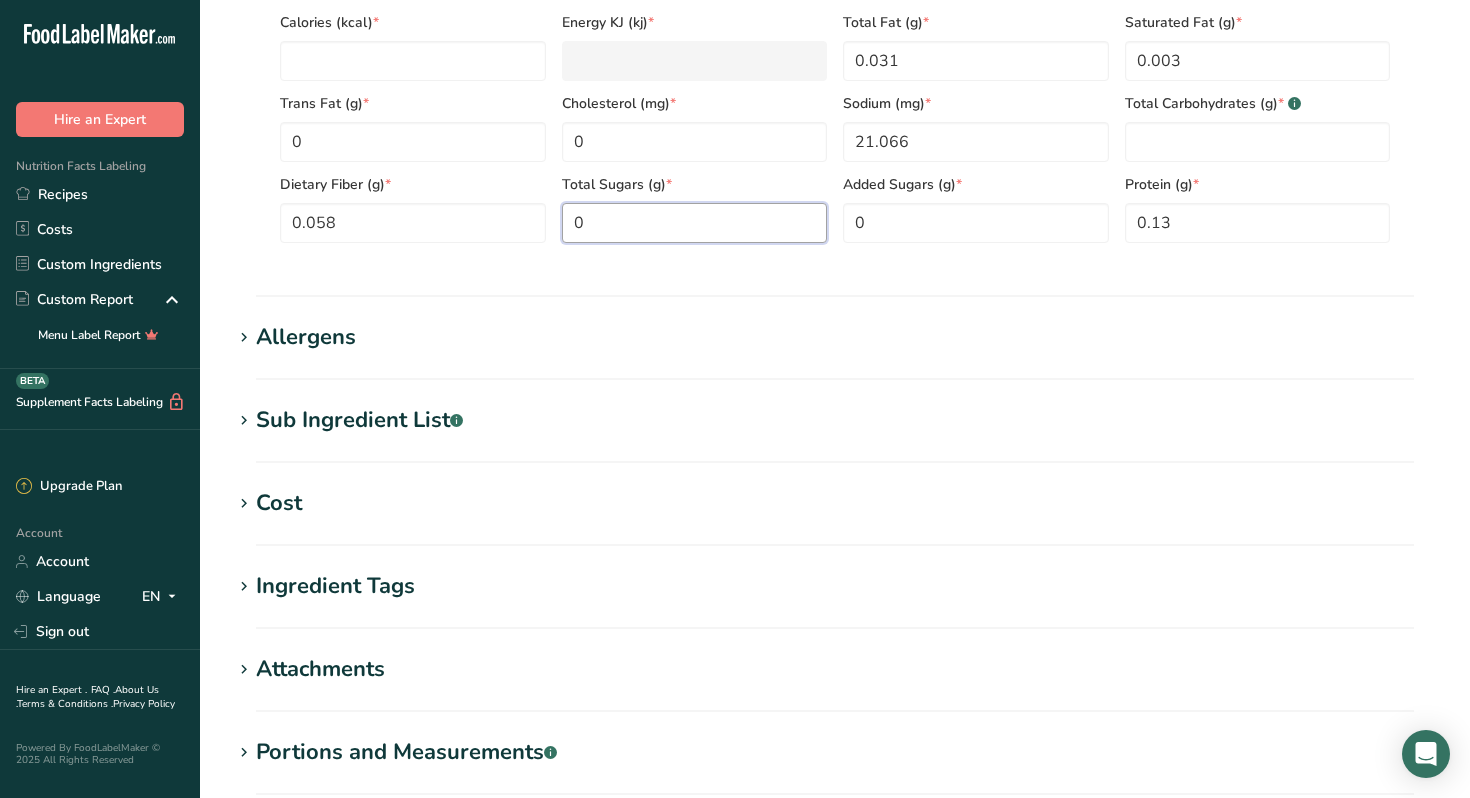 scroll, scrollTop: 910, scrollLeft: 0, axis: vertical 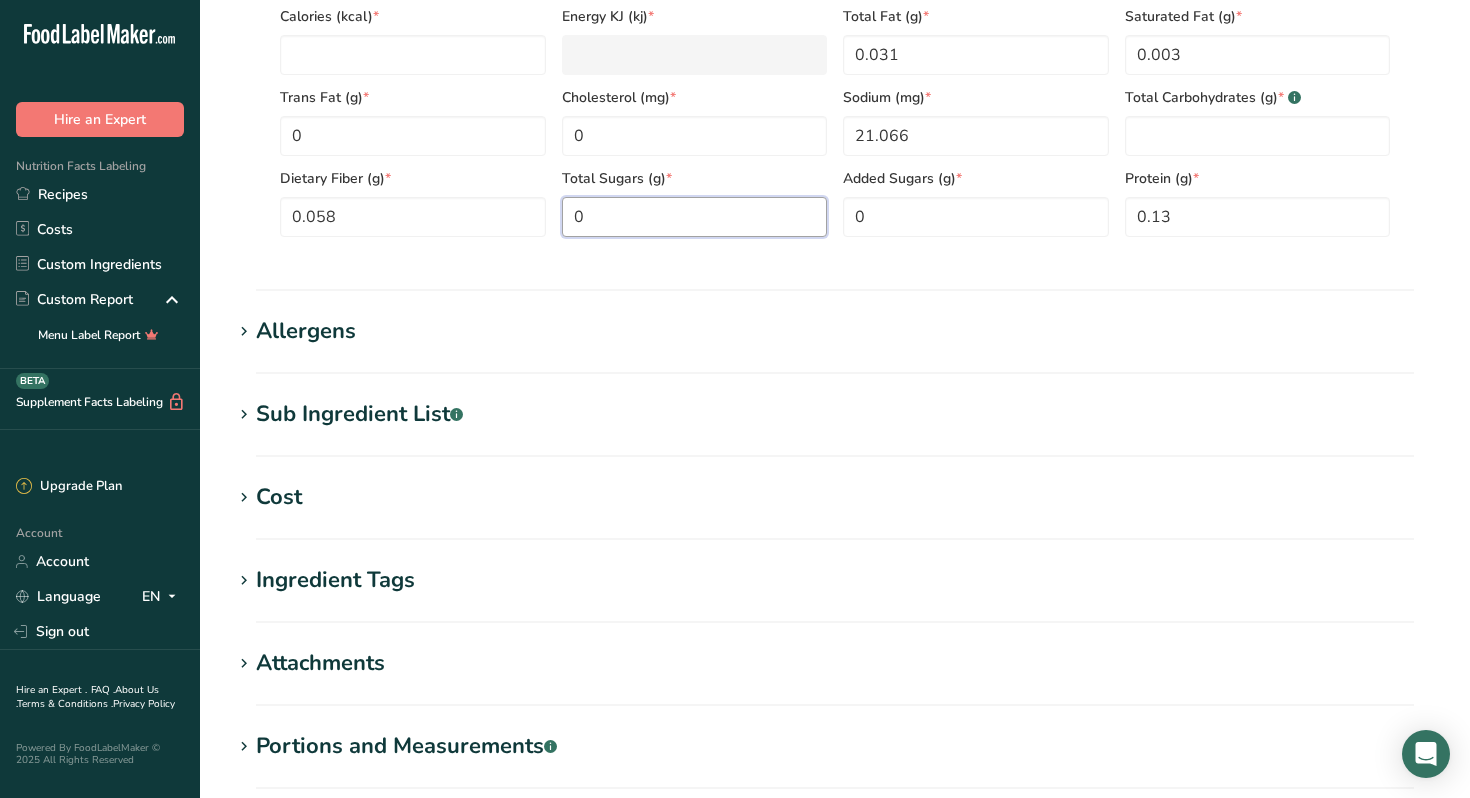 type on "[NUMBER]" 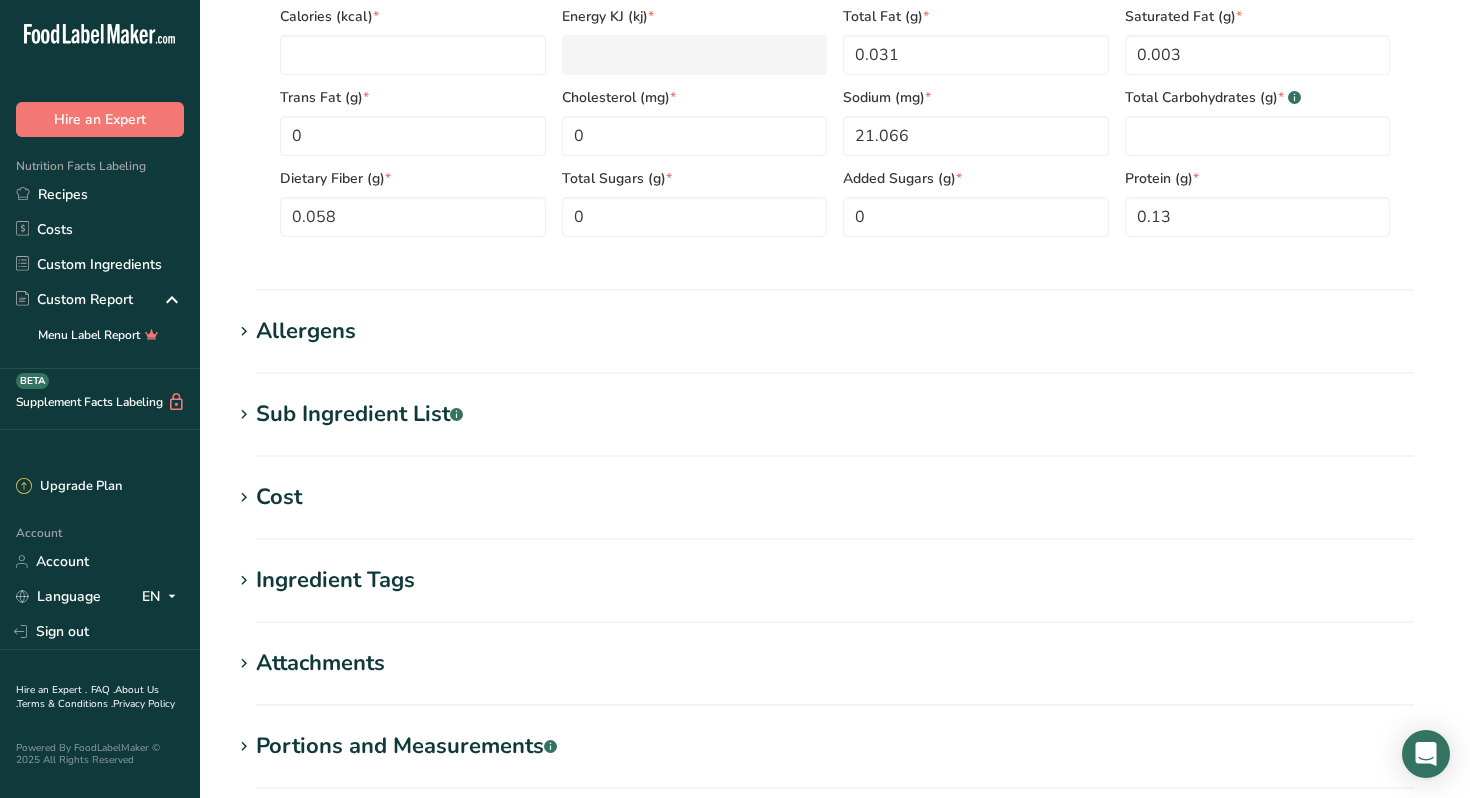 click on "Allergens" at bounding box center (306, 331) 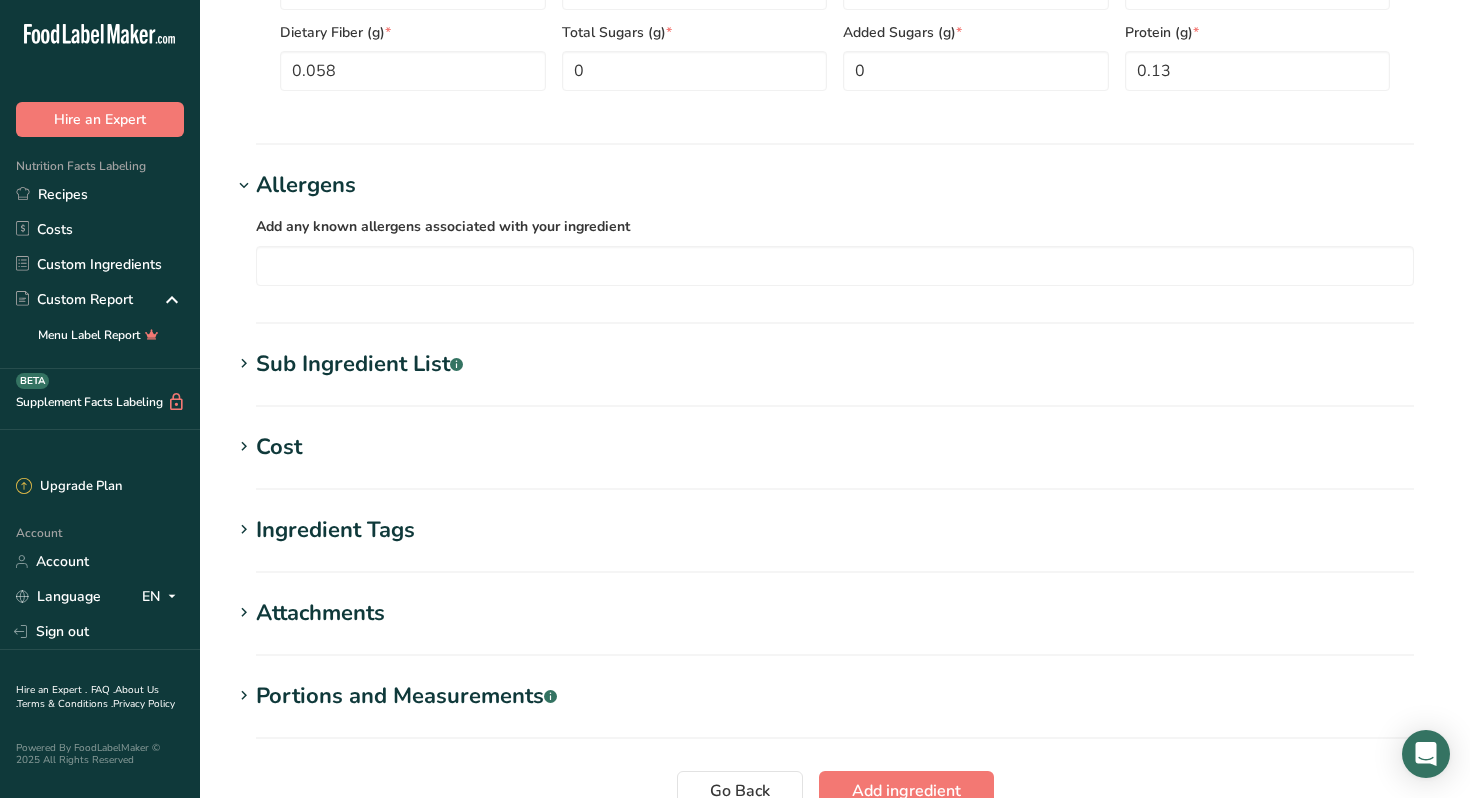 scroll, scrollTop: 1239, scrollLeft: 0, axis: vertical 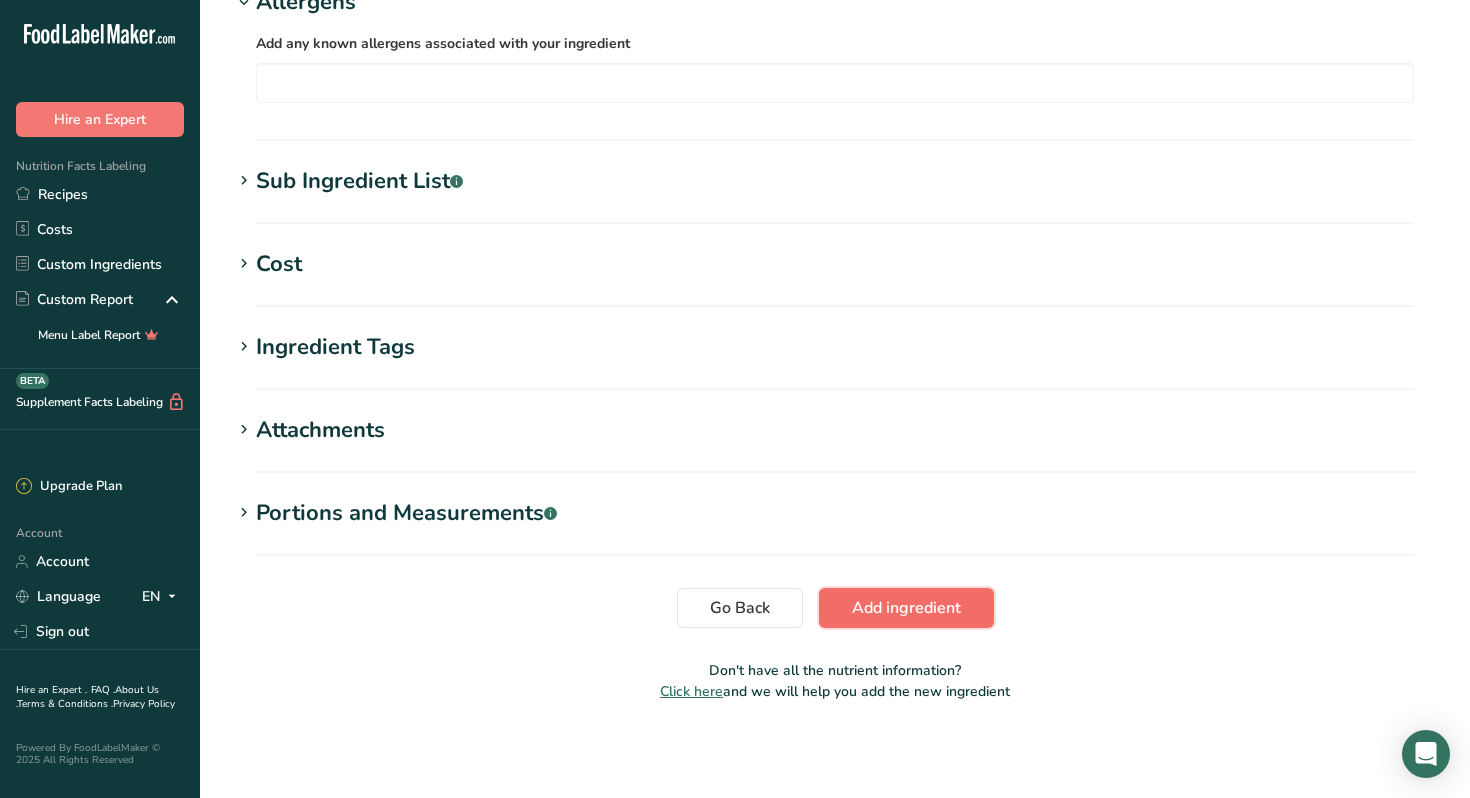 click on "Add ingredient" at bounding box center [906, 608] 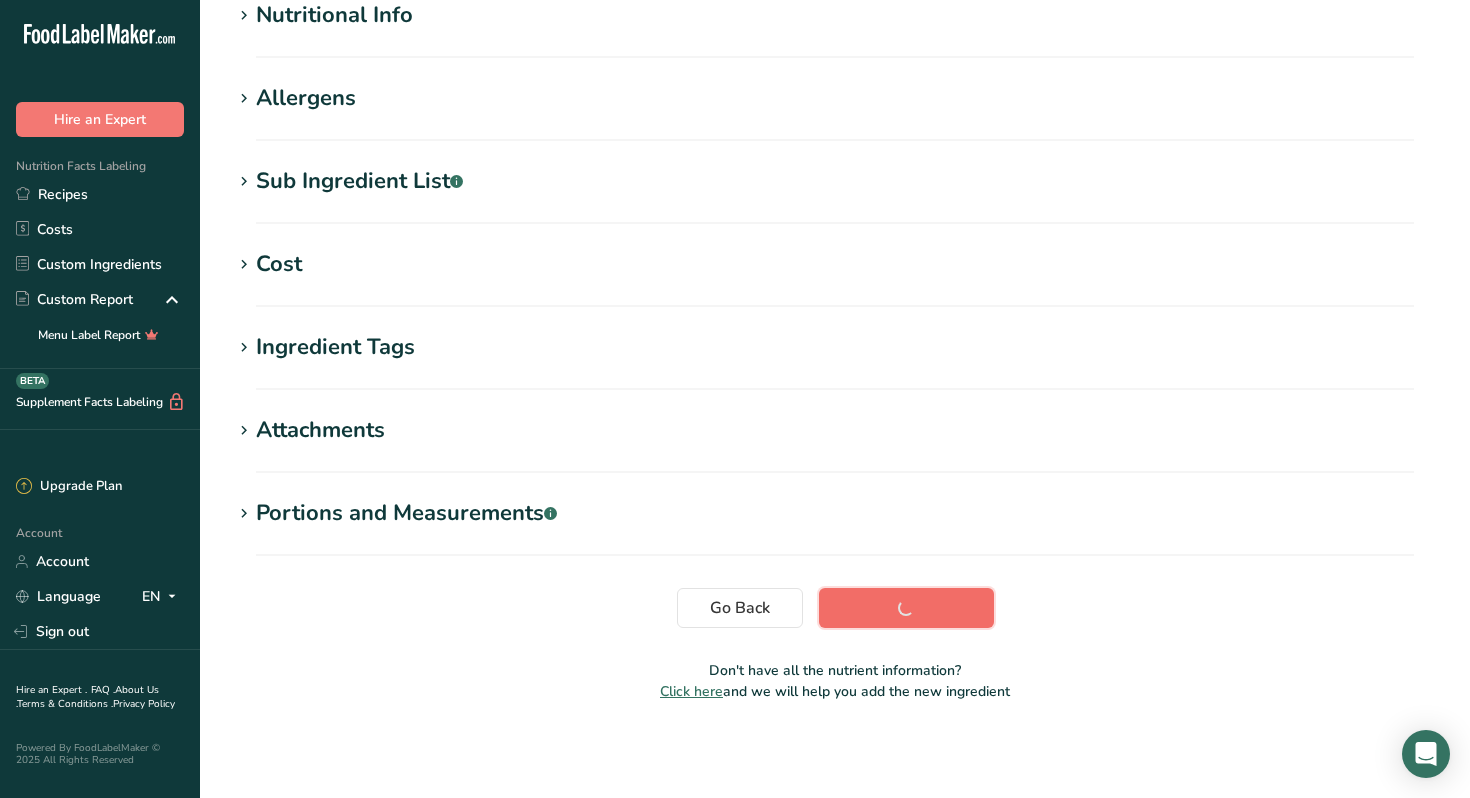 scroll, scrollTop: 260, scrollLeft: 0, axis: vertical 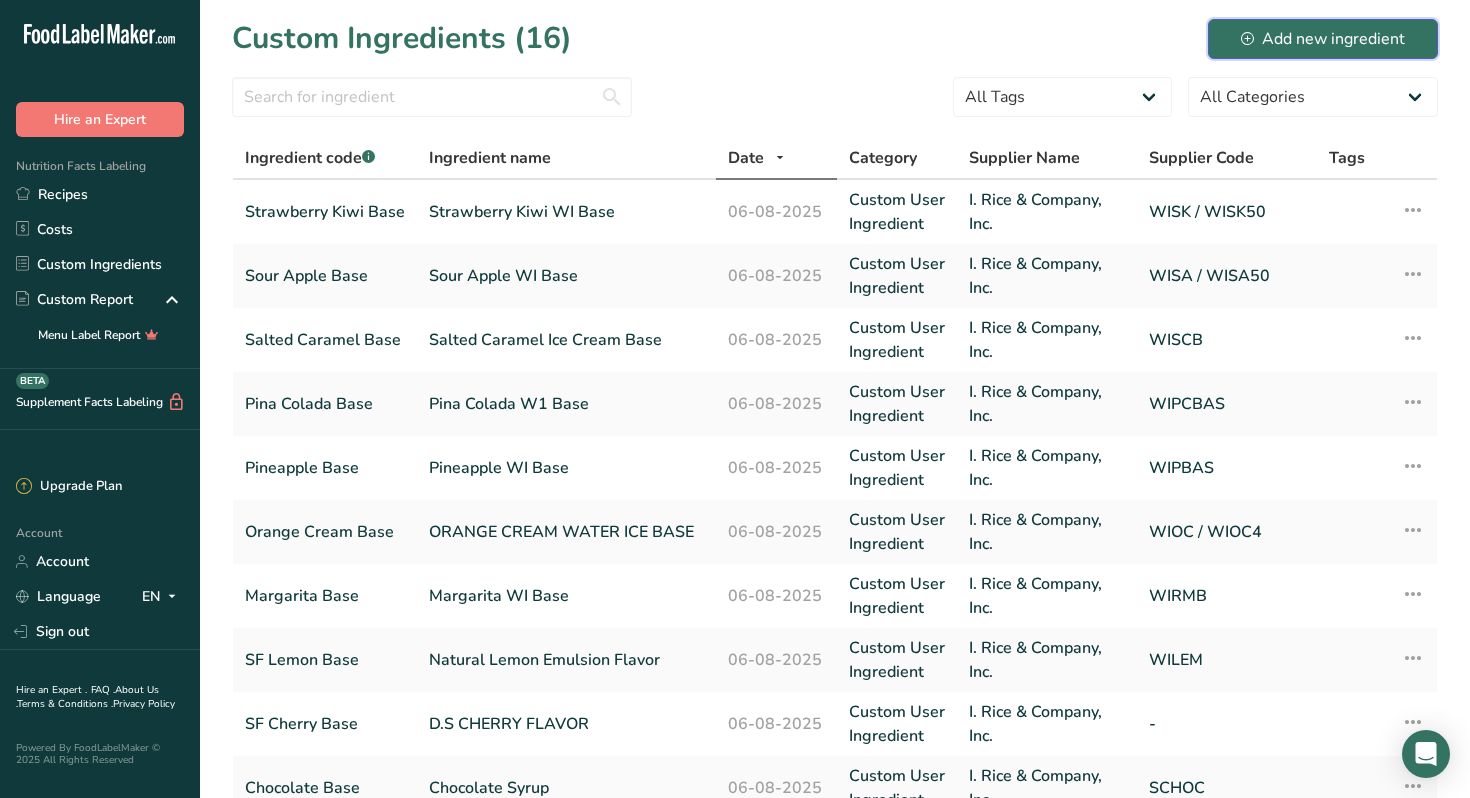 click on "Add new ingredient" at bounding box center [1323, 39] 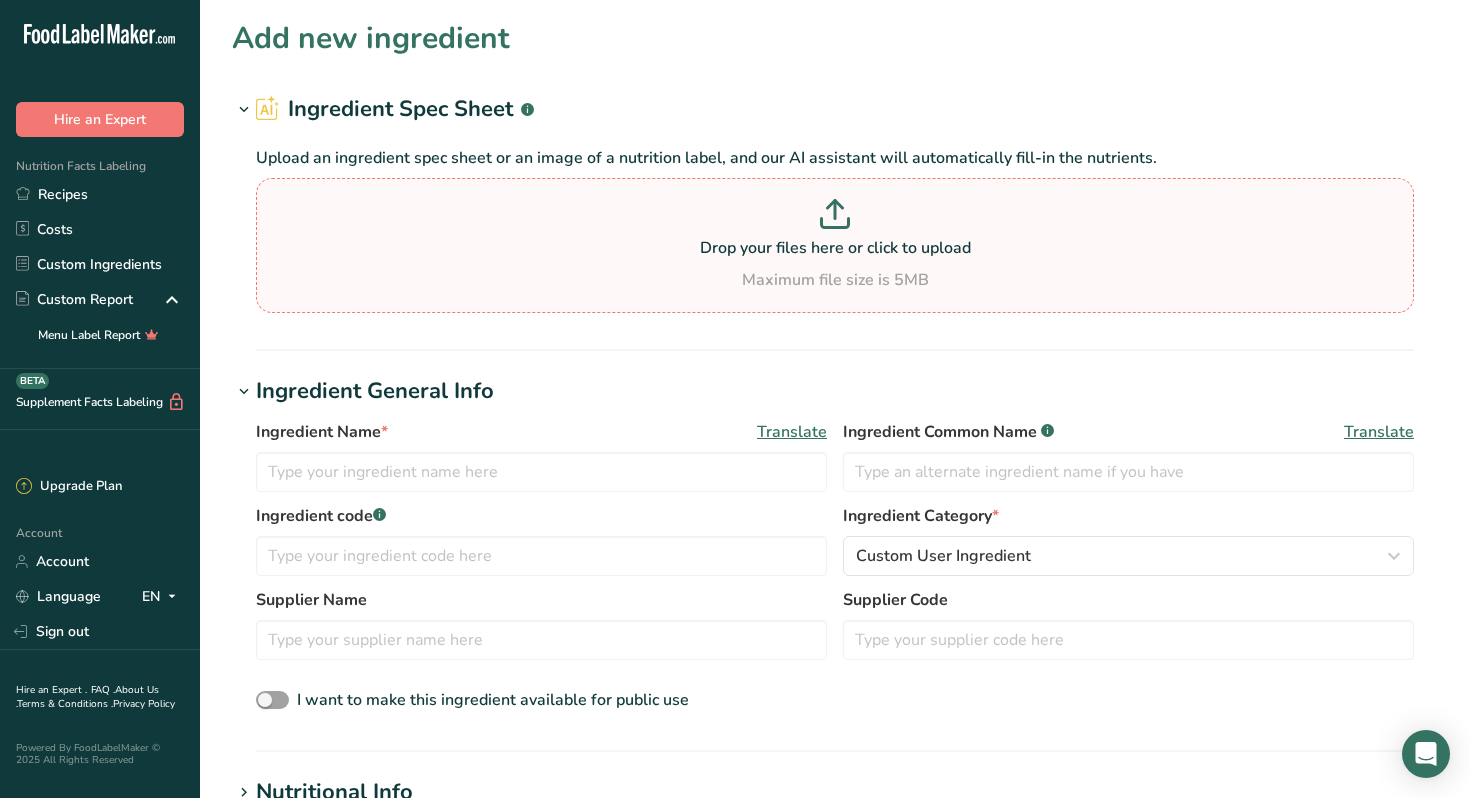 click 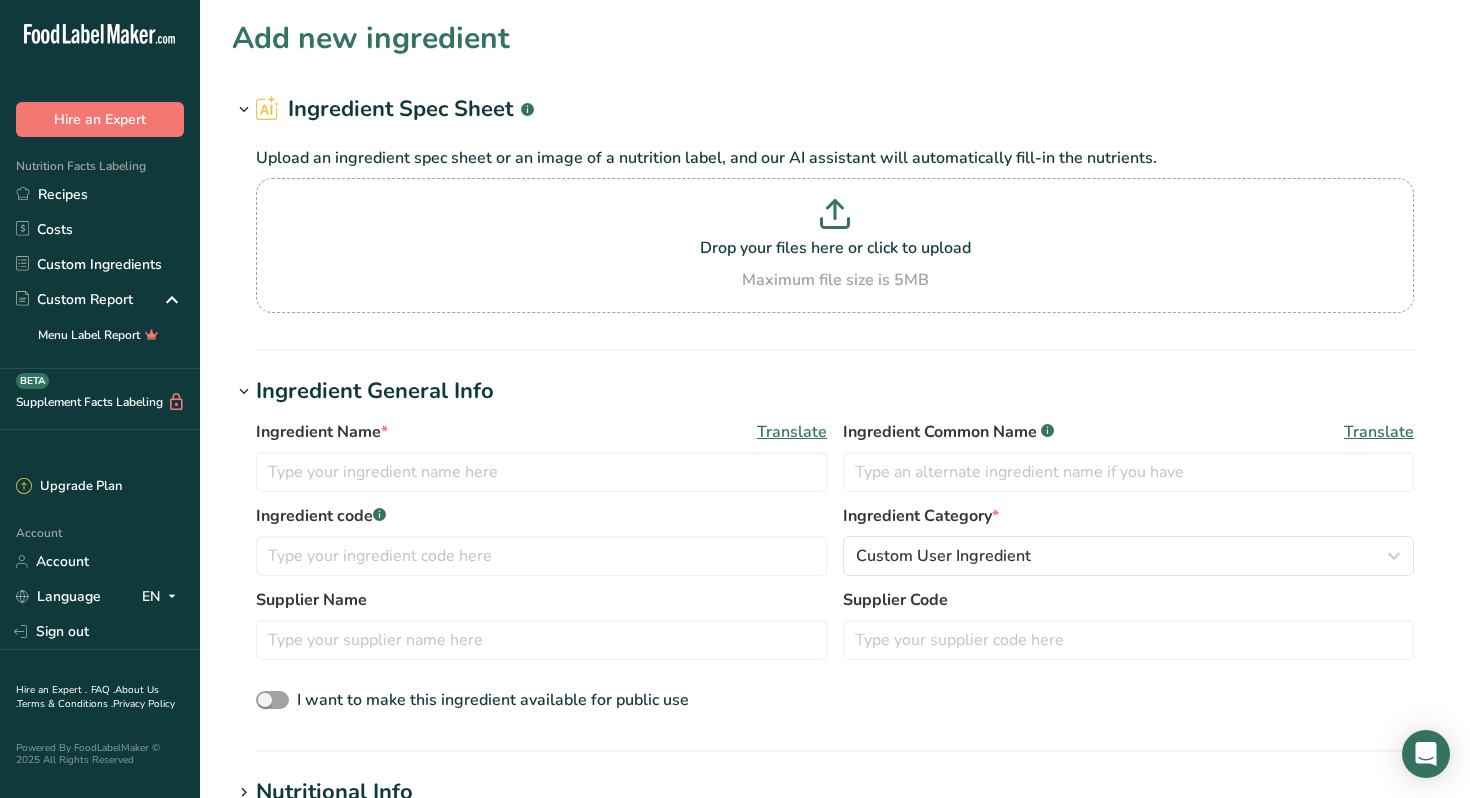 type on "C:\fakepath\SF Base.pdf" 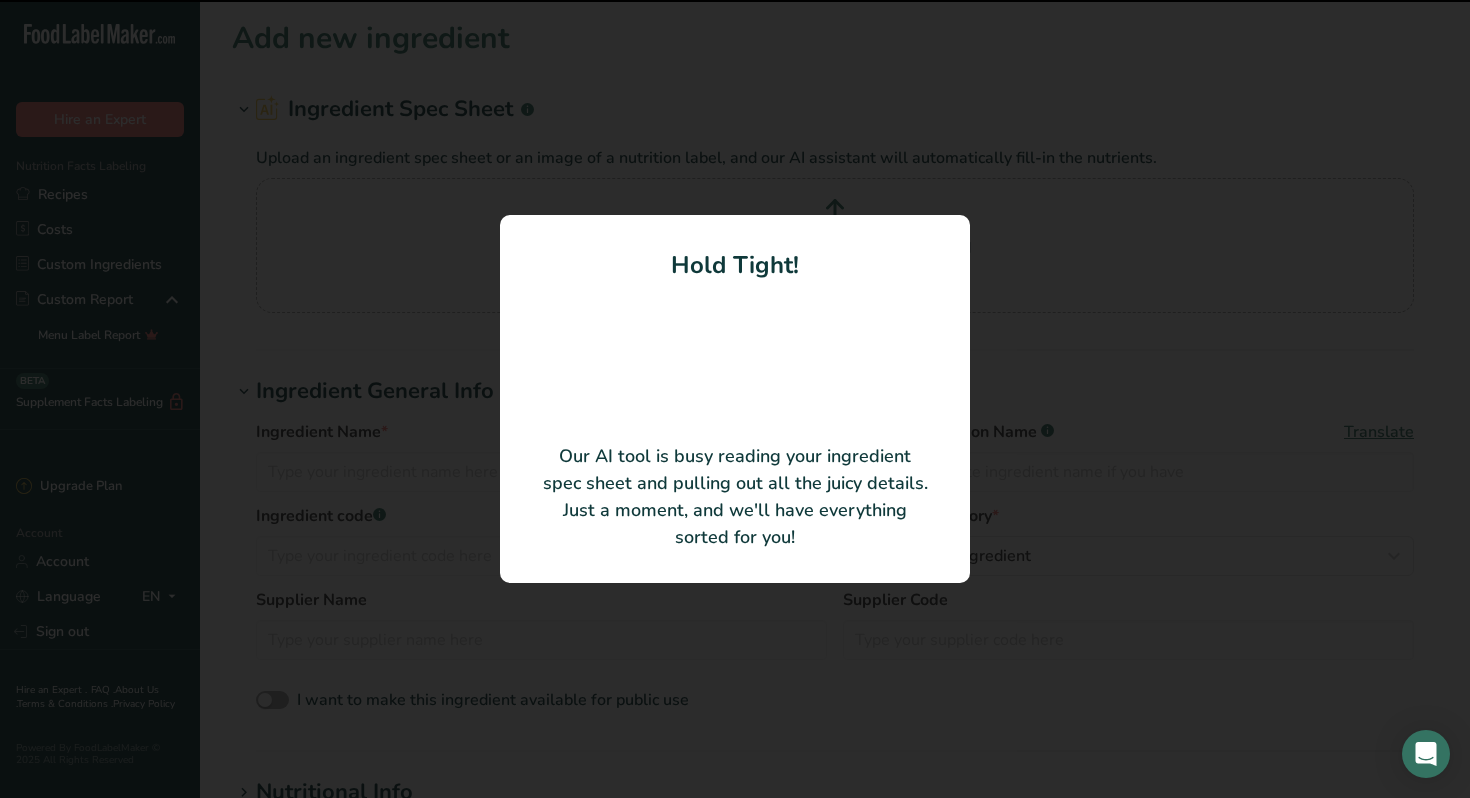 type on "SUGAR FREE WI MIX" 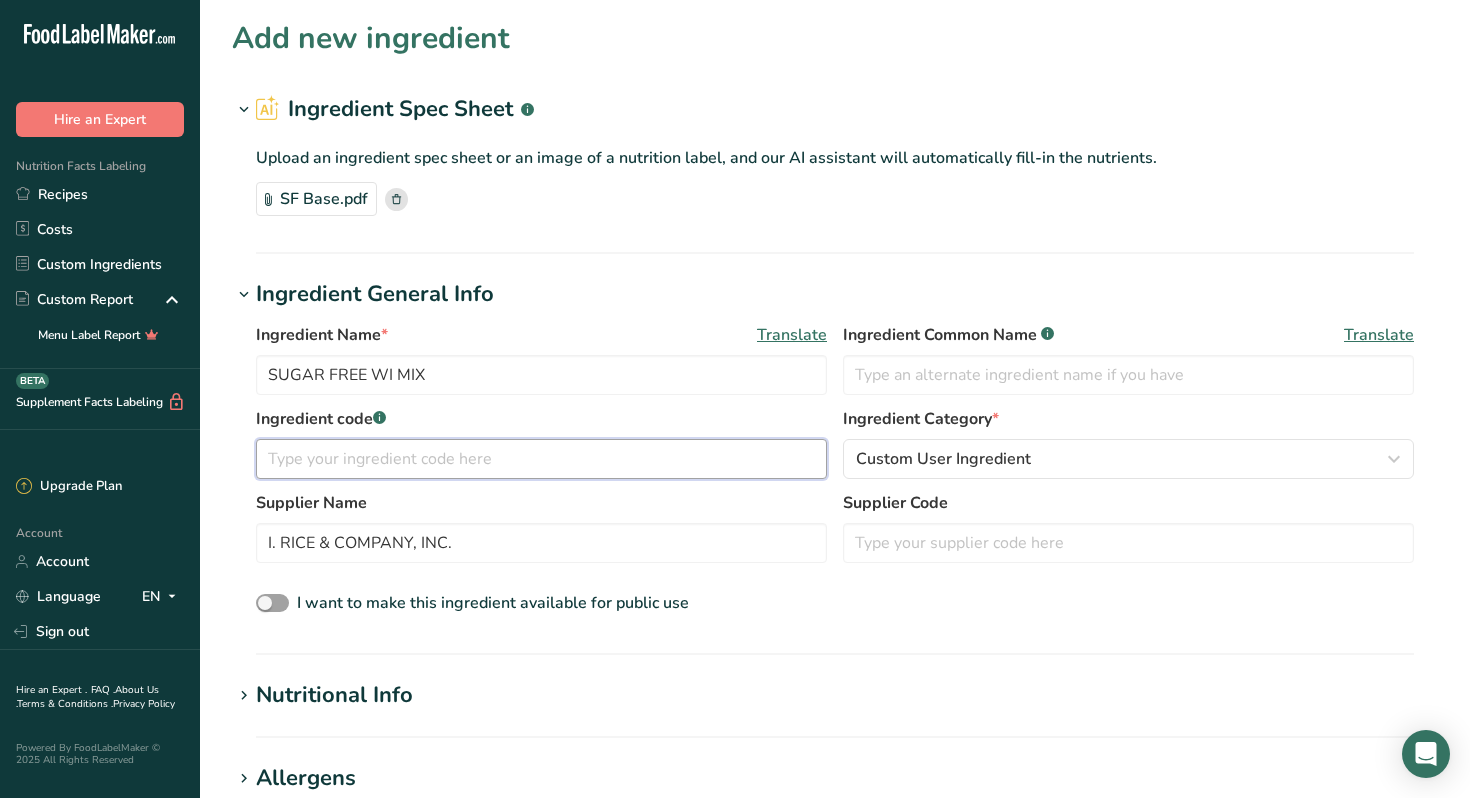 click at bounding box center [541, 459] 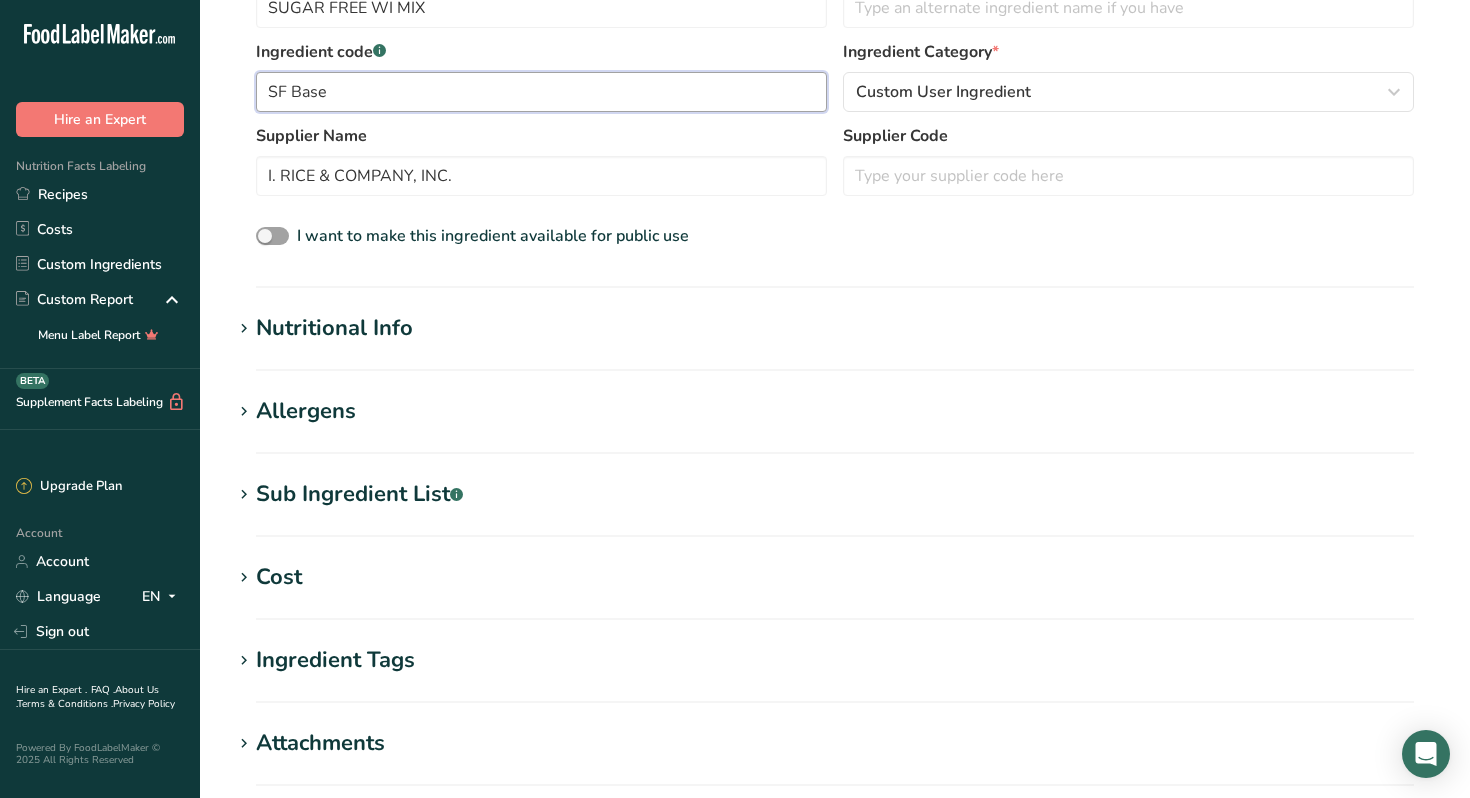 scroll, scrollTop: 392, scrollLeft: 0, axis: vertical 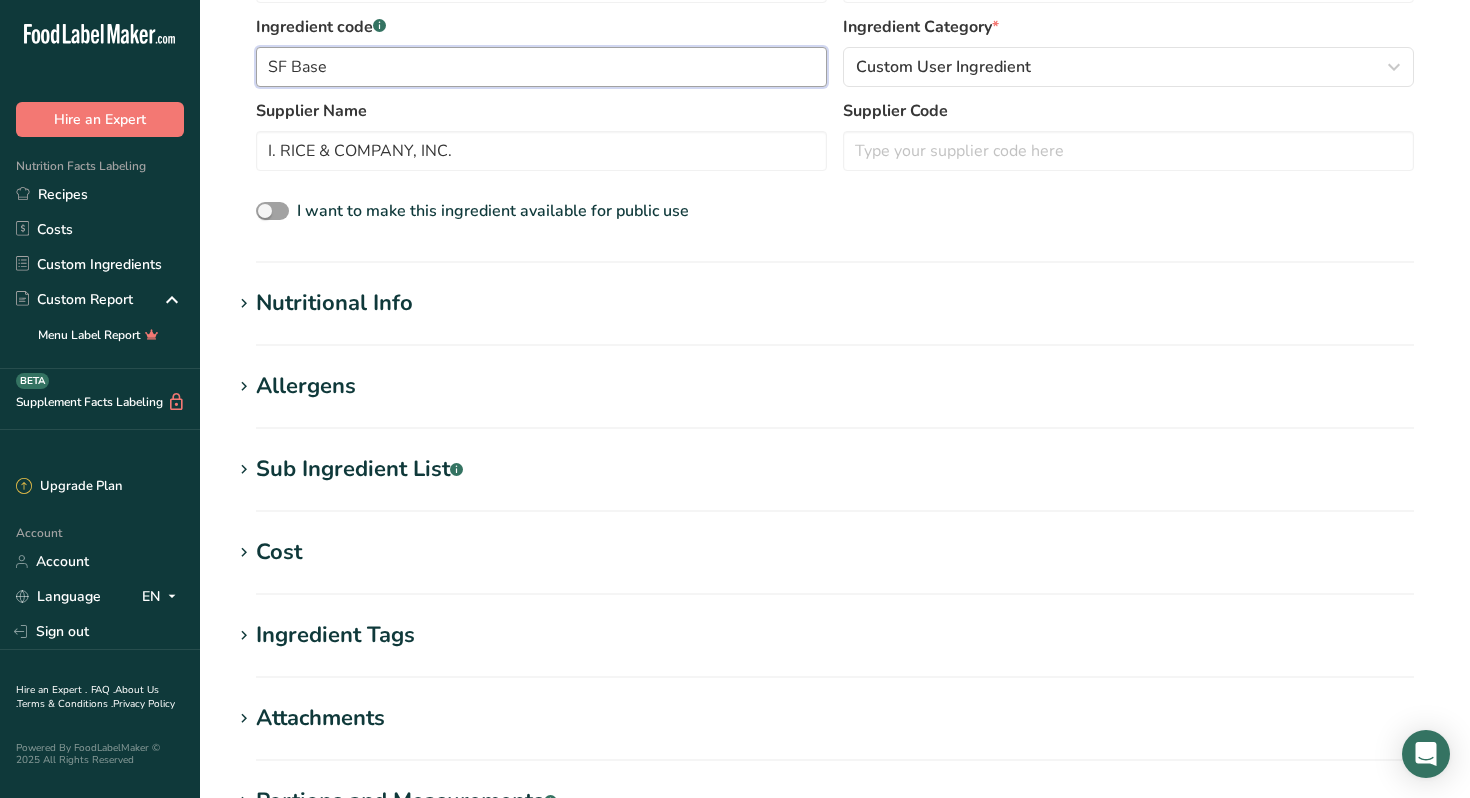 type on "SF Base" 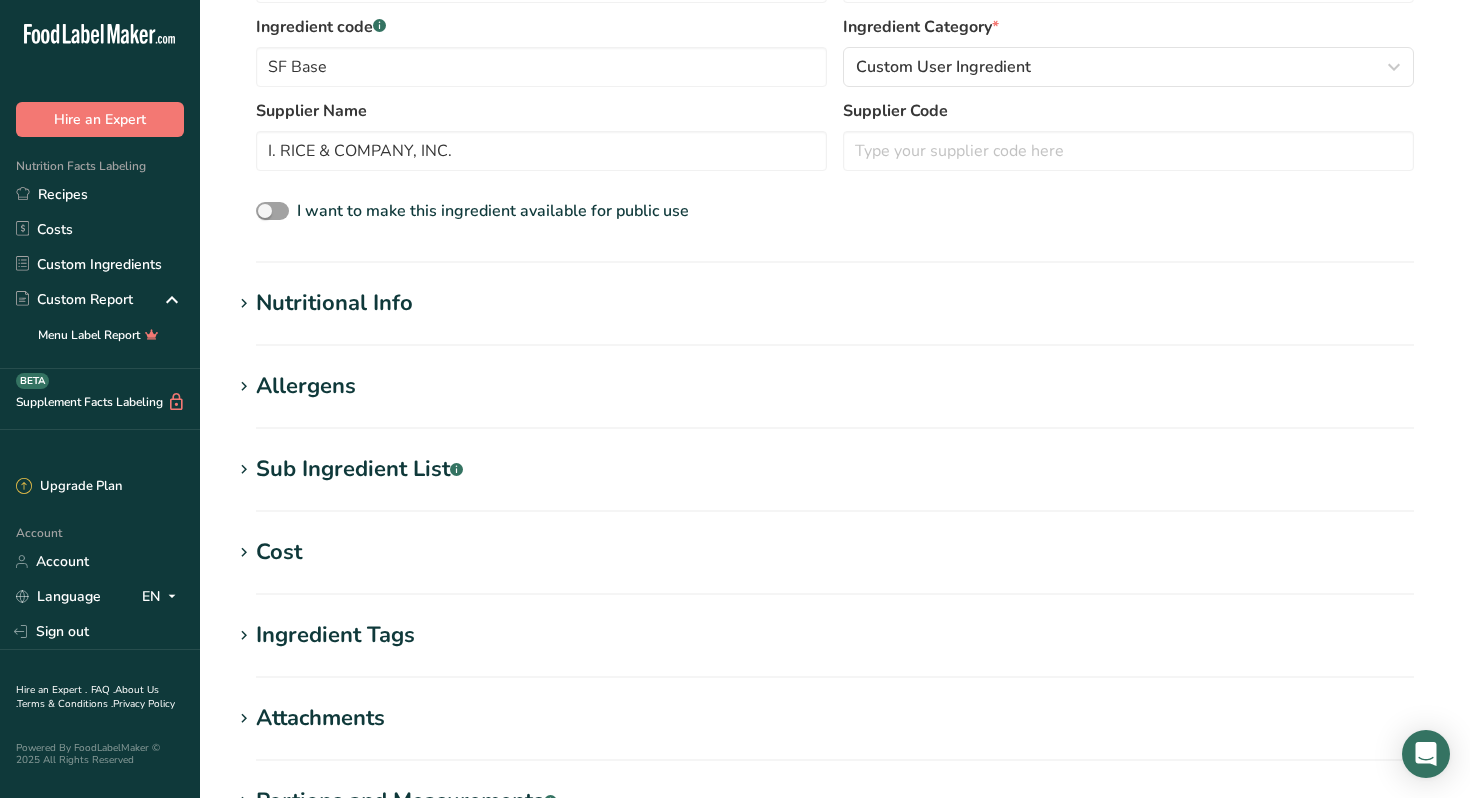 click on "Nutritional Info" at bounding box center (334, 303) 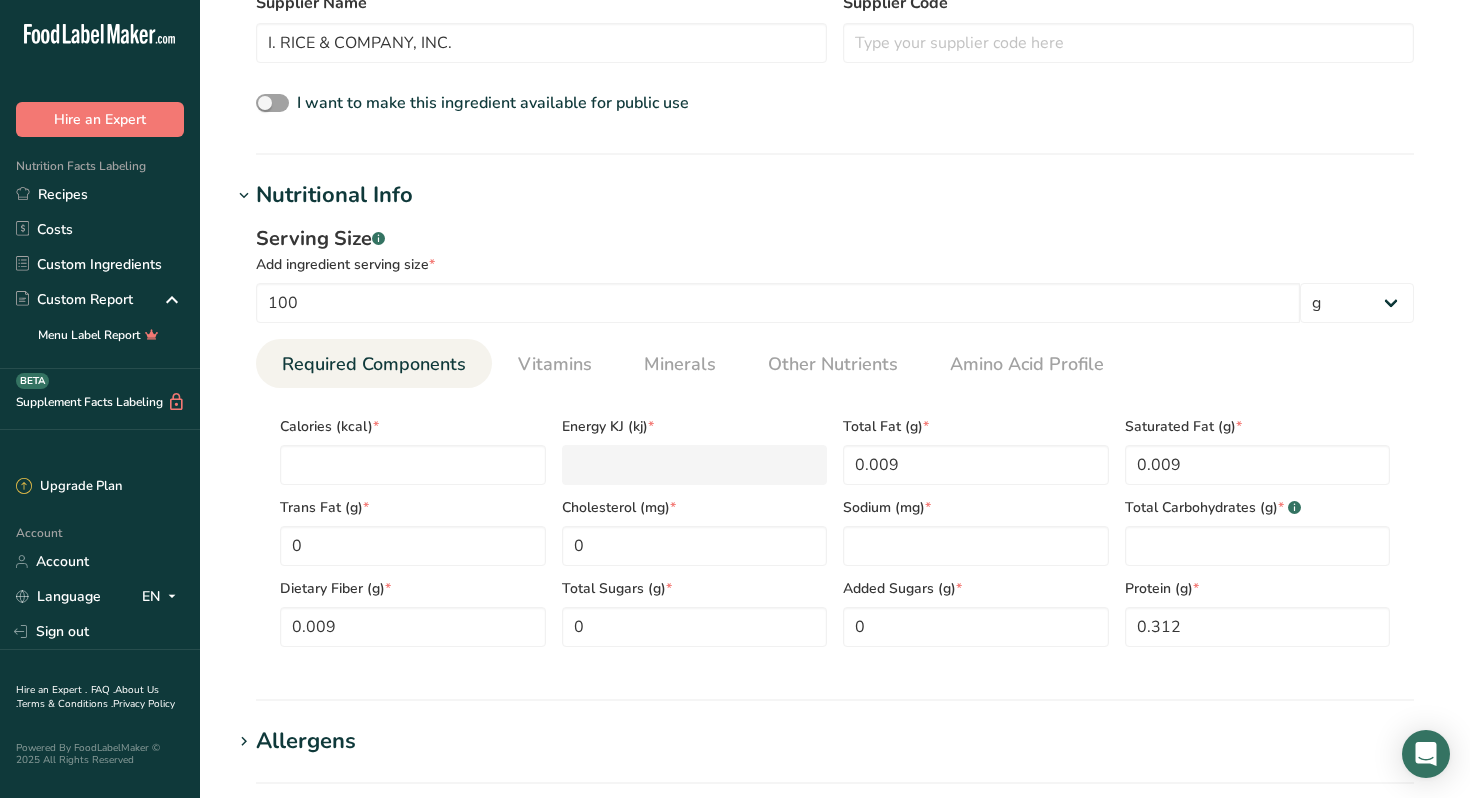 scroll, scrollTop: 509, scrollLeft: 0, axis: vertical 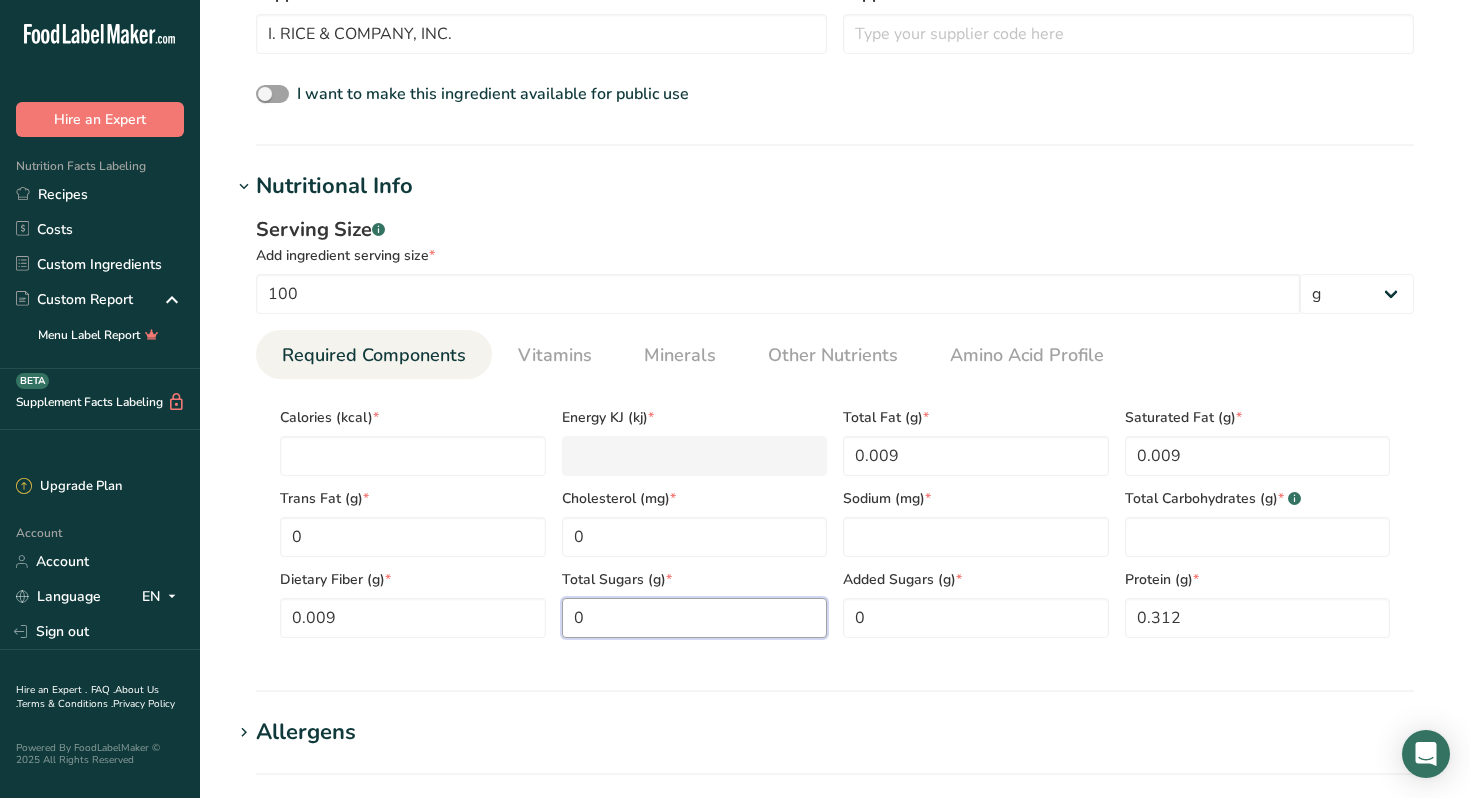 click on "0" at bounding box center (695, 618) 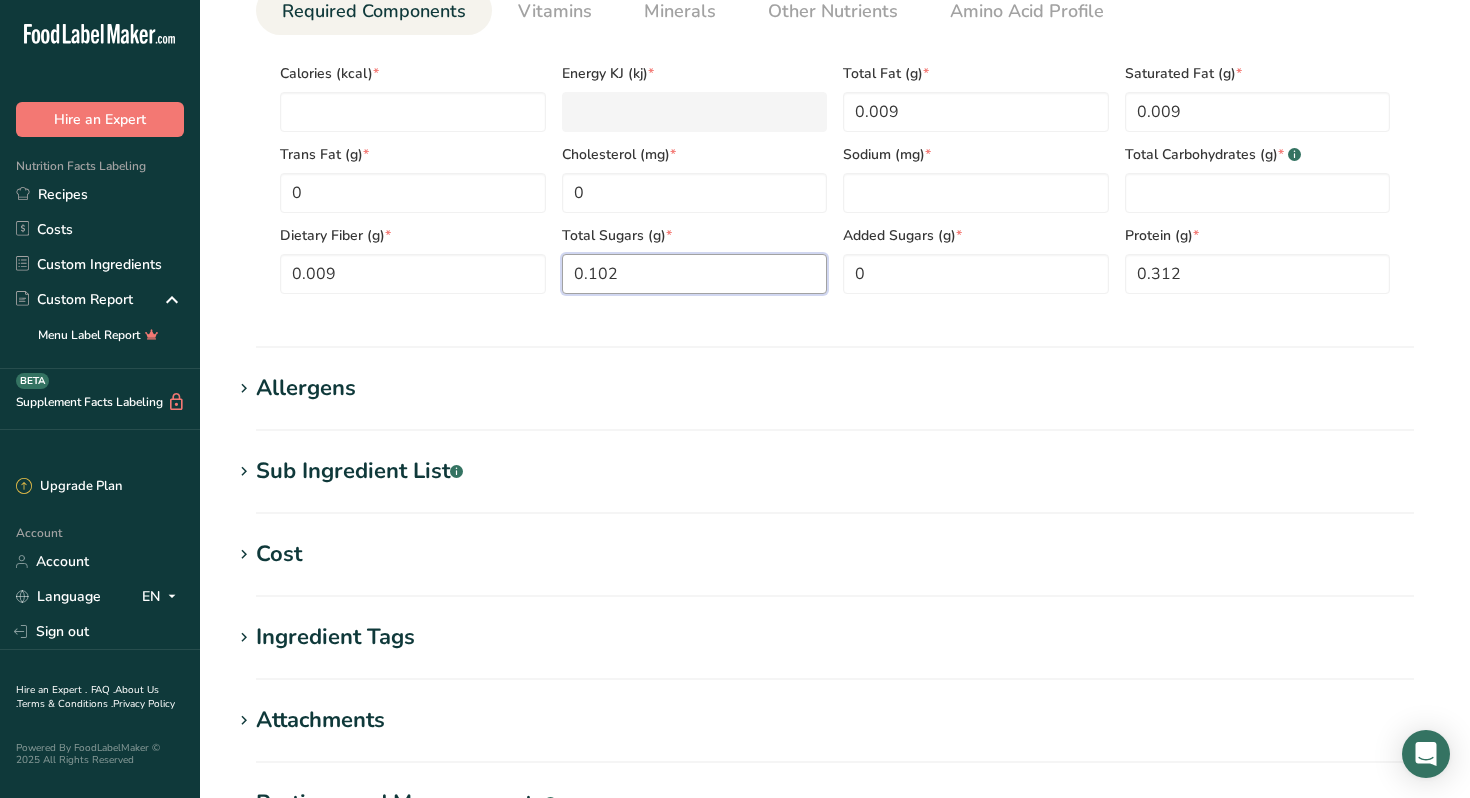scroll, scrollTop: 860, scrollLeft: 0, axis: vertical 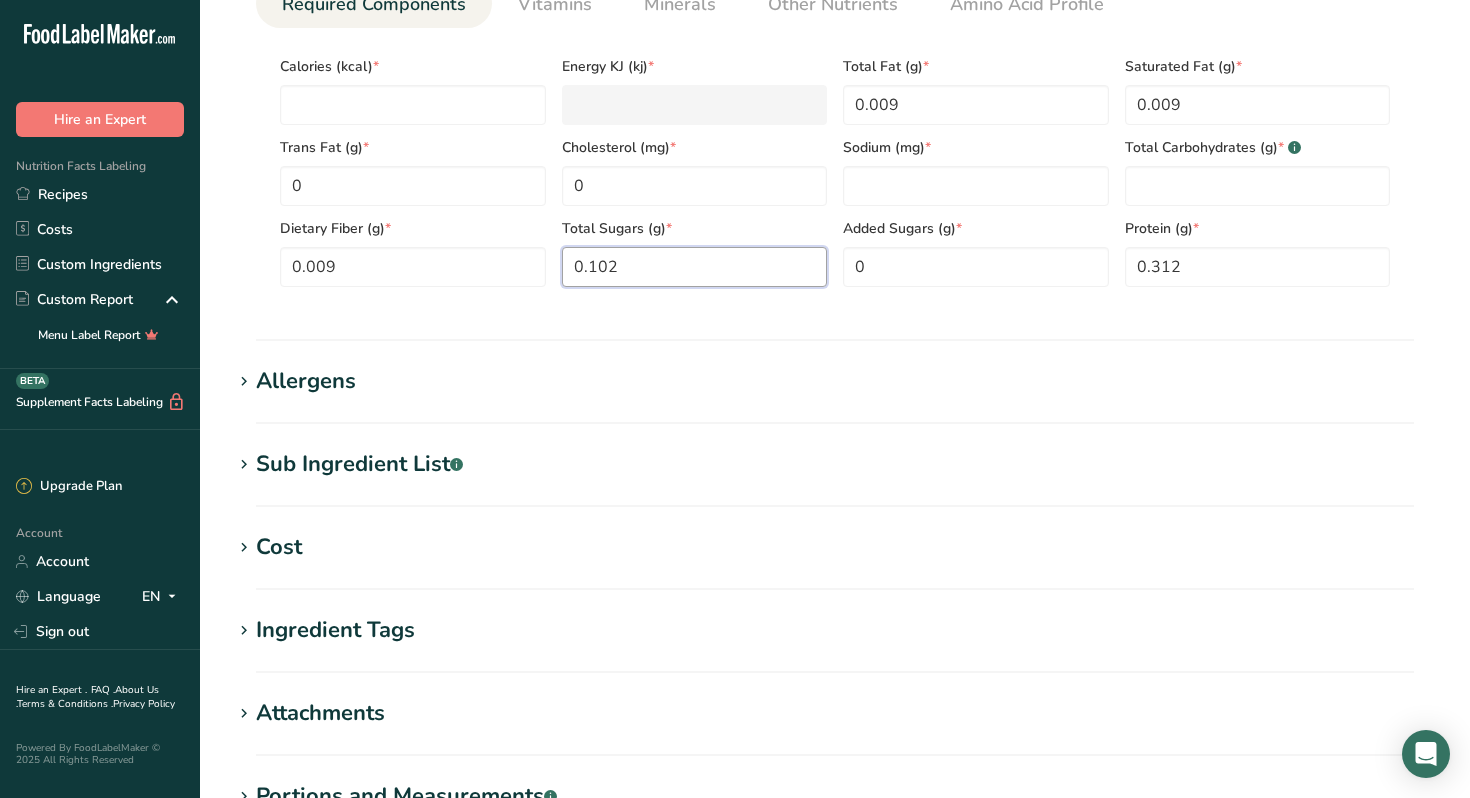 type on "0.102" 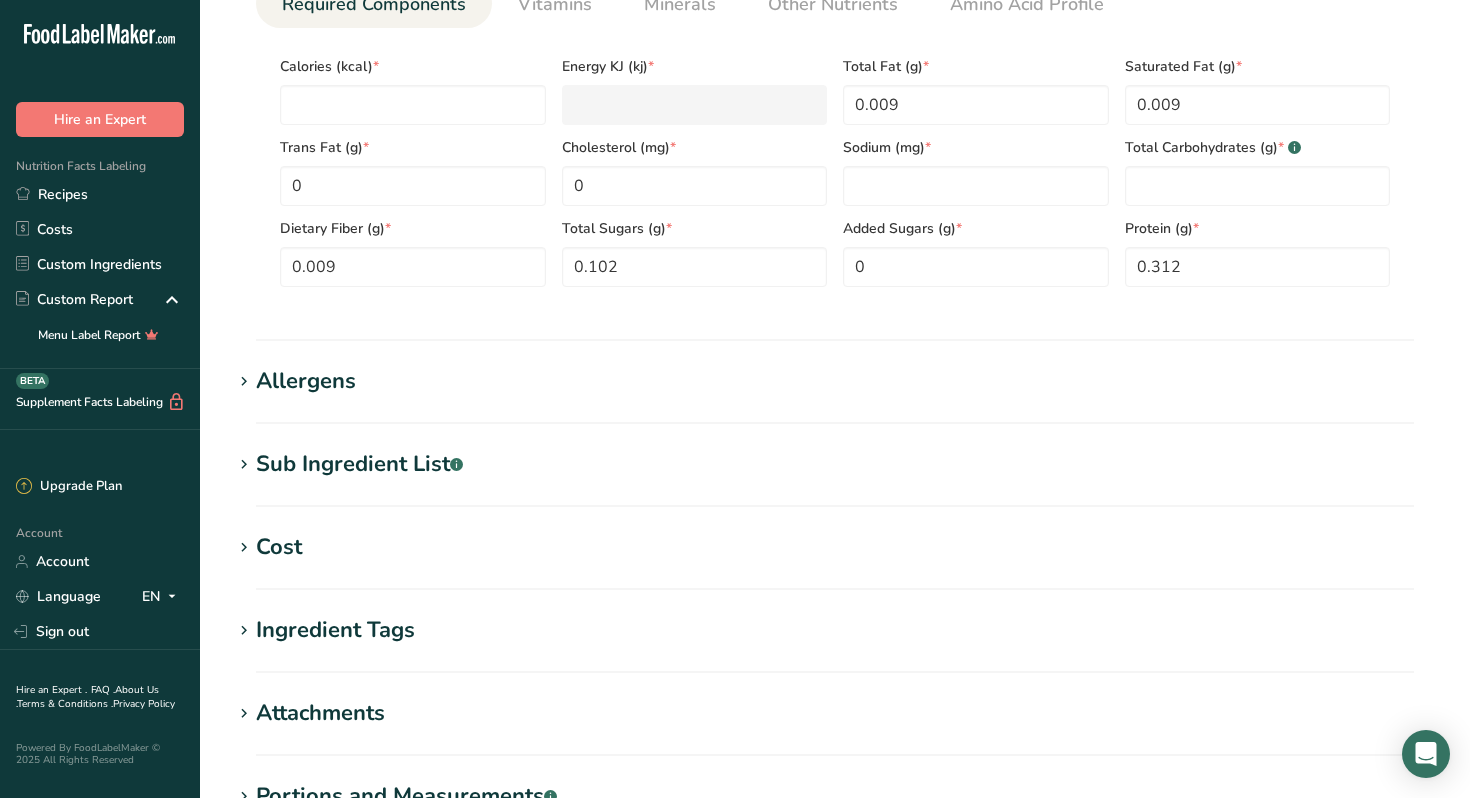 click on "Allergens" at bounding box center (306, 381) 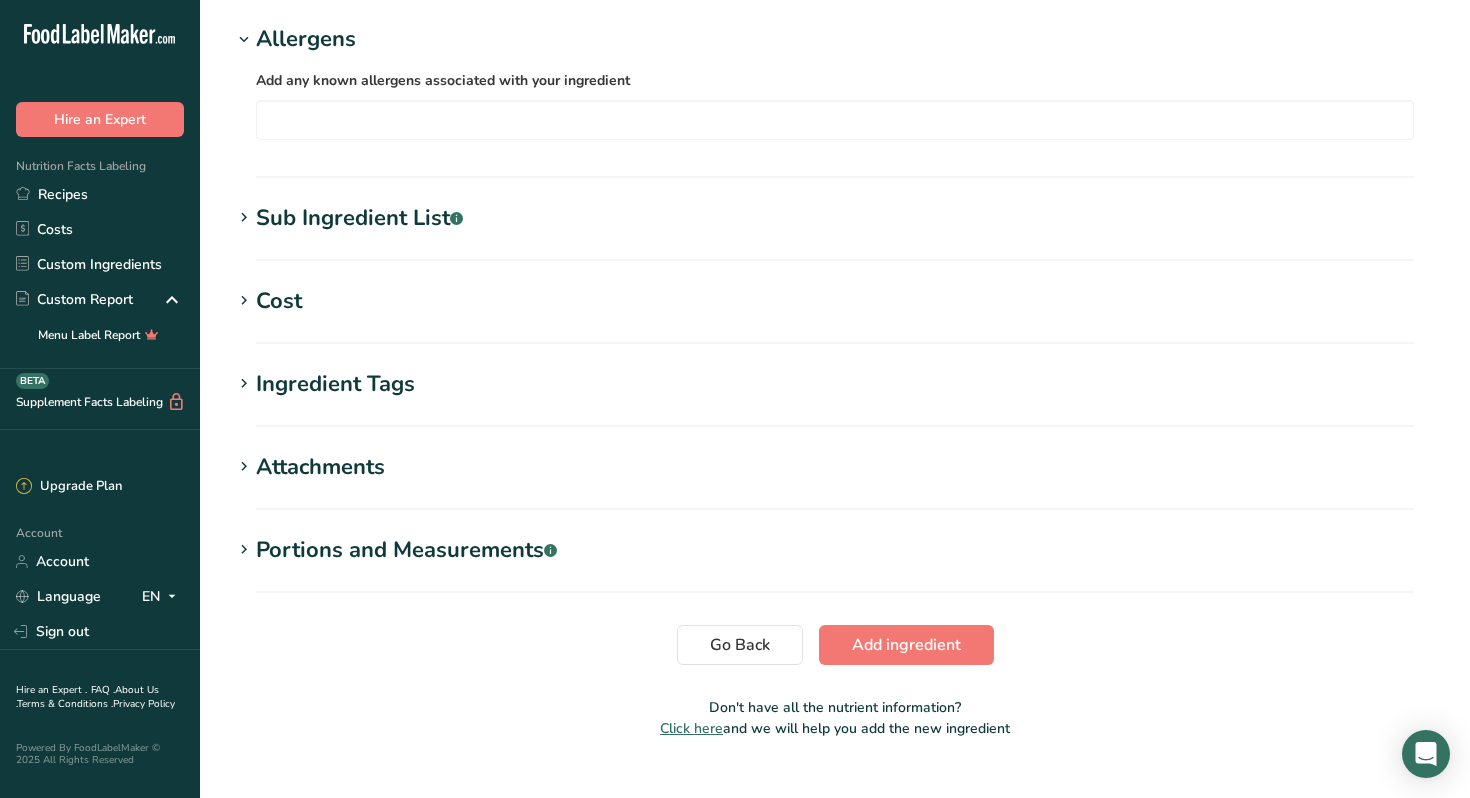 scroll, scrollTop: 1239, scrollLeft: 0, axis: vertical 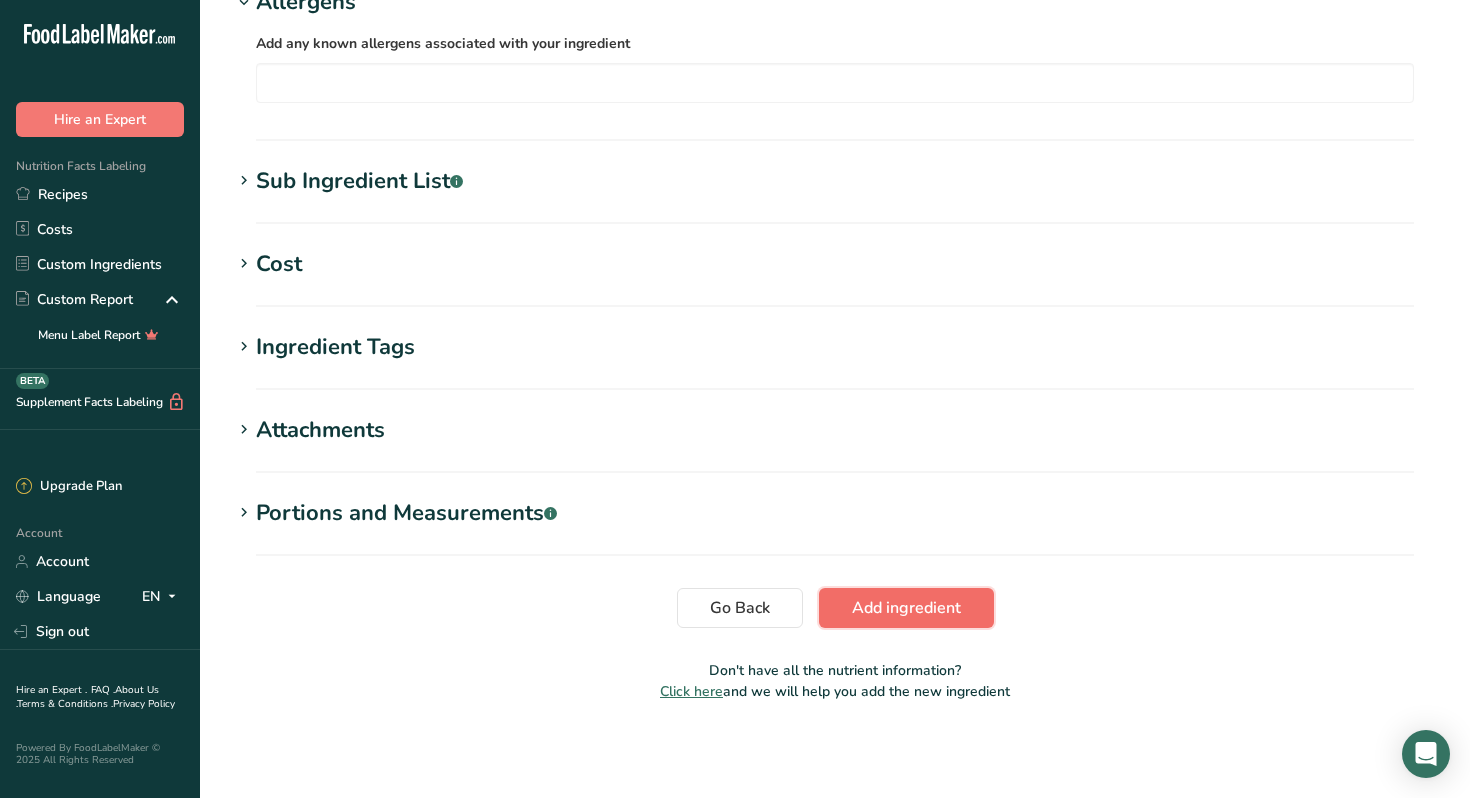 click on "Add ingredient" at bounding box center [906, 608] 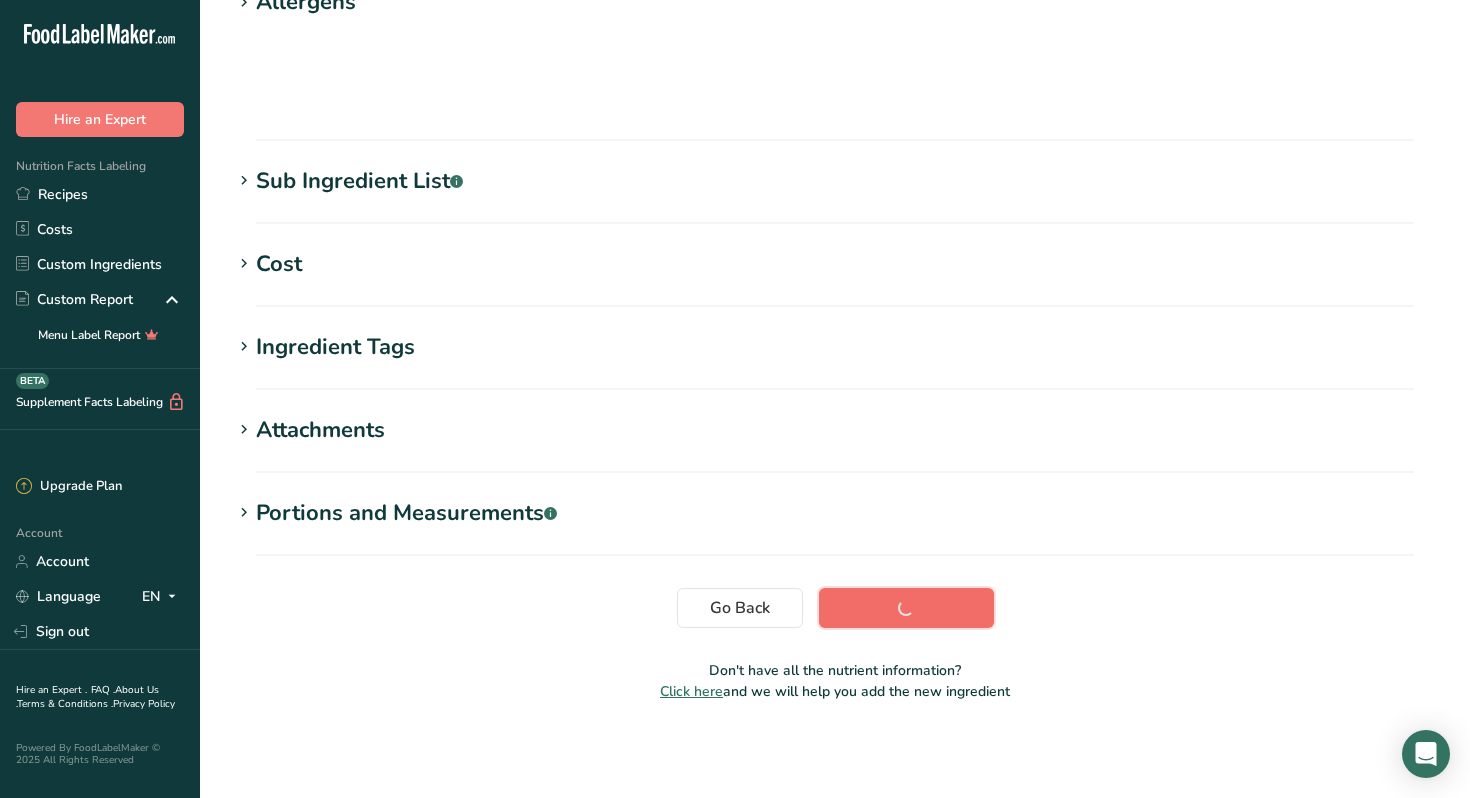 scroll, scrollTop: 260, scrollLeft: 0, axis: vertical 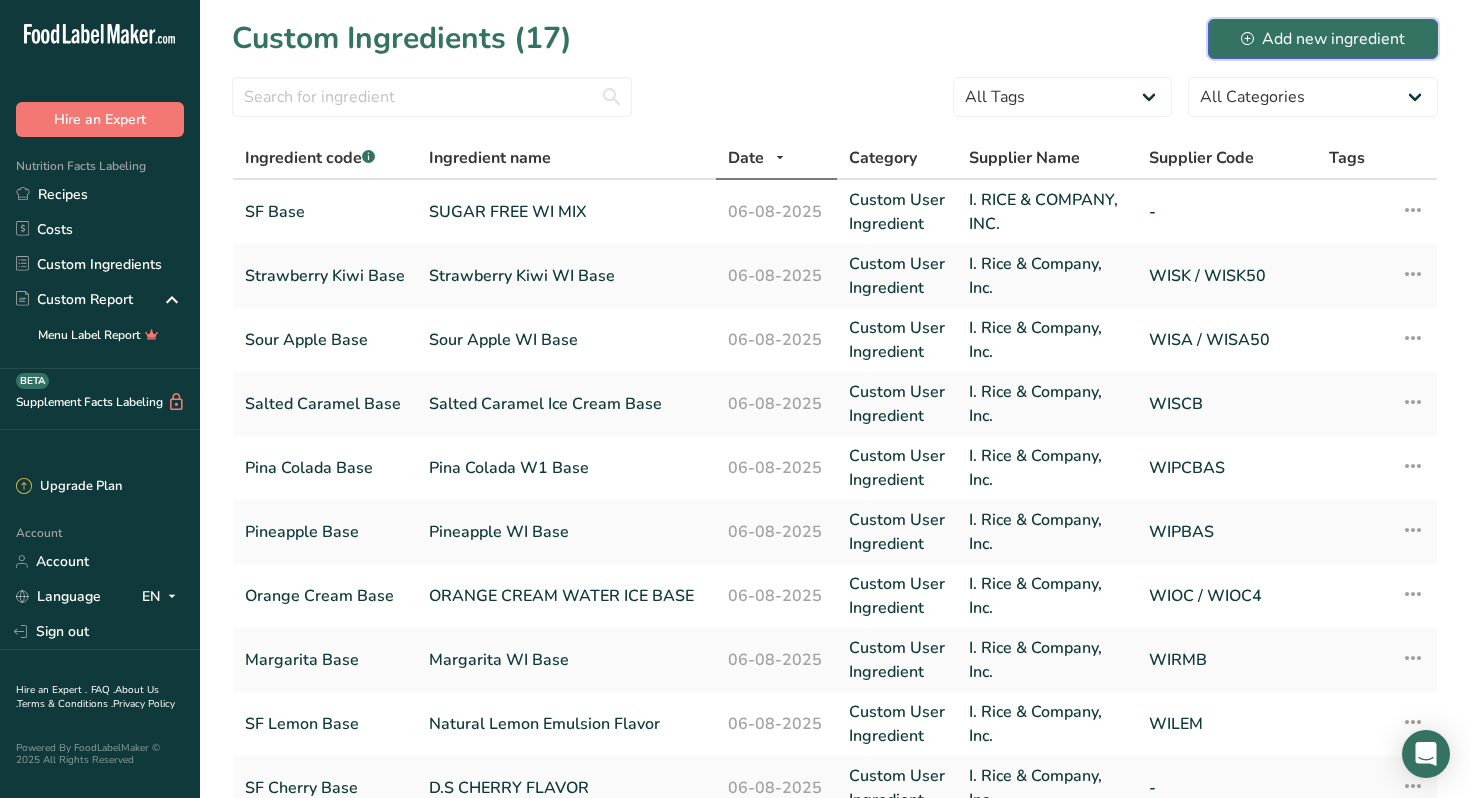 click on "Add new ingredient" at bounding box center (1323, 39) 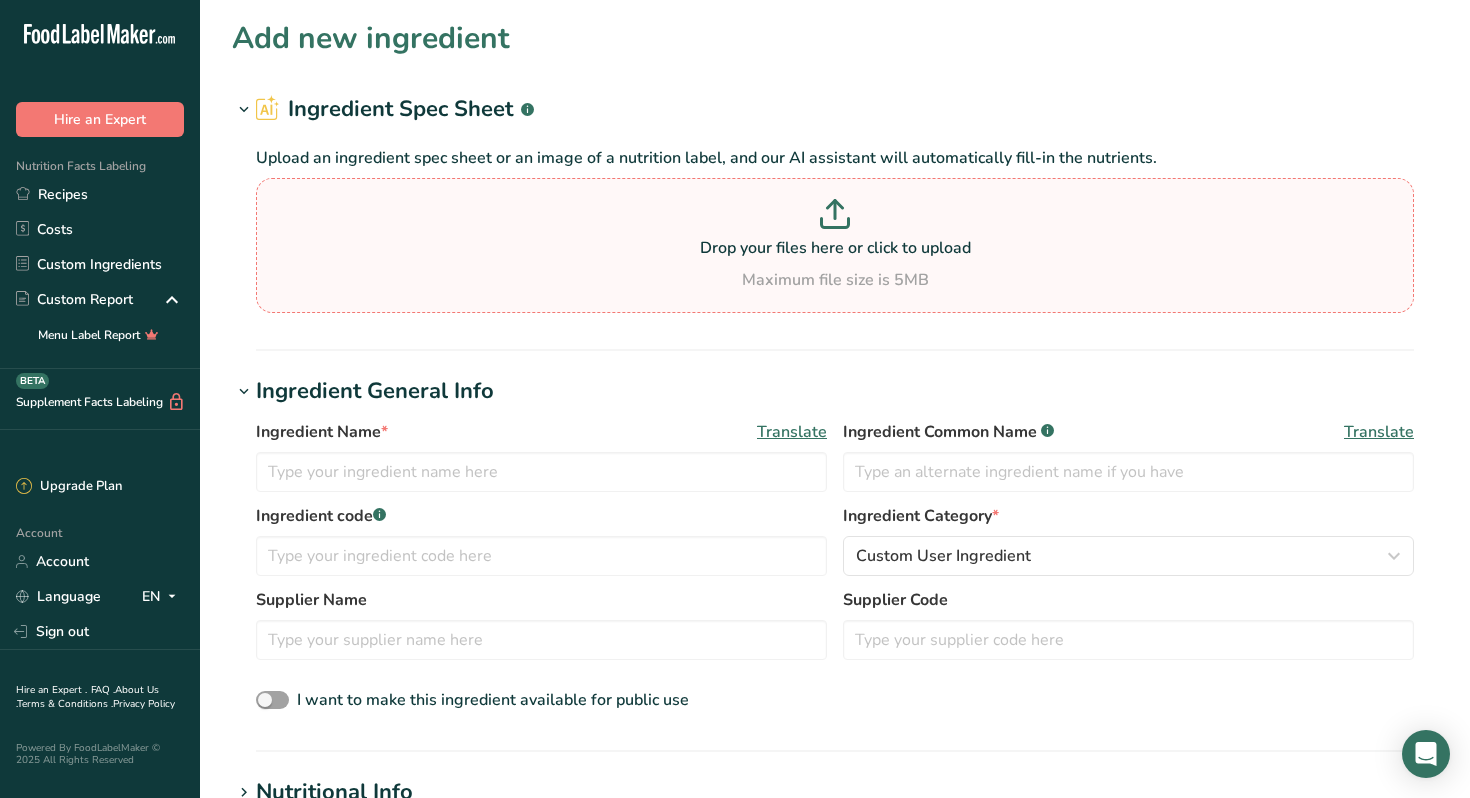 click on "Drop your files here or click to upload" at bounding box center (835, 248) 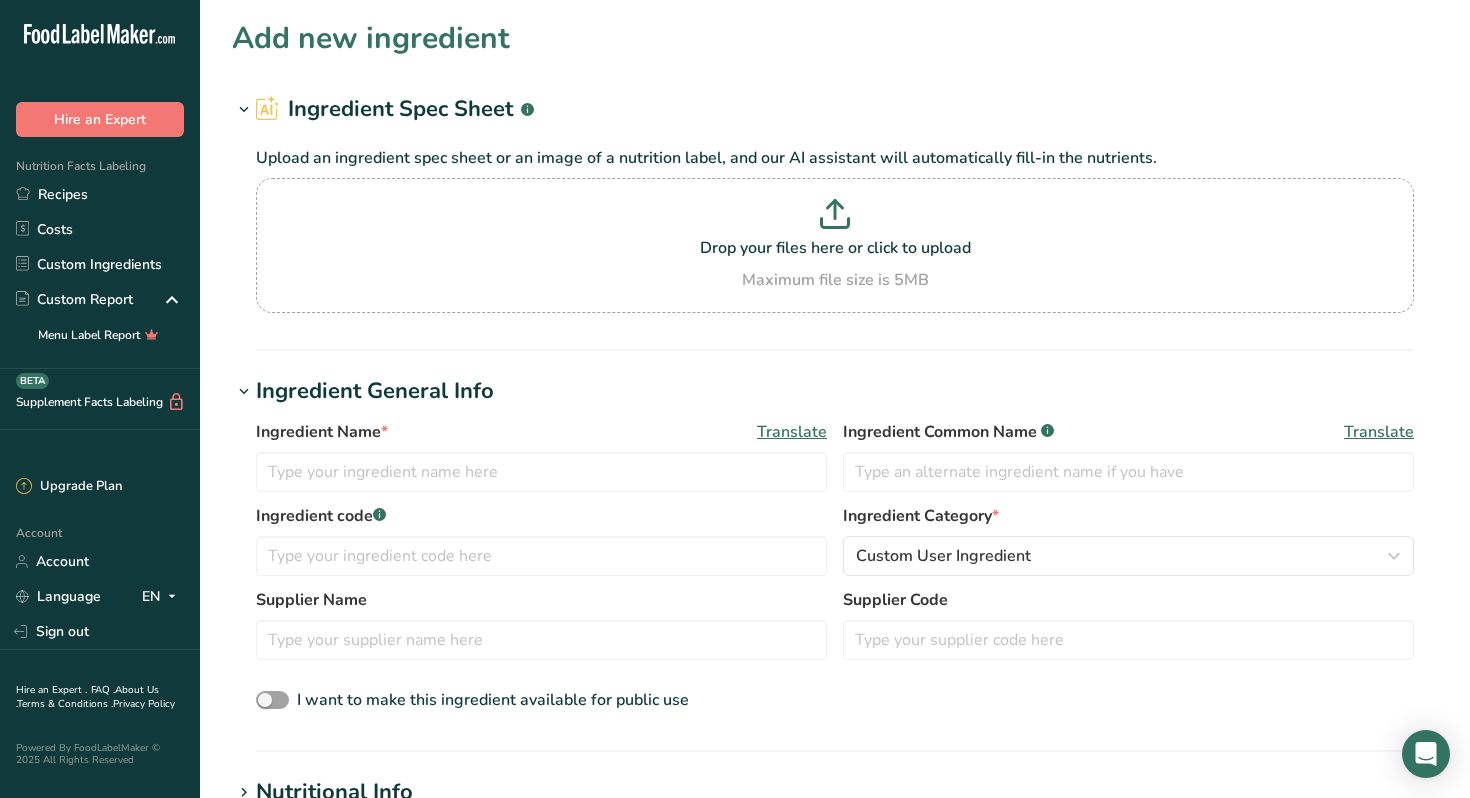 type on "C:\fakepath\Watermelon Base.pdf" 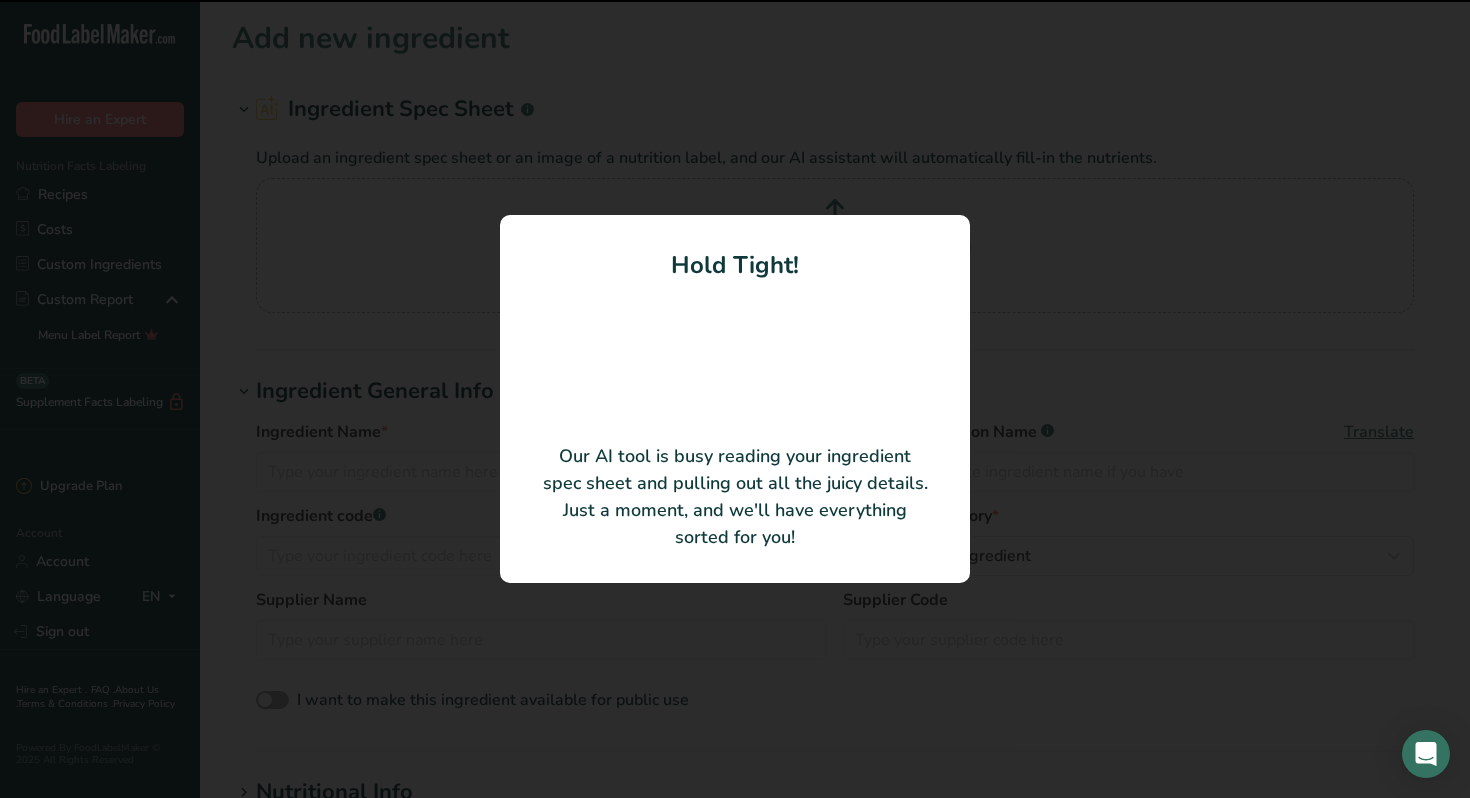 type on "Watermelon Water Ice Base" 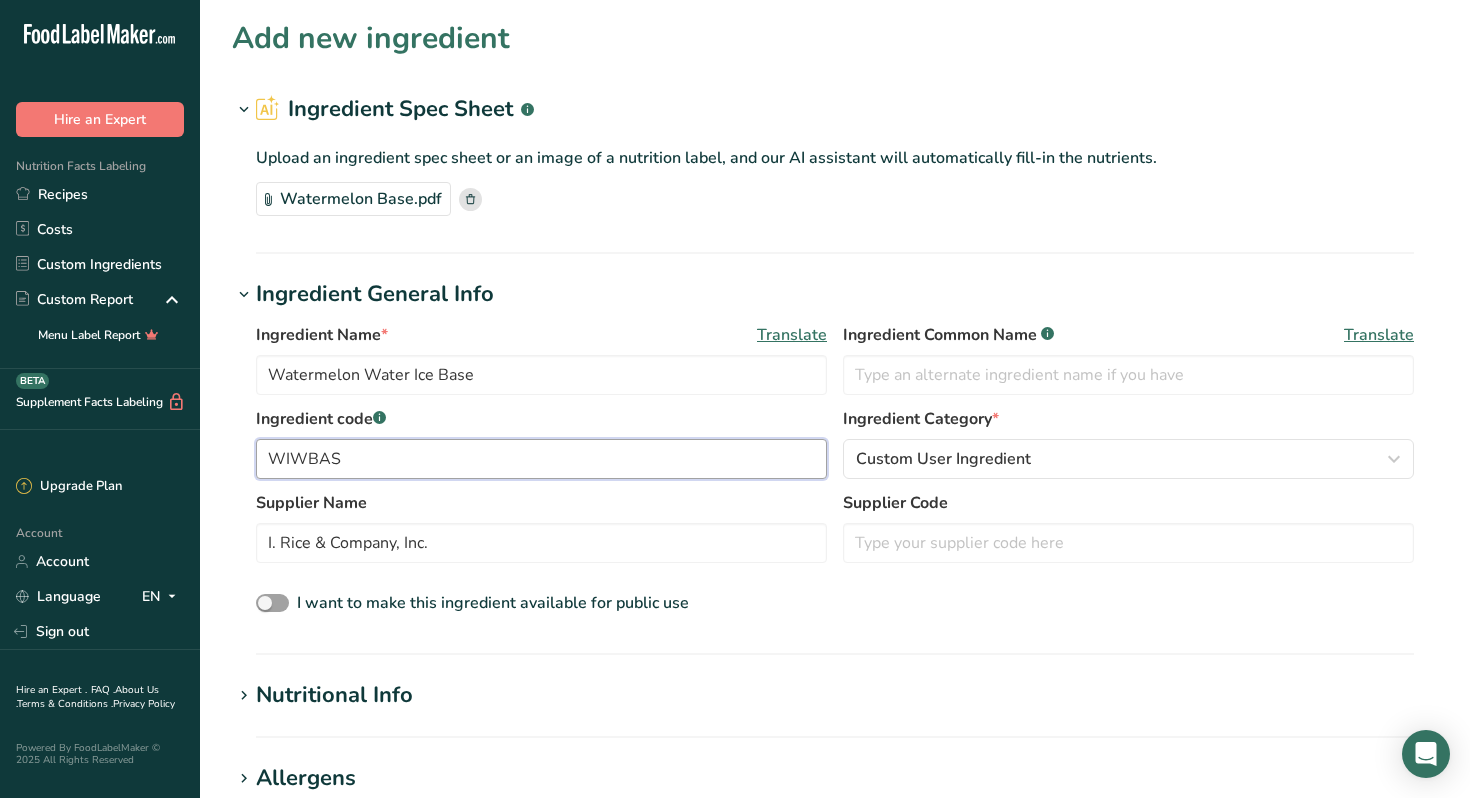 click on "WIWBAS" at bounding box center (541, 459) 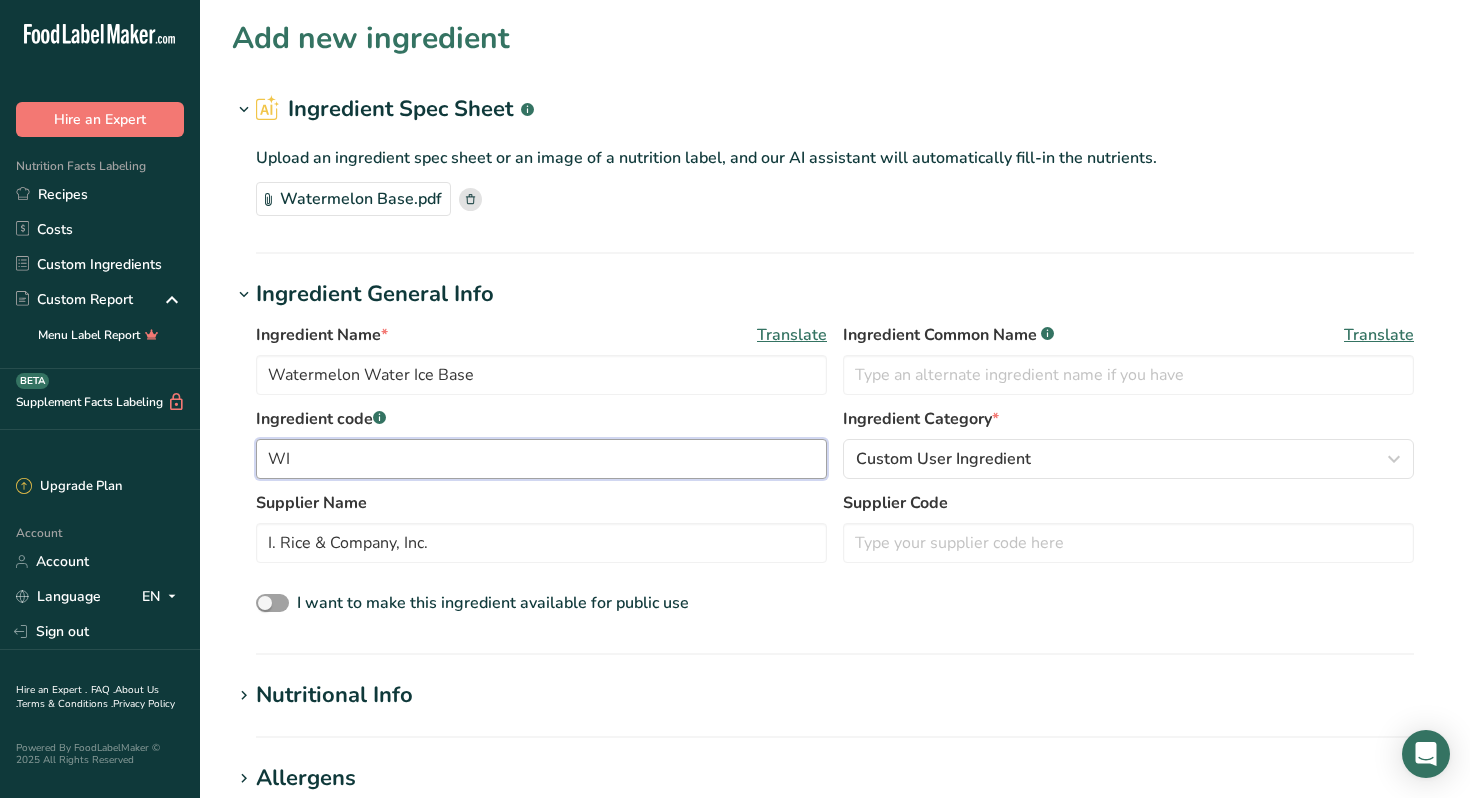 type on "W" 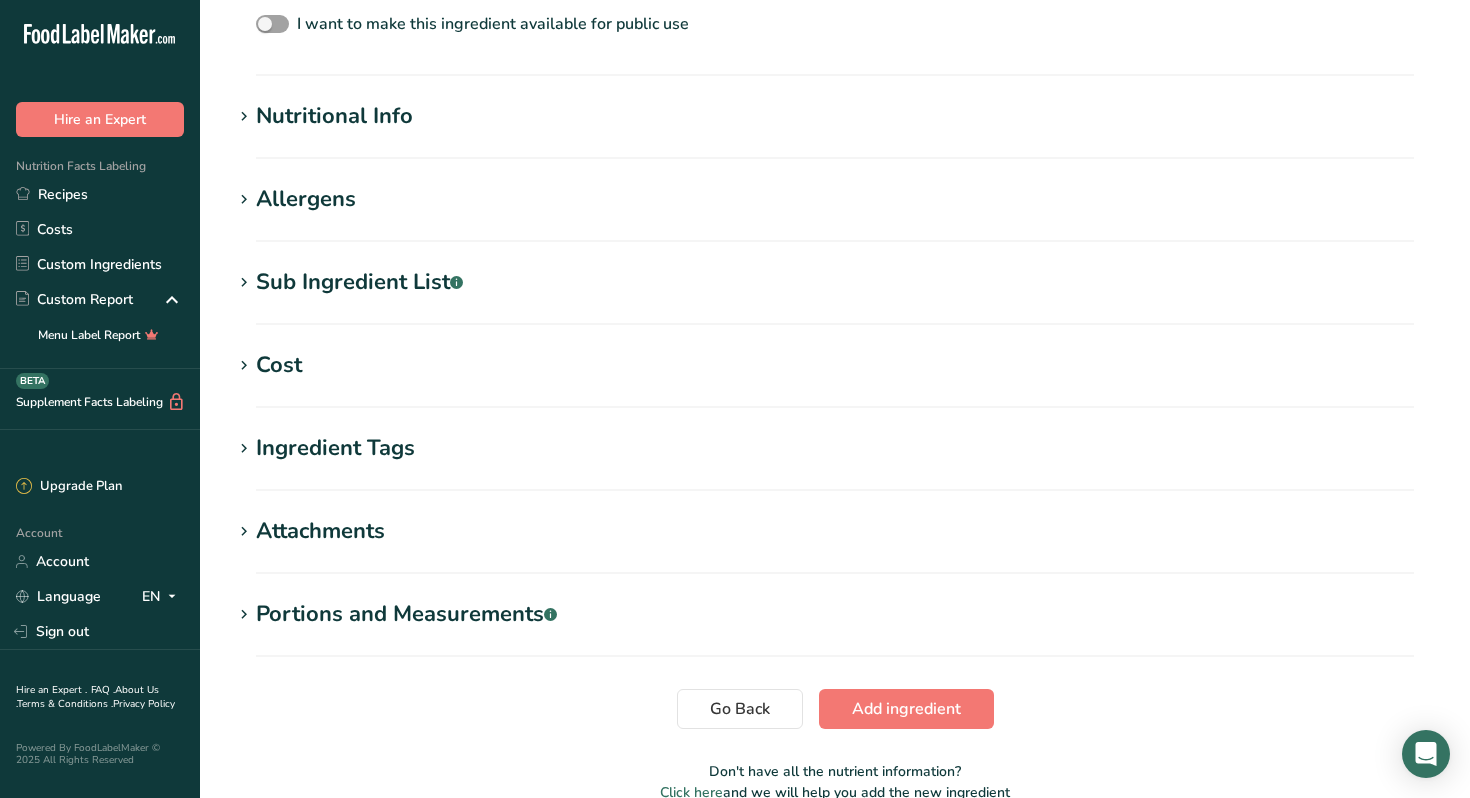 scroll, scrollTop: 580, scrollLeft: 0, axis: vertical 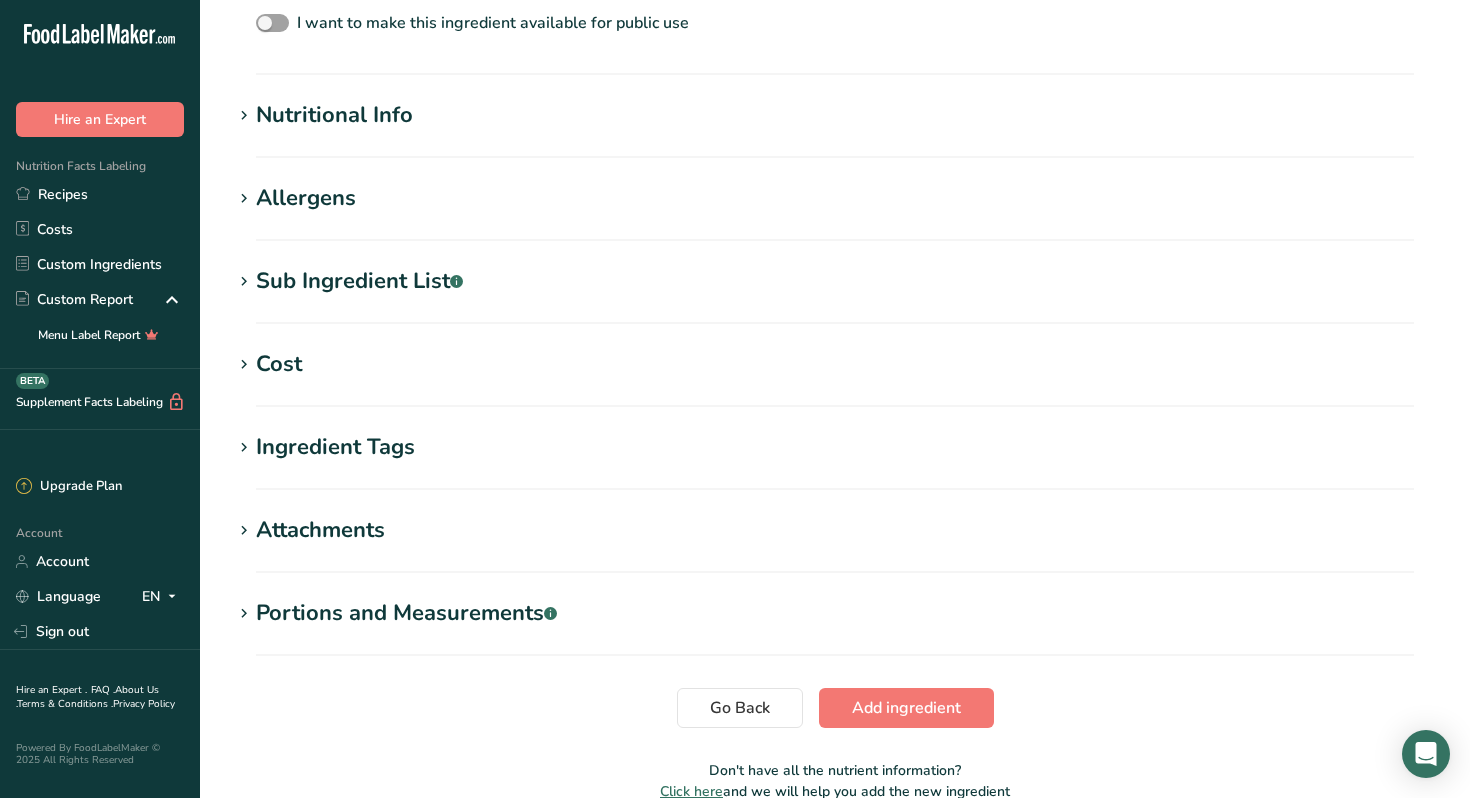type on "Watermelon Base" 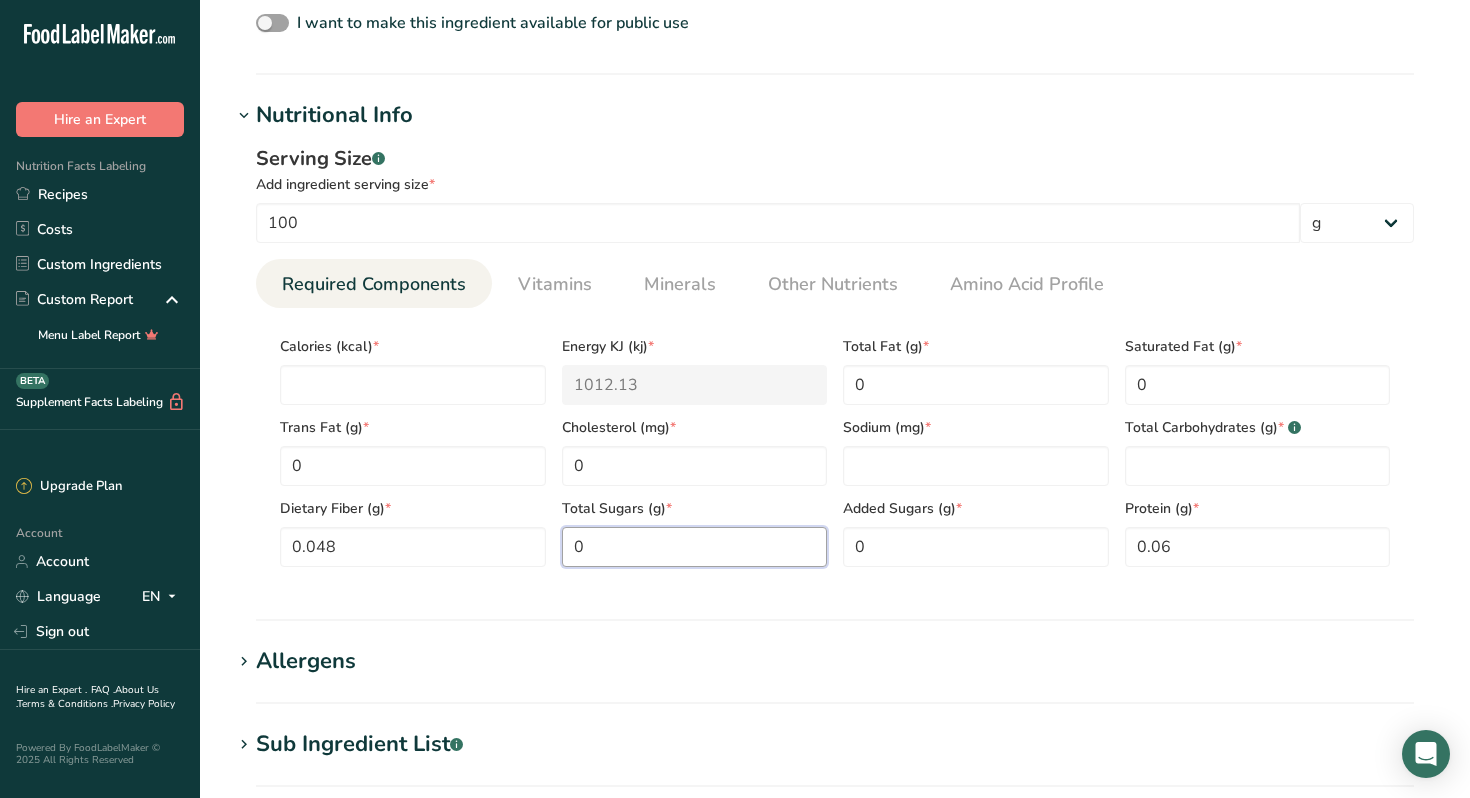 click on "0" at bounding box center [695, 547] 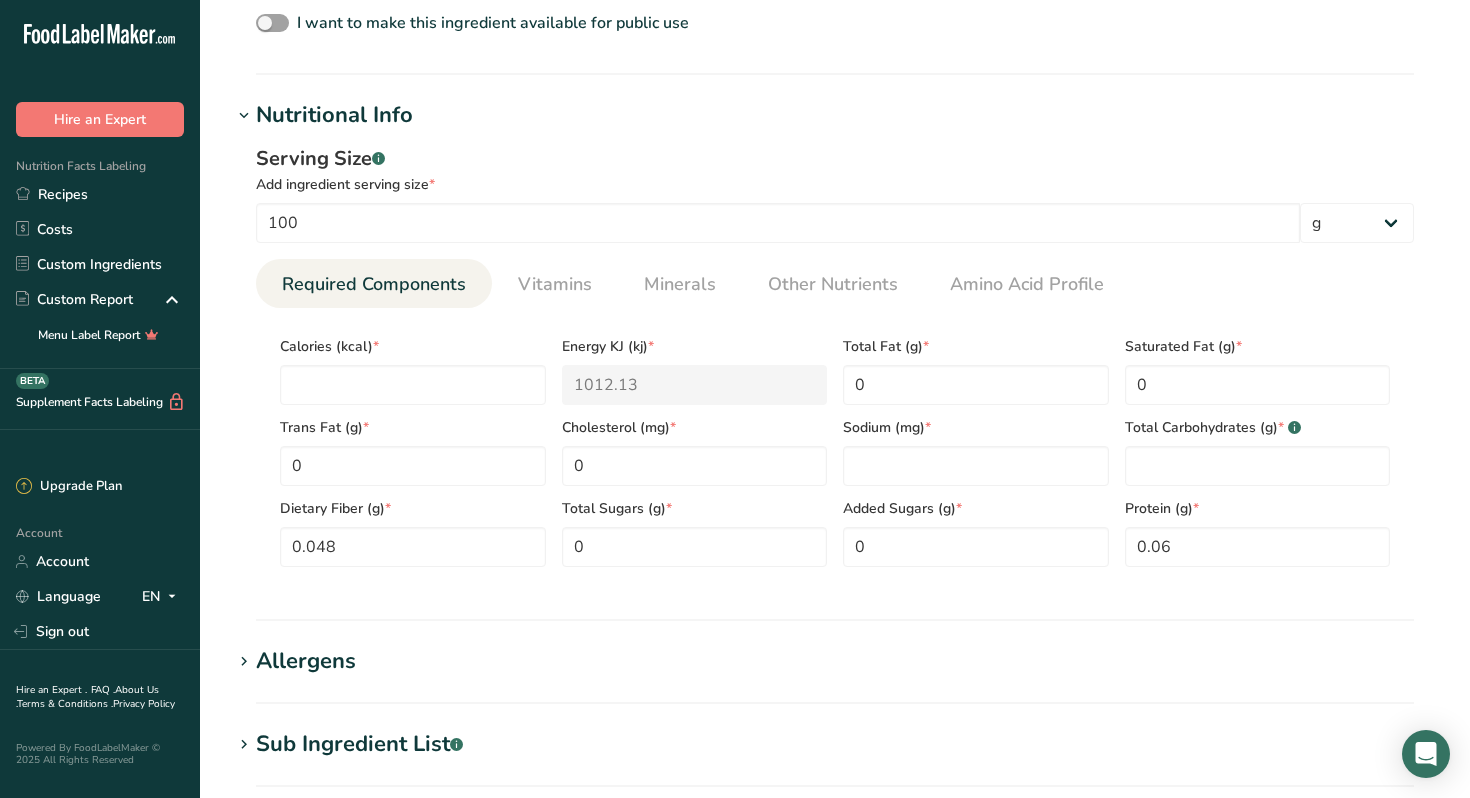 click on "Serving Size
.a-a{fill:#347362;}.b-a{fill:#fff;}
Add ingredient serving size * [NUMBER]
g
kg
mg
mcg
lb
oz
l
mL
fl oz
tbsp
tsp
cup
qt
gallon
Required Components Vitamins Minerals Other Nutrients Amino Acid Profile
Calories
(kcal) * [NUMBER]
Energy KJ
(kj) * [NUMBER]
Total Fat
(g) * [NUMBER] * [NUMBER] *             *" at bounding box center (835, 363) 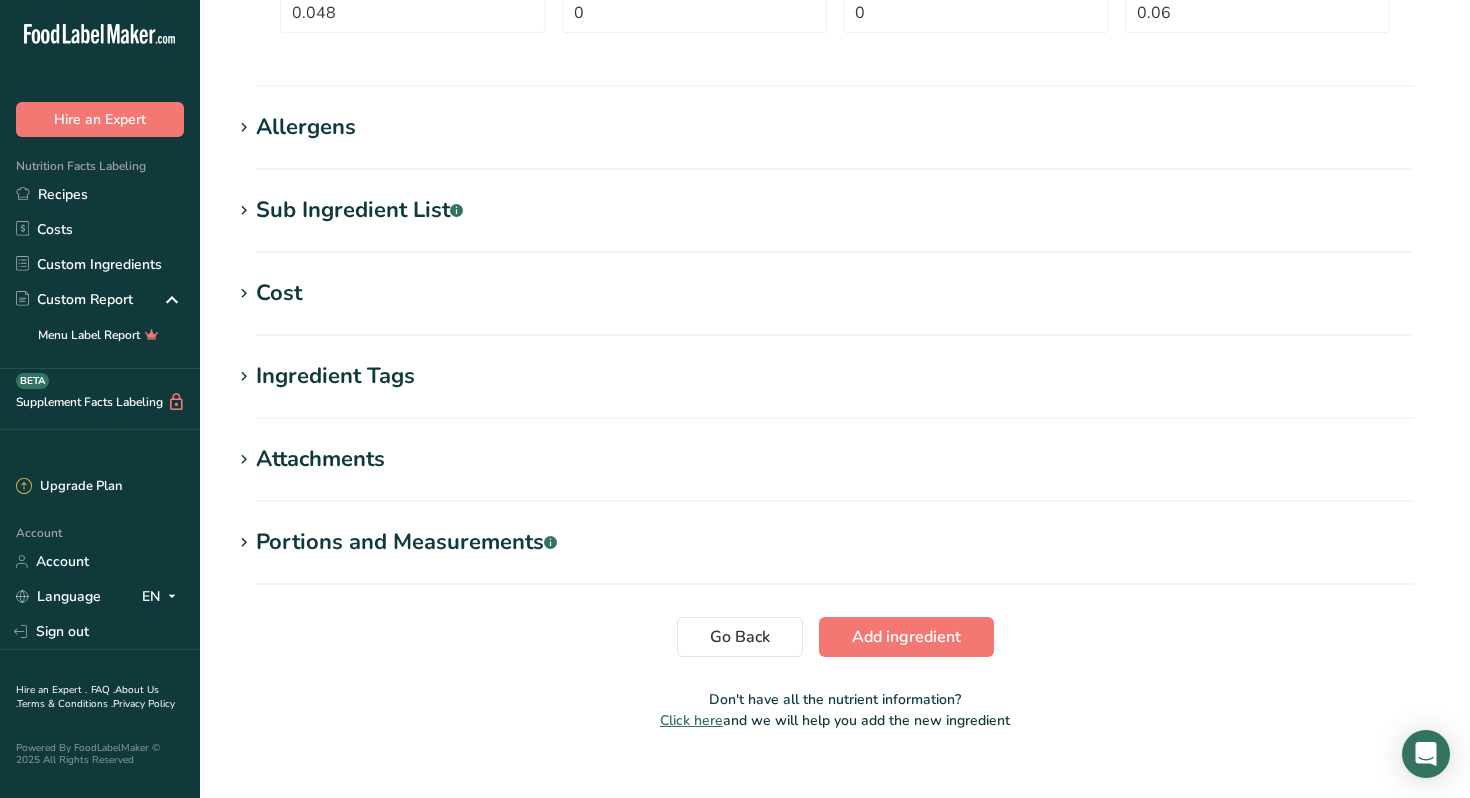 scroll, scrollTop: 1119, scrollLeft: 0, axis: vertical 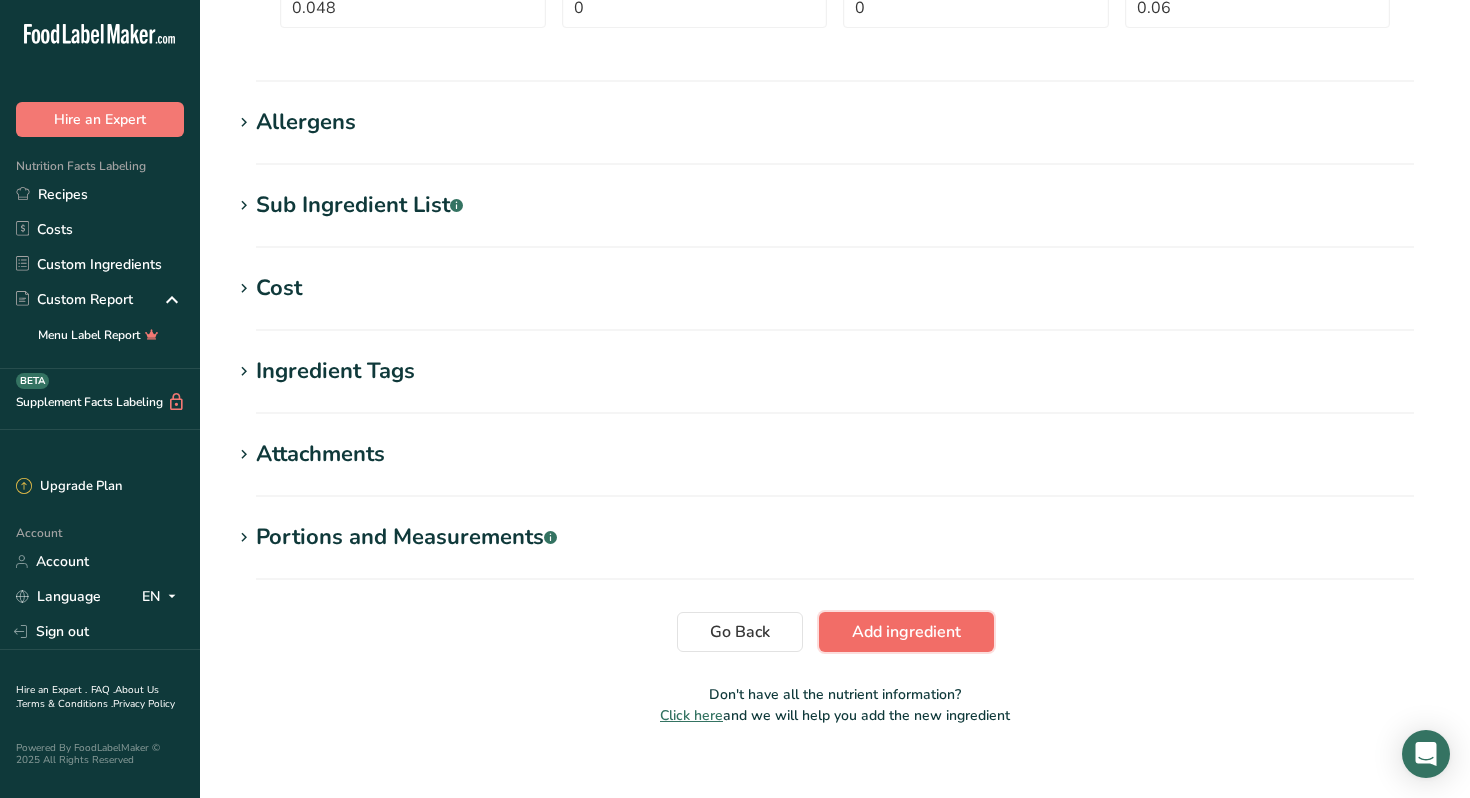 click on "Add ingredient" at bounding box center [906, 632] 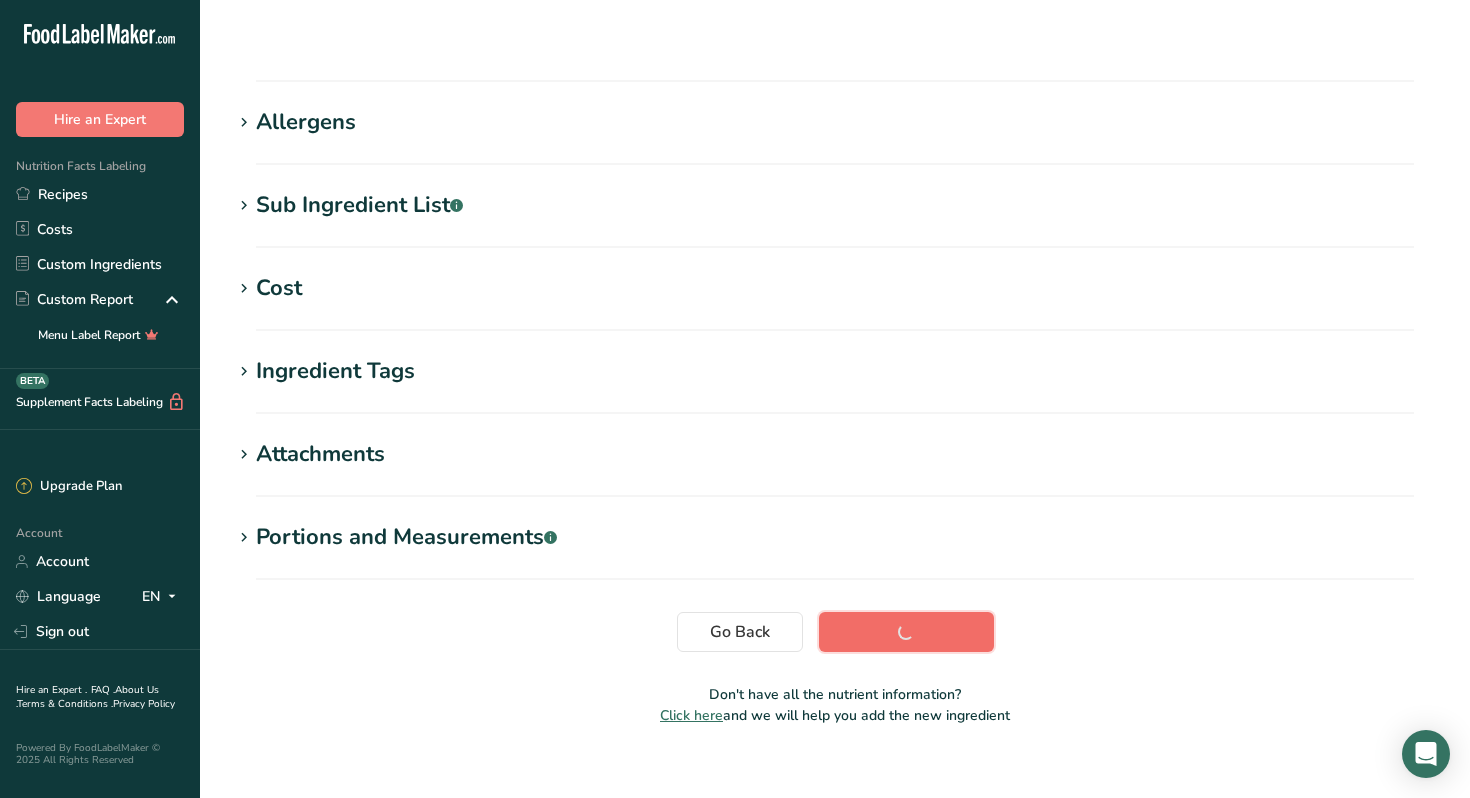 scroll, scrollTop: 260, scrollLeft: 0, axis: vertical 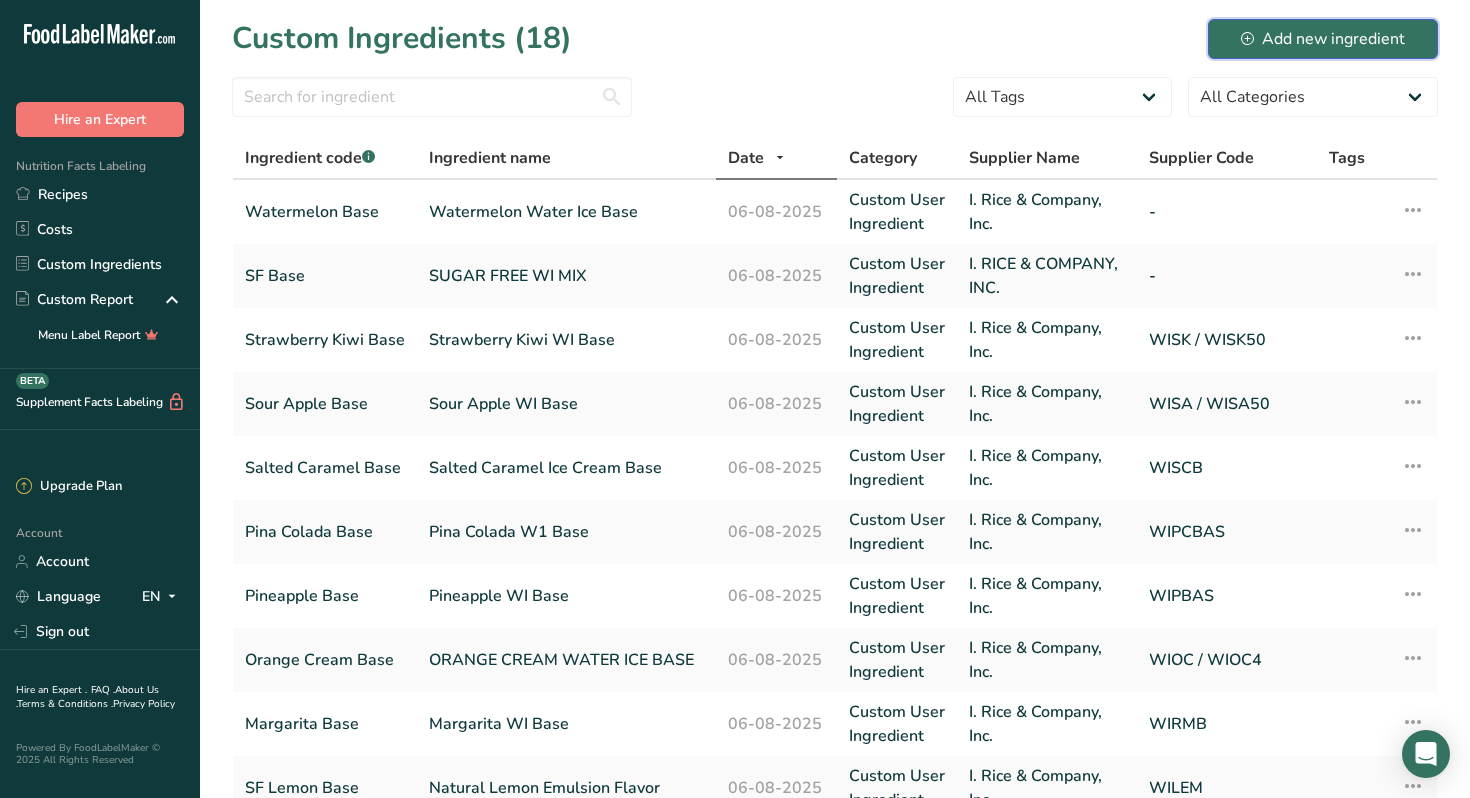 click on "Add new ingredient" at bounding box center (1323, 39) 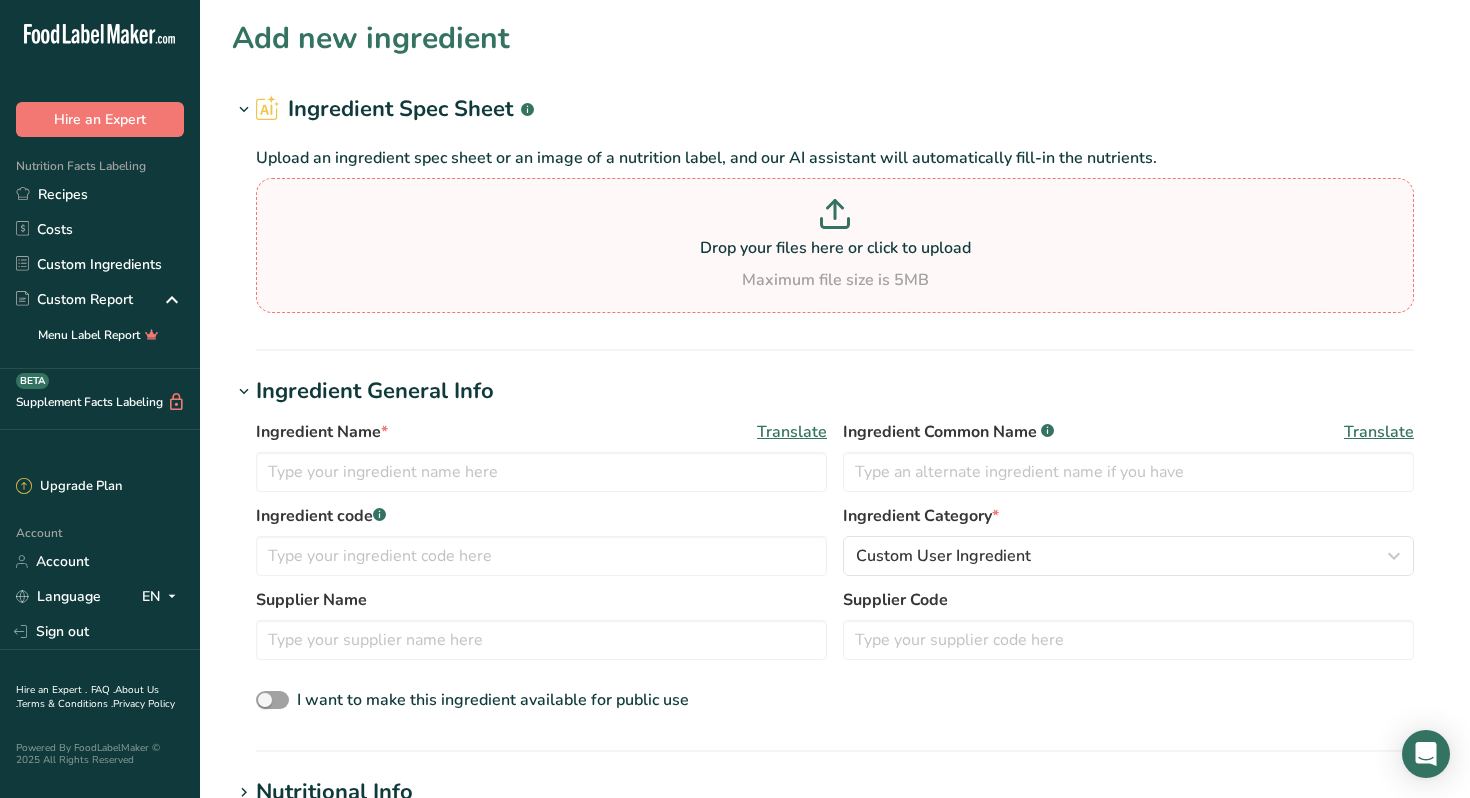 click on "Drop your files here or click to upload" at bounding box center (835, 248) 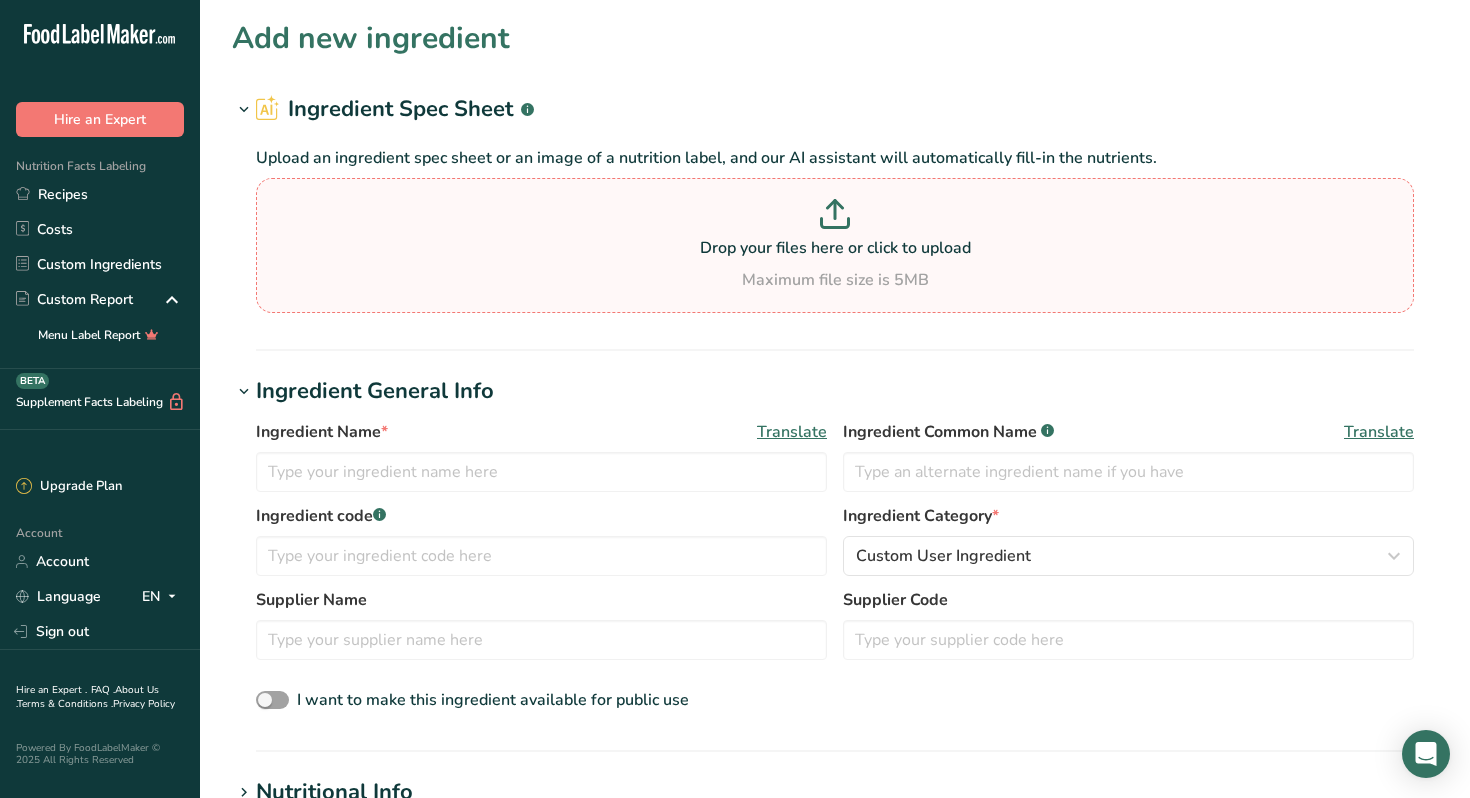 type on "C:\fakepath\Tigers Blood.pdf" 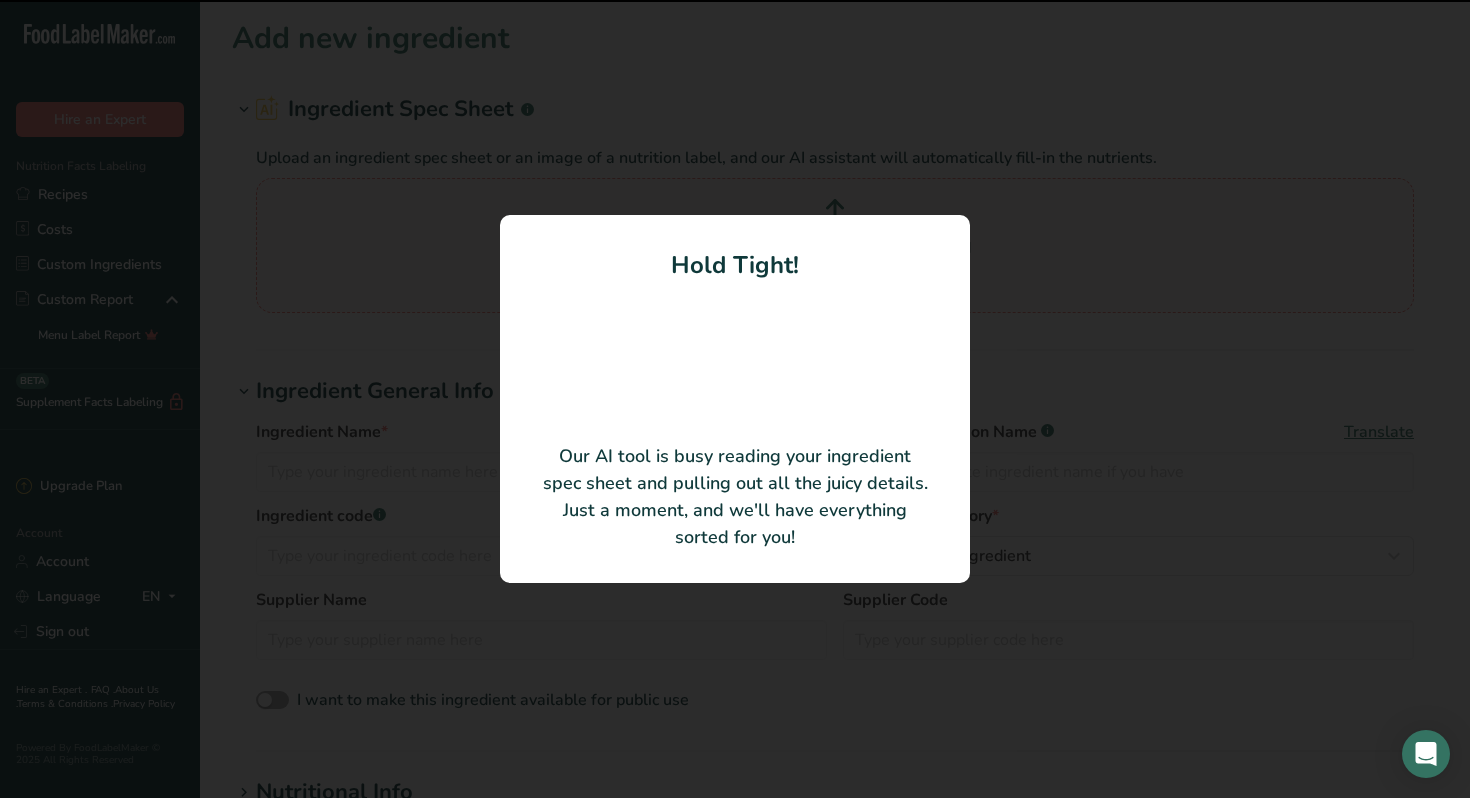 type on "Tiger's Blood" 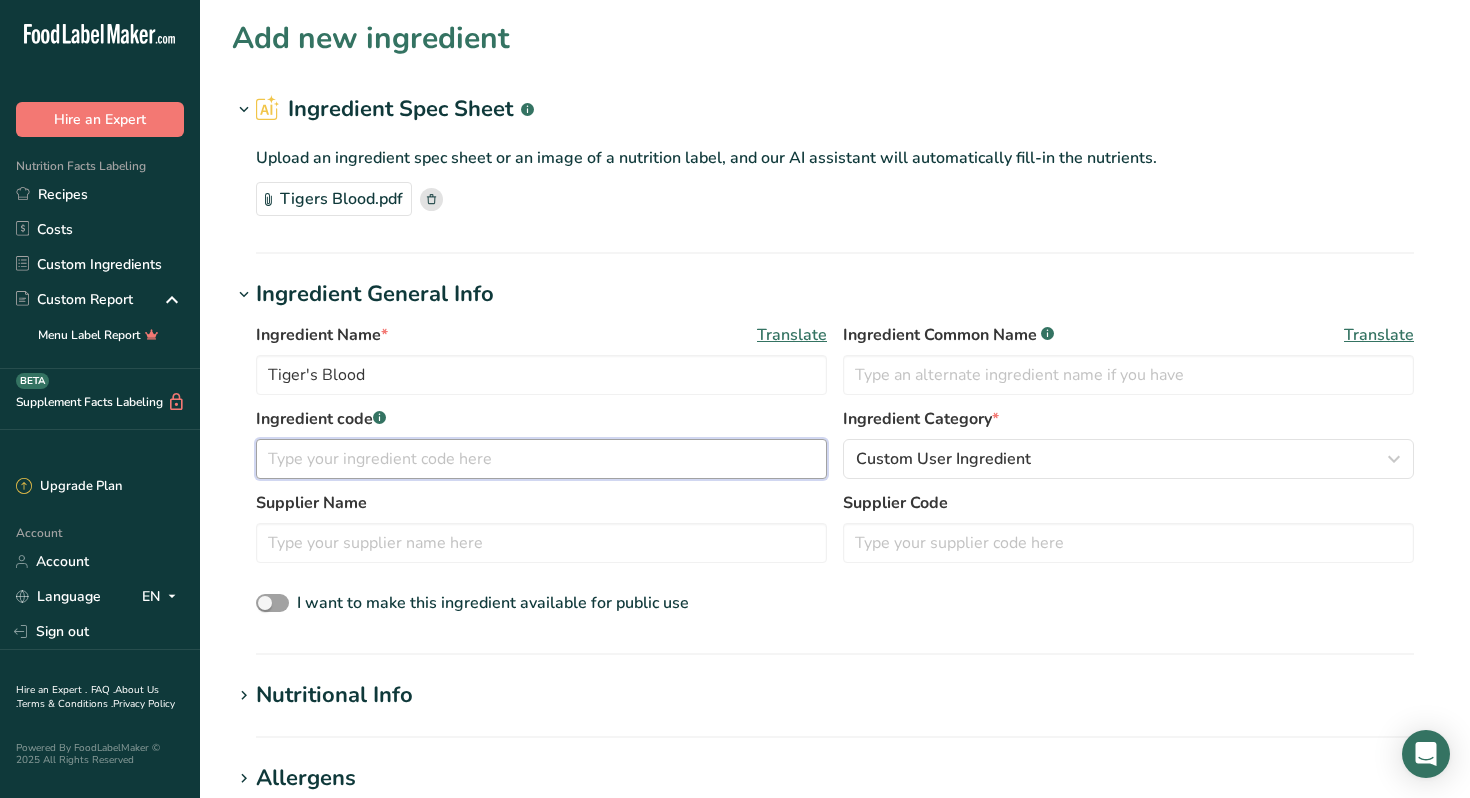 click at bounding box center (541, 459) 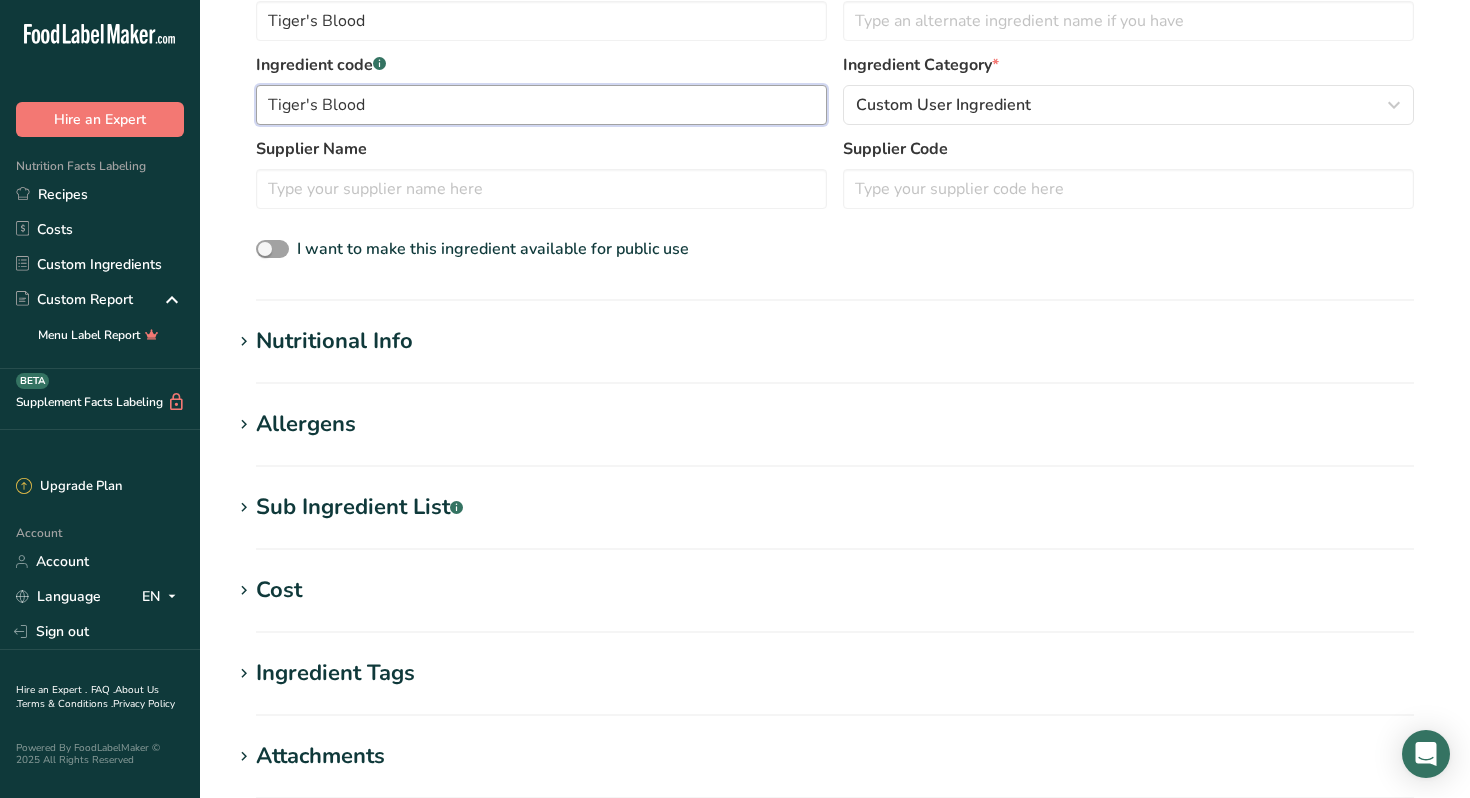 scroll, scrollTop: 368, scrollLeft: 0, axis: vertical 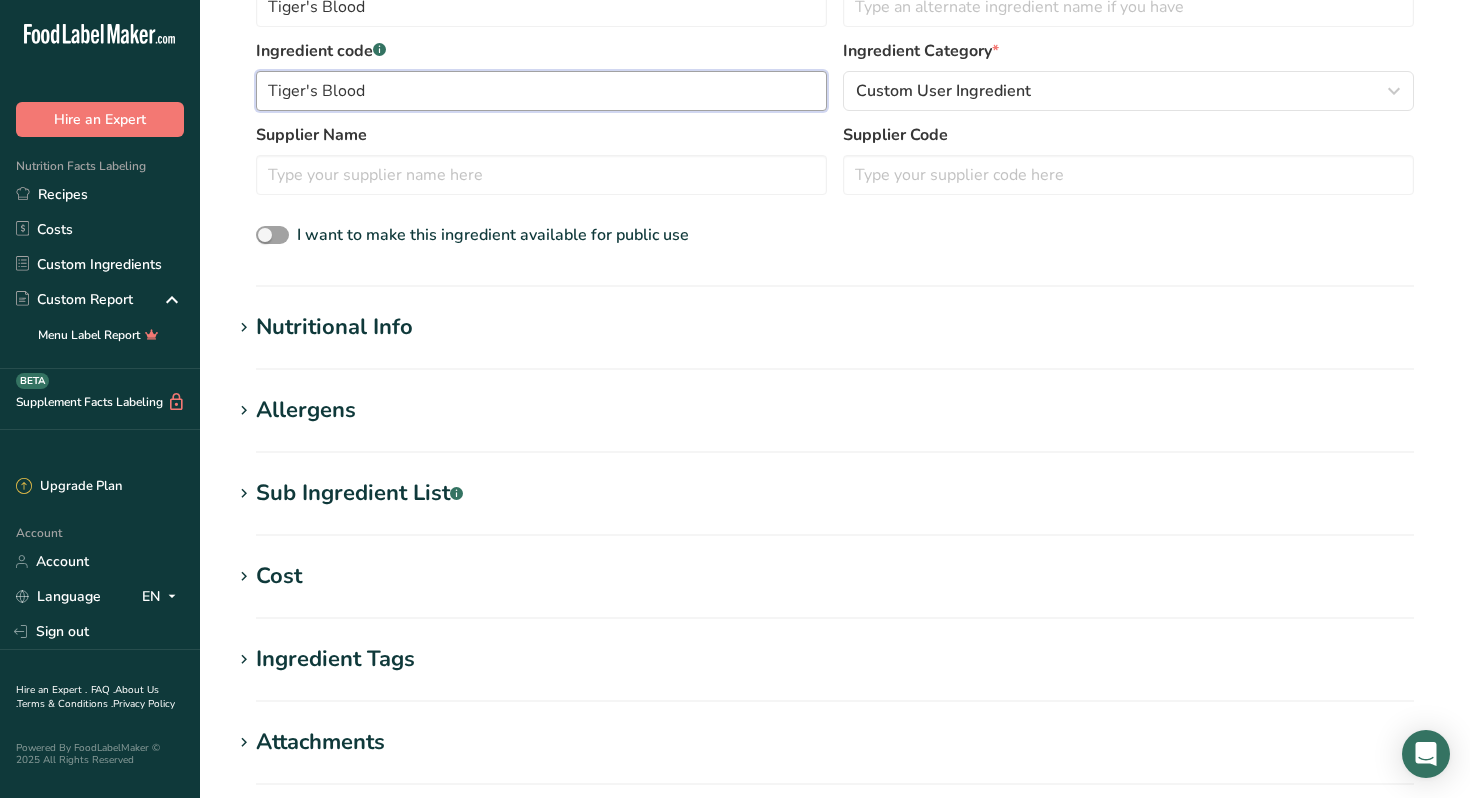 type on "Tiger's Blood" 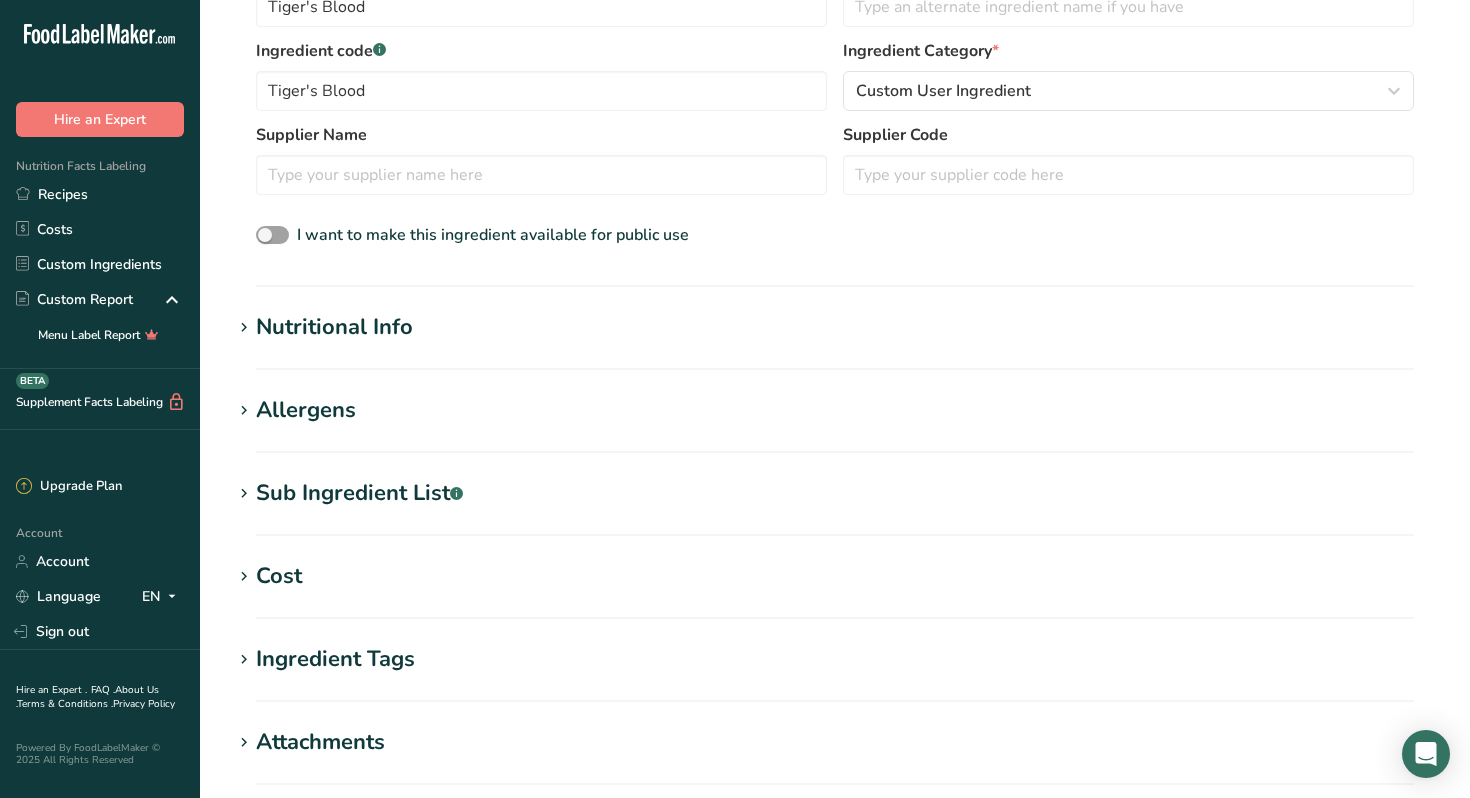 click on "Nutritional Info" at bounding box center [334, 327] 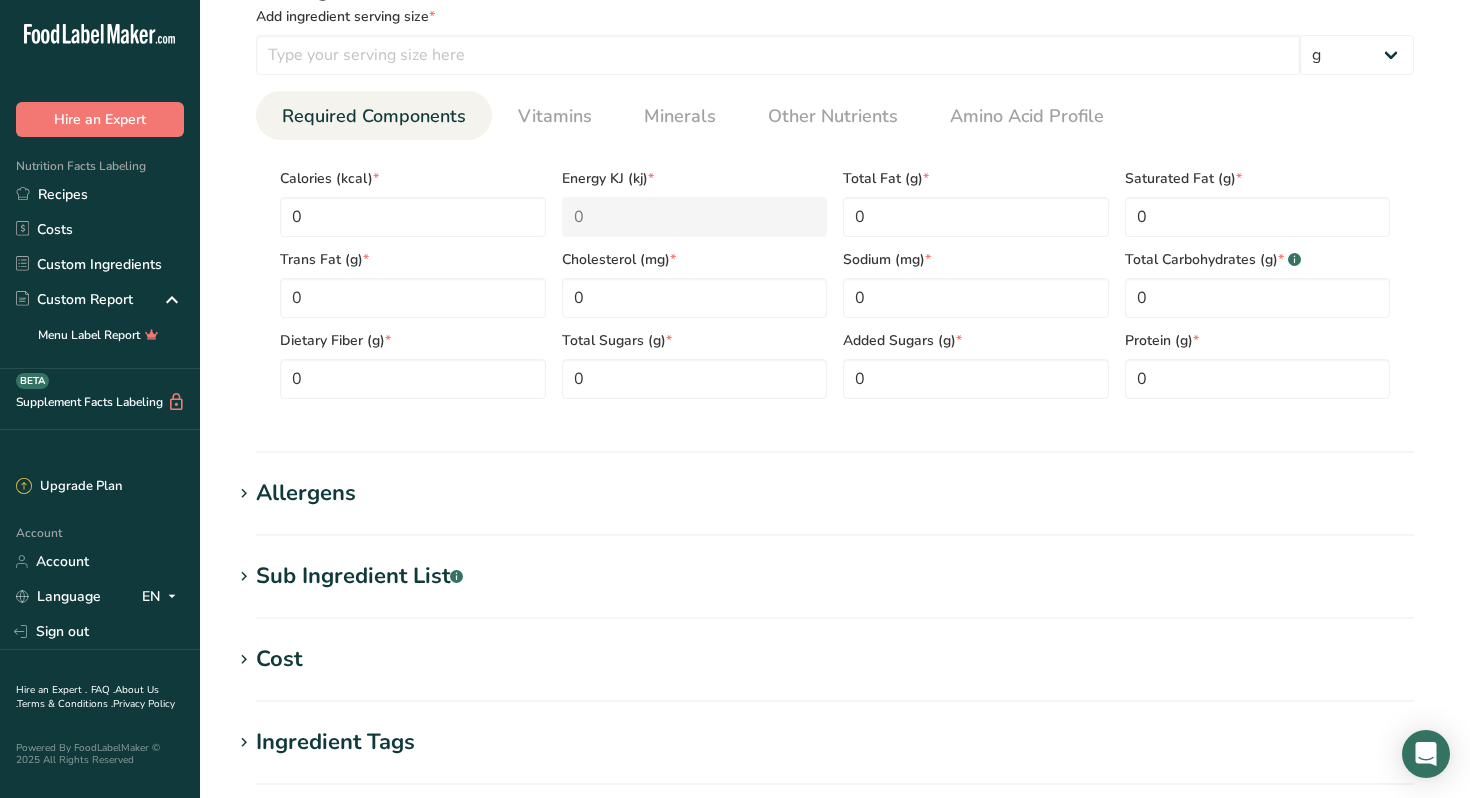 scroll, scrollTop: 753, scrollLeft: 0, axis: vertical 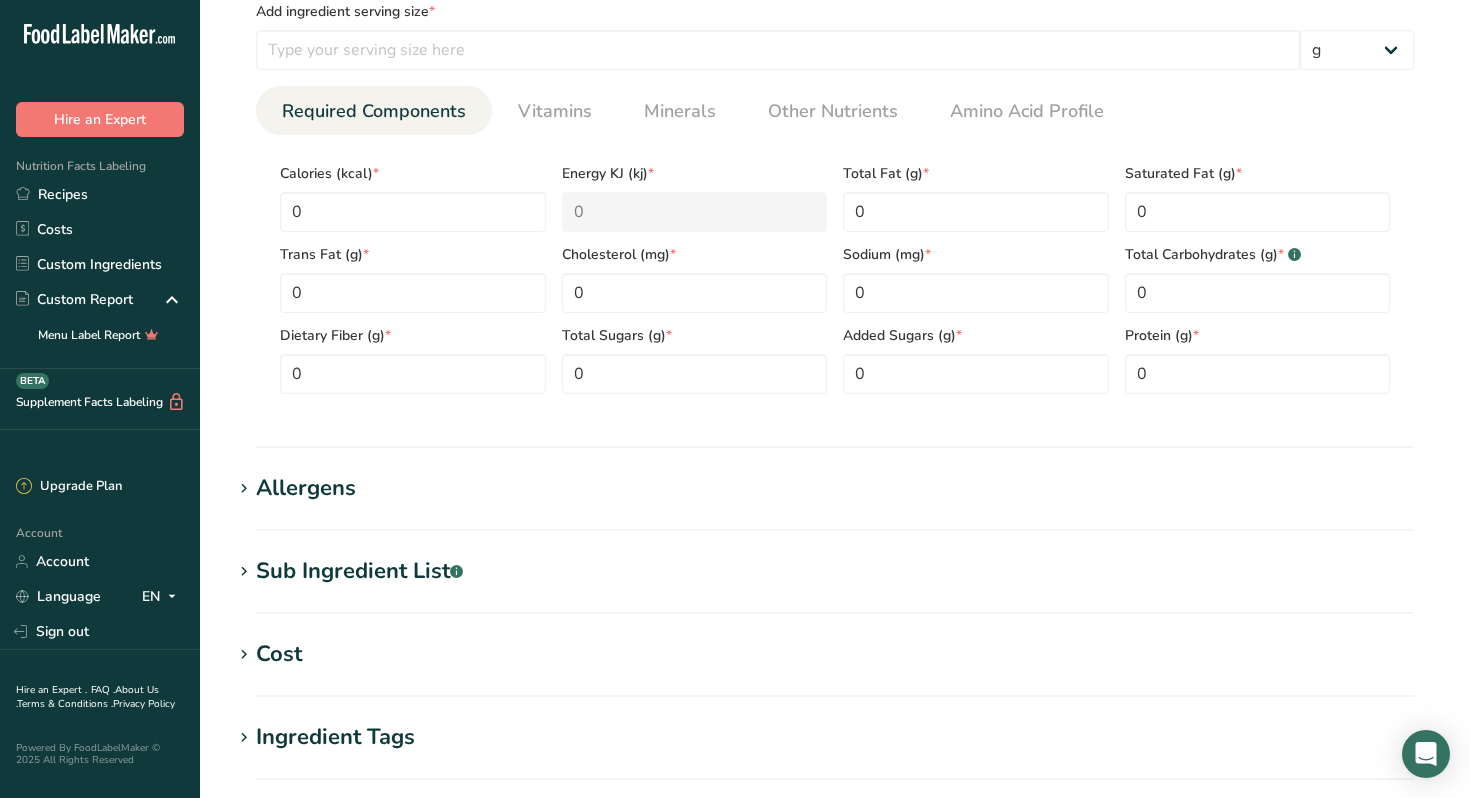 click on "Sub Ingredient List
.a-a{fill:#347362;}.b-a{fill:#fff;}" at bounding box center [359, 571] 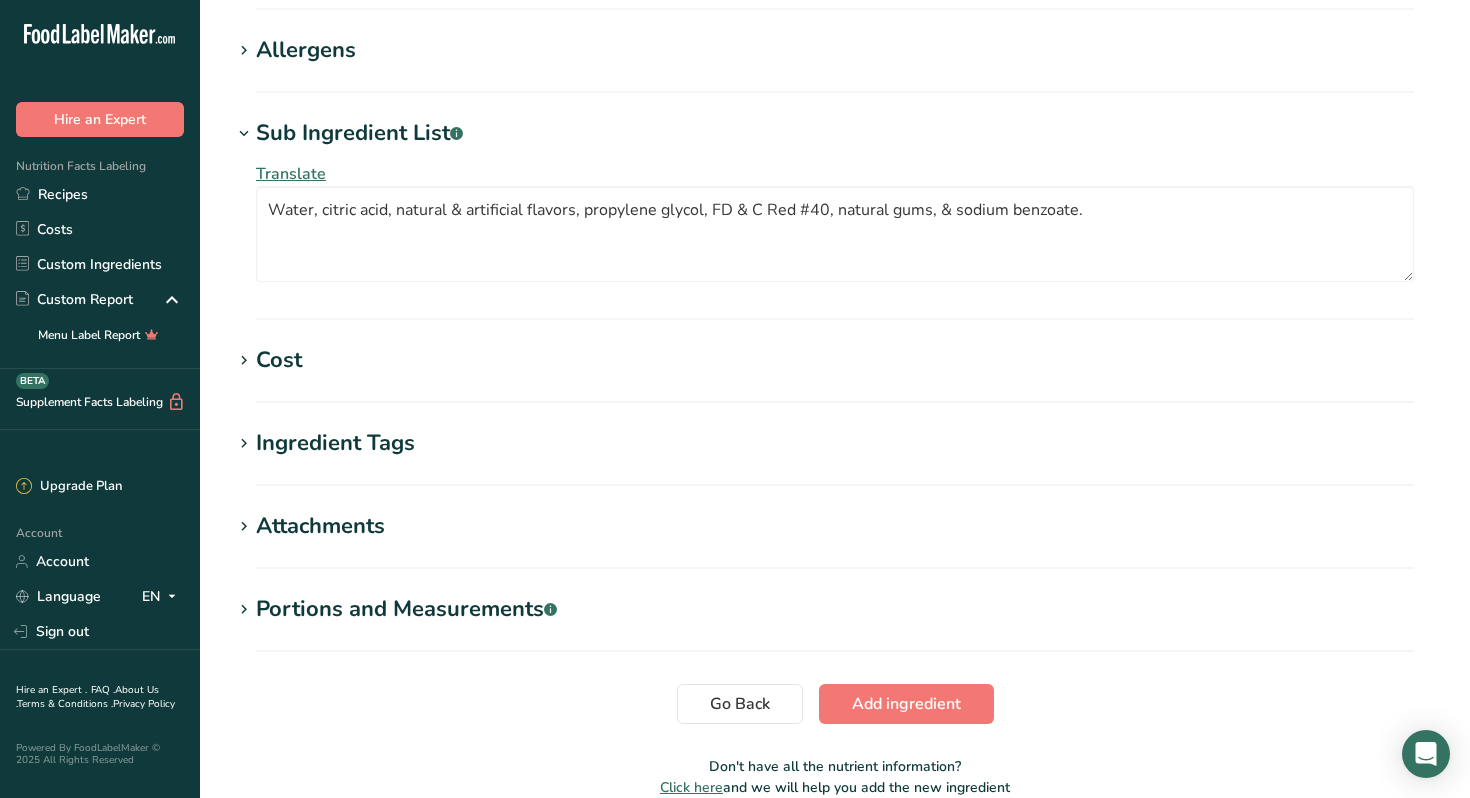 scroll, scrollTop: 1287, scrollLeft: 0, axis: vertical 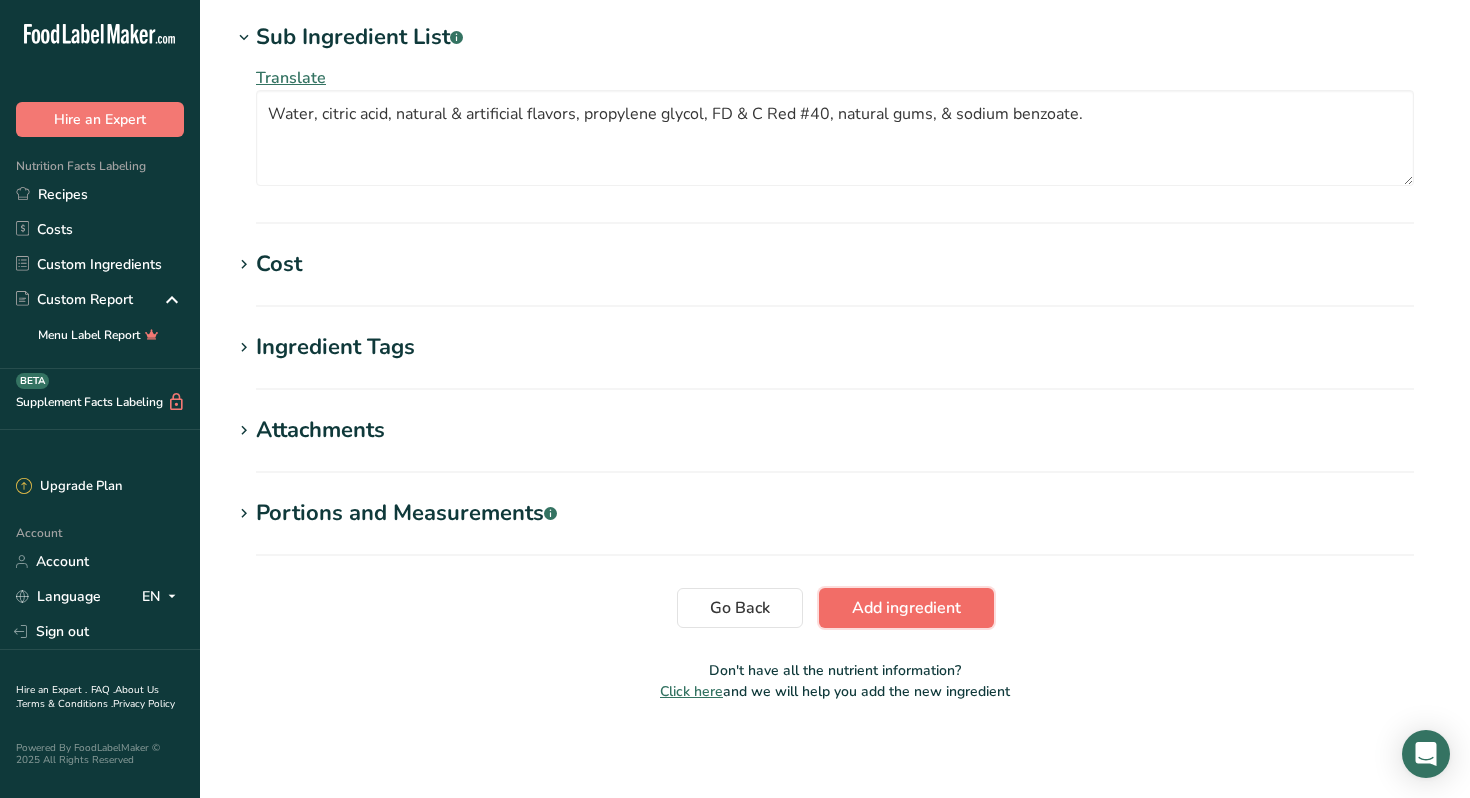 click on "Add ingredient" at bounding box center (906, 608) 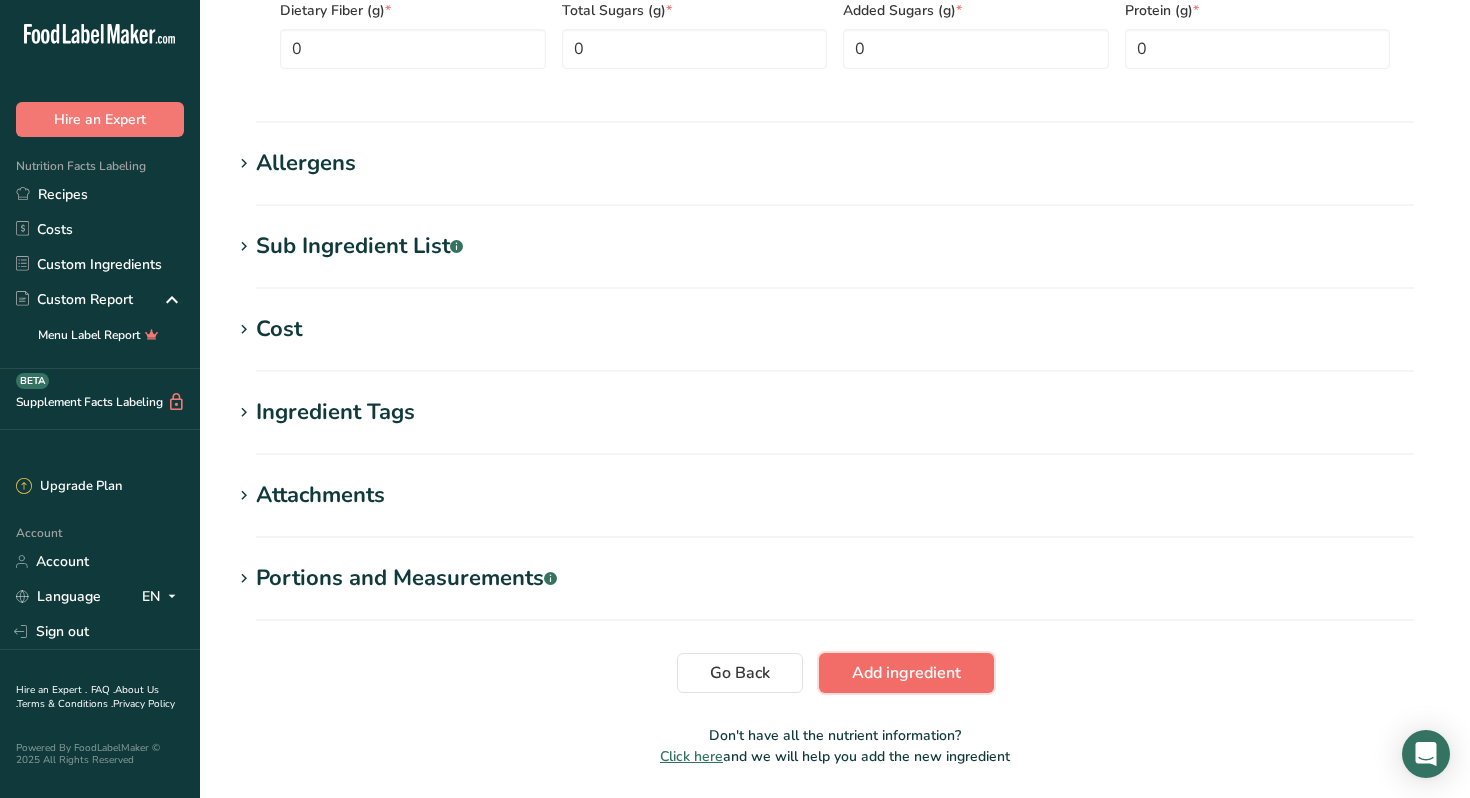 scroll, scrollTop: 679, scrollLeft: 0, axis: vertical 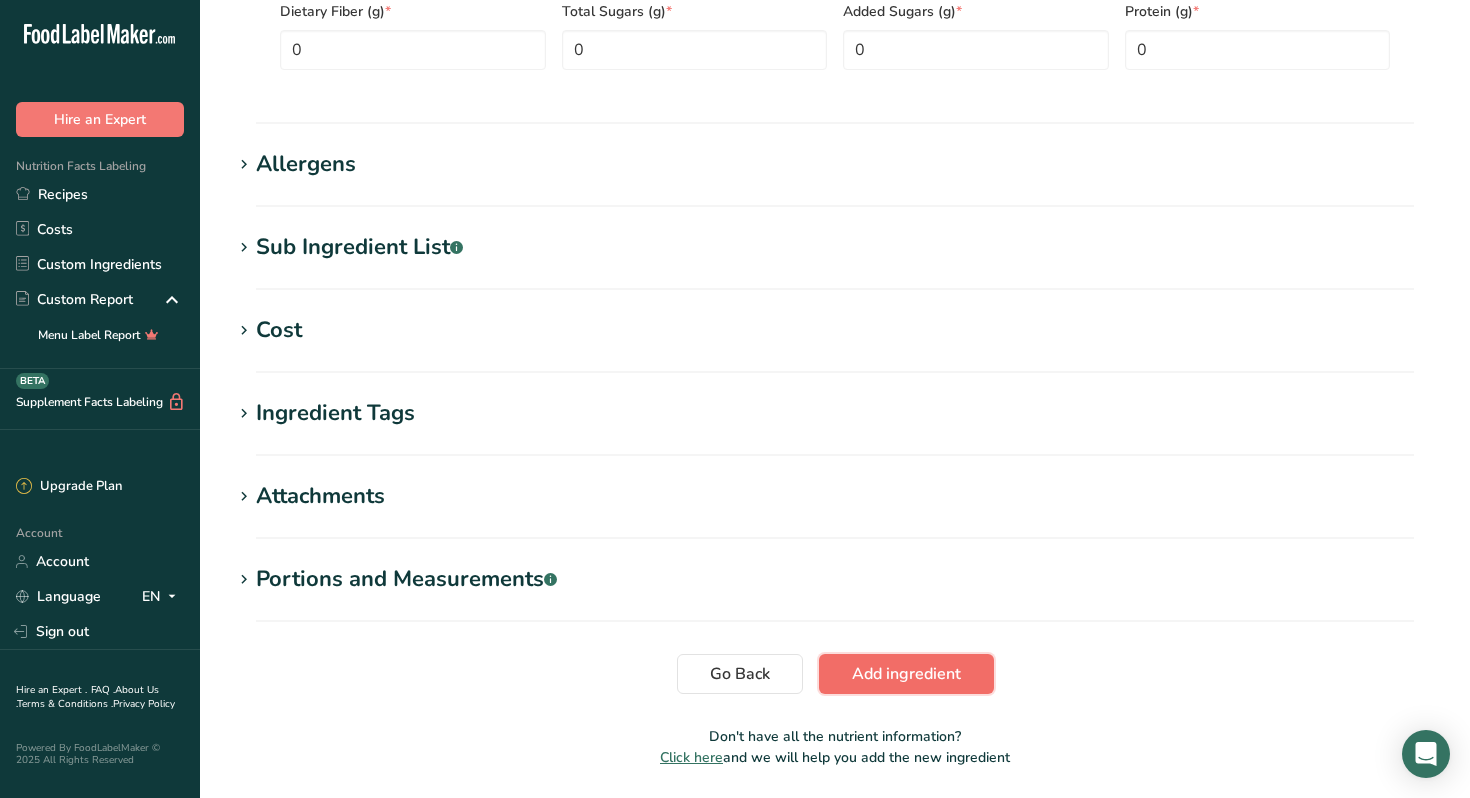 click on "Add ingredient" at bounding box center [906, 674] 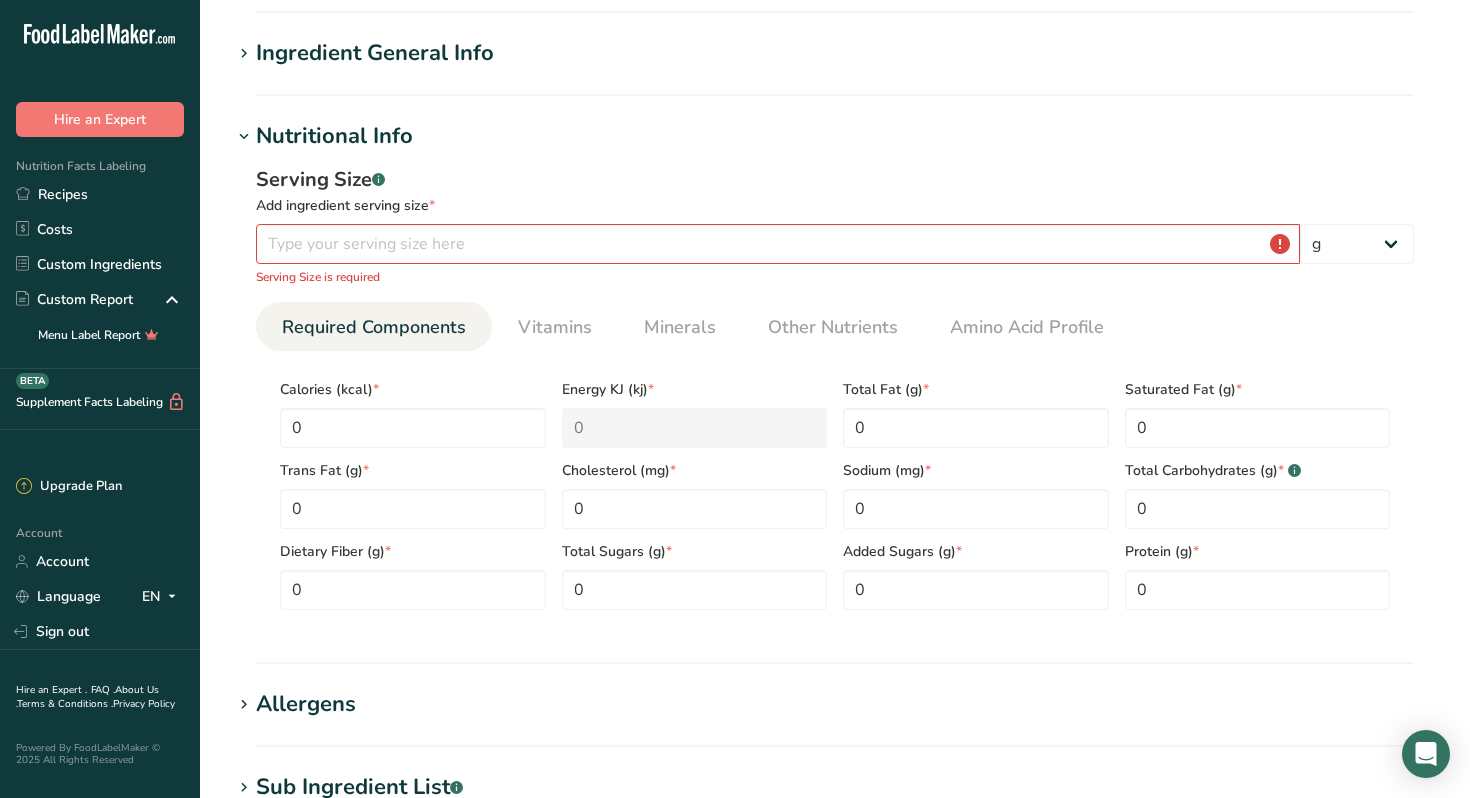 scroll, scrollTop: 124, scrollLeft: 0, axis: vertical 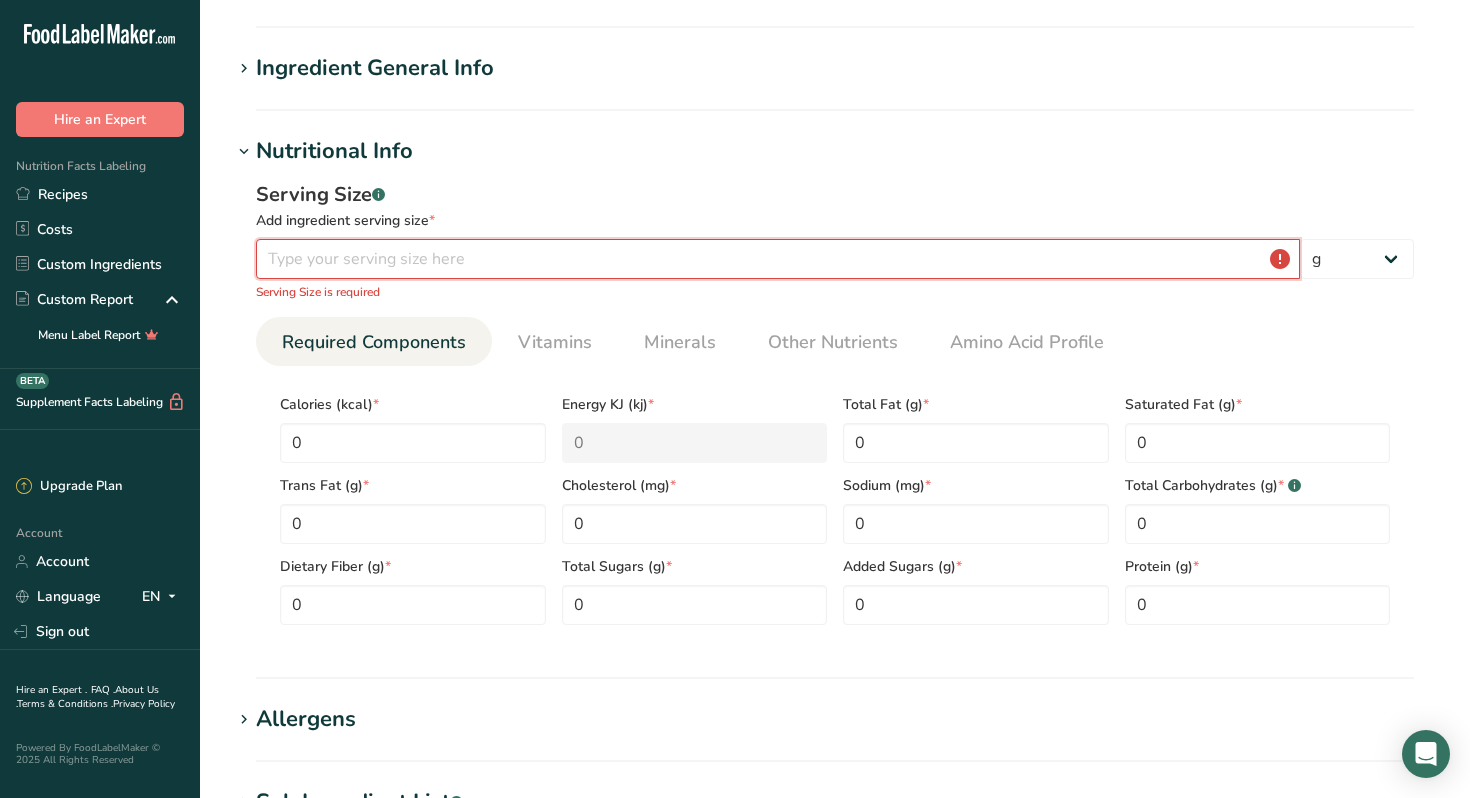 click at bounding box center (778, 259) 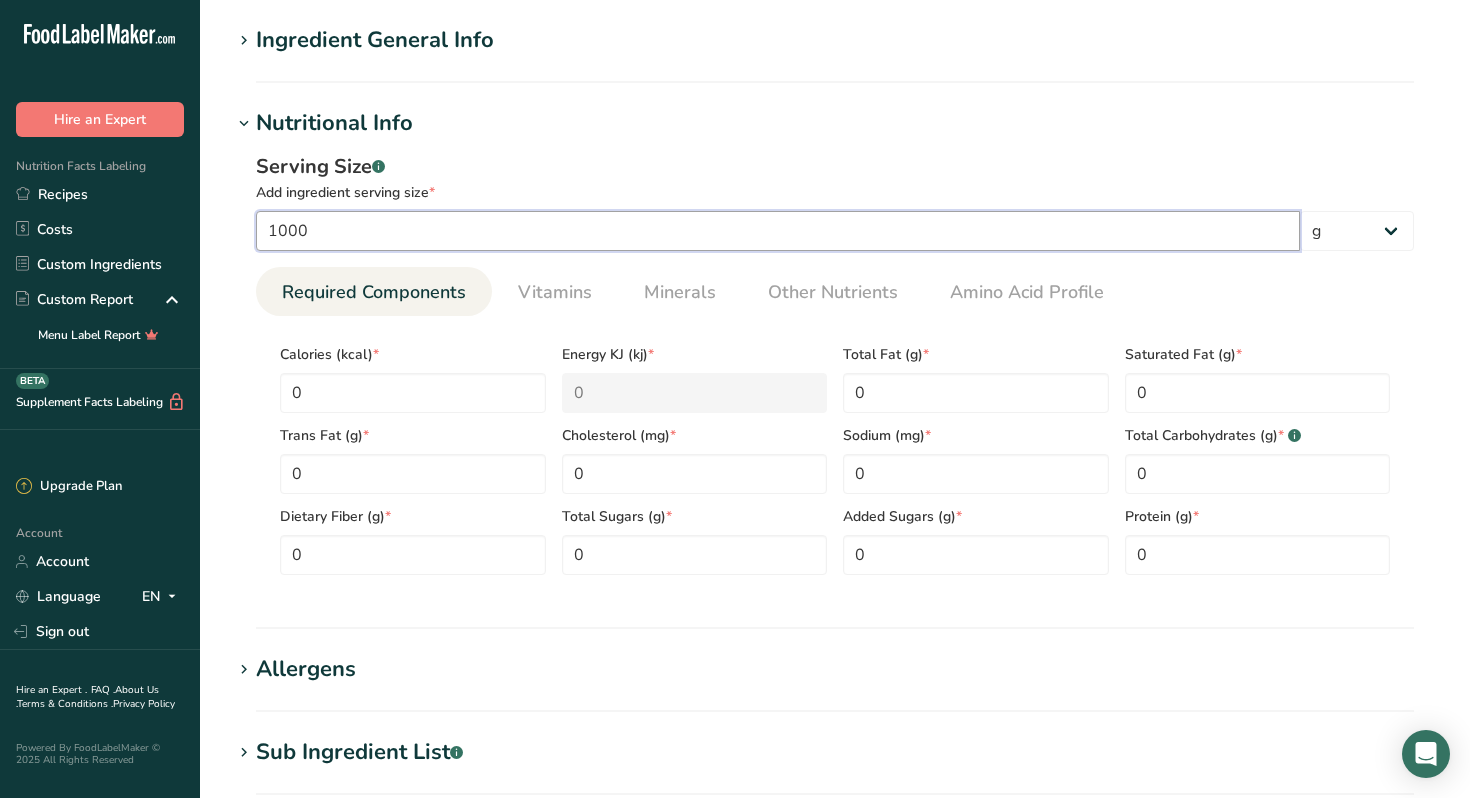 scroll, scrollTop: 139, scrollLeft: 0, axis: vertical 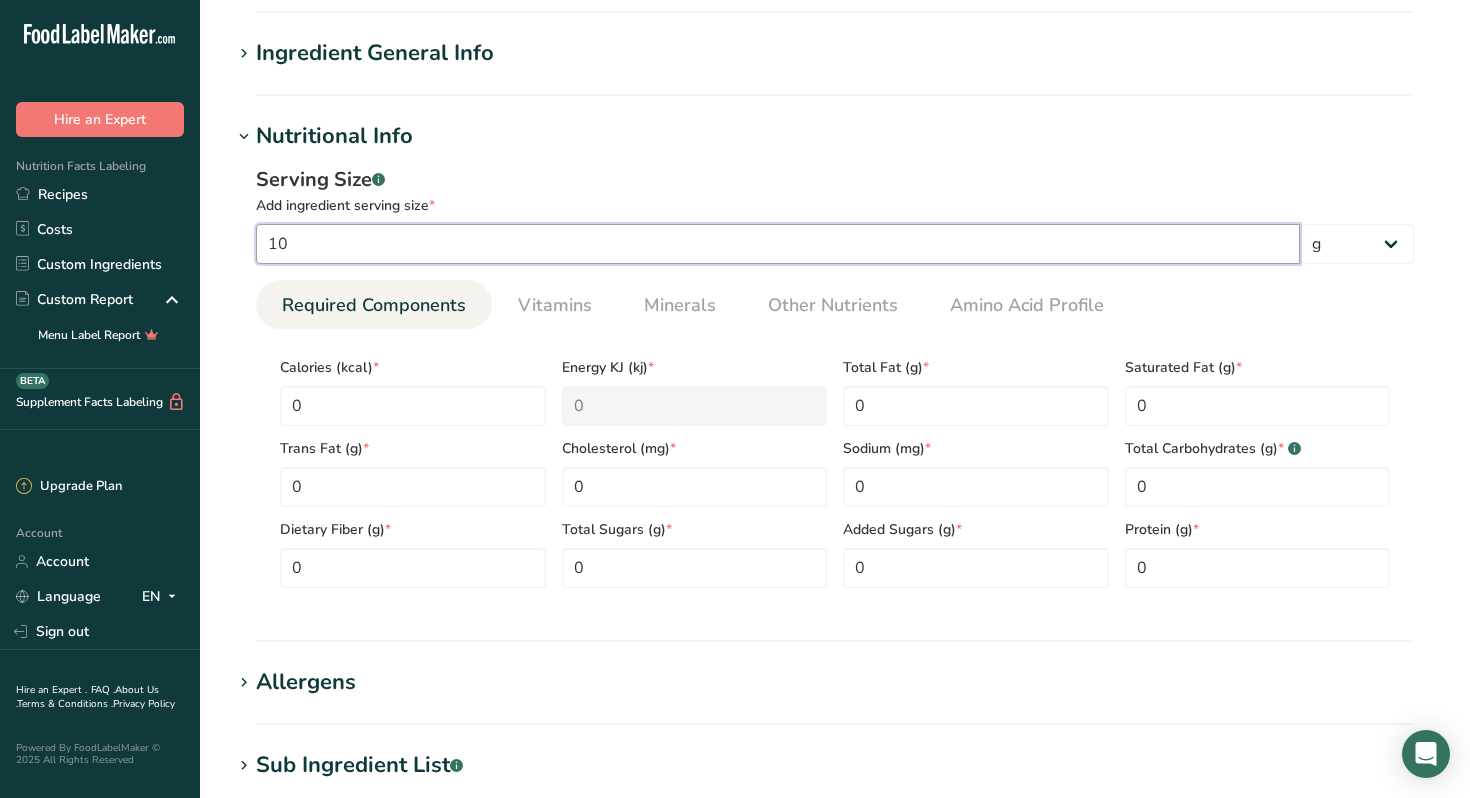 type on "1" 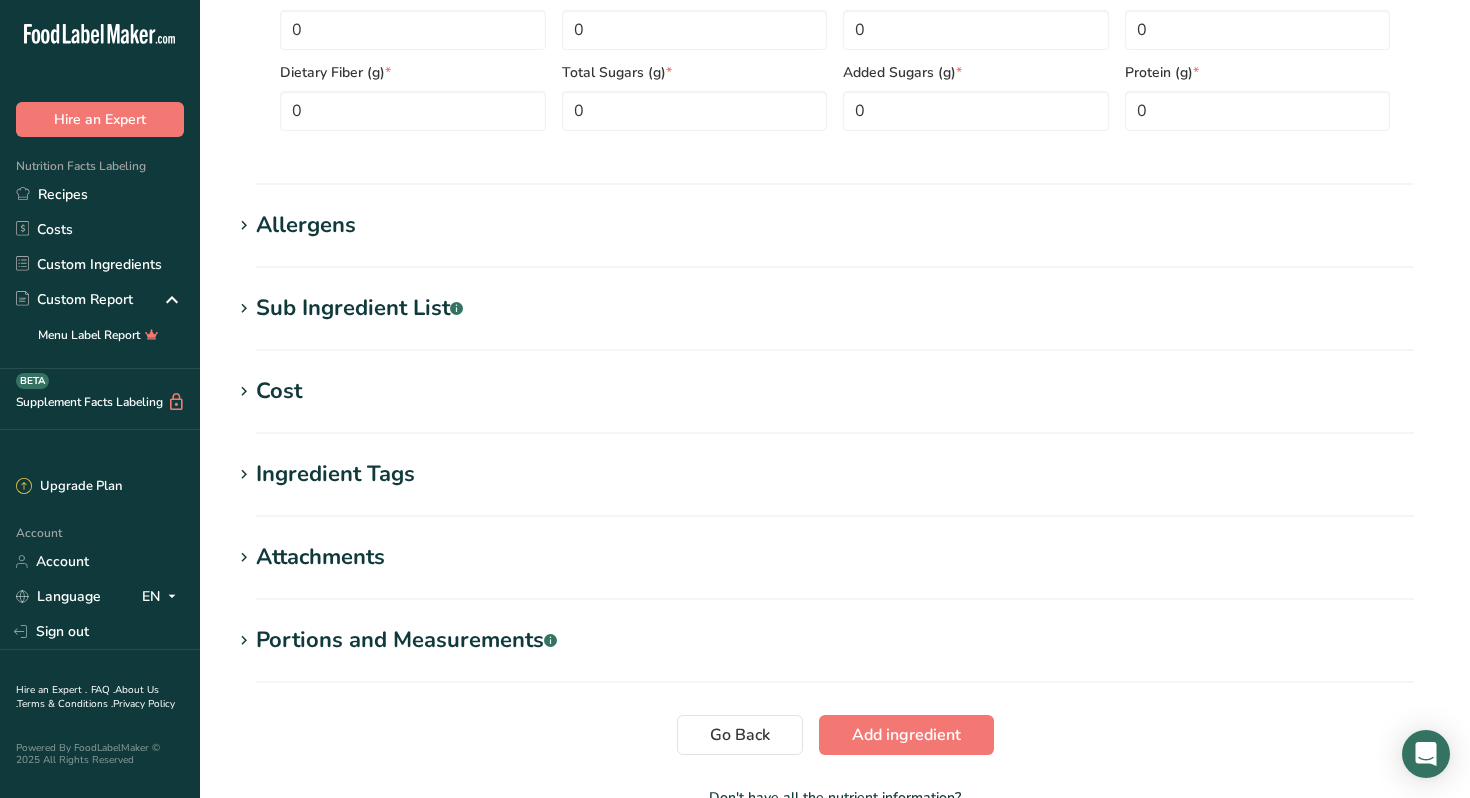 scroll, scrollTop: 644, scrollLeft: 0, axis: vertical 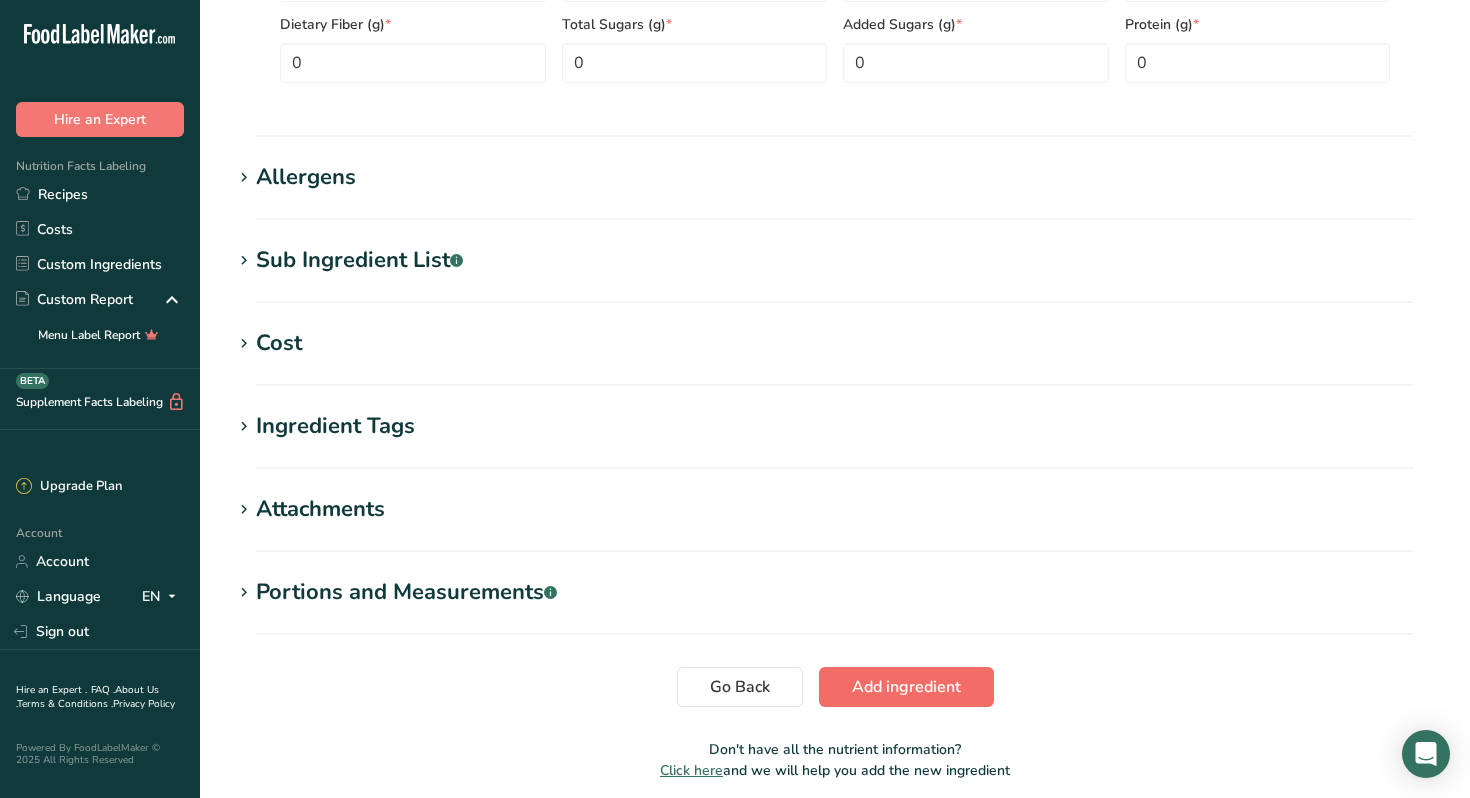 type on "2222" 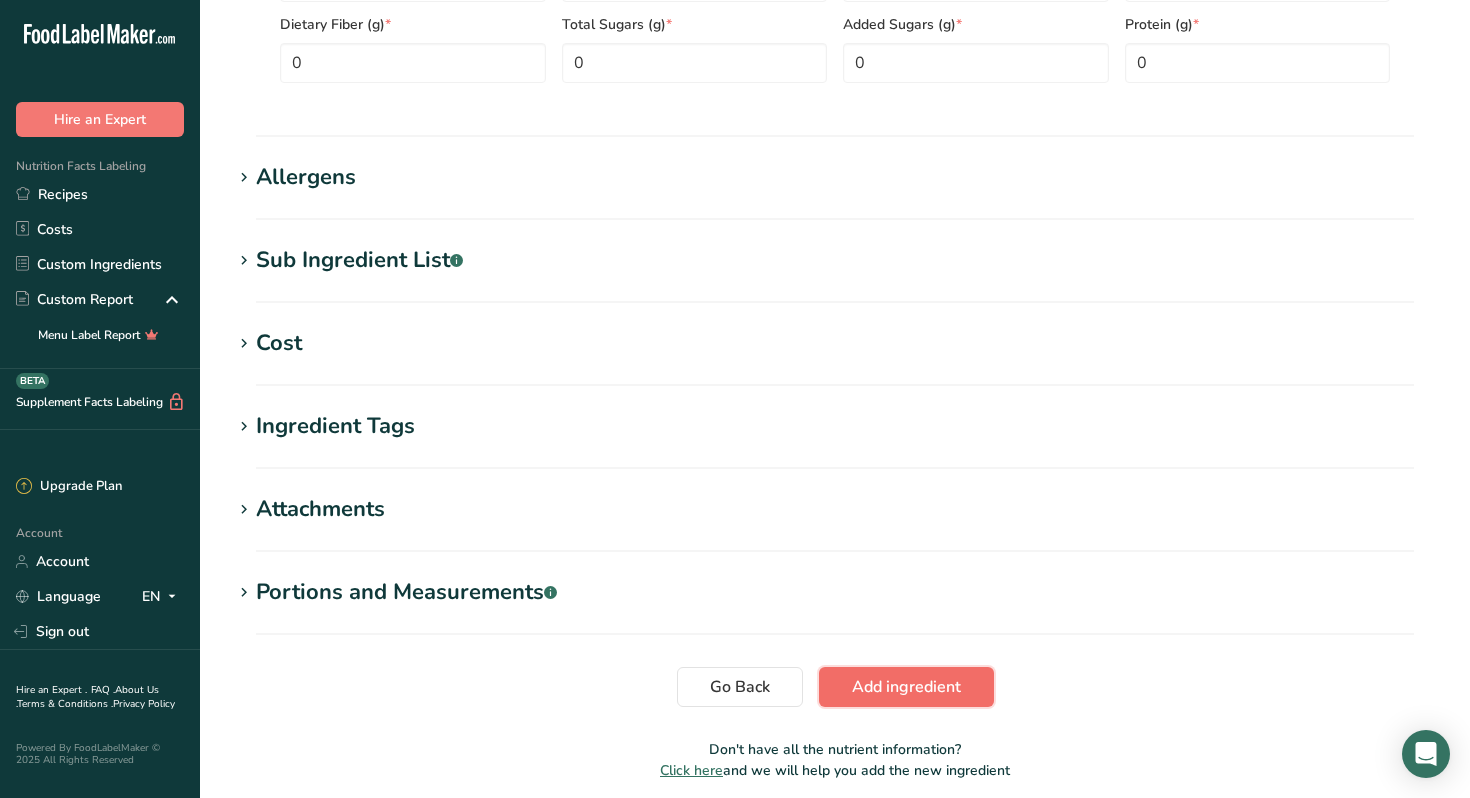 click on "Add ingredient" at bounding box center (906, 687) 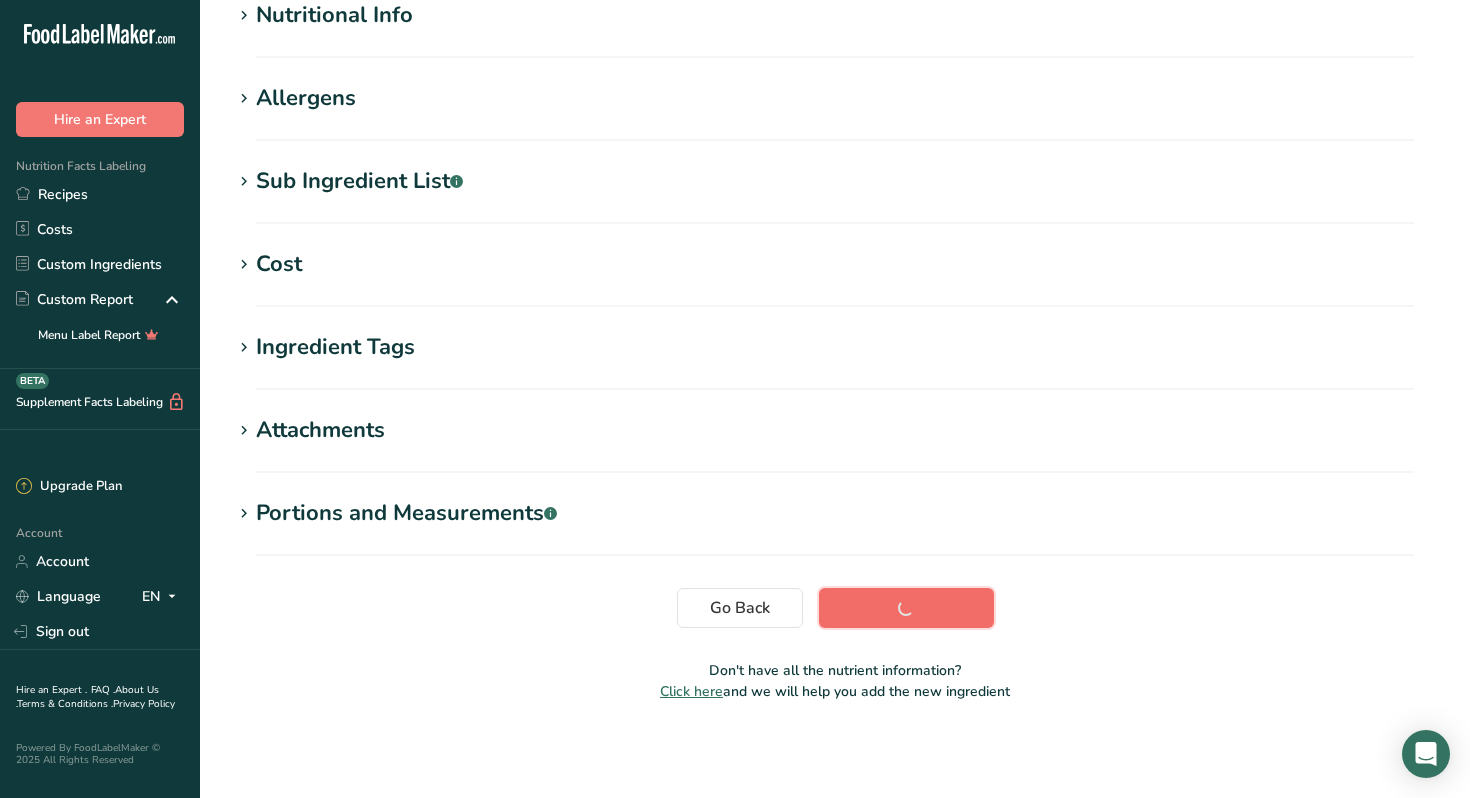 scroll, scrollTop: 260, scrollLeft: 0, axis: vertical 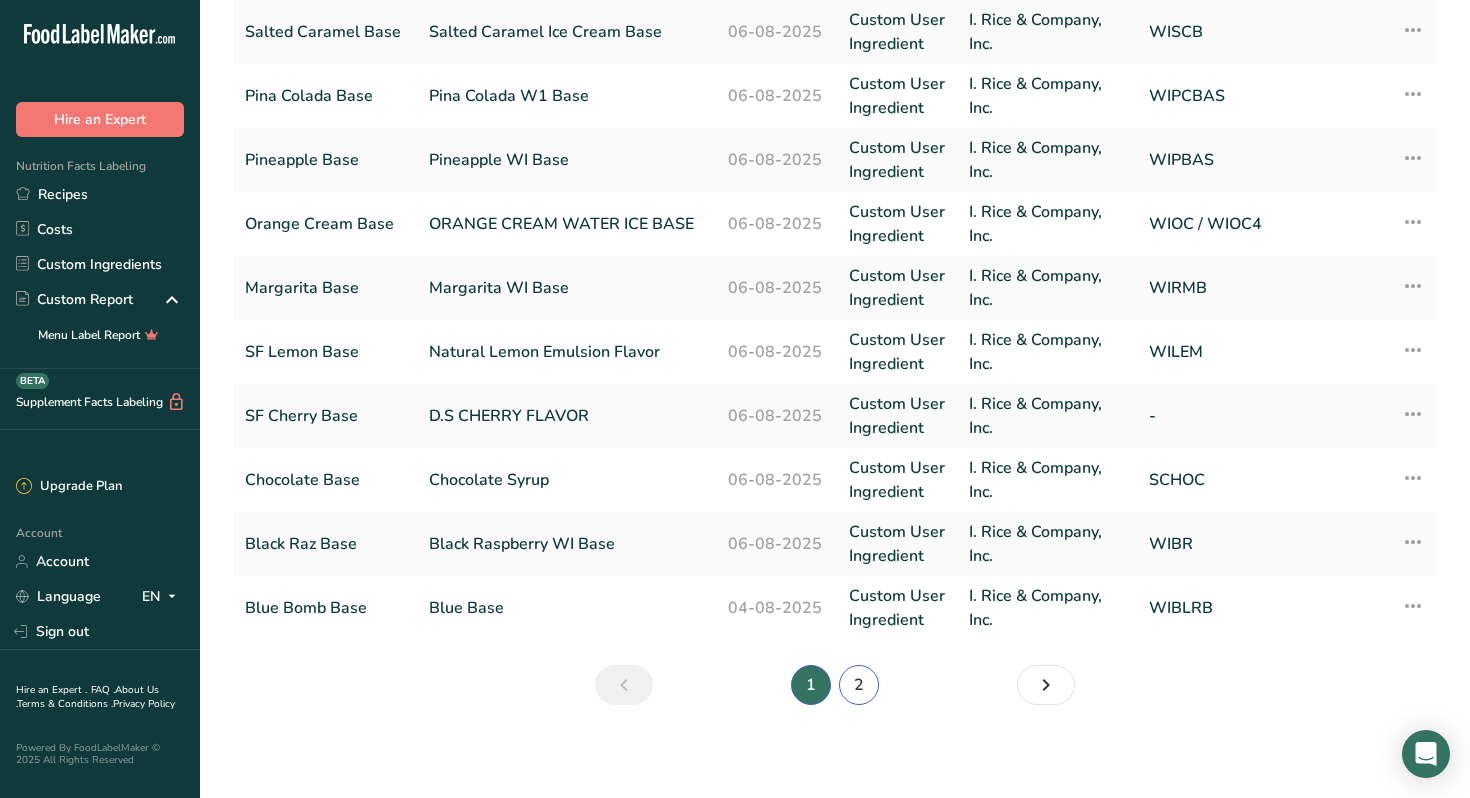 click on "2" at bounding box center [859, 685] 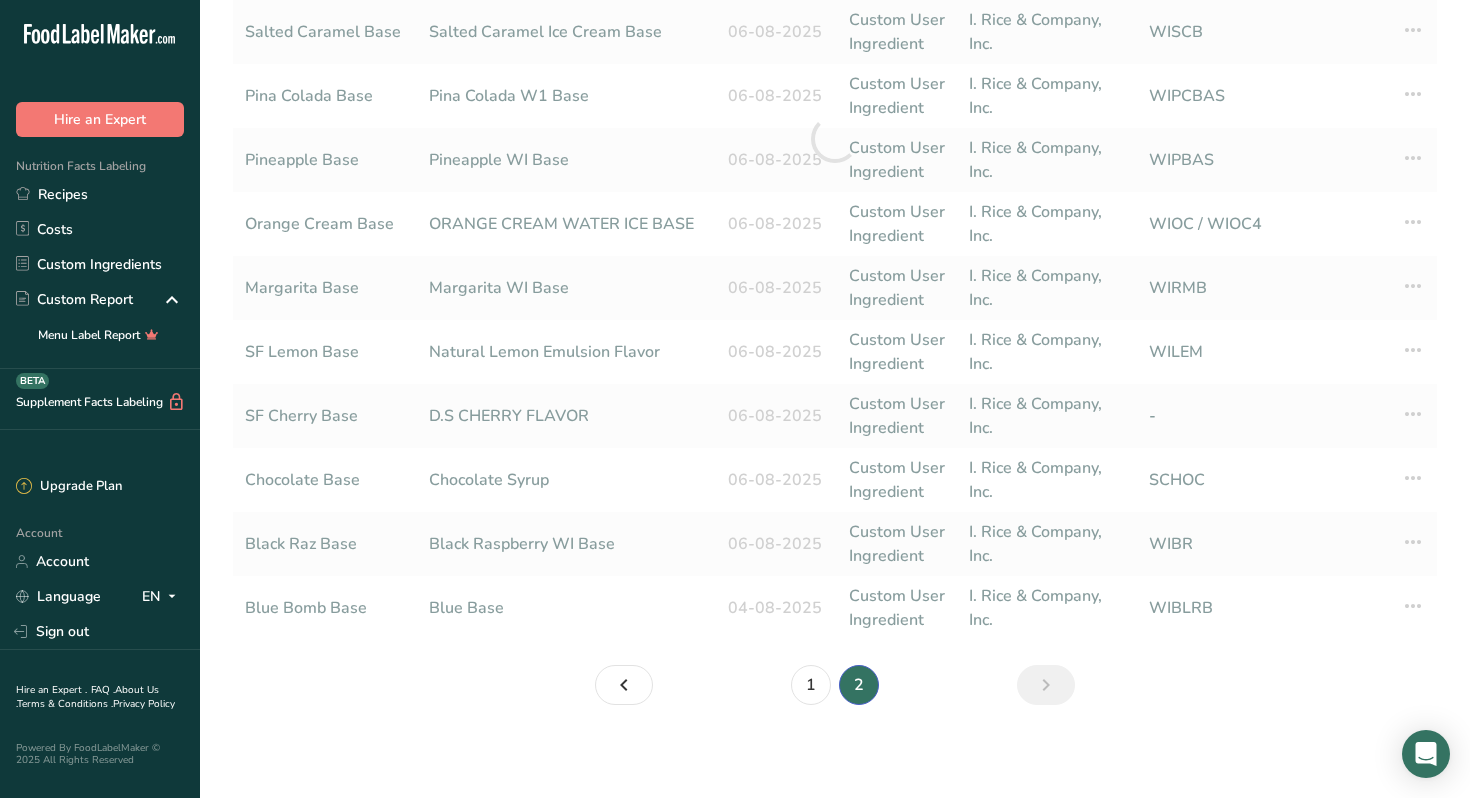 scroll, scrollTop: 0, scrollLeft: 0, axis: both 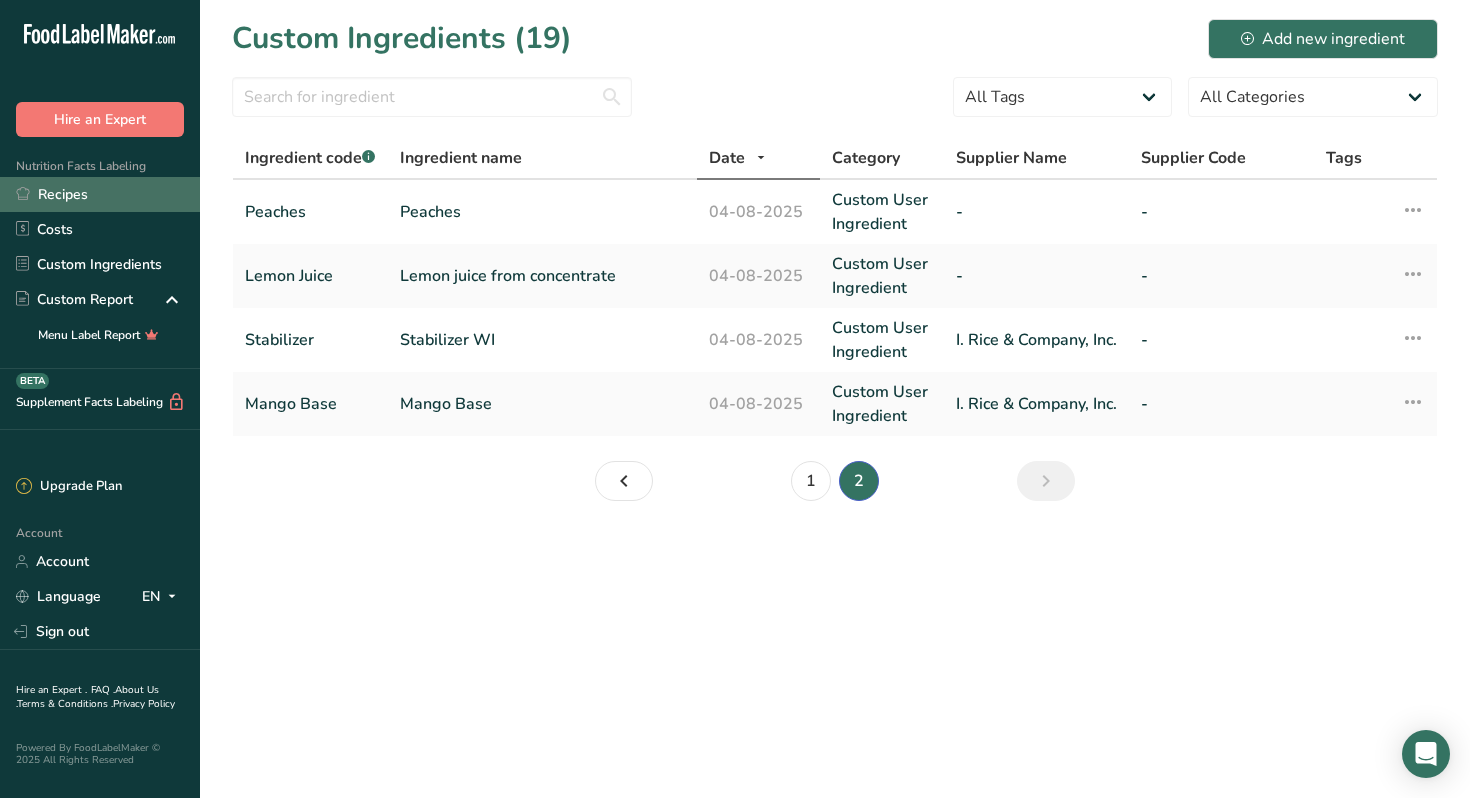 click on "Recipes" at bounding box center [100, 194] 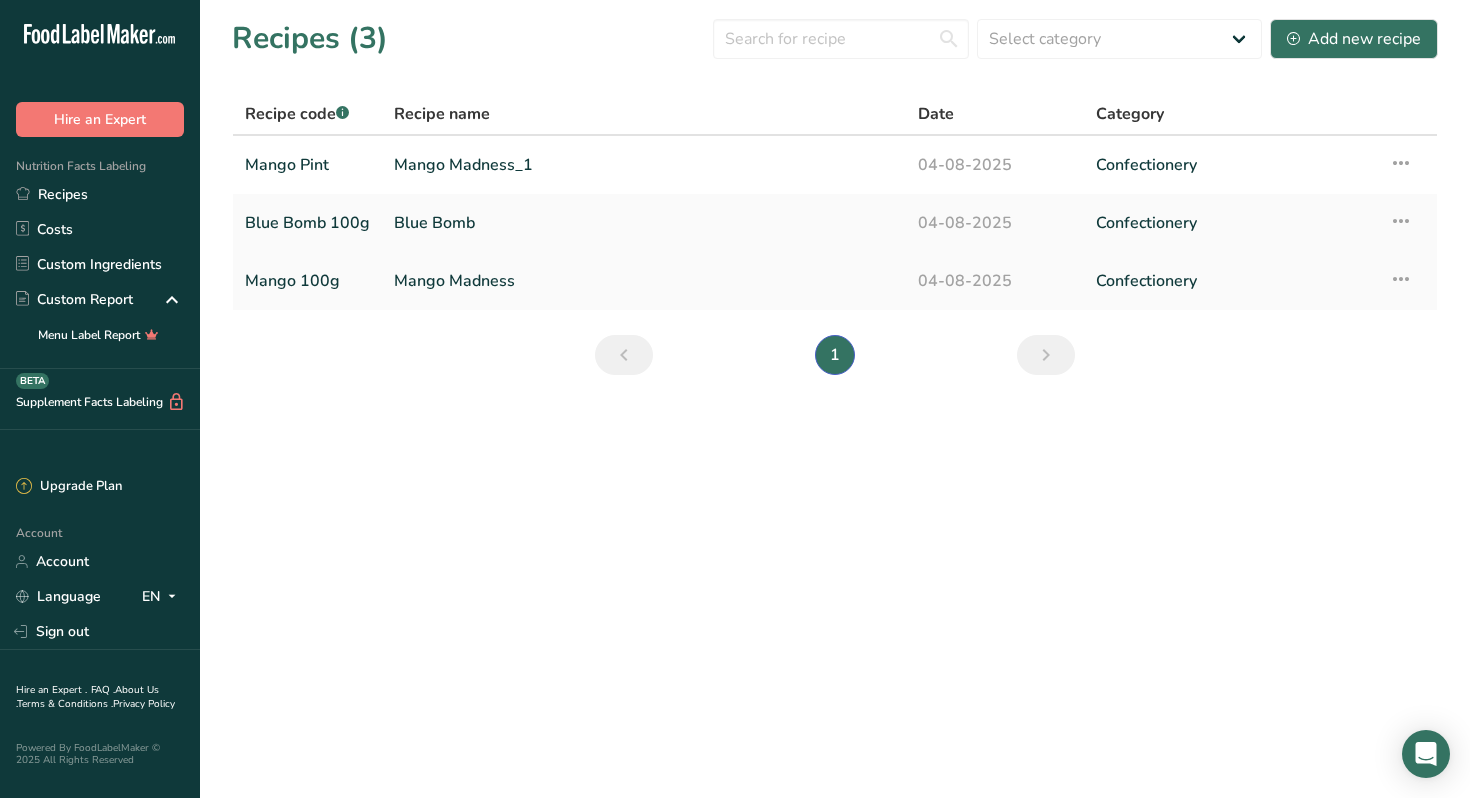 click on "Mango Madness" at bounding box center [644, 281] 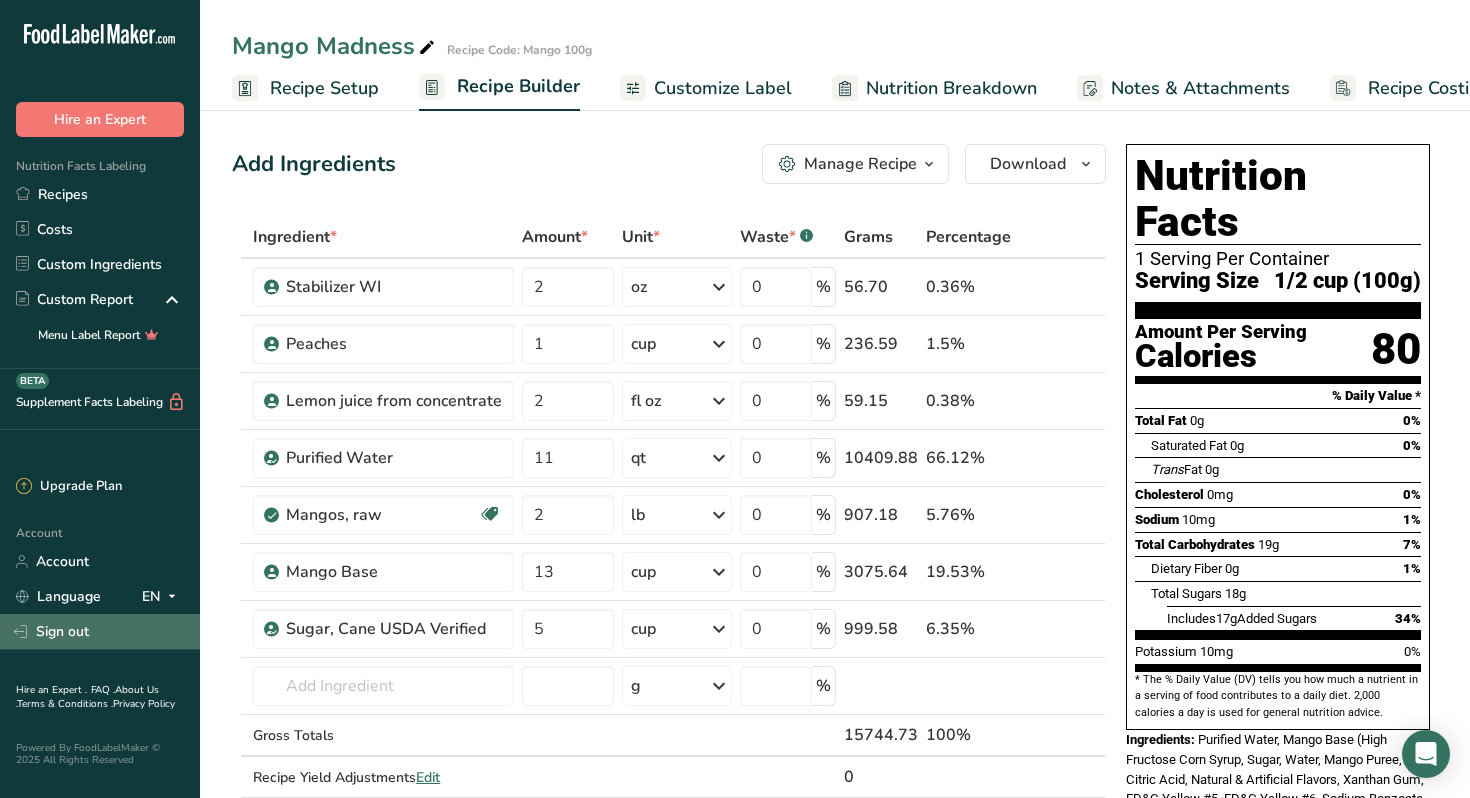 click on "Sign out" at bounding box center (100, 631) 